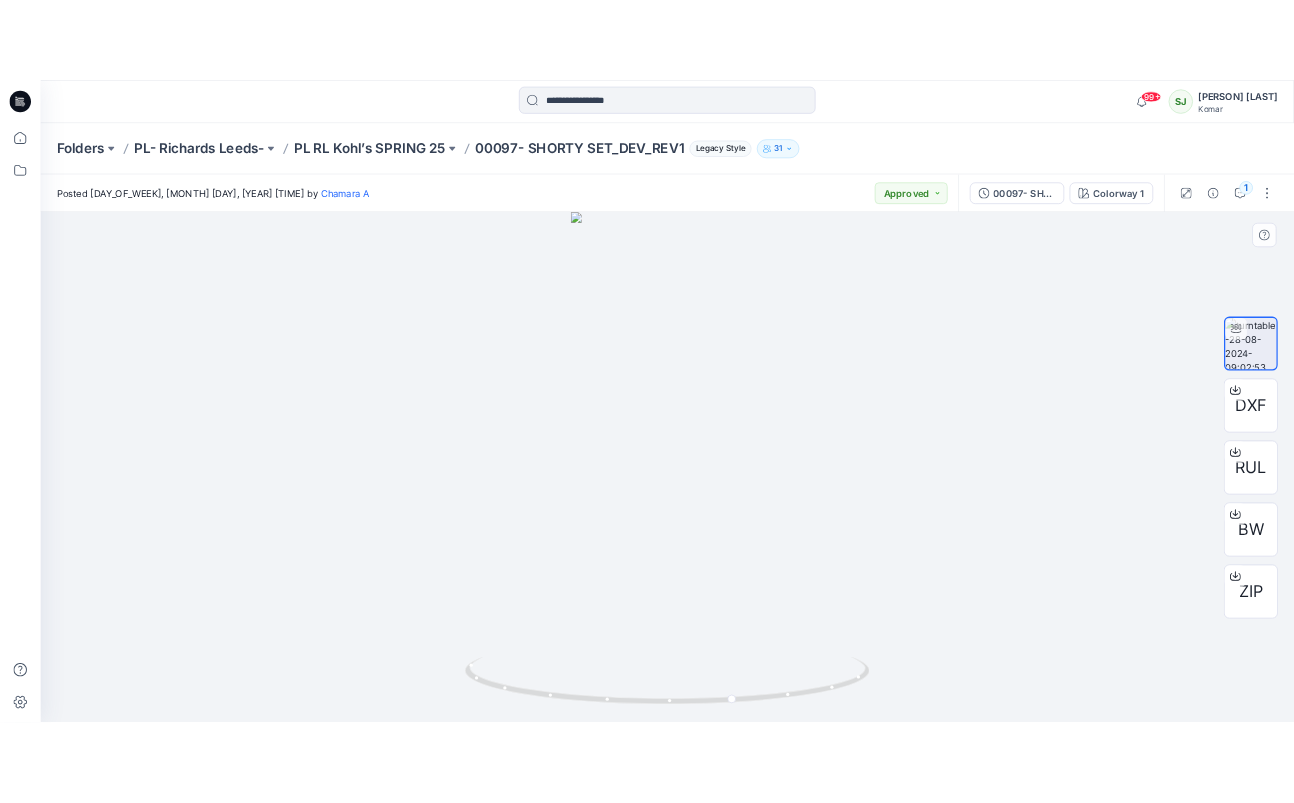 scroll, scrollTop: 0, scrollLeft: 0, axis: both 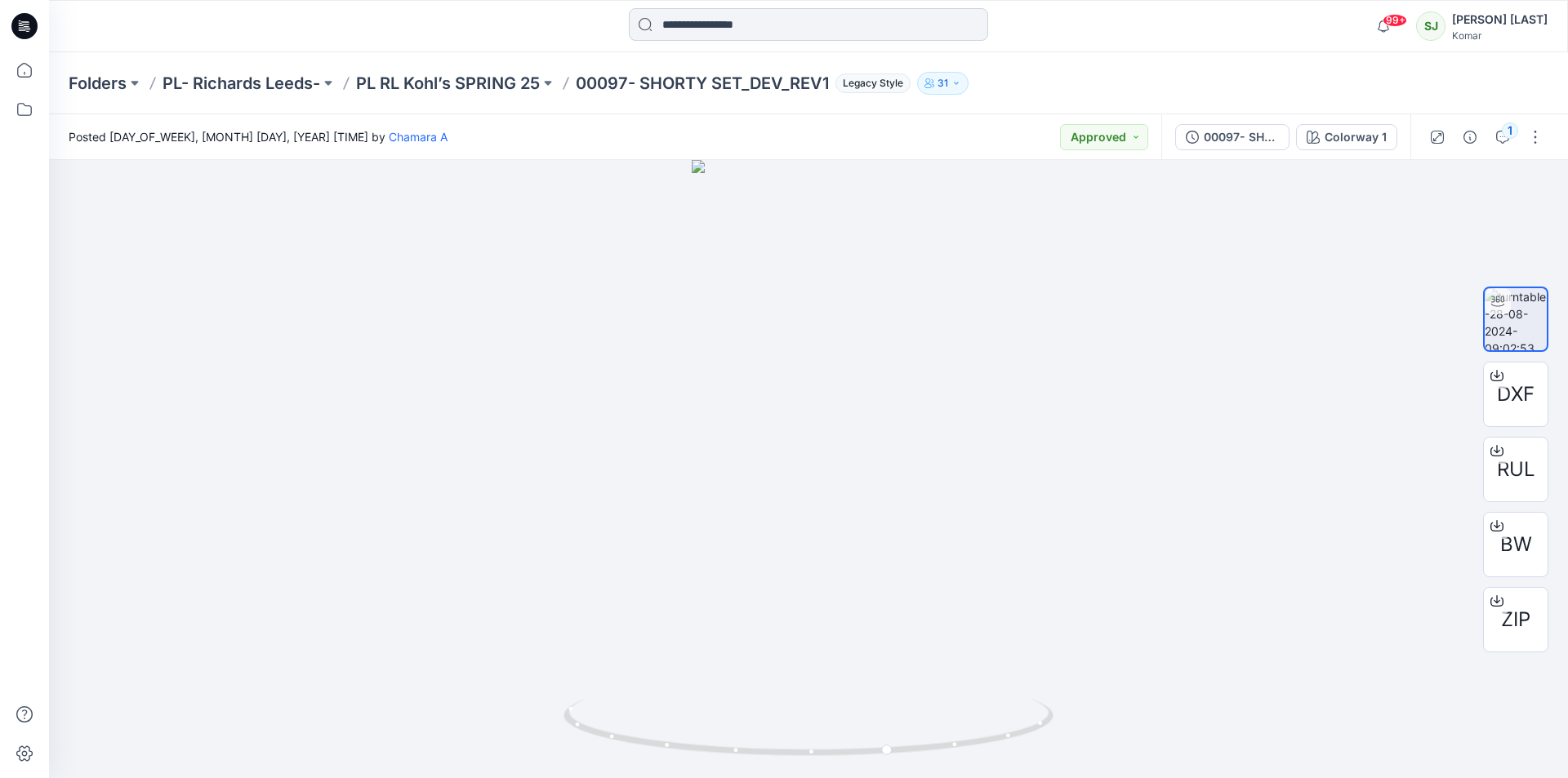 click at bounding box center [808, 24] 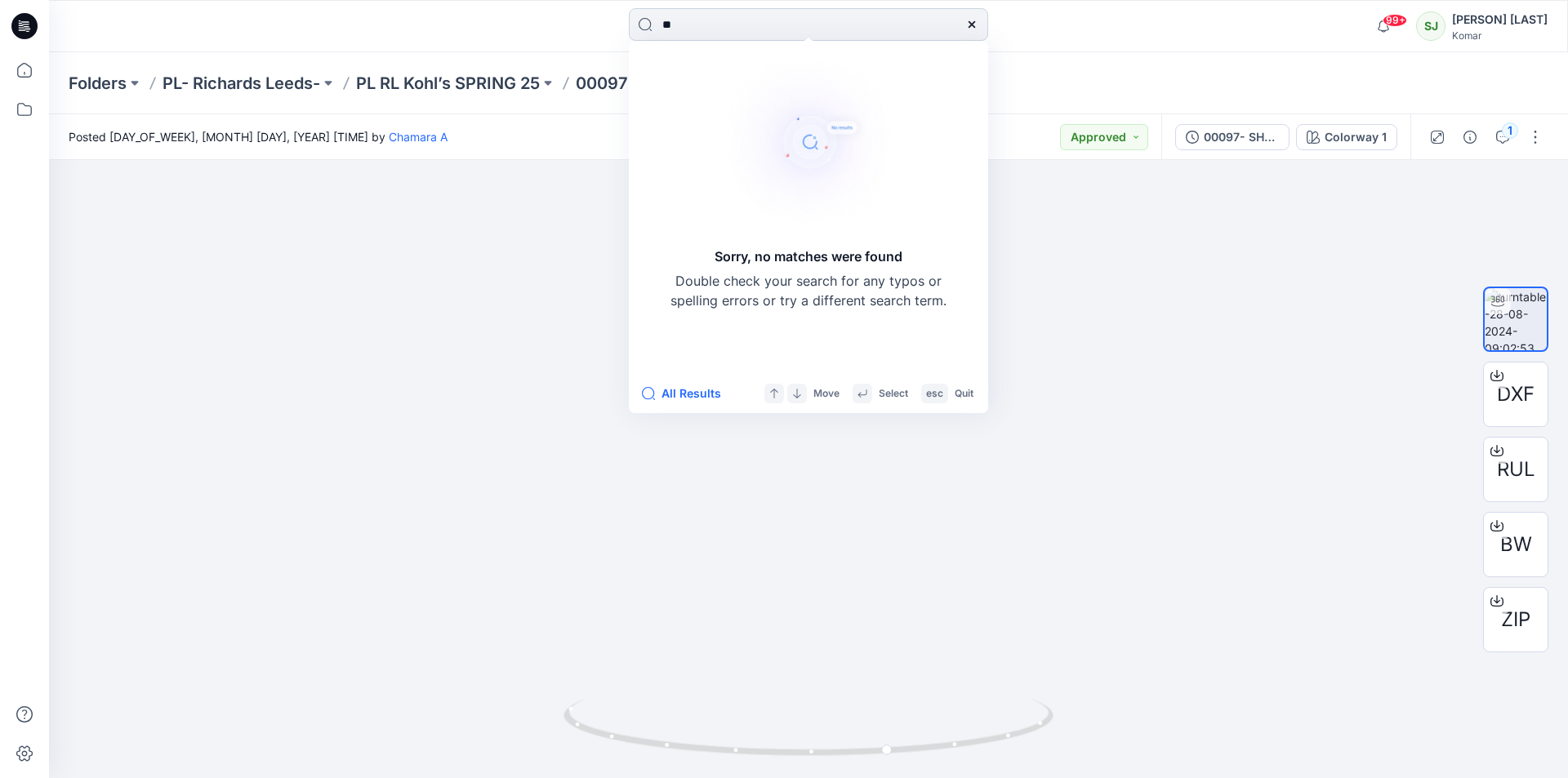 type on "*" 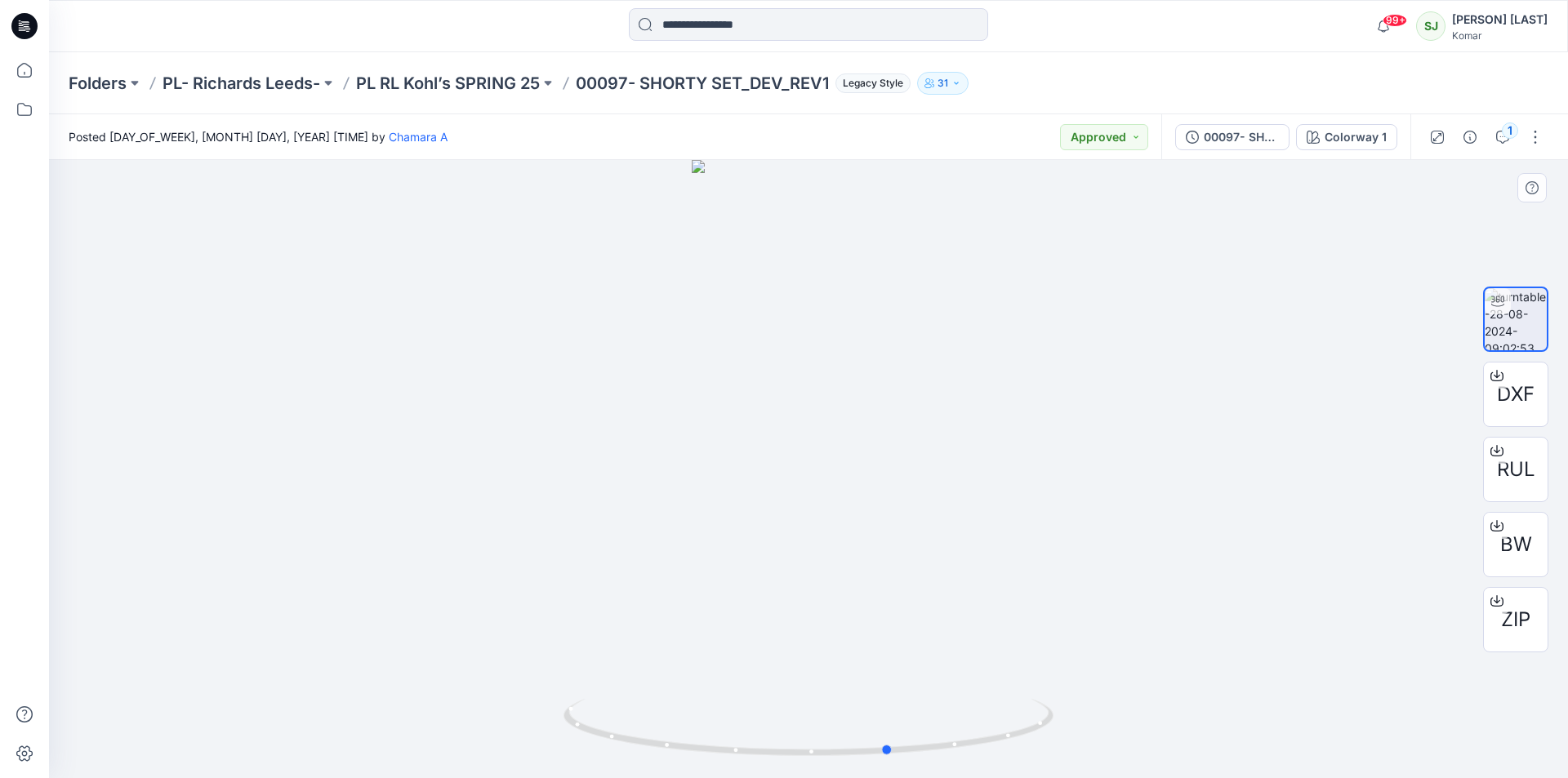click at bounding box center [808, 469] 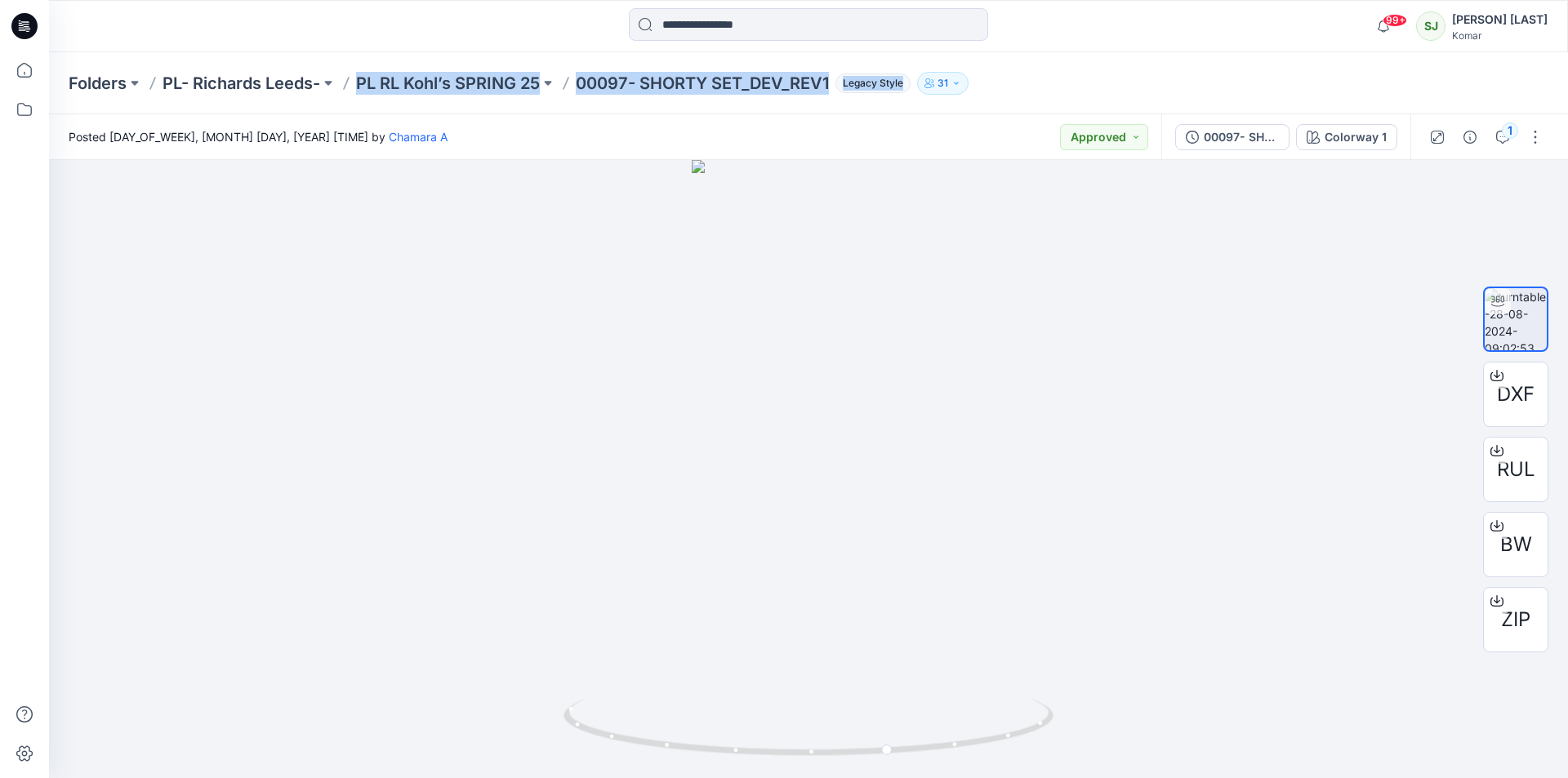 drag, startPoint x: 356, startPoint y: 94, endPoint x: 858, endPoint y: 98, distance: 502.0159 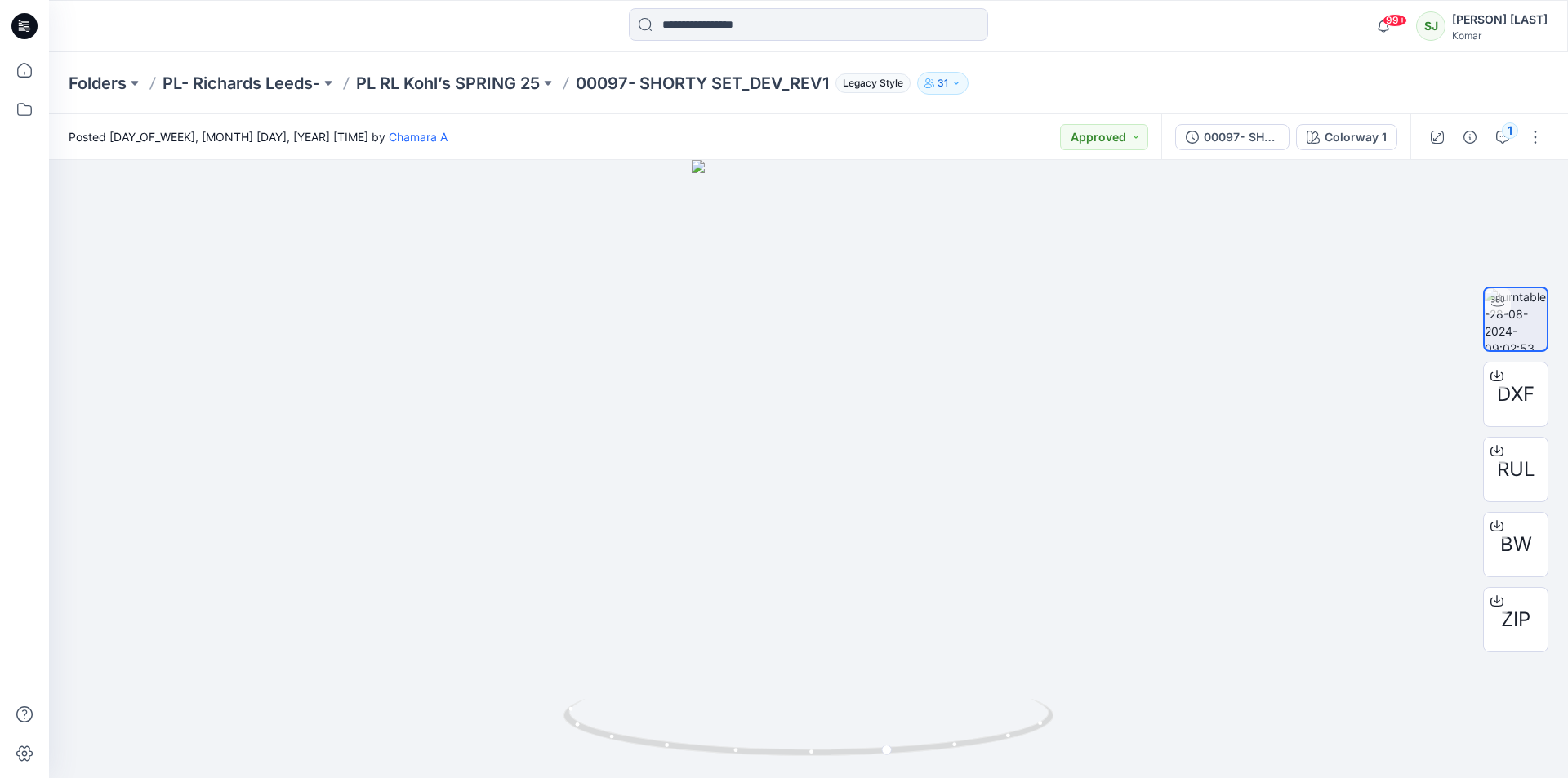 click on "99+ Notifications [NAME] [LAST] shared WM22621A_POINTELLE HENLEY TEE_REV1 in S2-26 JOYSPUN ( S2 SUMMER 26 FYE 27) (Unknown) 14 hours ago [NAME] [LAST] shared WM22621A_POINTELLE HENLEY TEE_REV1 in S2-26 JOYSPUN ( S2 SUMMER 26 FYE 27) (Unknown) 14 hours ago [NAME] [LAST] shared WM22622A POINTELLE TANK_COLORWAY_REV1 in S2-26 JOYSPUN ( S2 SUMMER 26 FYE 27) (Unknown) 15 hours ago [NAME] [LAST] shared WM22622A POINTELLE TANK_REV1 in S2-26 JOYSPUN ( S2 SUMMER 26 FYE 27) (Unknown) 15 hours ago [NAME] [LAST] shared WM12604J POINTELLE PANT - FAUX FLY & BUTTONS + PICOT in S2-26 JOYSPUN ( S2 SUMMER 26 FYE 27) (Unknown) 15 hours ago [NAME] [LAST] shared WM12604J POINTELLE PANT - FAUX FLY & BUTTONS + PICOT_COLORWAY in S2-26 JOYSPUN ( S2 SUMMER 26 FYE 27) (Unknown) 16 hours ago [NAME] [LAST] shared WM12605J POINTELLE SHORT_COLORWAY_REV1 in S2-26 JOYSPUN ( S2 SUMMER 26 FYE 27) (Unknown) 19 hours ago [NAME] [LAST] shared WM12605J POINTELLE SHORT_DEV_REV1 in 19 hours ago [NAME] [LAST] shared in [NAME] [LAST]" at bounding box center (808, 26) 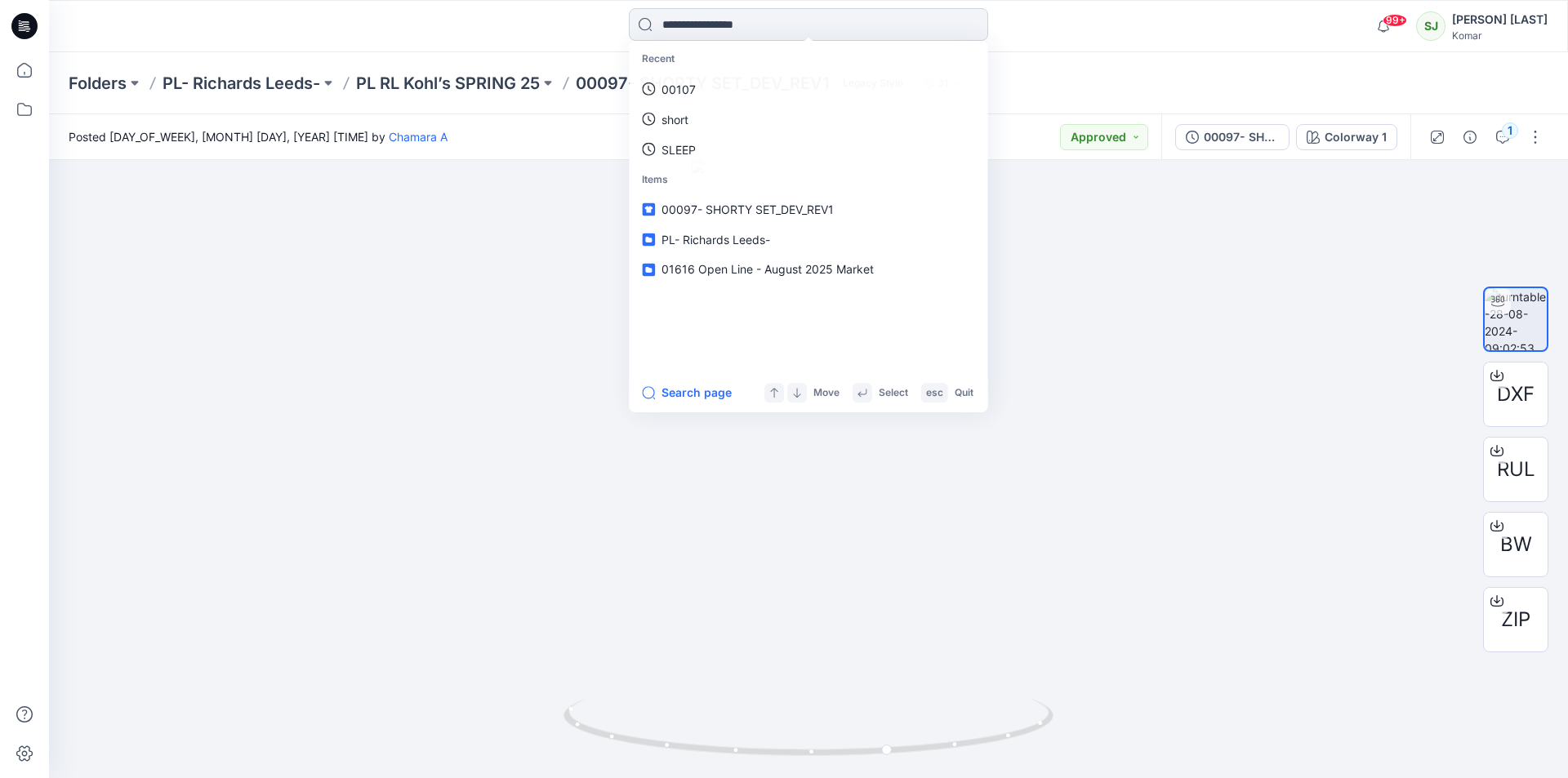 click at bounding box center (808, 24) 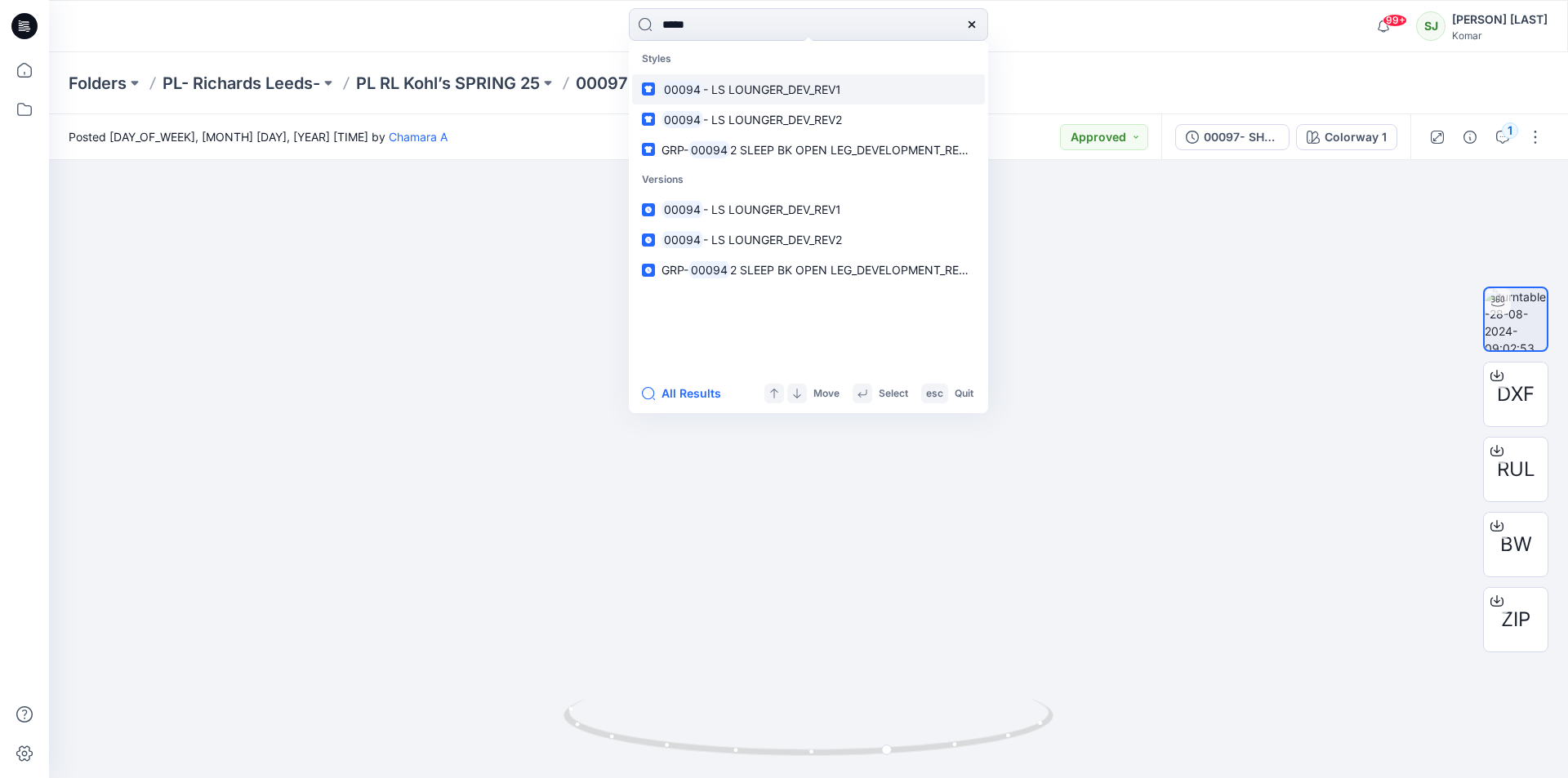 type on "*****" 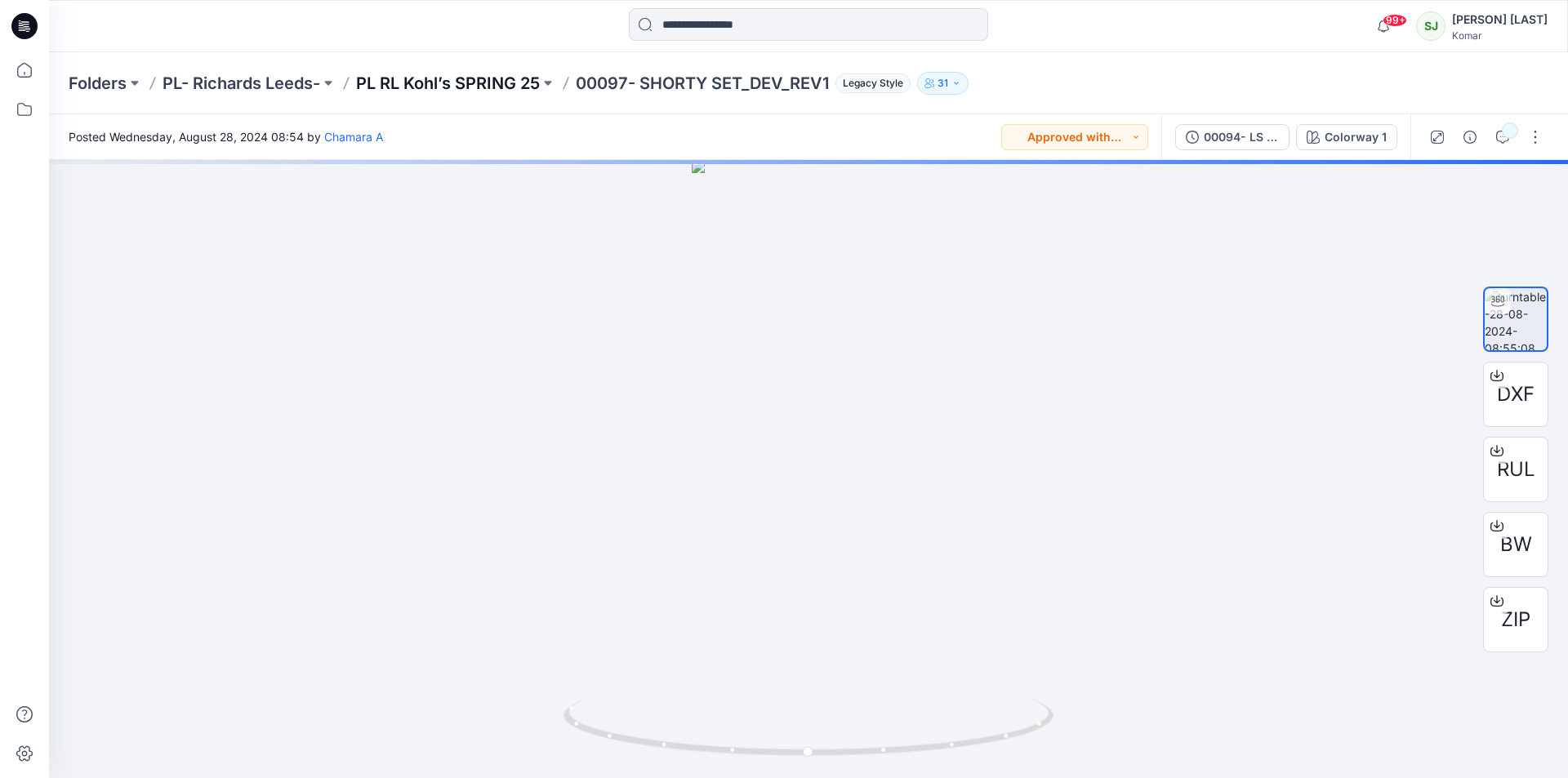 click on "PL RL Kohl’s SPRING 25" at bounding box center (448, 83) 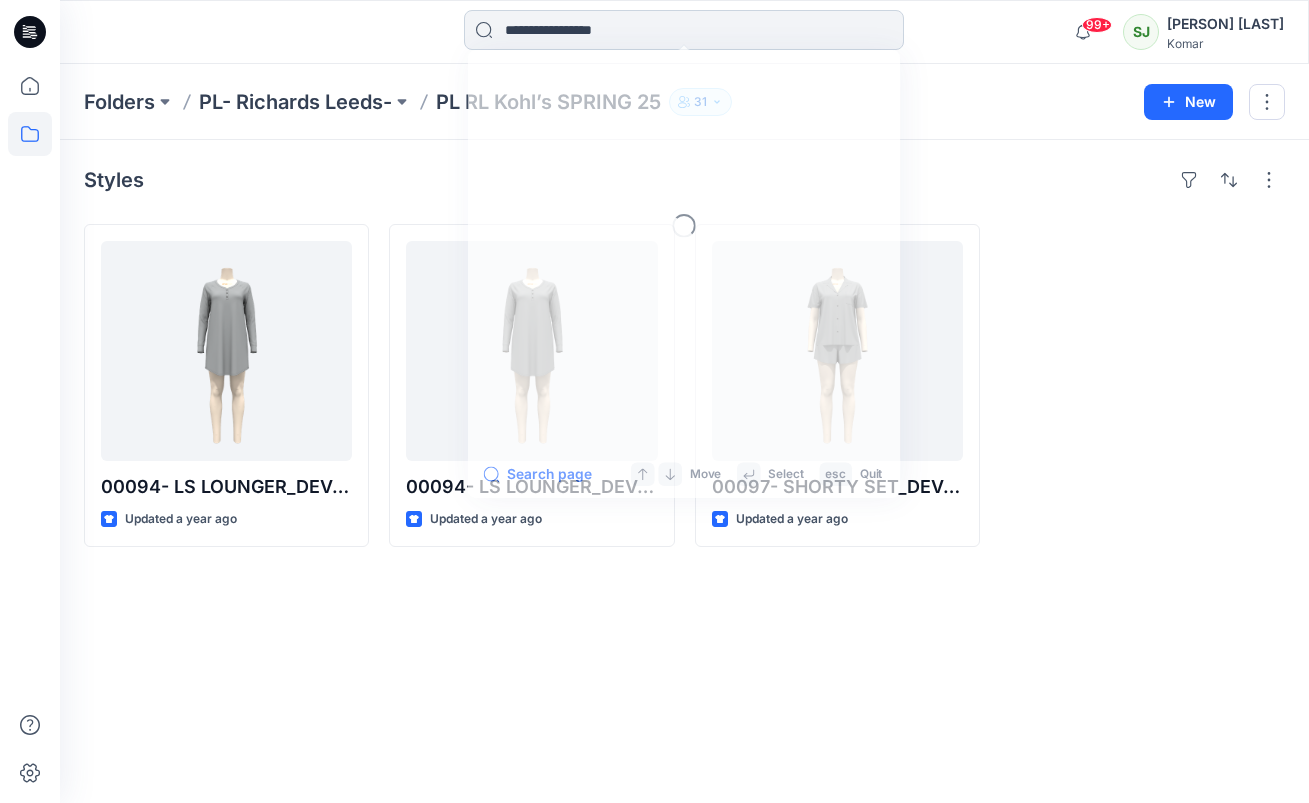 click at bounding box center [684, 30] 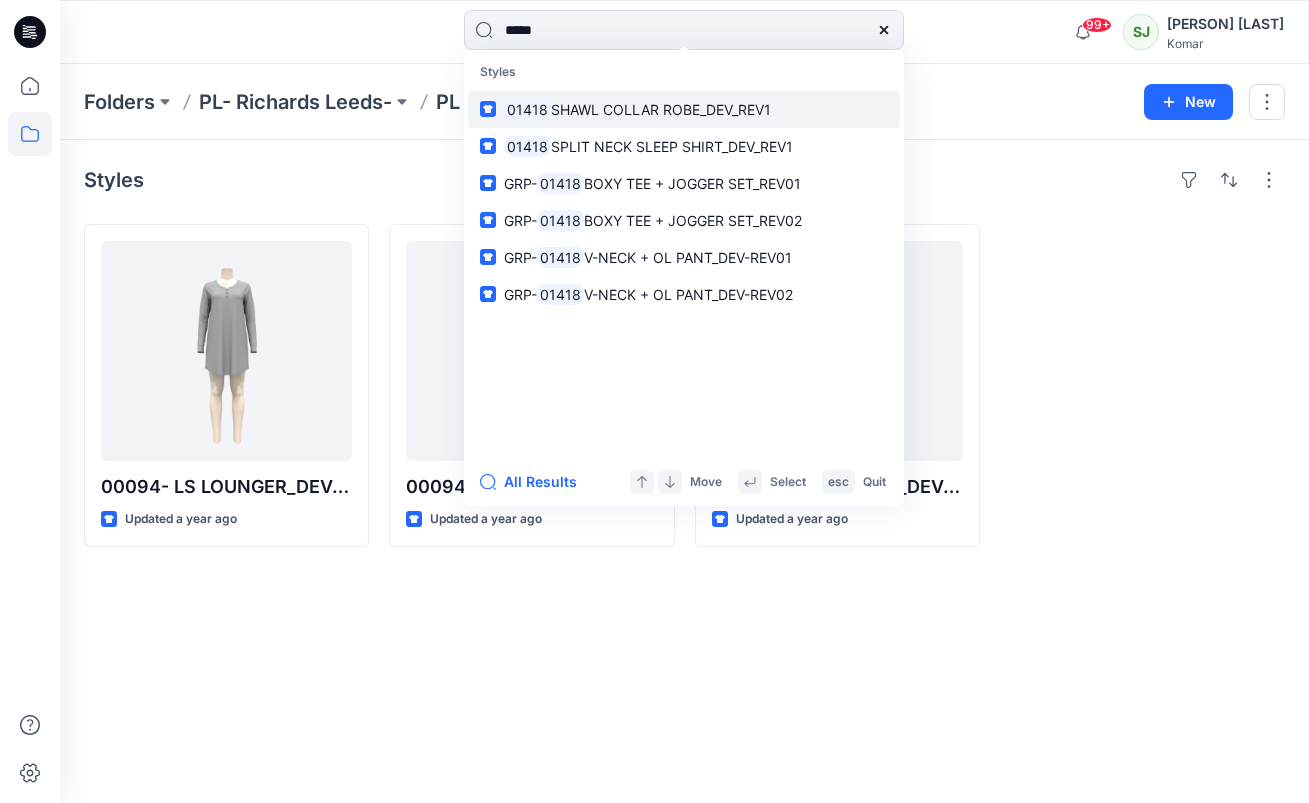 type on "*****" 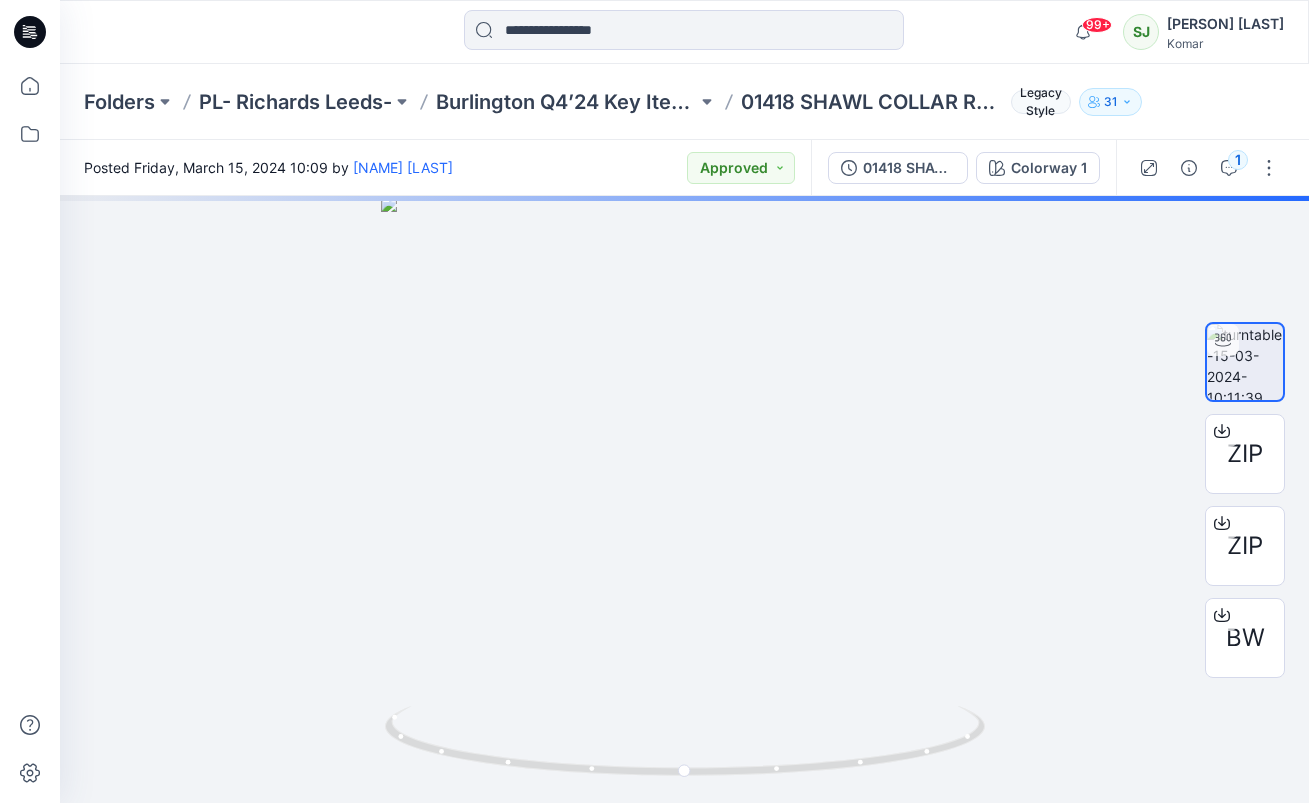 click on "Burlington Q4’24 Key Items" at bounding box center (566, 102) 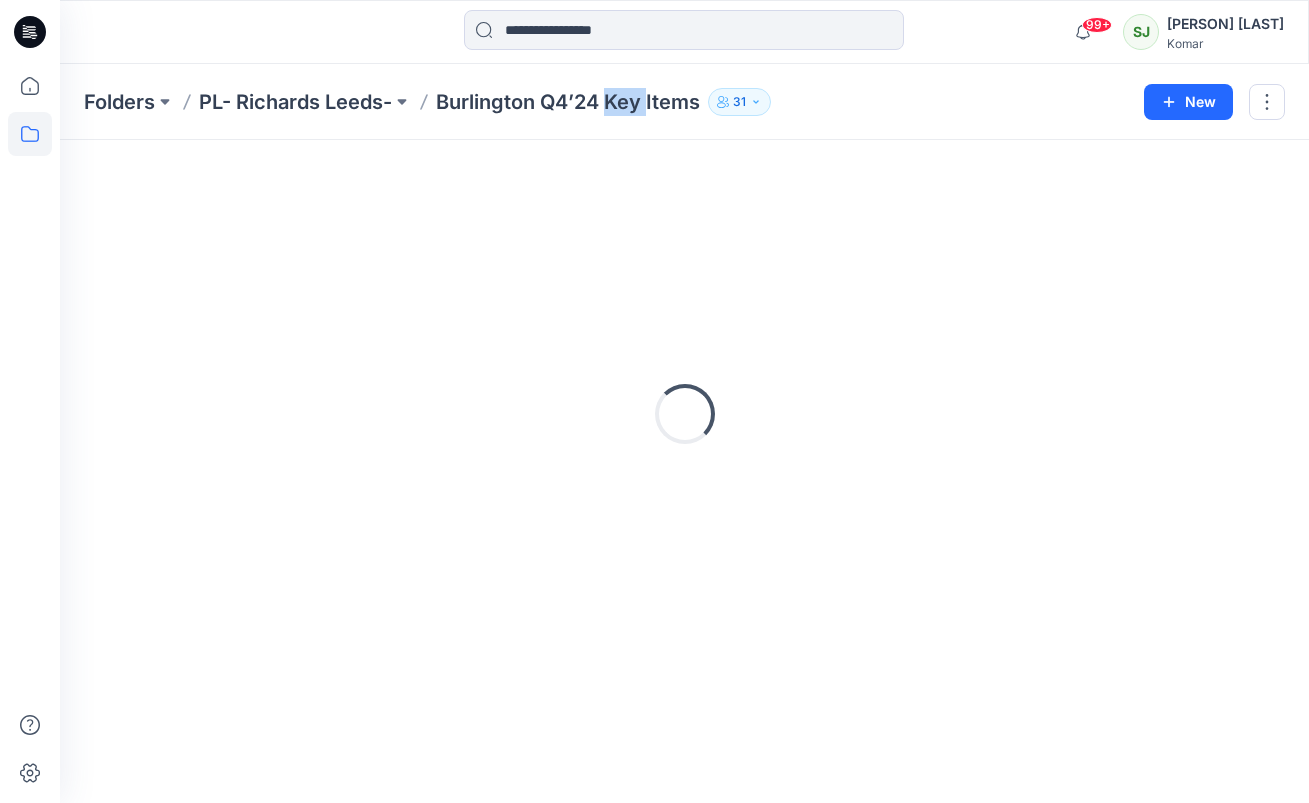 click on "Burlington Q4’24 Key Items" at bounding box center (568, 102) 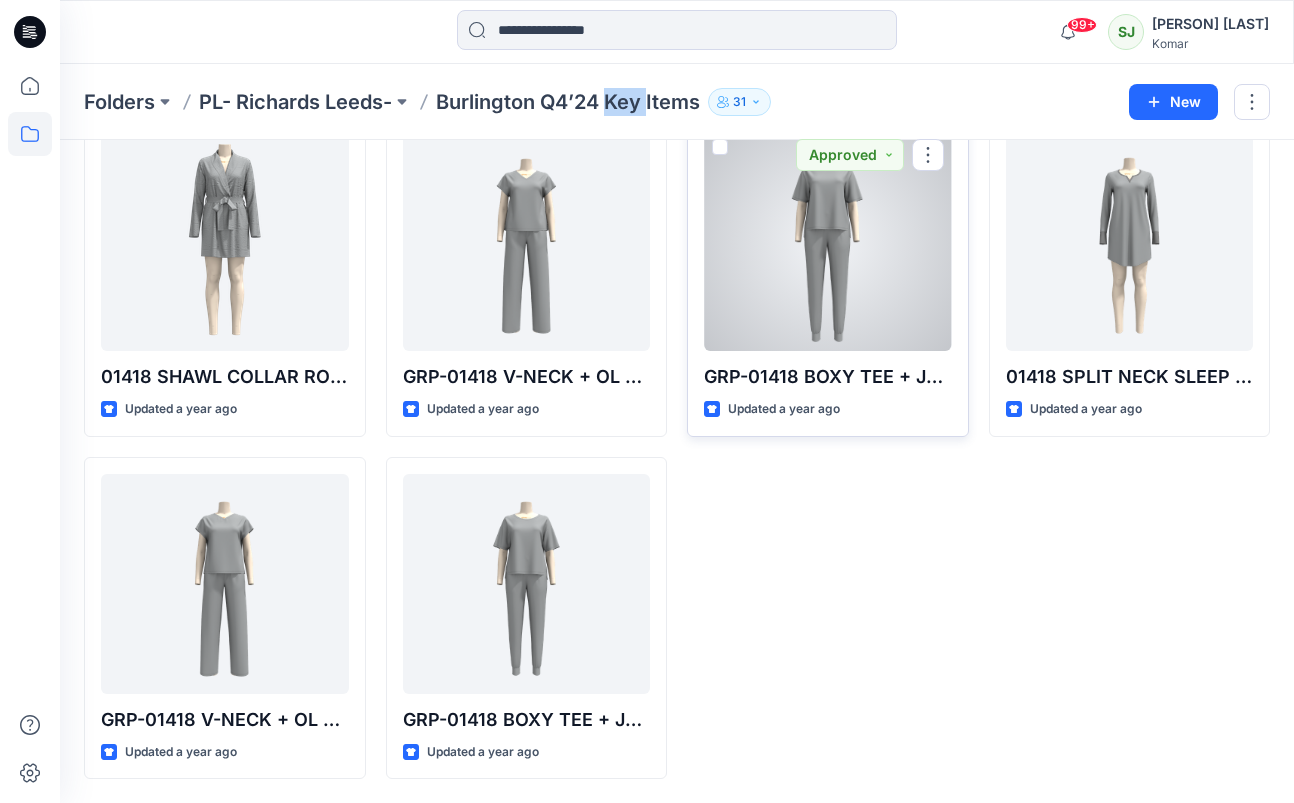scroll, scrollTop: 0, scrollLeft: 0, axis: both 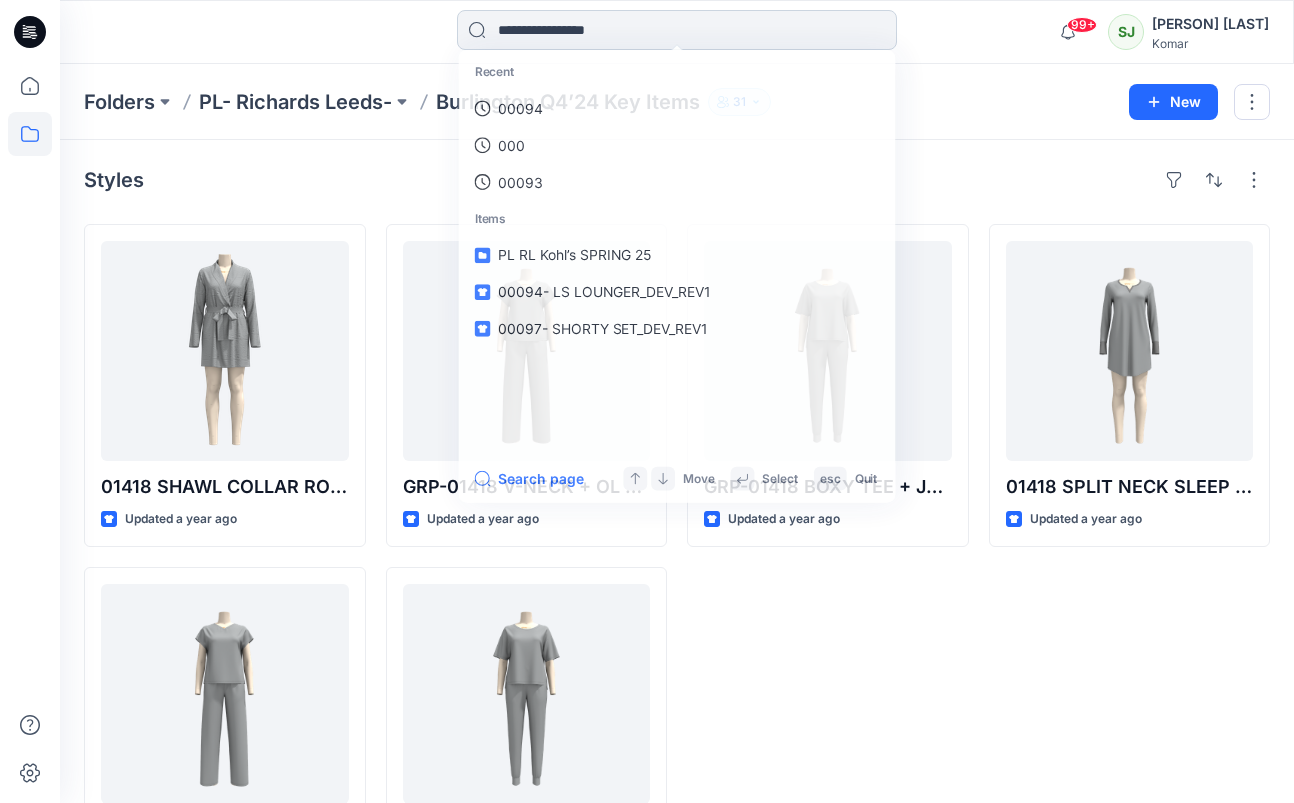 click at bounding box center [677, 30] 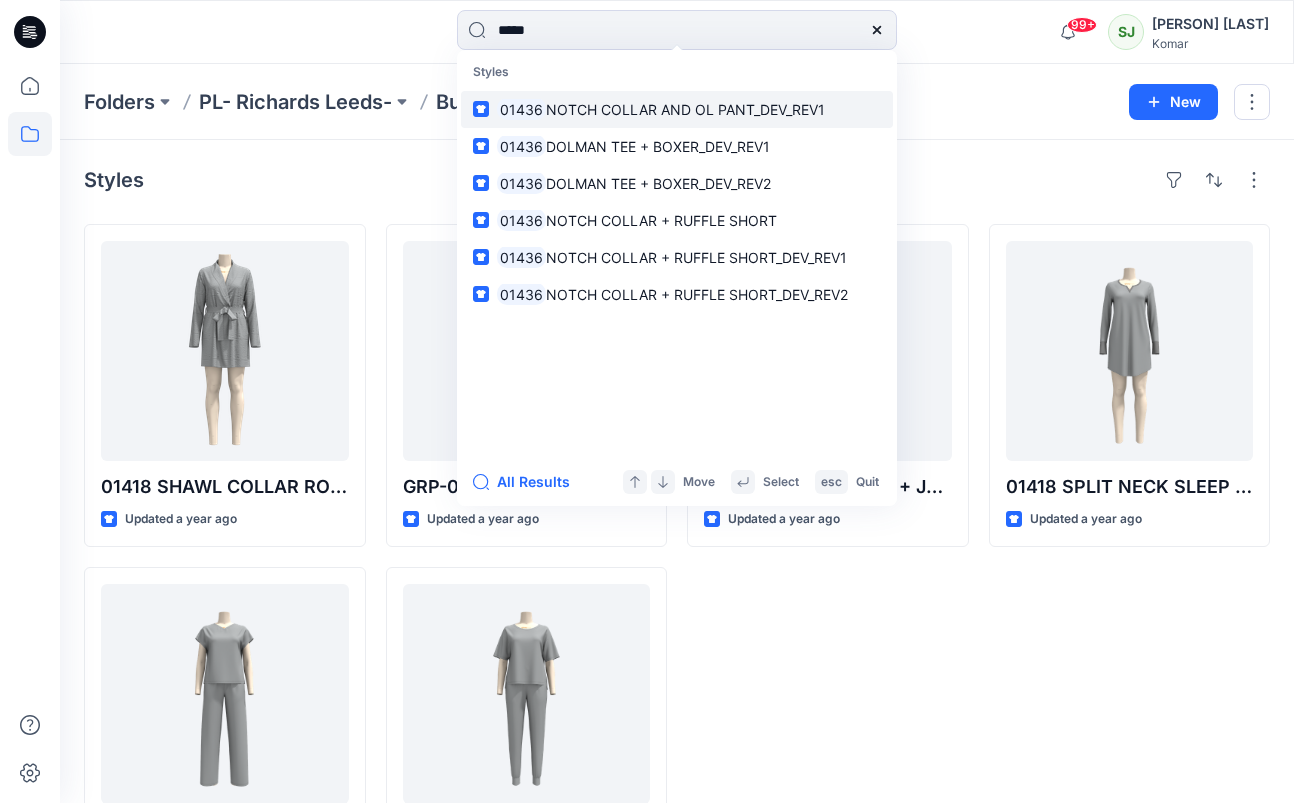 type on "*****" 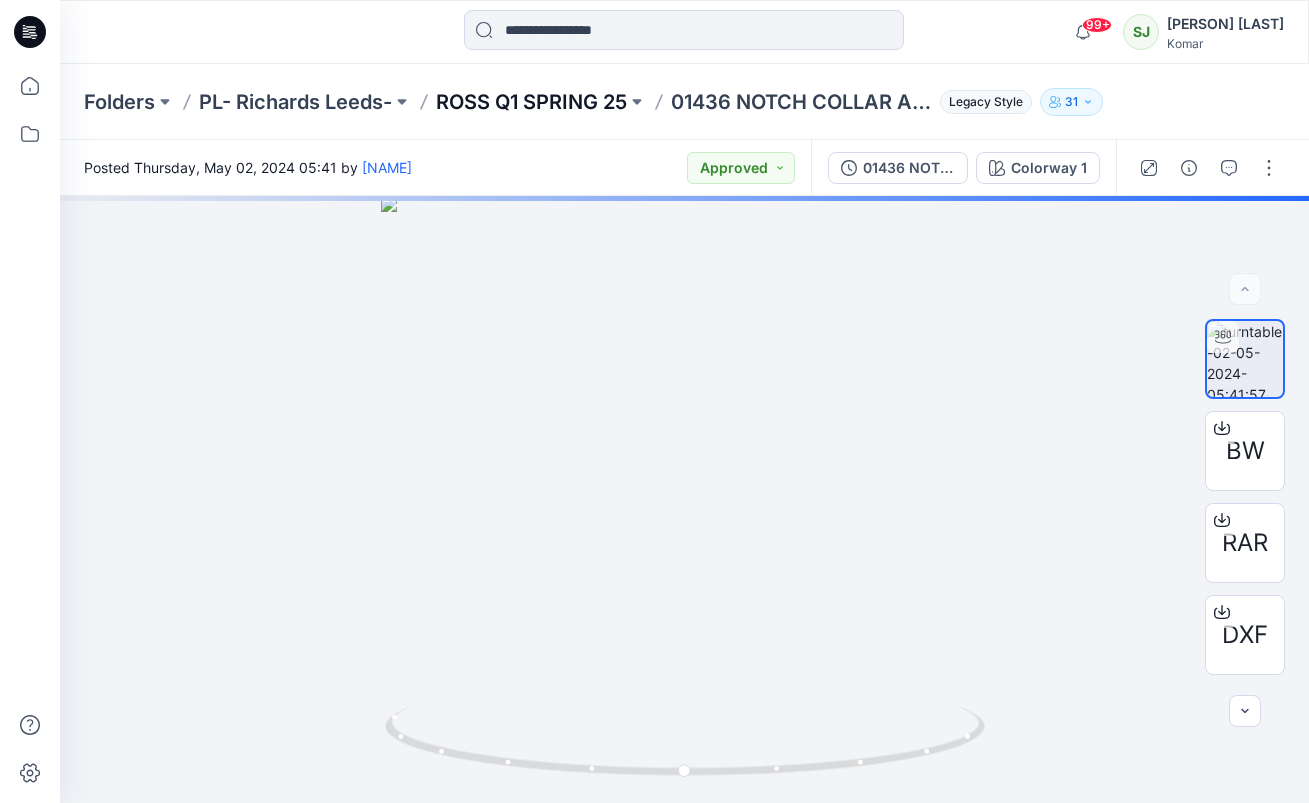 click on "ROSS Q1 SPRING 25" at bounding box center [531, 102] 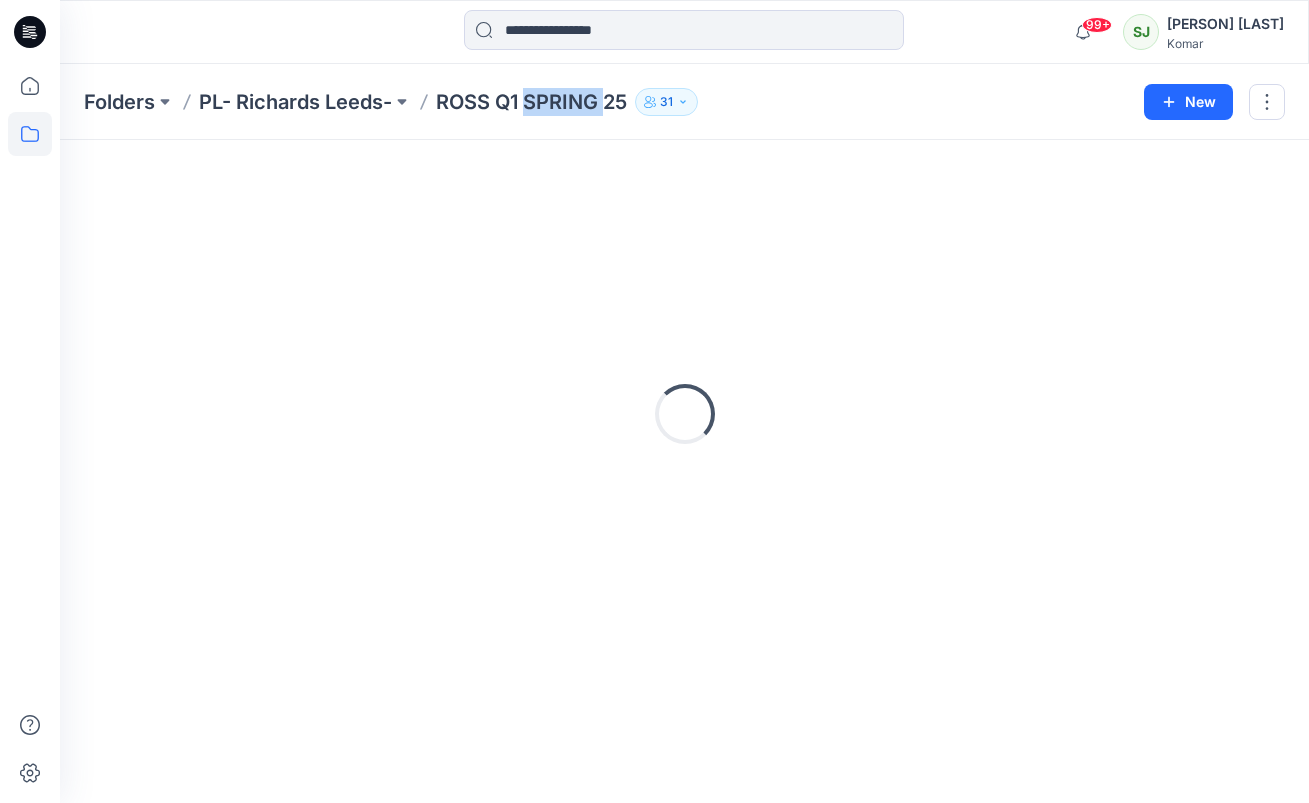 click on "ROSS Q1 SPRING 25" at bounding box center (531, 102) 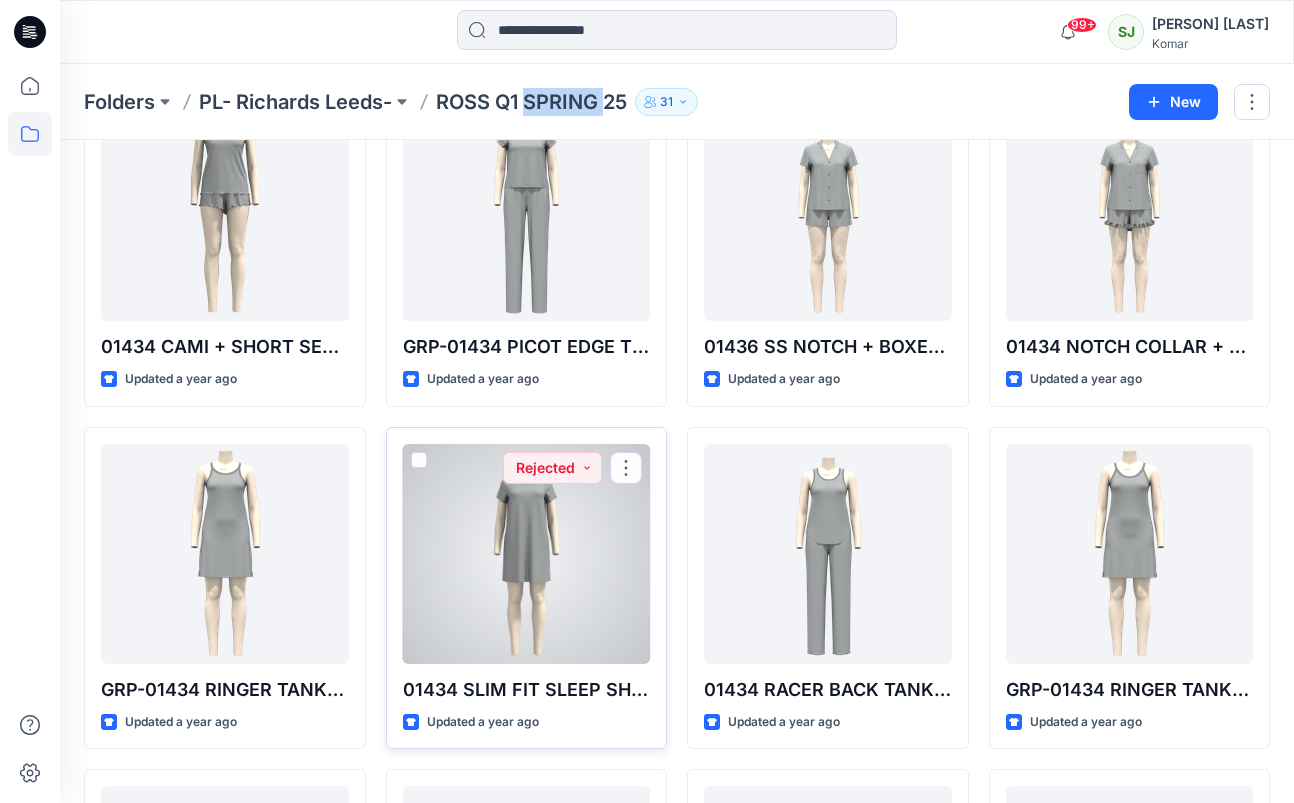 scroll, scrollTop: 425, scrollLeft: 0, axis: vertical 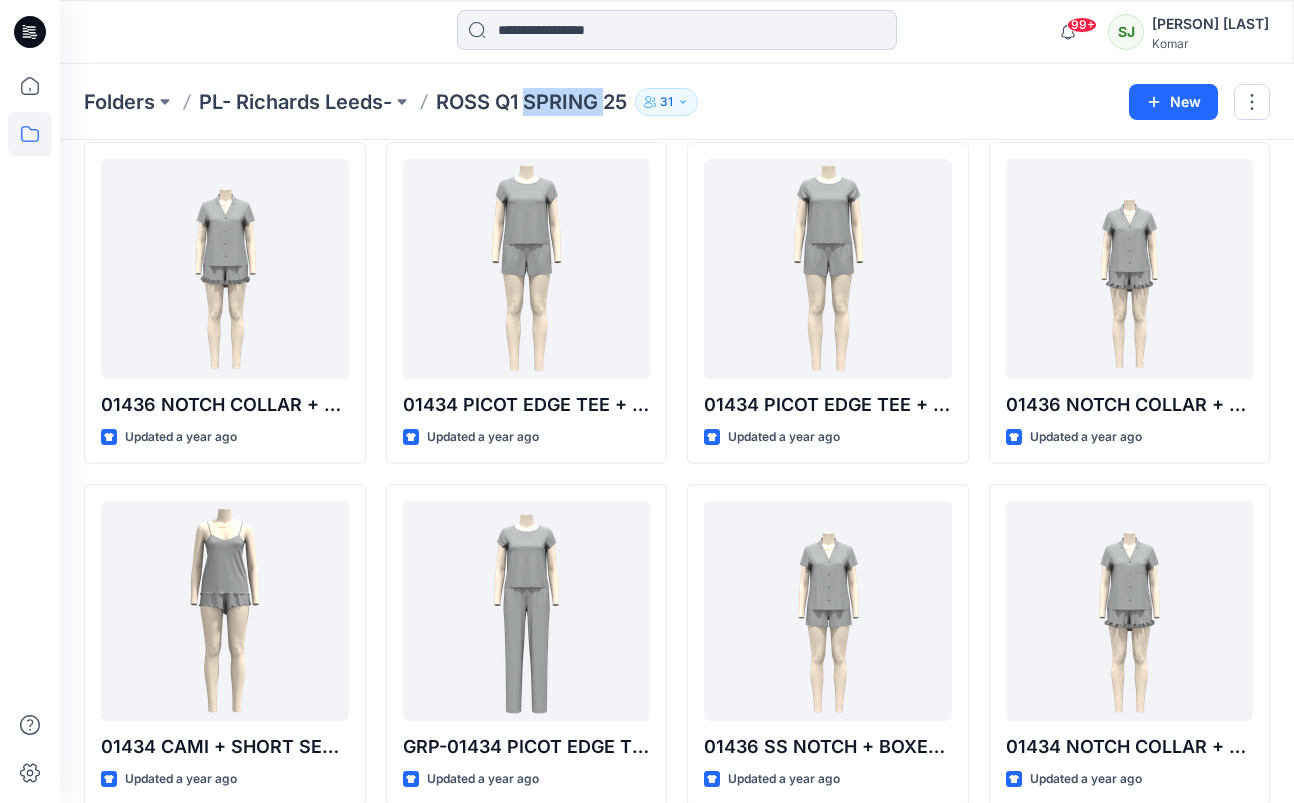 click at bounding box center (677, 30) 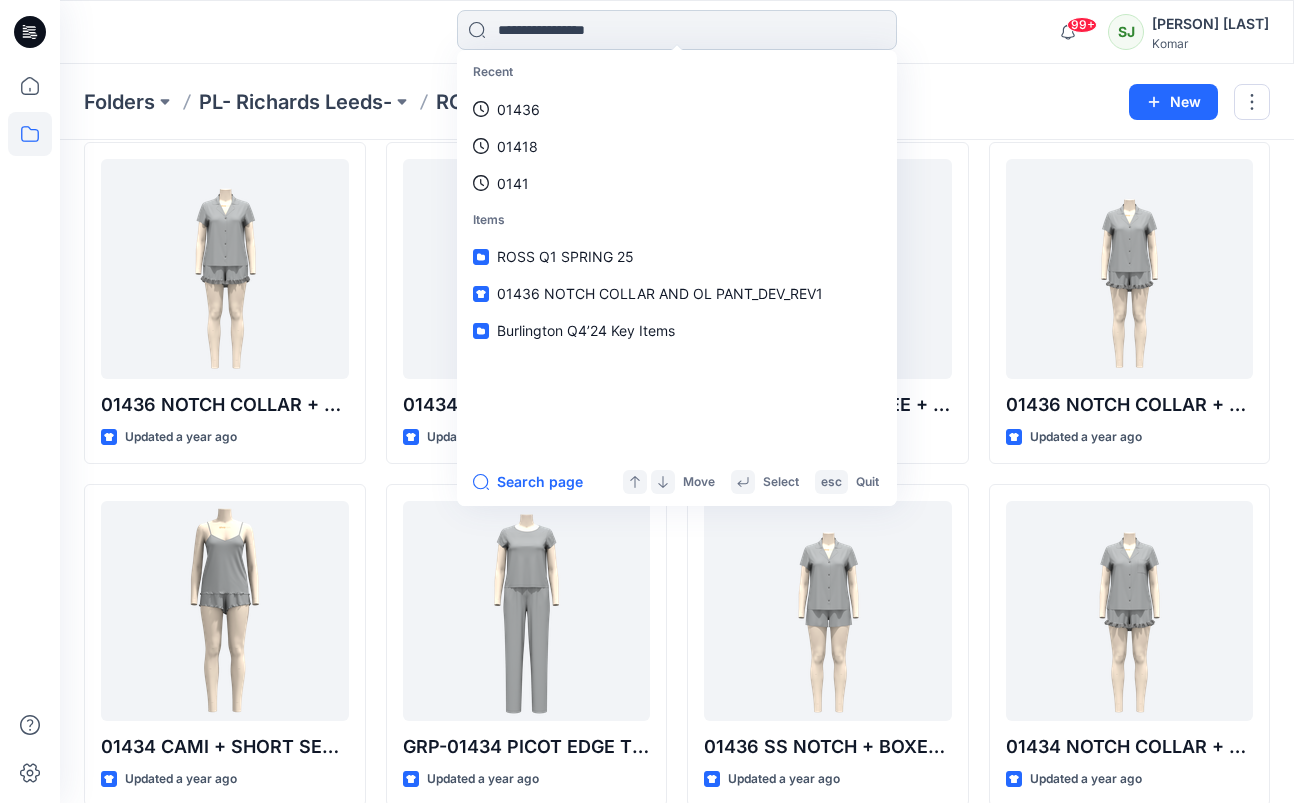 click at bounding box center (677, 30) 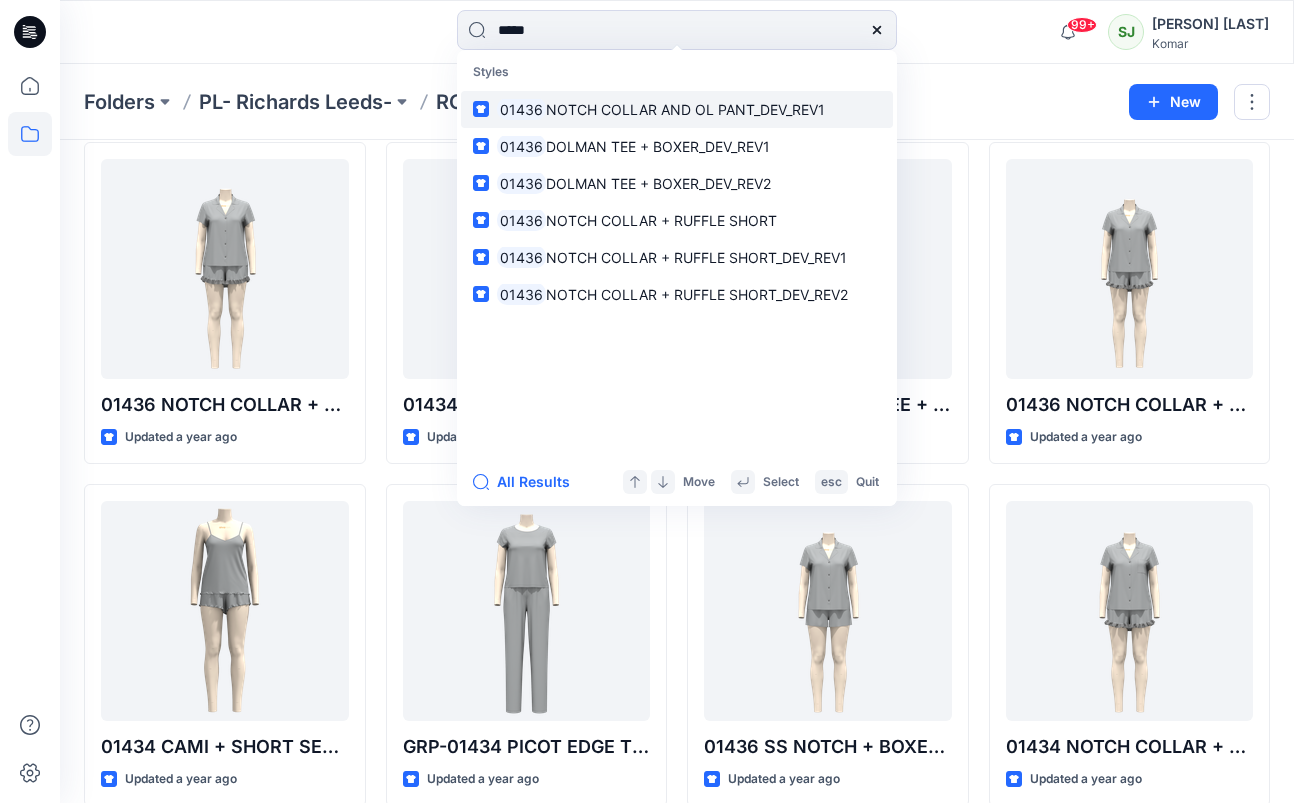 type on "*****" 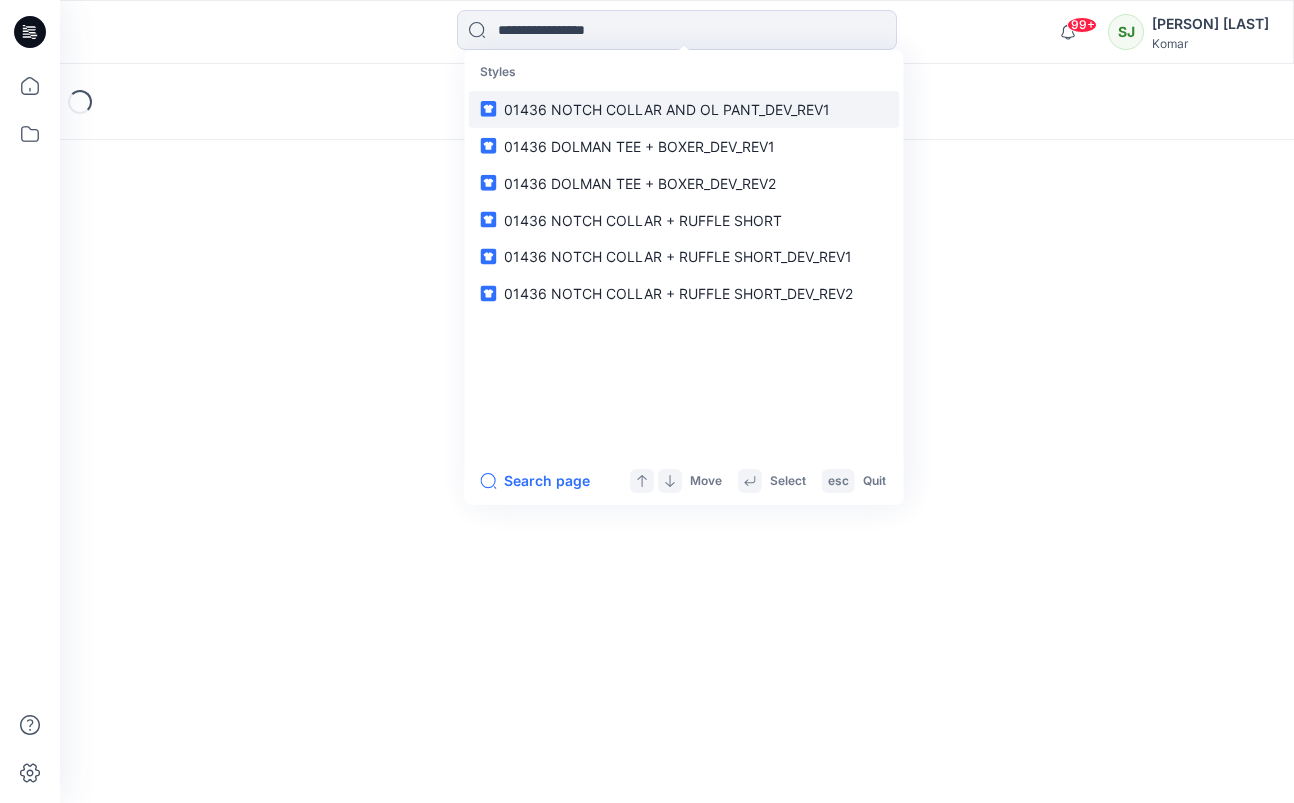 scroll, scrollTop: 0, scrollLeft: 0, axis: both 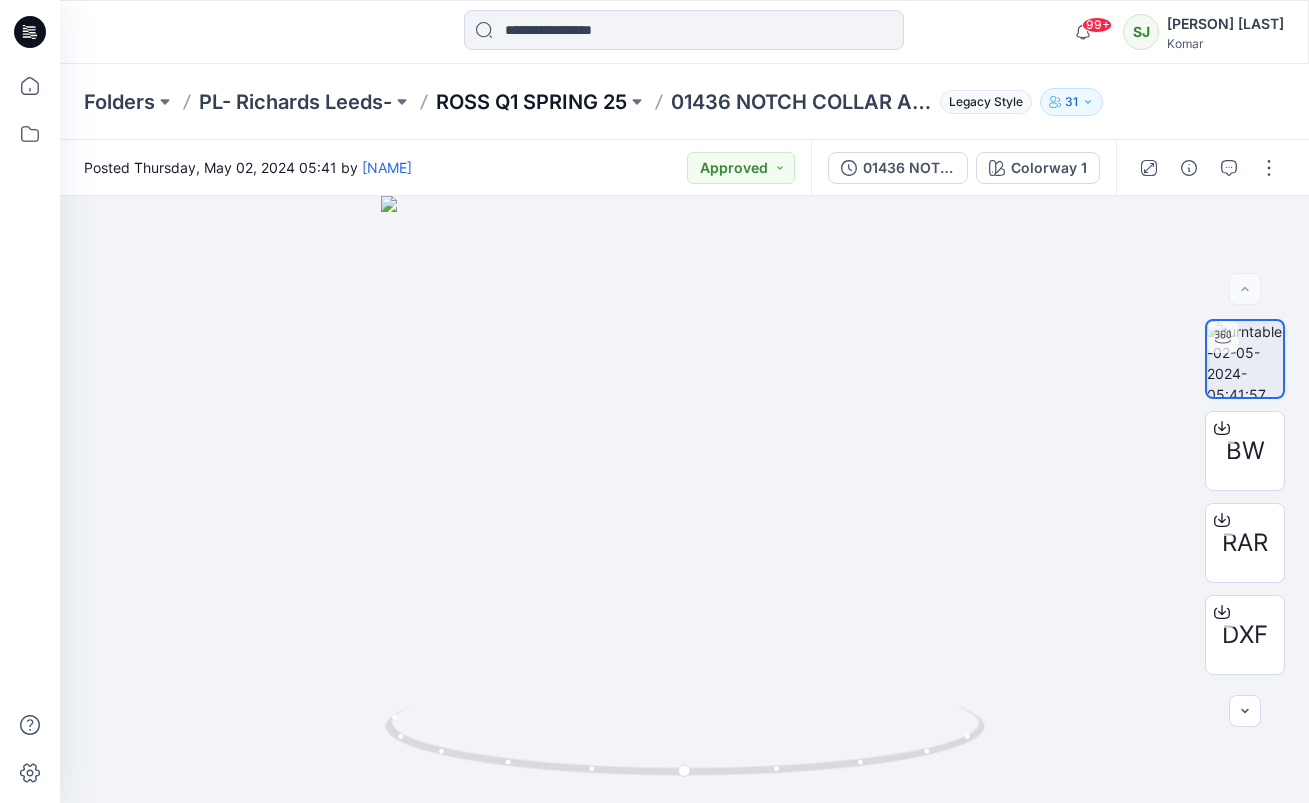 click on "ROSS Q1 SPRING 25" at bounding box center (531, 102) 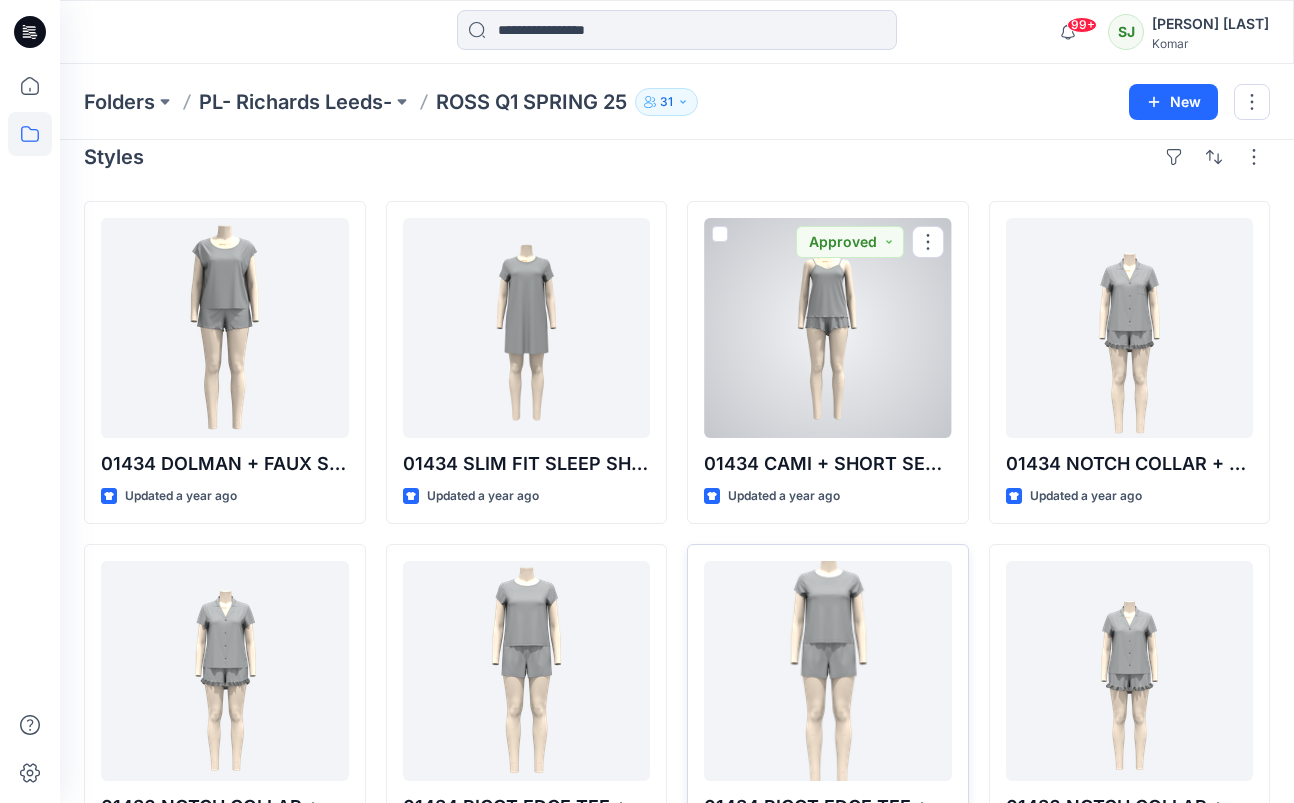 scroll, scrollTop: 0, scrollLeft: 0, axis: both 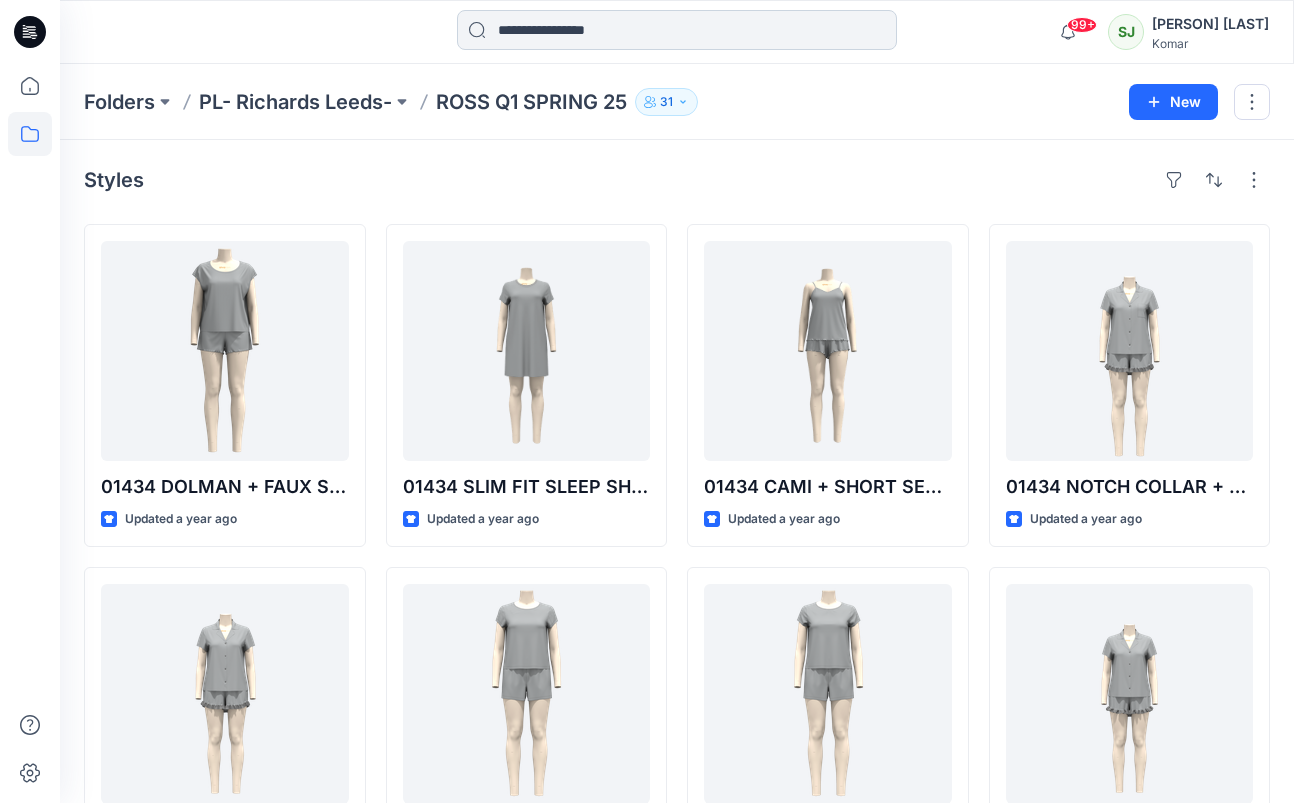 click at bounding box center (677, 30) 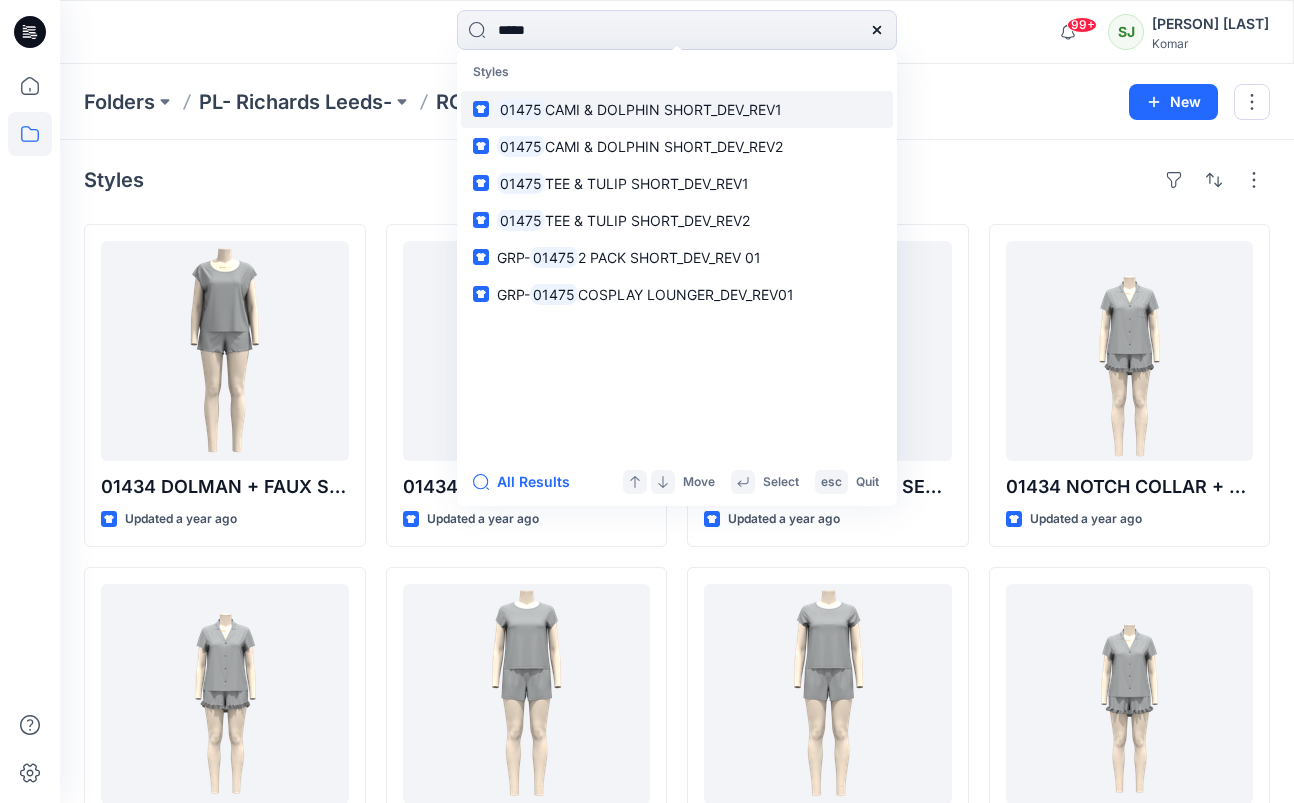 type on "*****" 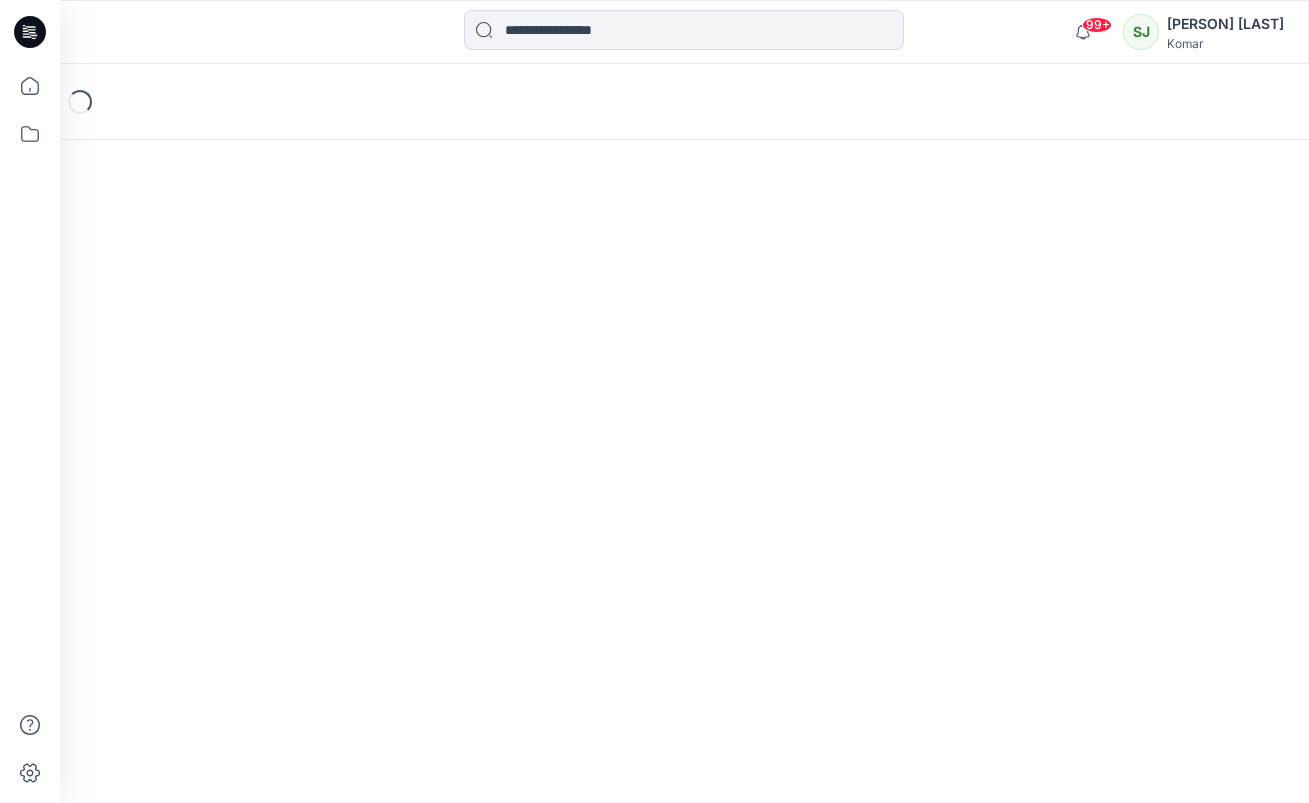 click on "Loading..." at bounding box center (684, 102) 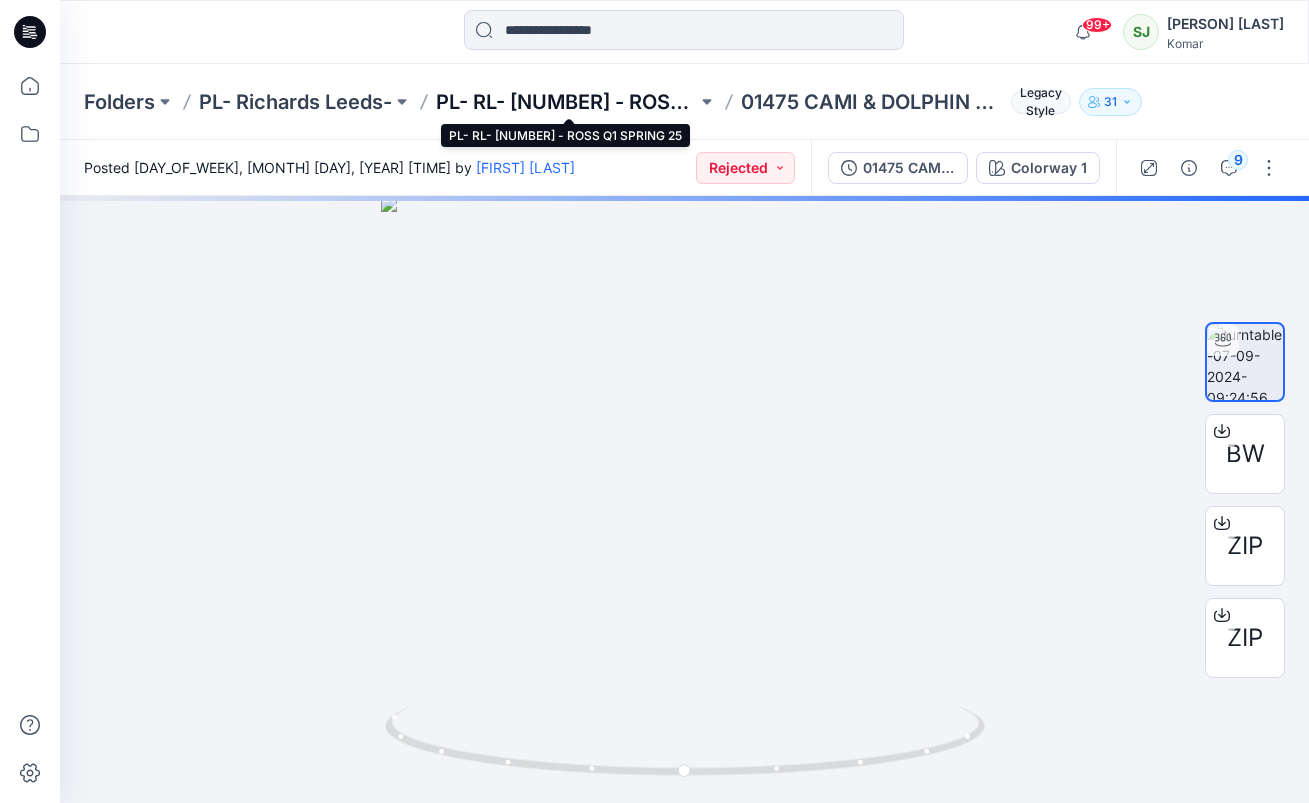 click on "PL- RL- [NUMBER] - ROSS Q1 SPRING 25" at bounding box center (566, 102) 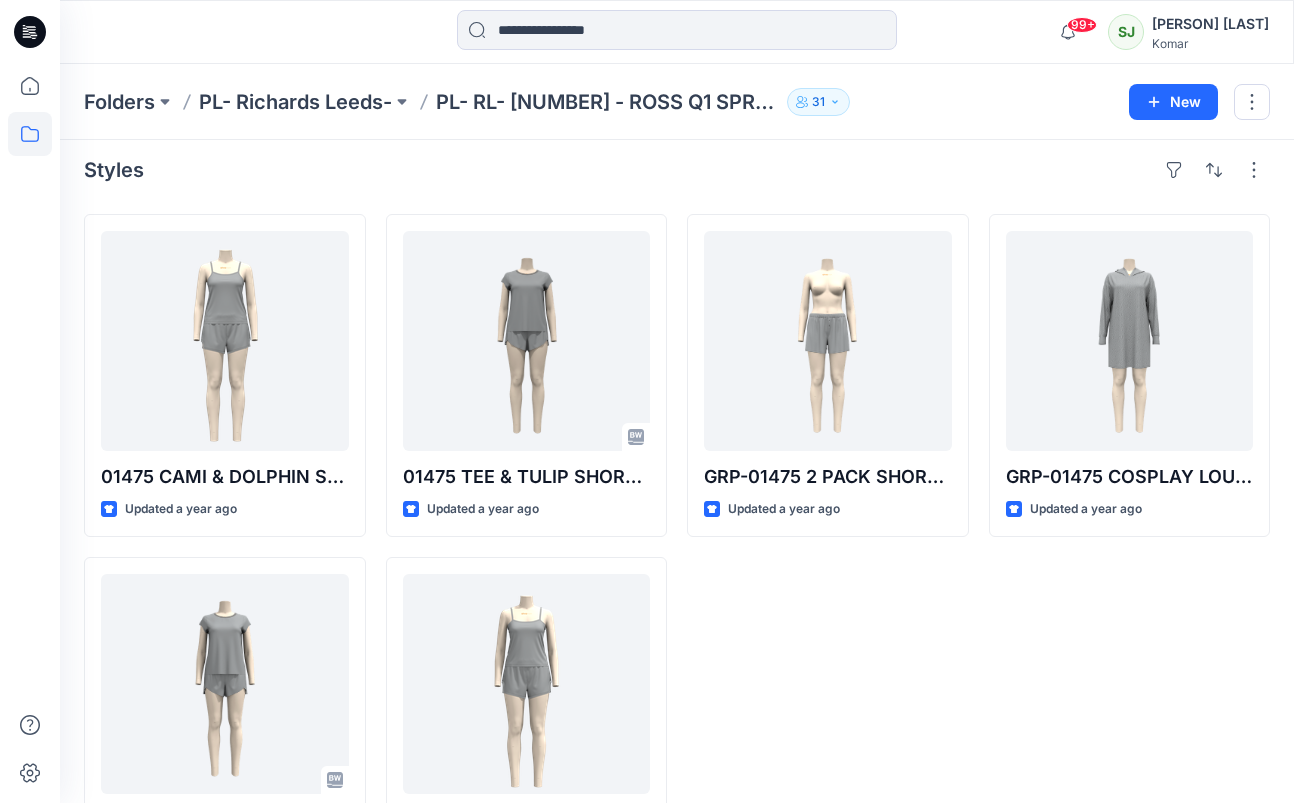 scroll, scrollTop: 0, scrollLeft: 0, axis: both 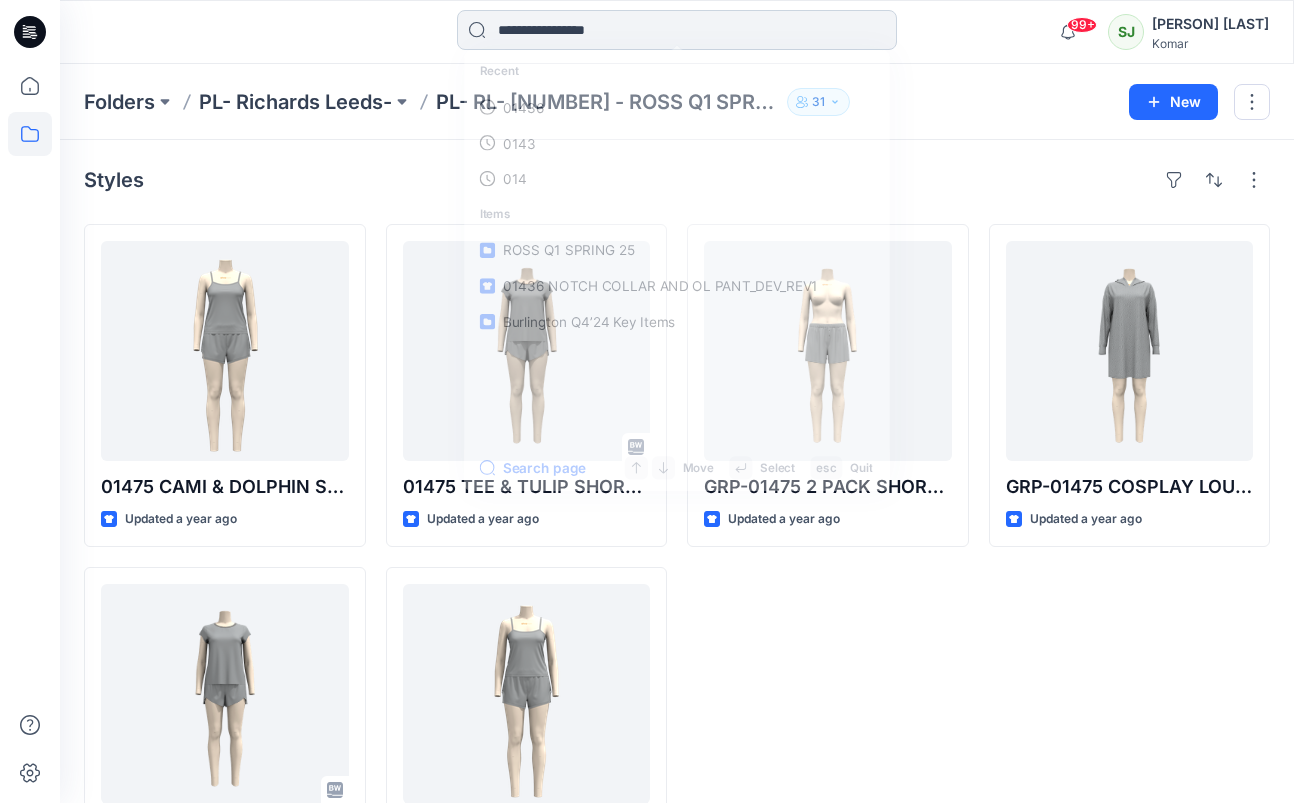 click at bounding box center (677, 30) 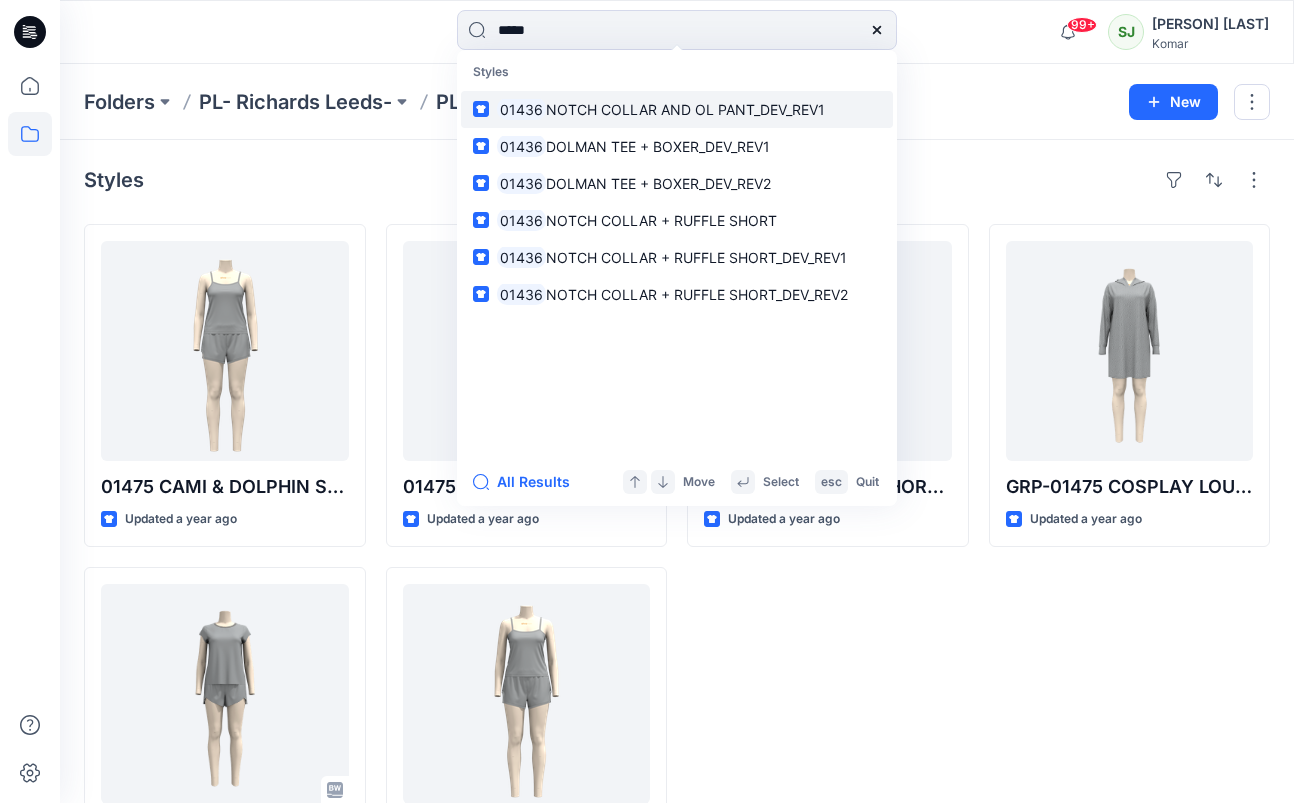 type on "*****" 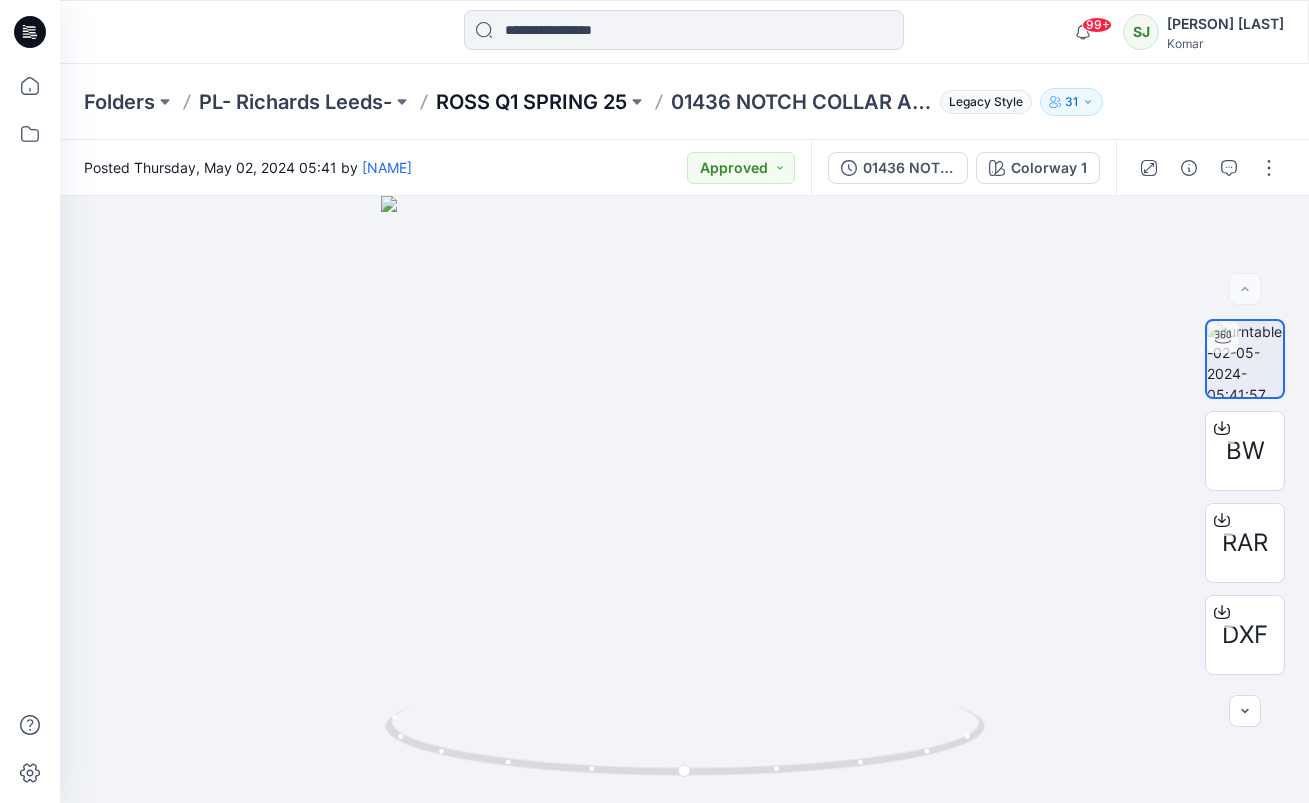 click on "ROSS Q1 SPRING 25" at bounding box center [531, 102] 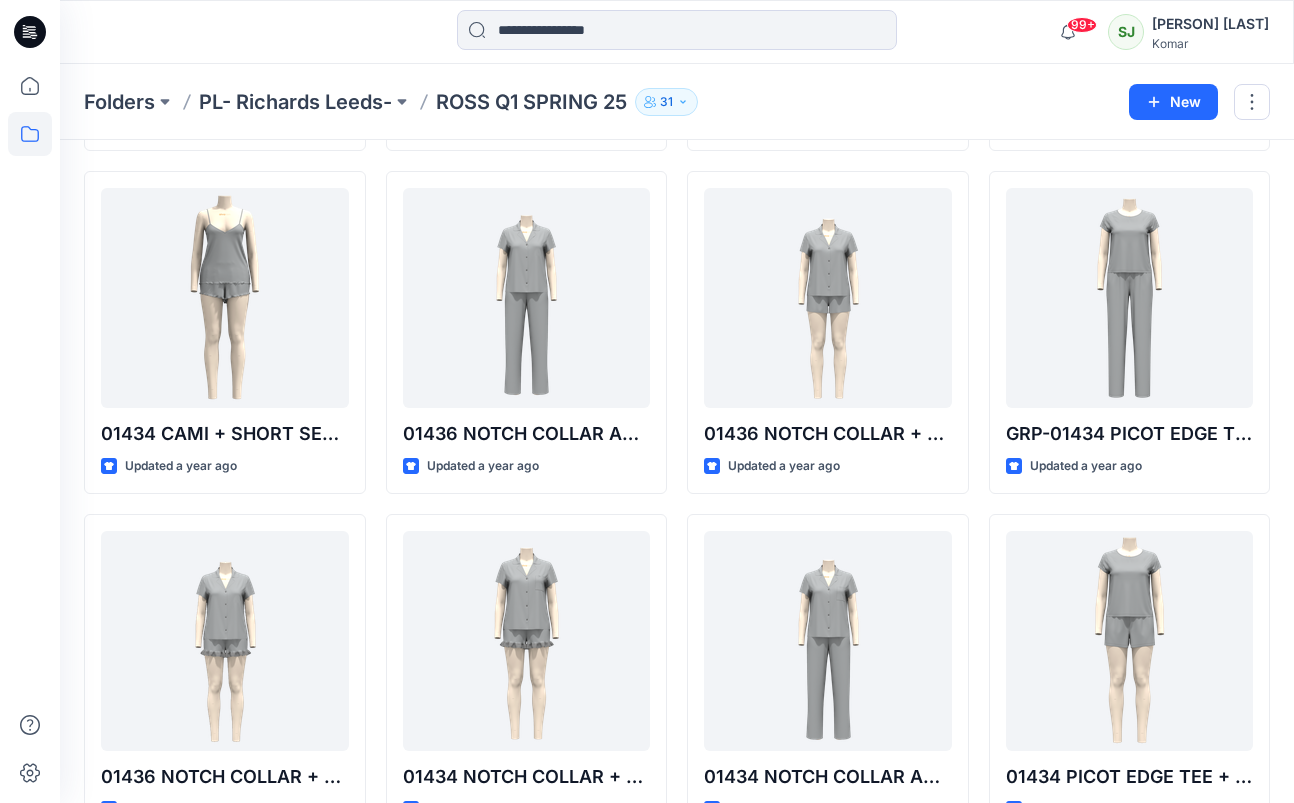 scroll, scrollTop: 1023, scrollLeft: 0, axis: vertical 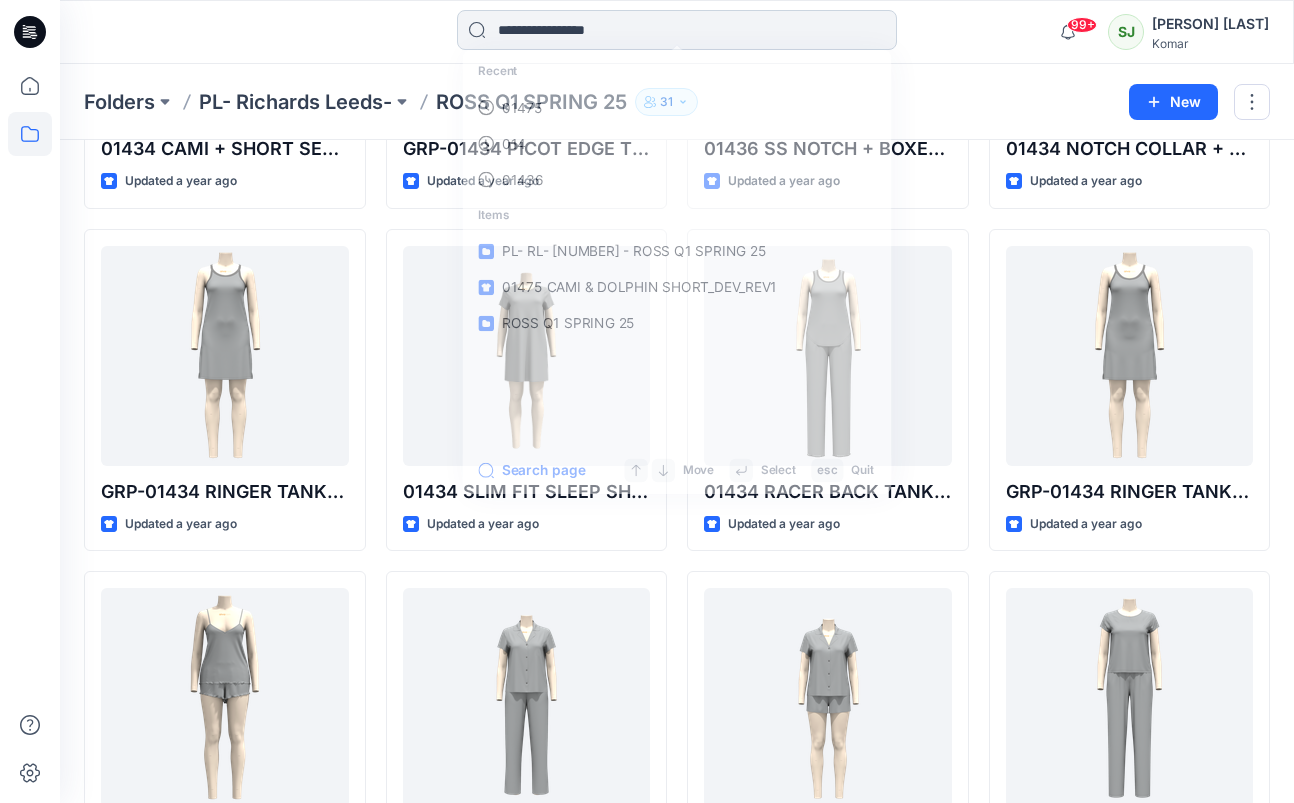 click at bounding box center (677, 30) 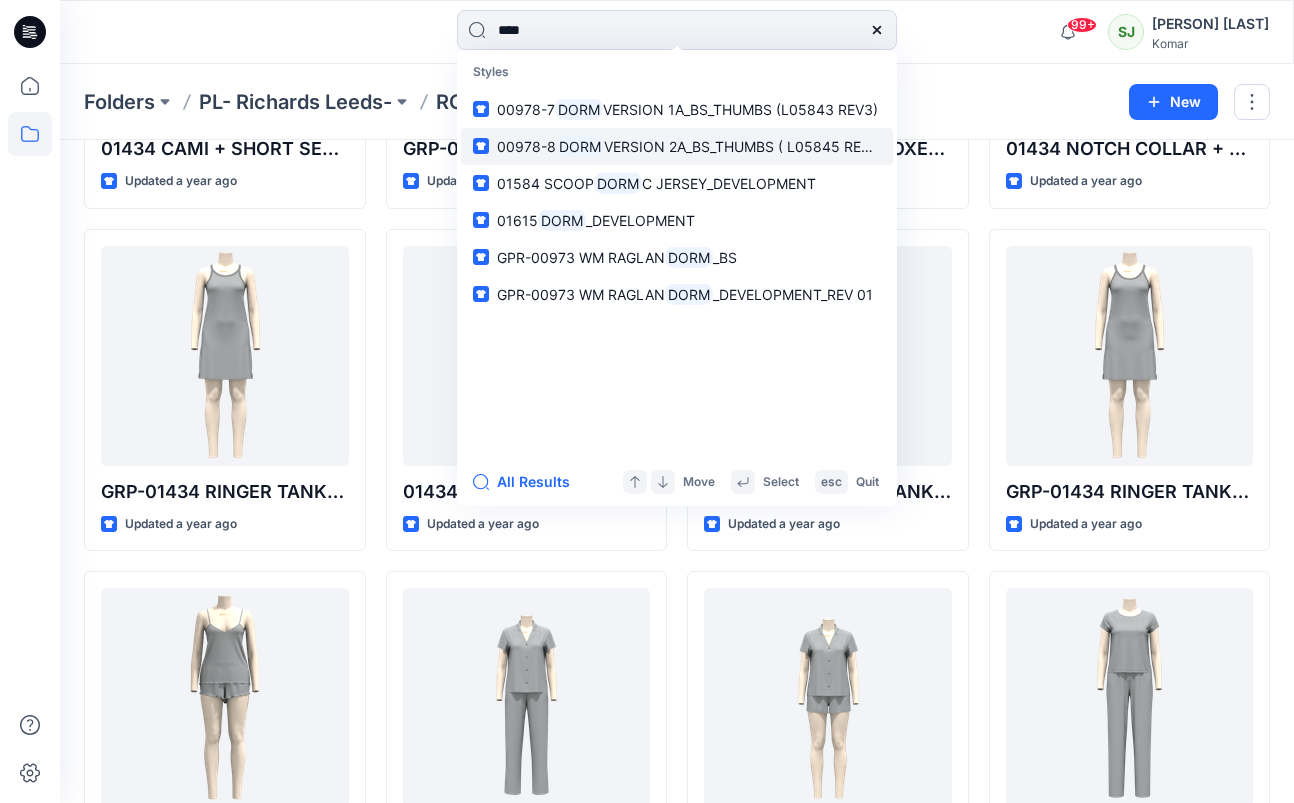 type on "****" 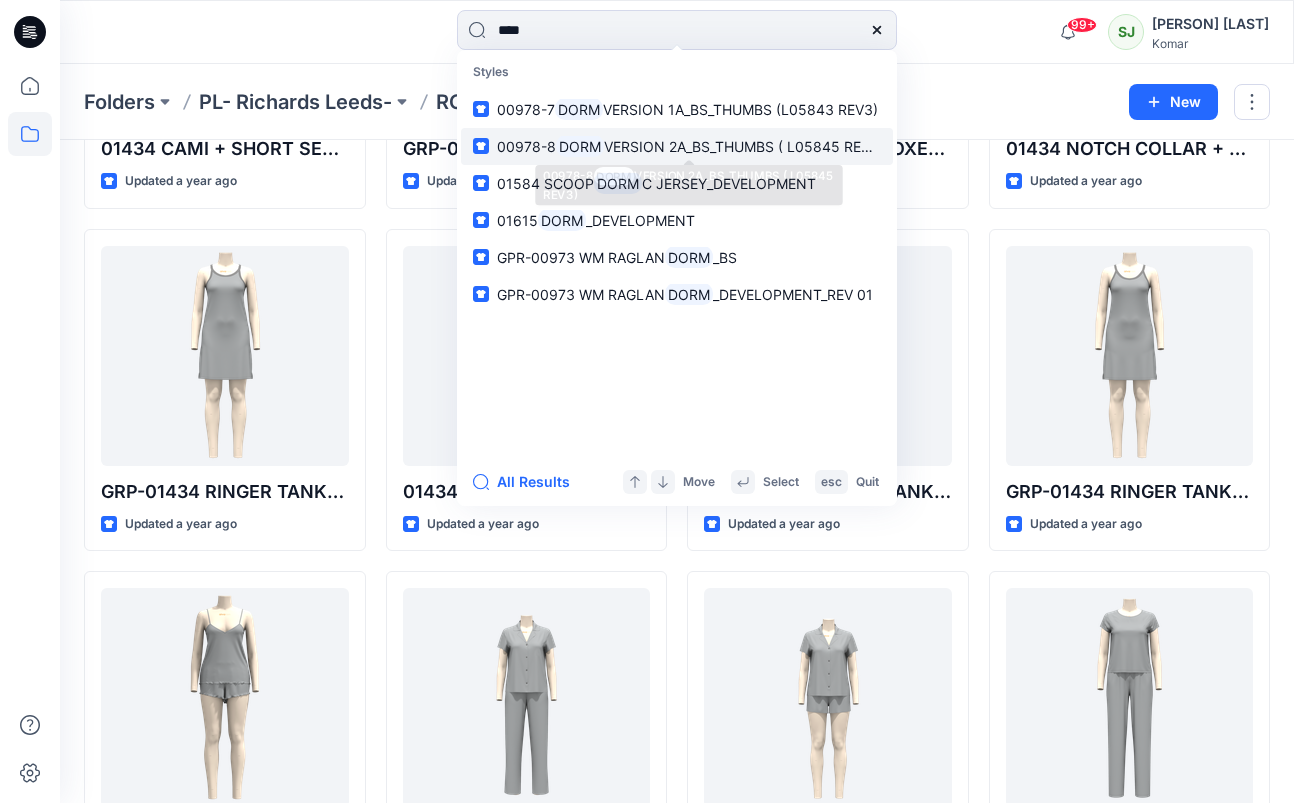 click on "00978-8  DORM  VERSION 2A_BS_THUMBS ( L05845 REV3)" at bounding box center [689, 146] 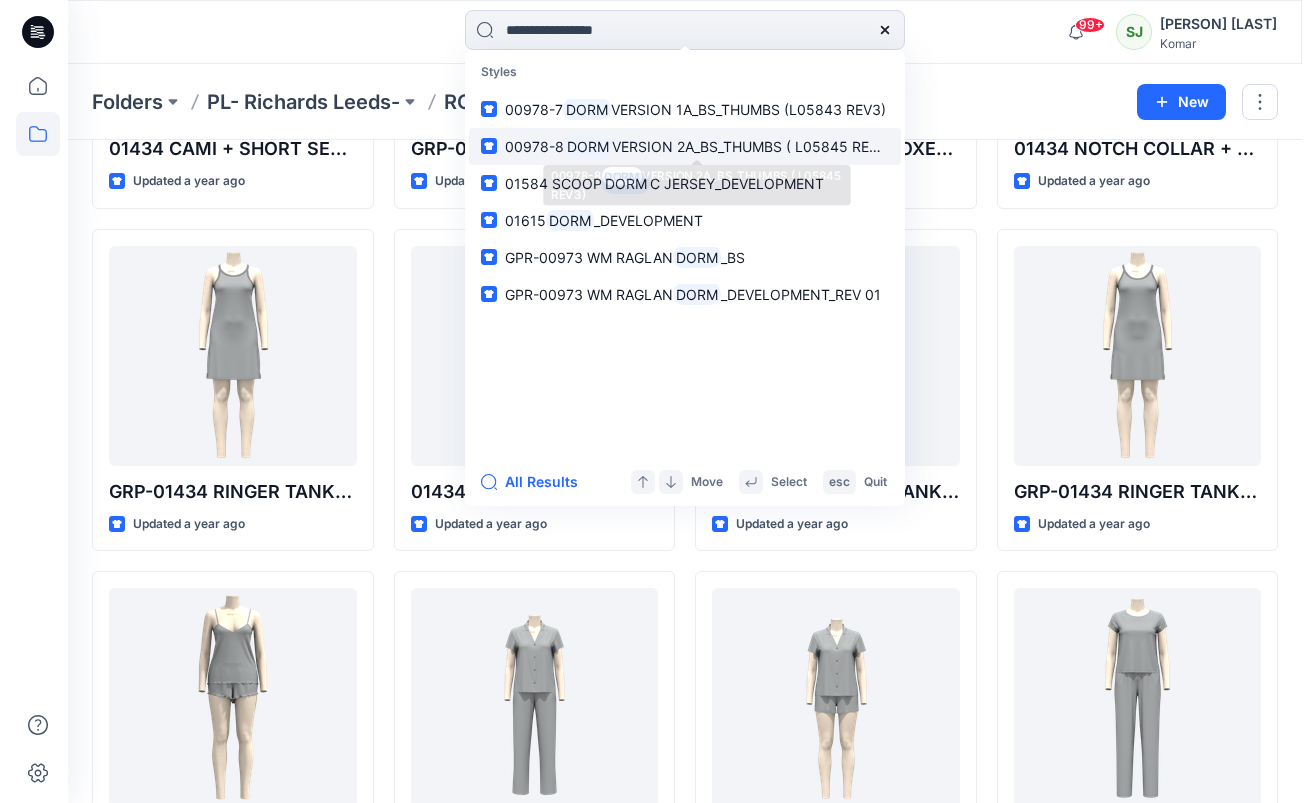 scroll, scrollTop: 0, scrollLeft: 0, axis: both 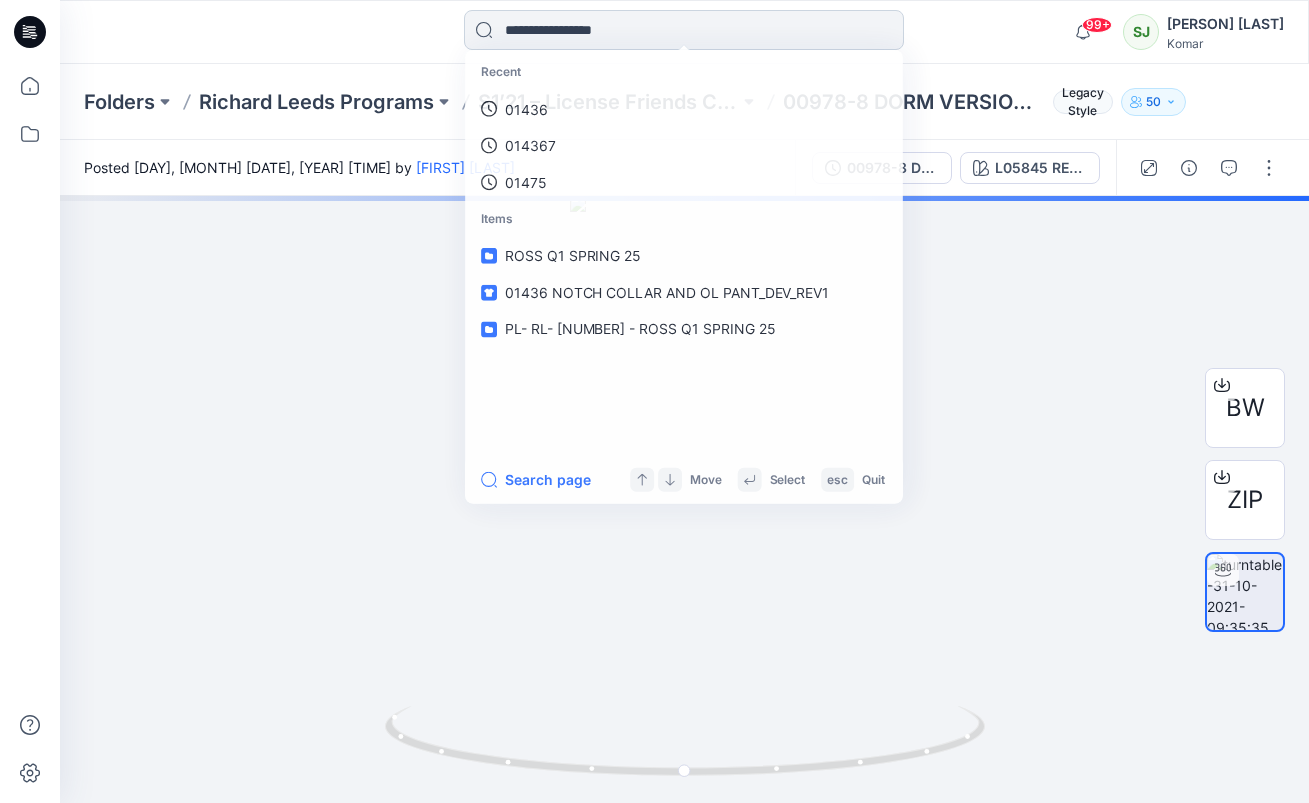 click at bounding box center [684, 30] 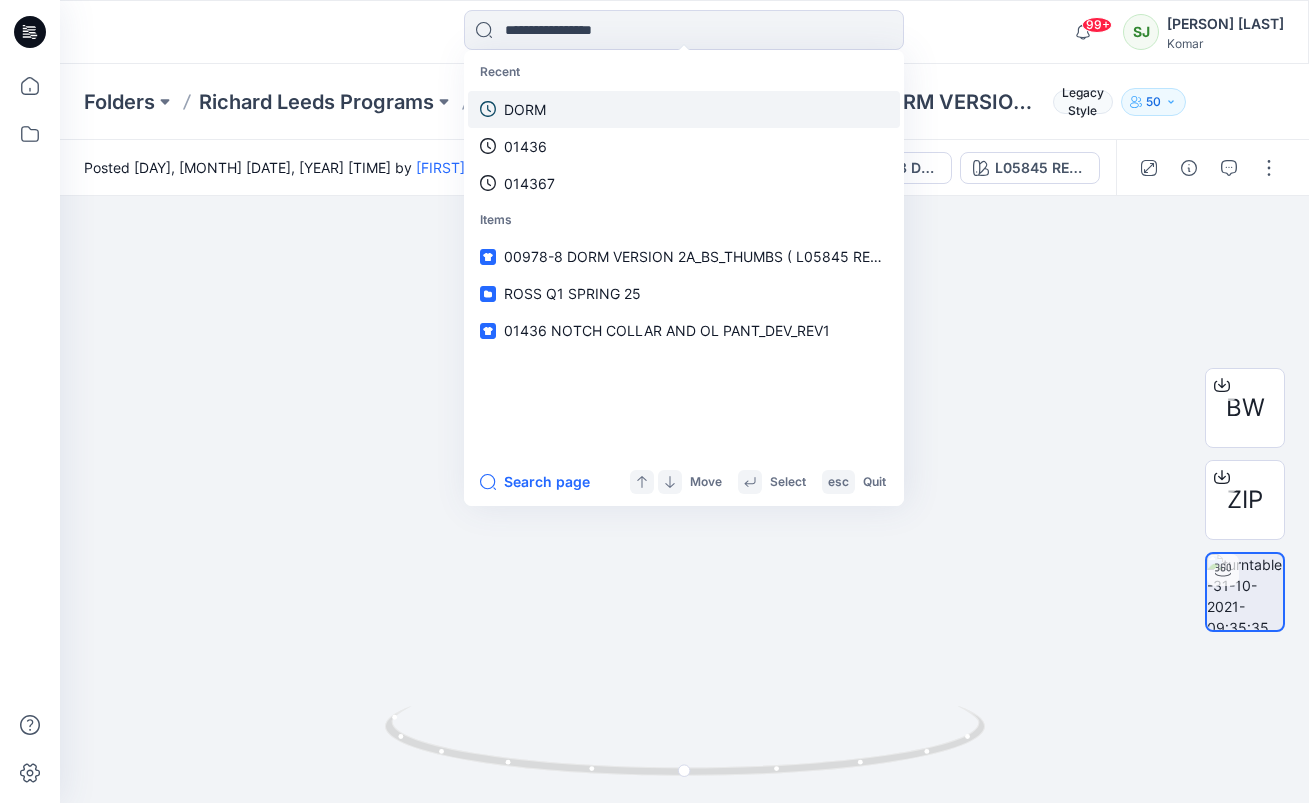 click on "DORM" at bounding box center (525, 109) 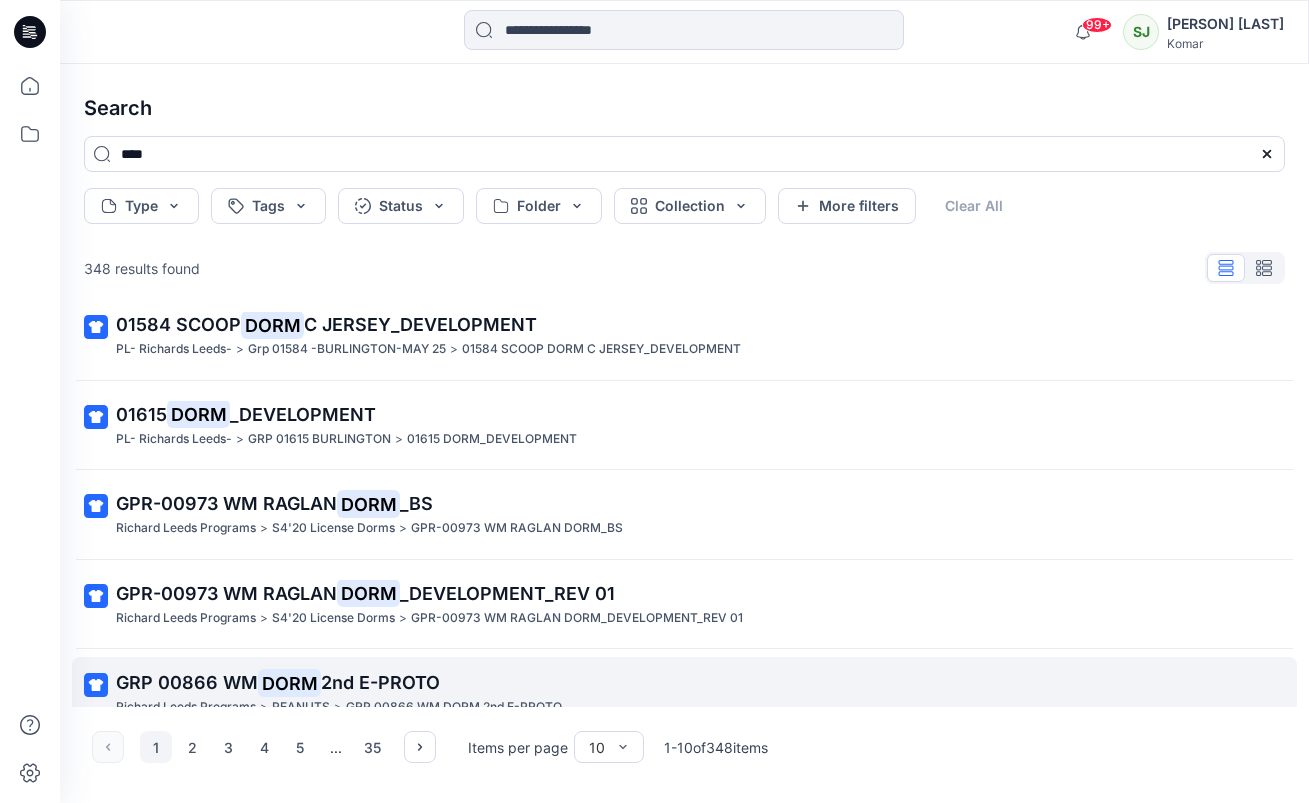 scroll, scrollTop: 500, scrollLeft: 0, axis: vertical 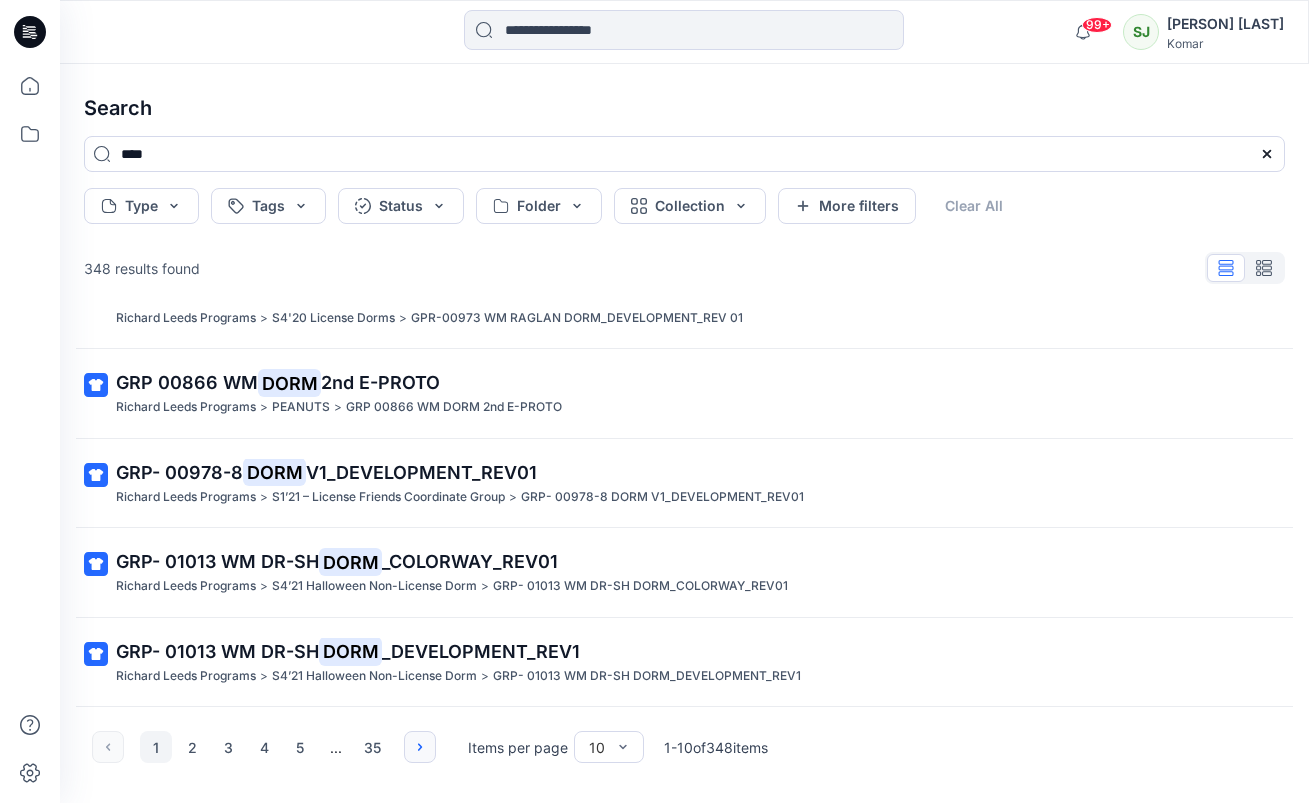 click 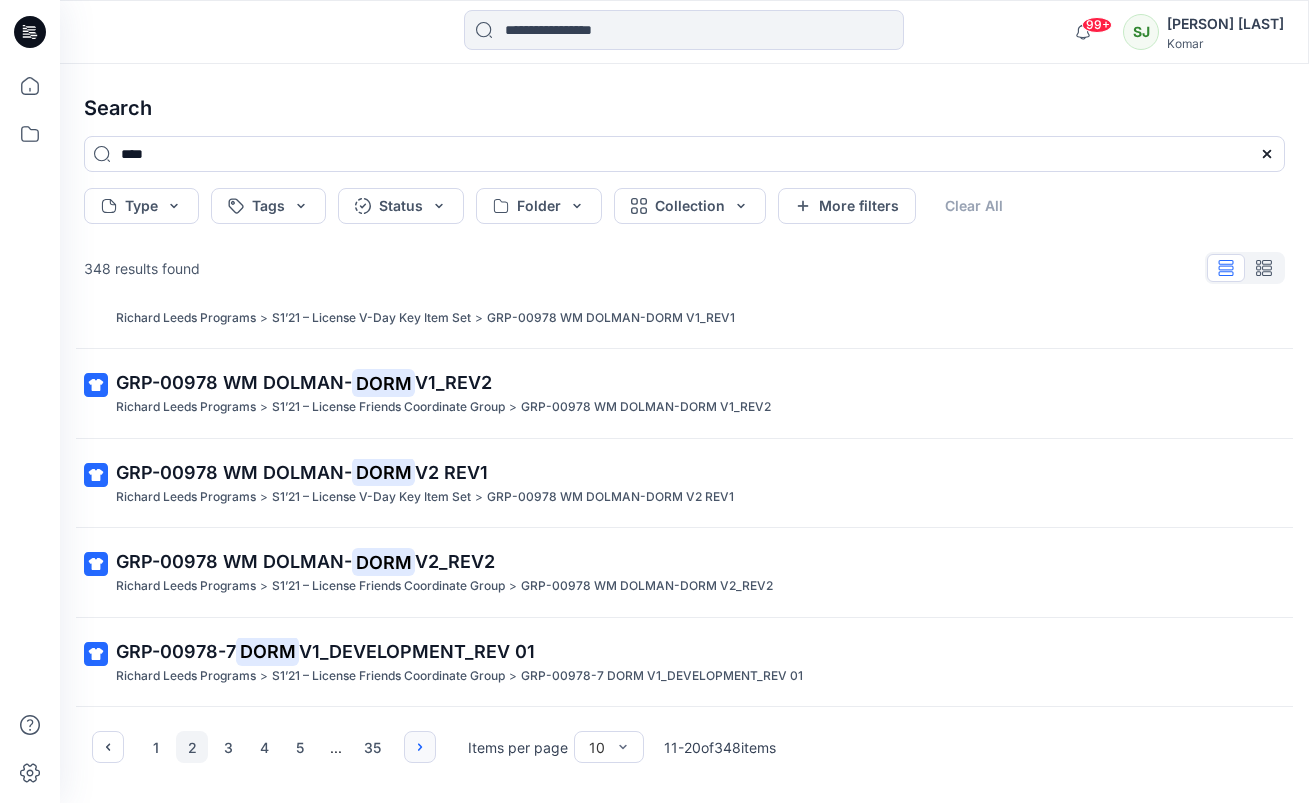 click 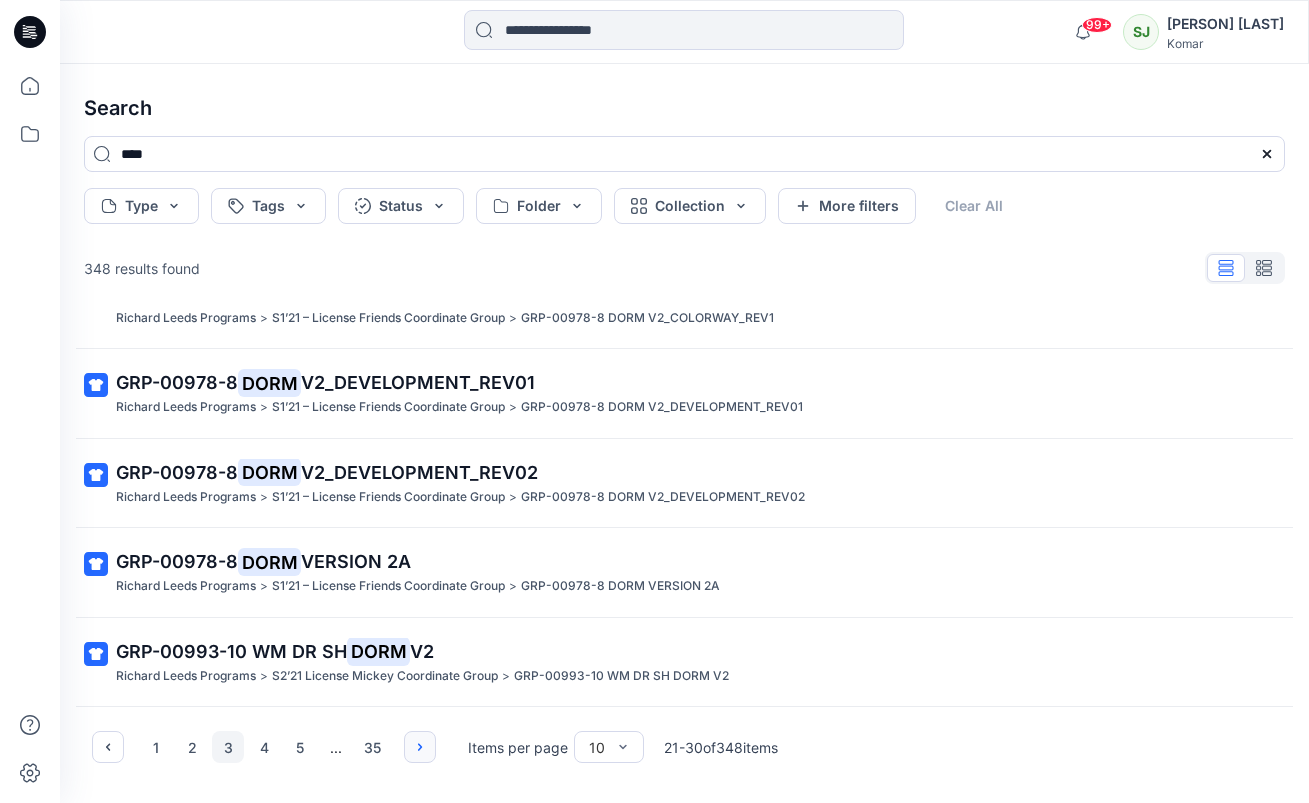 click 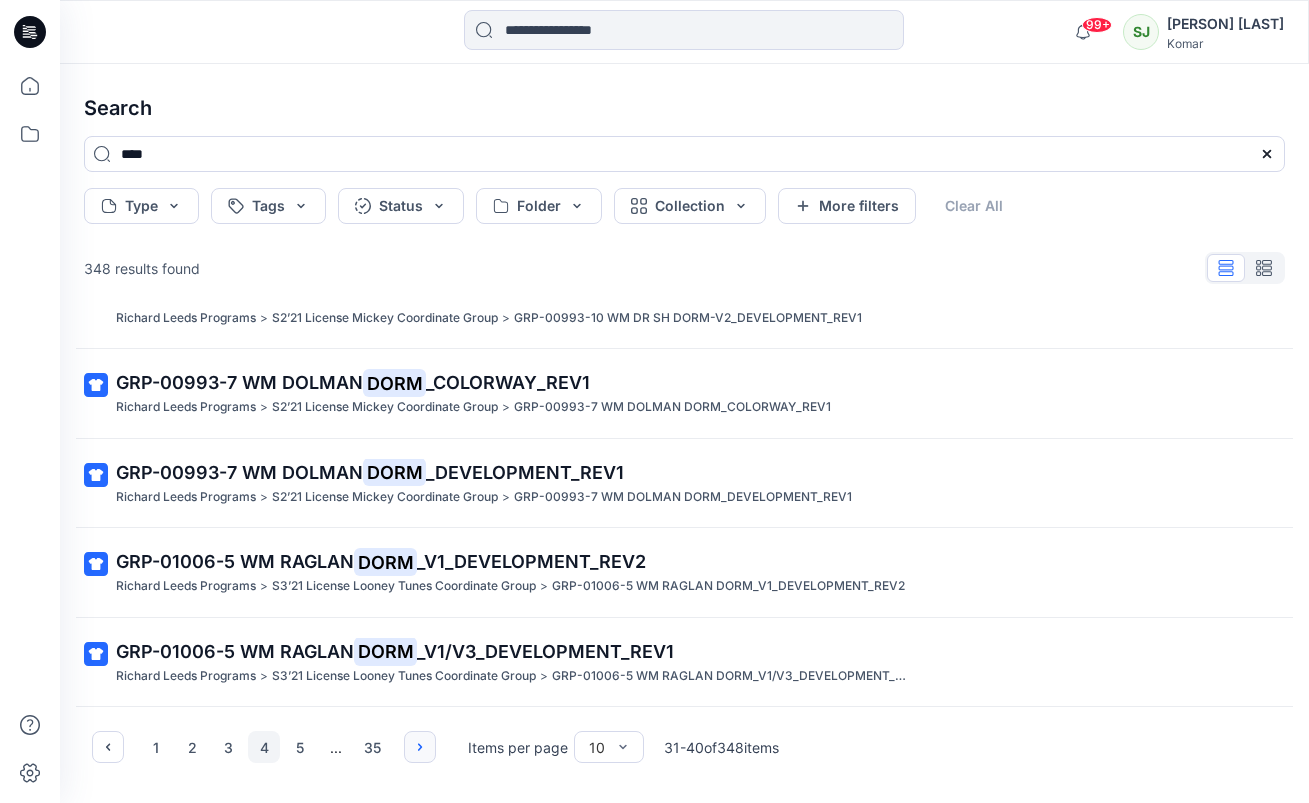 click 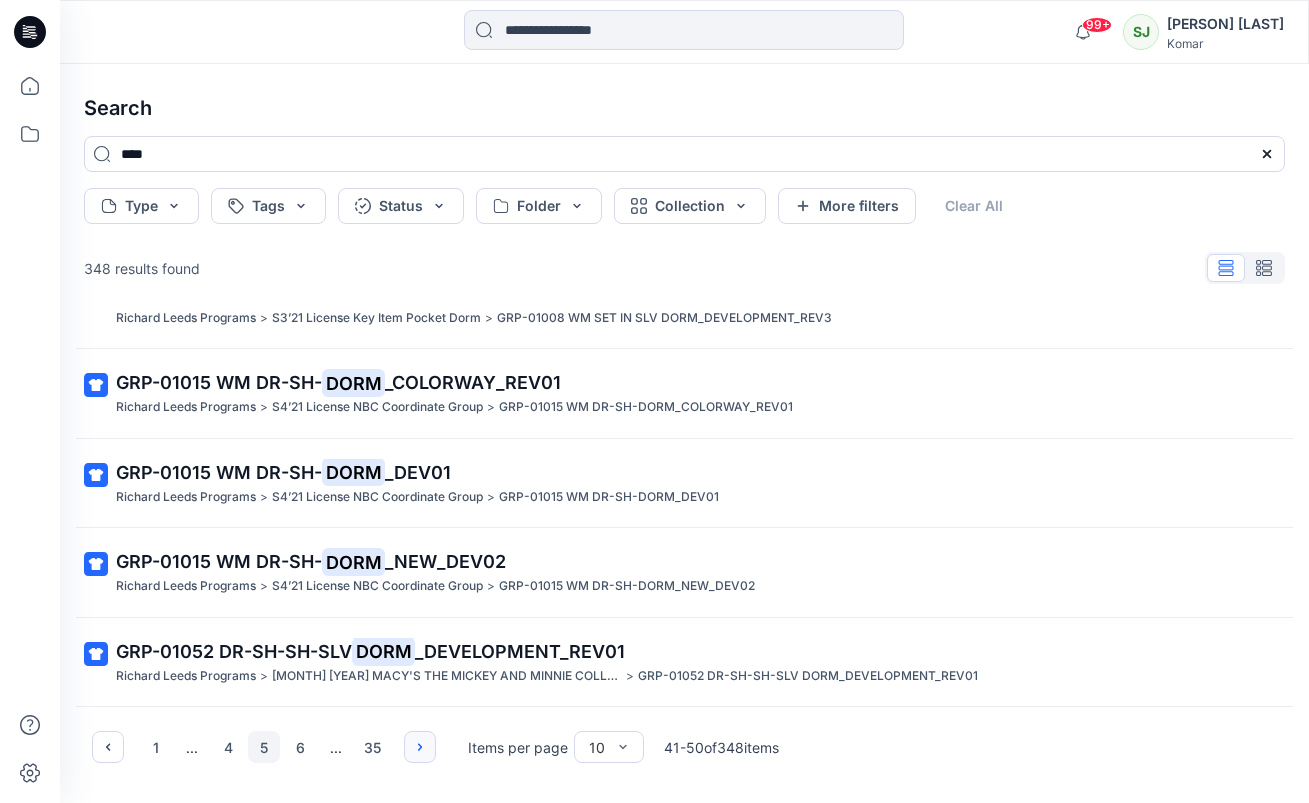 click 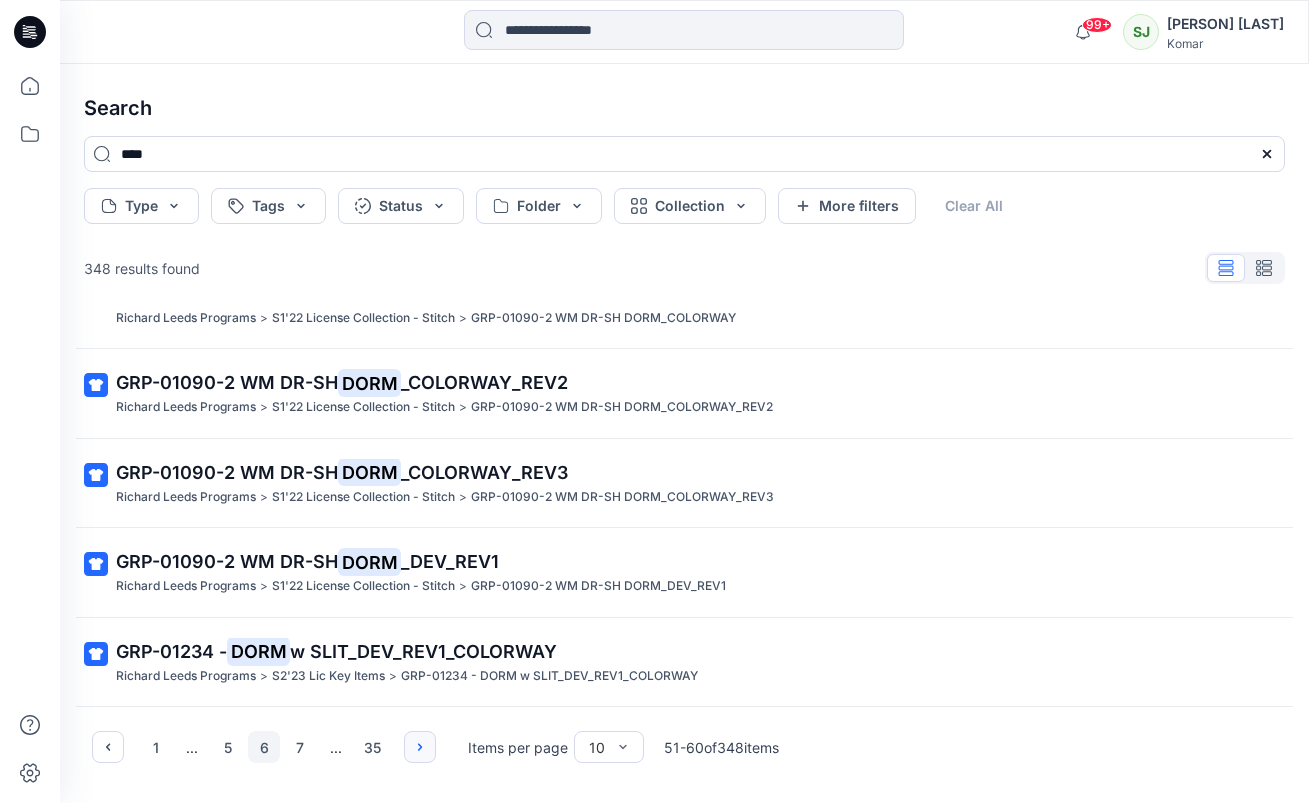 click 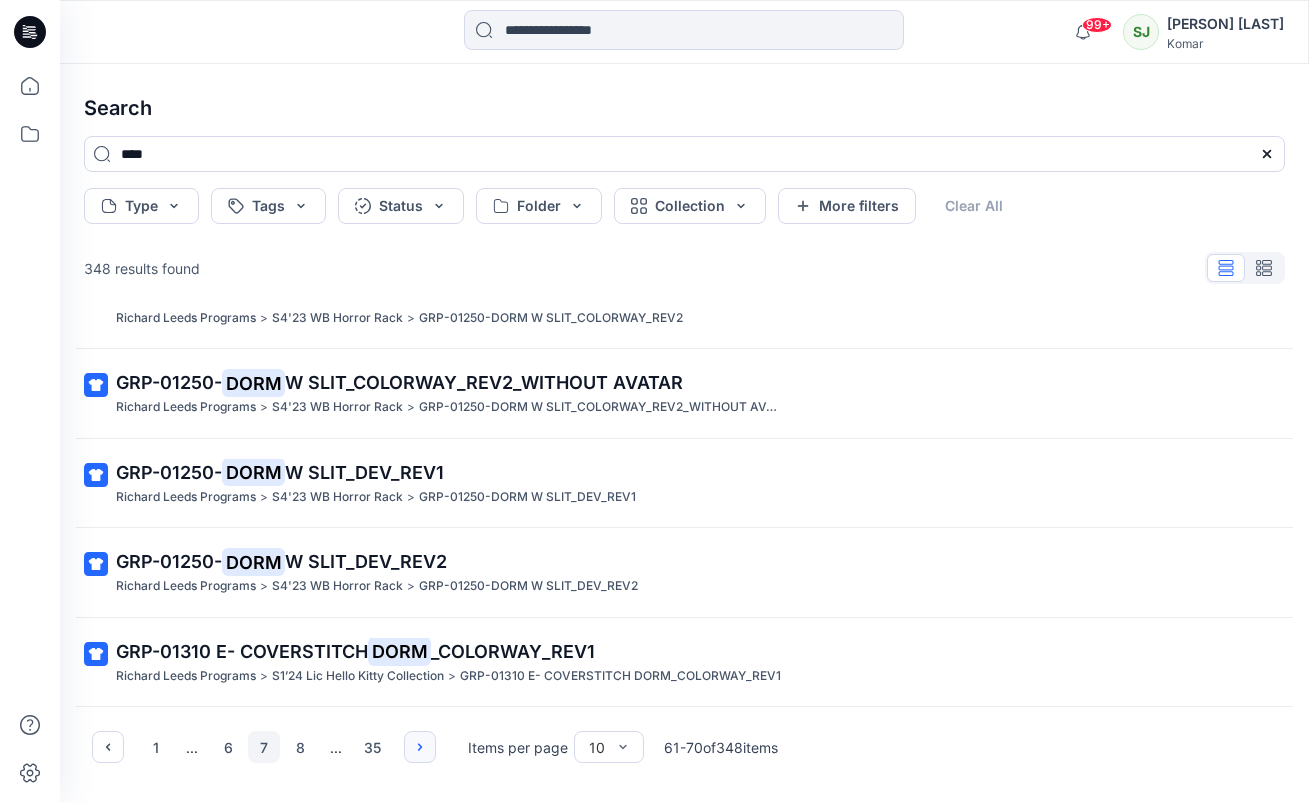 click 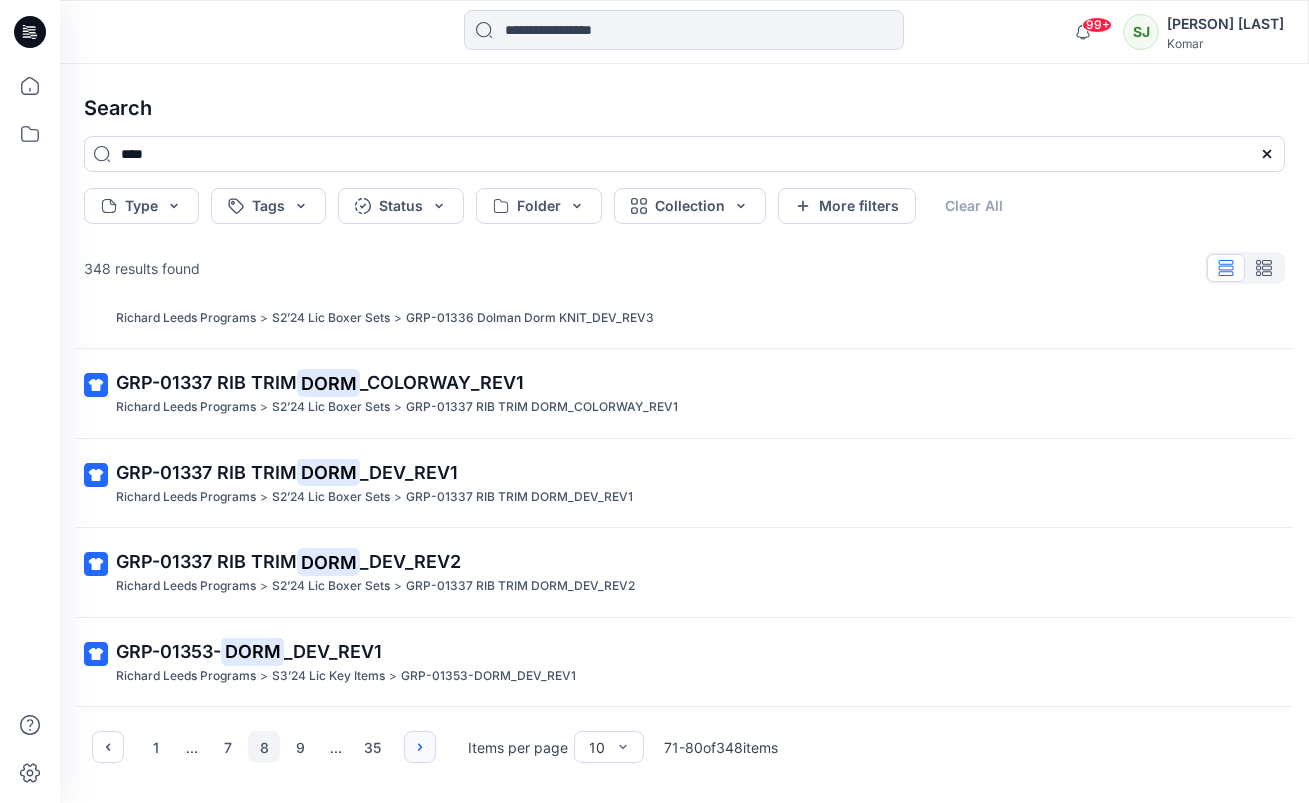 click 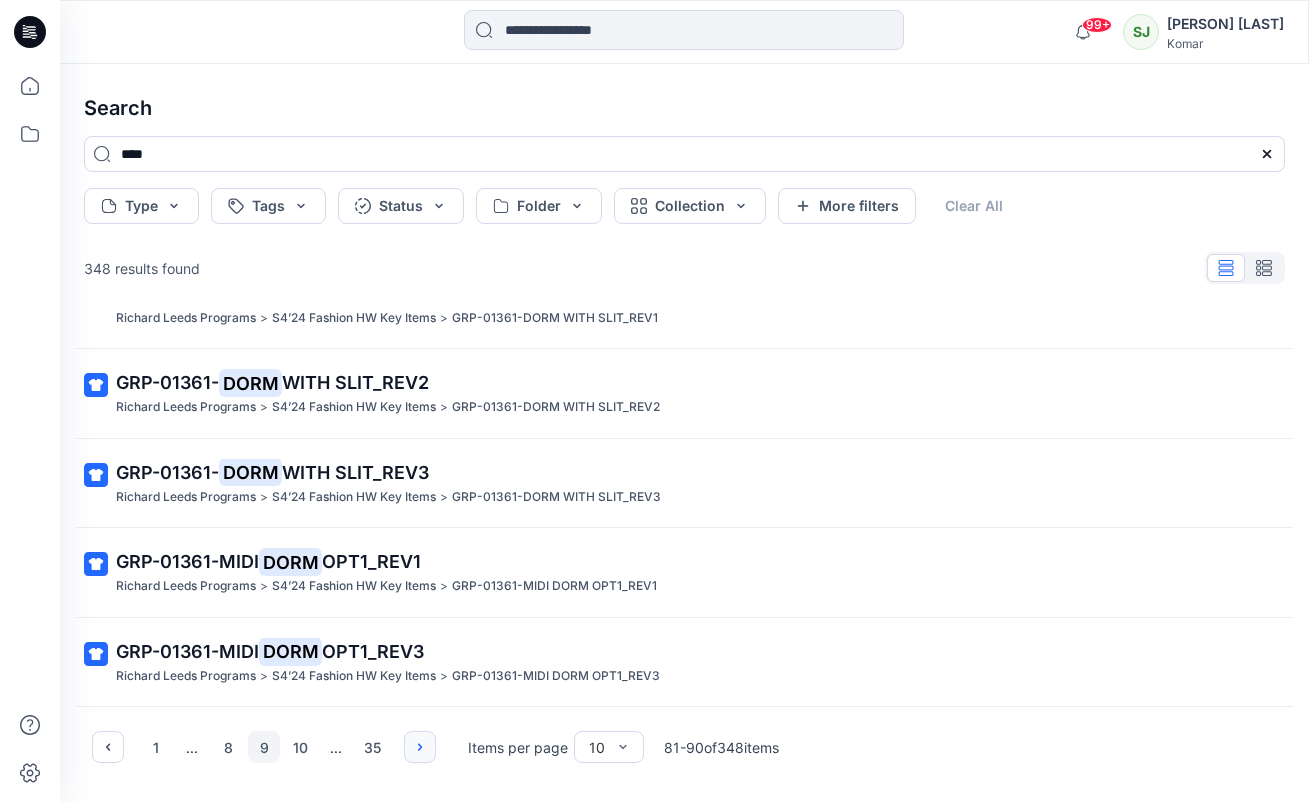 click 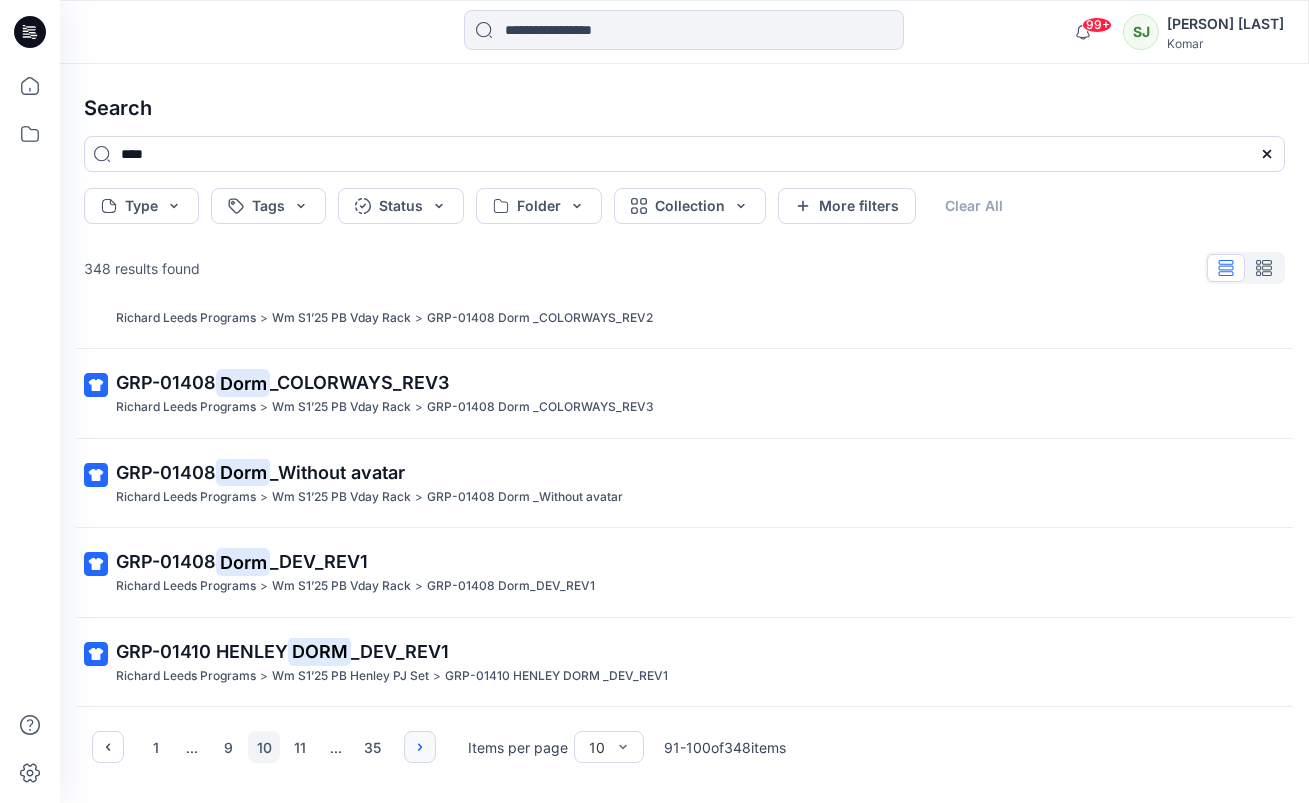 click 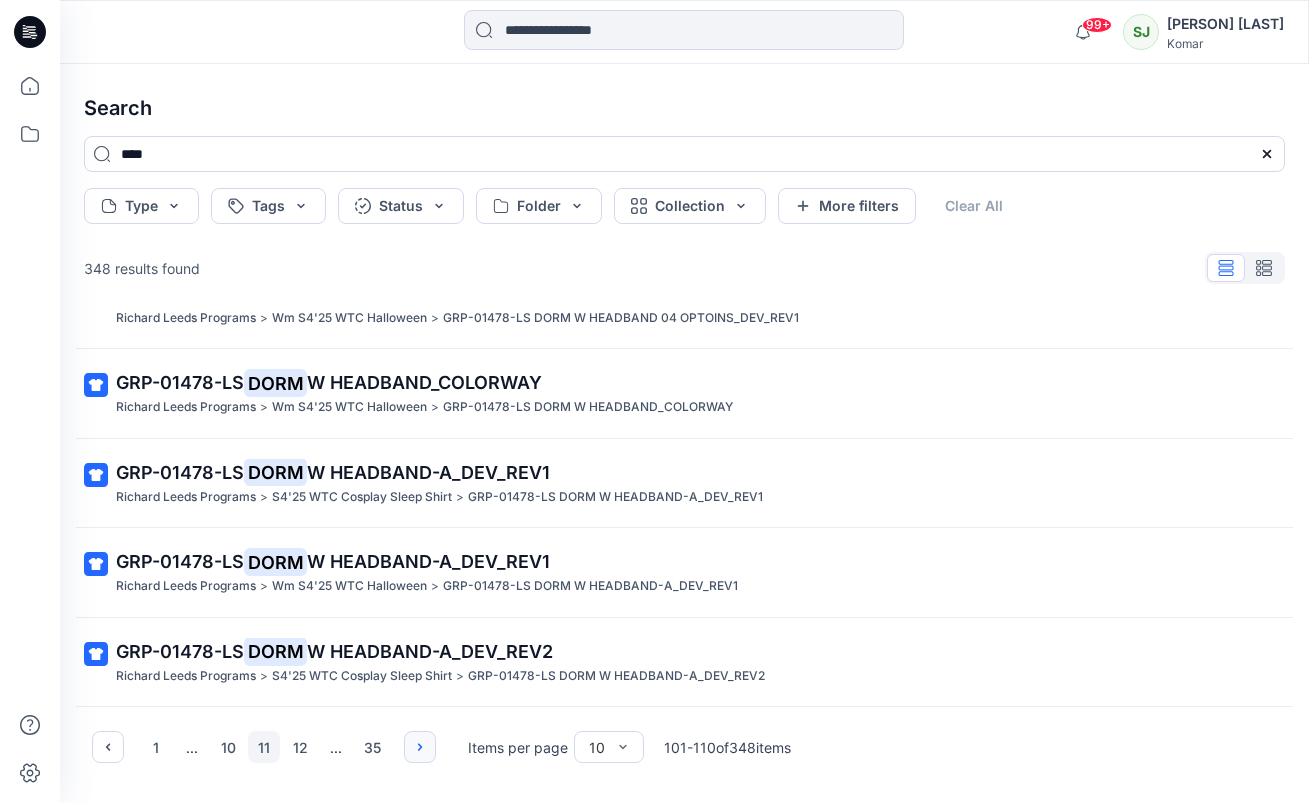 click at bounding box center (420, 747) 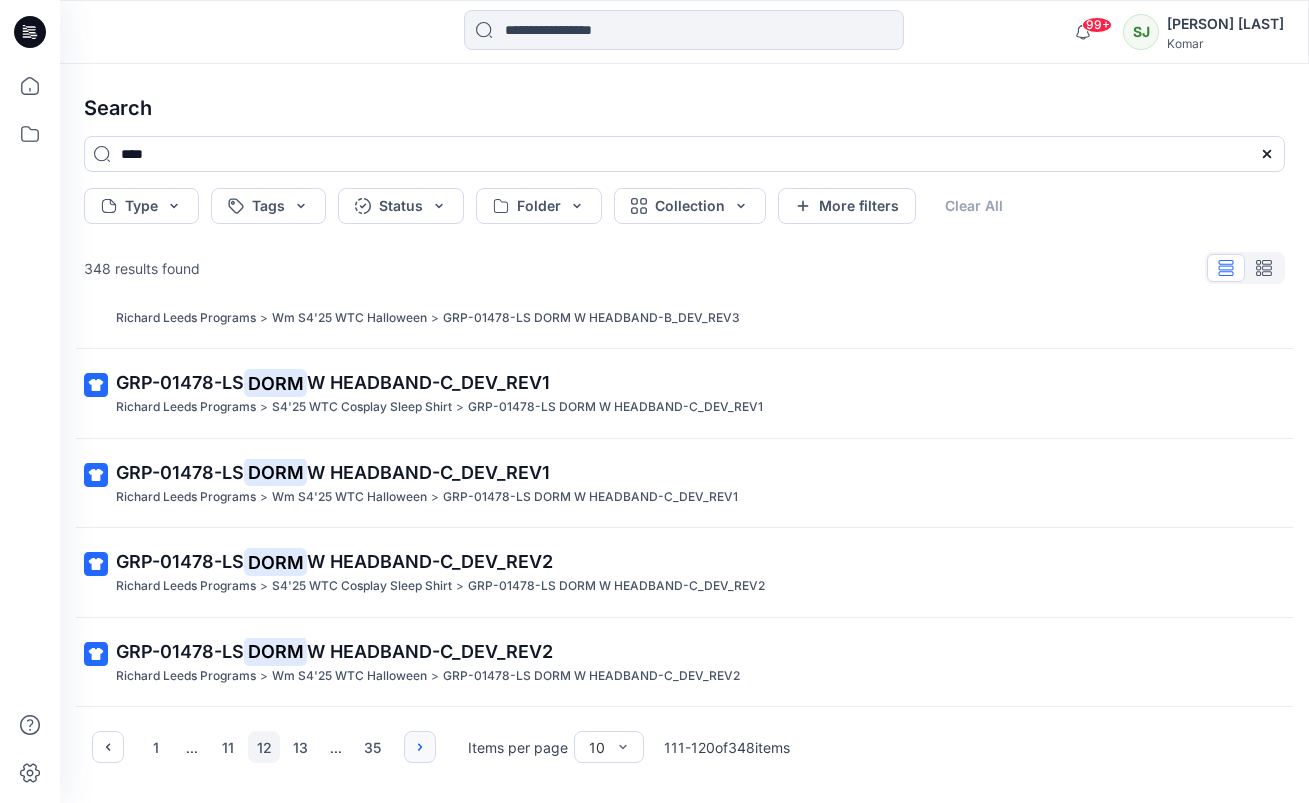click at bounding box center [420, 747] 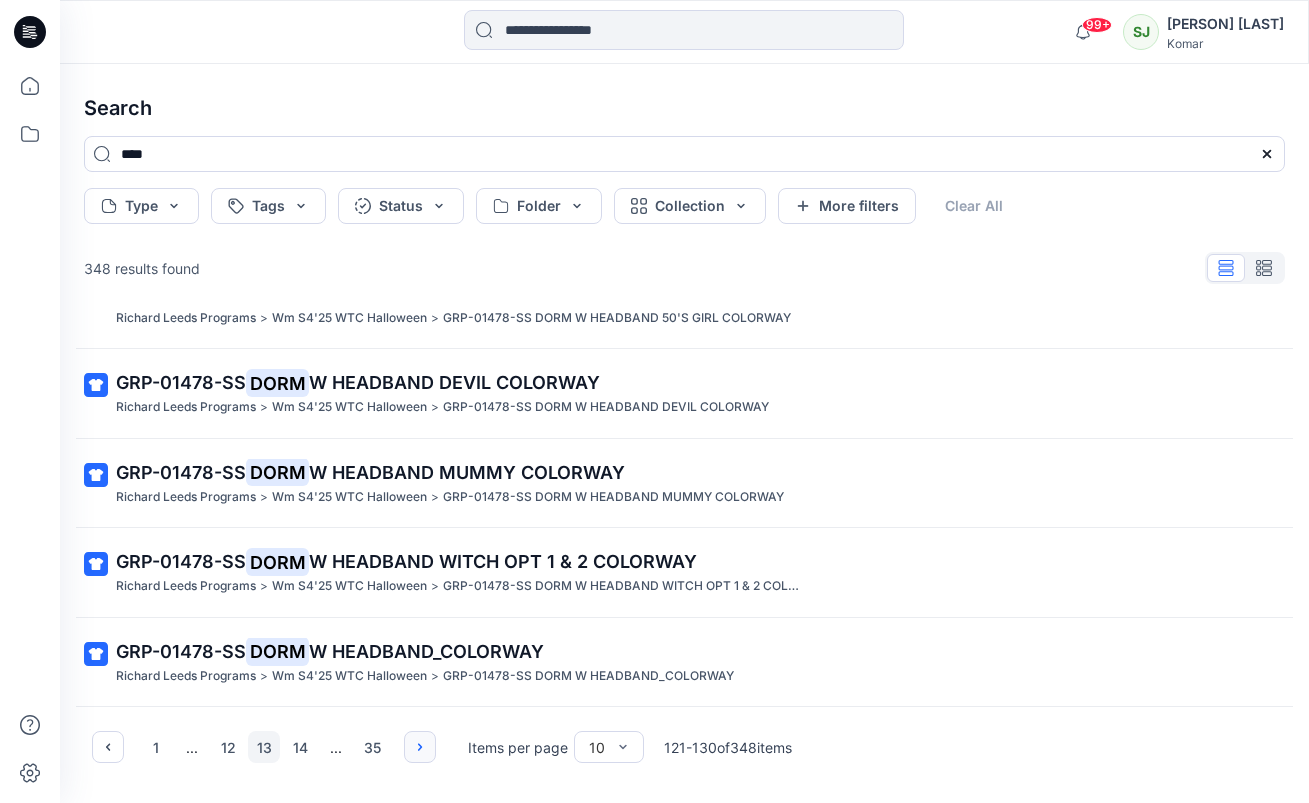 click 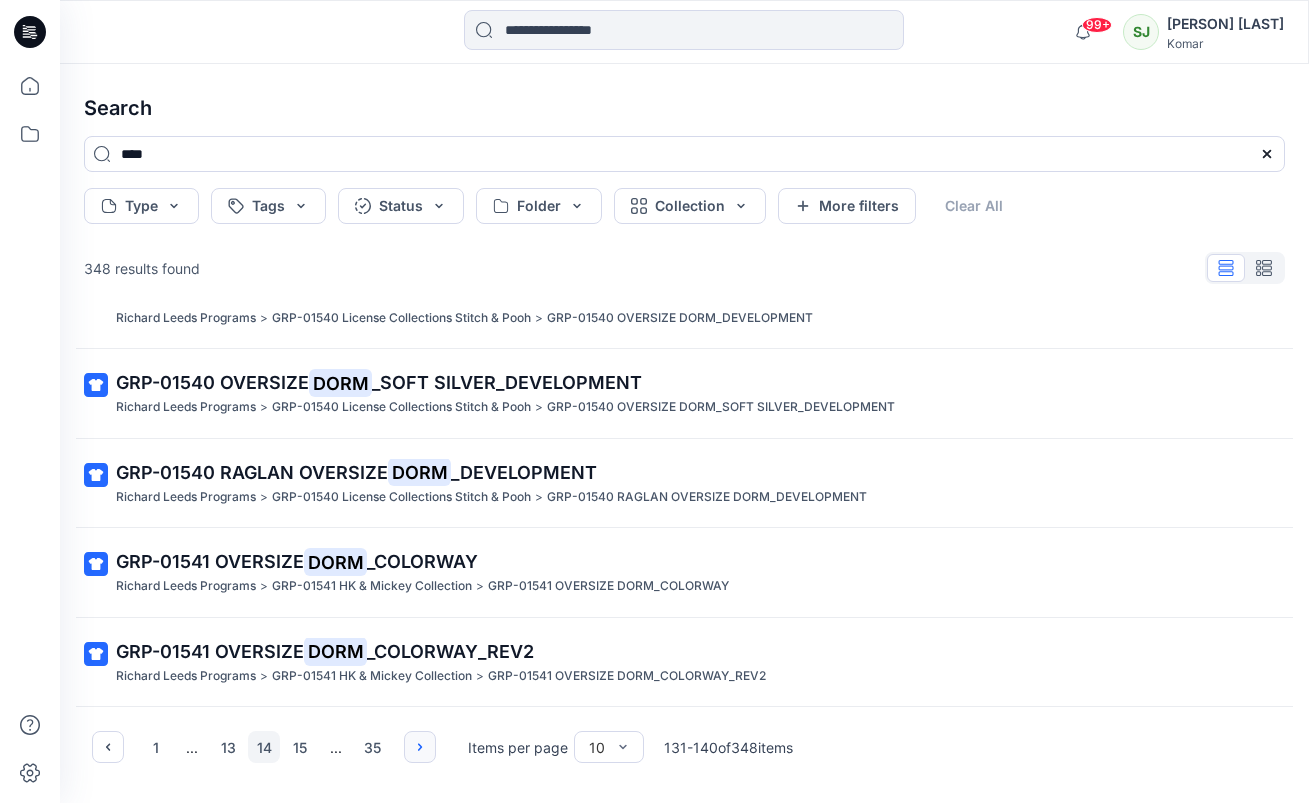 click 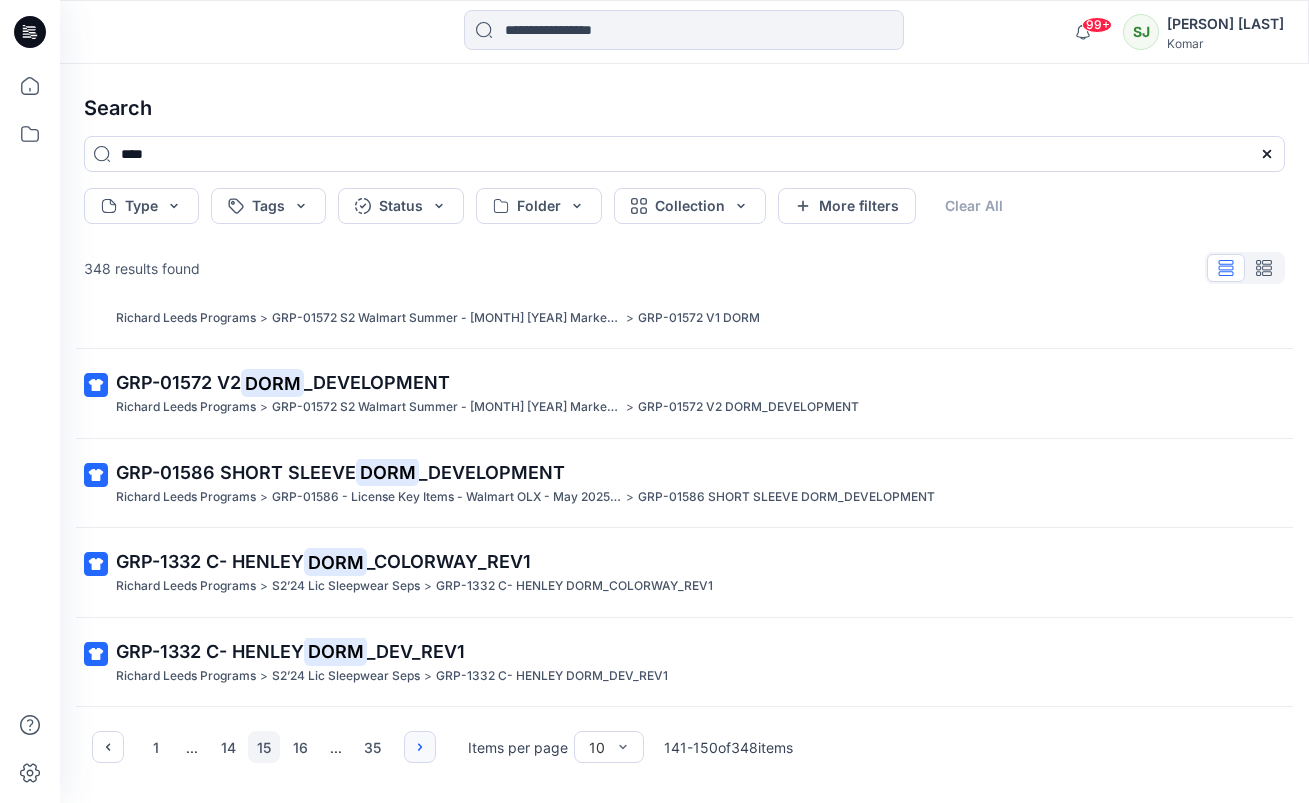 click 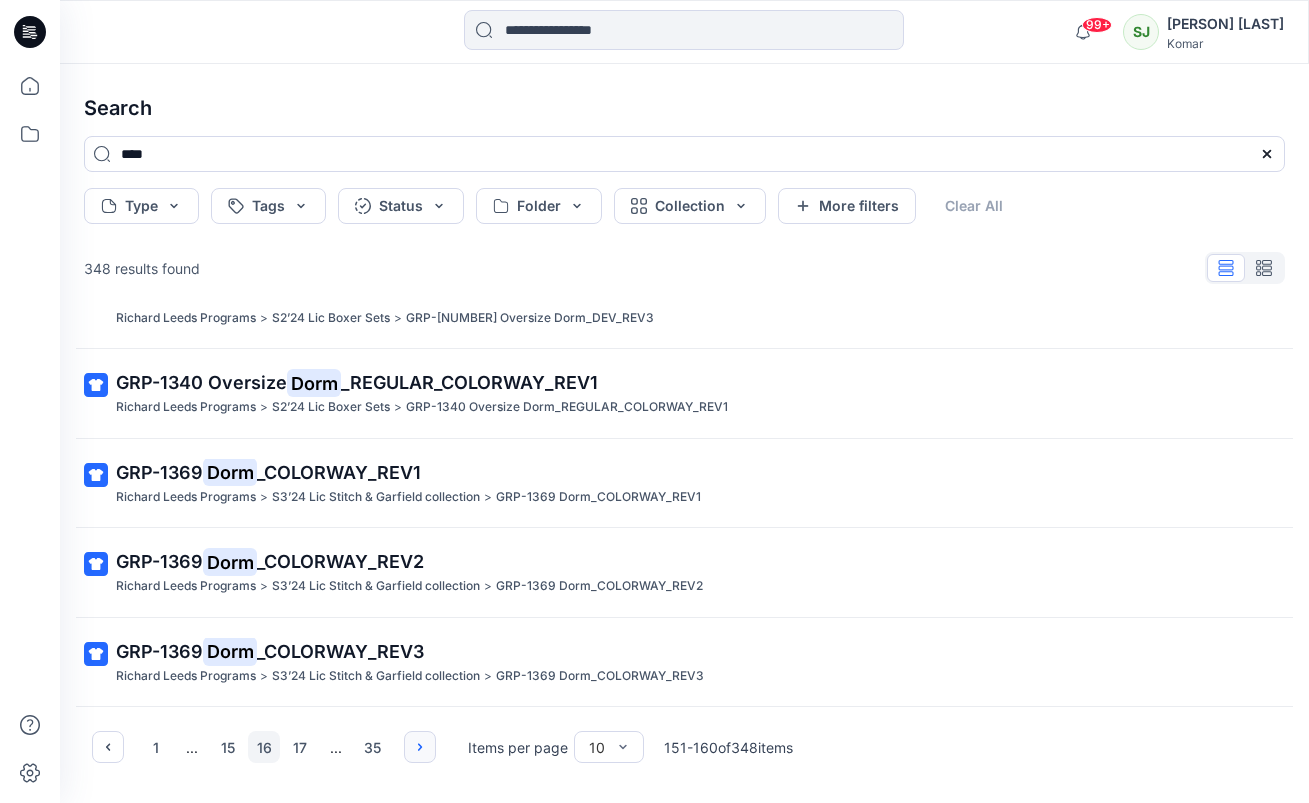 click 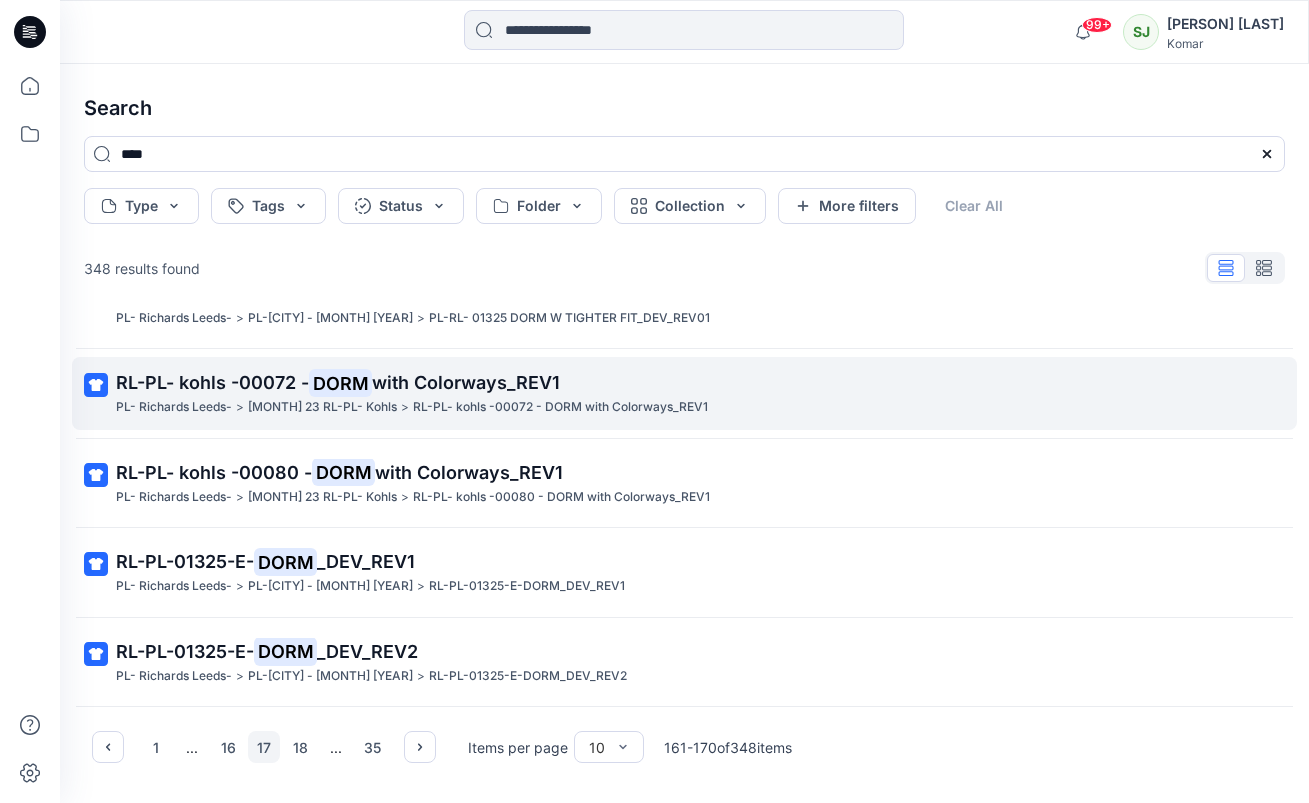 click on "DORM" at bounding box center (340, 383) 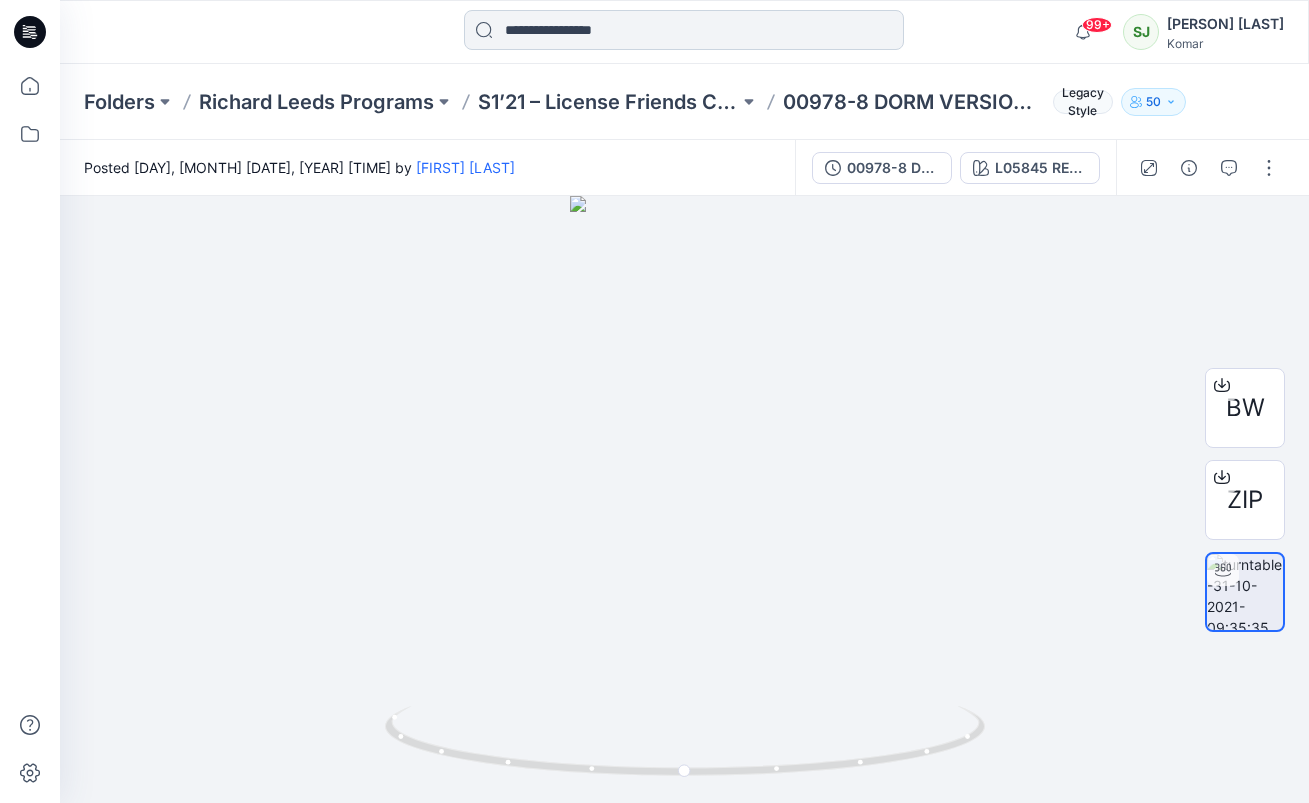 click at bounding box center [684, 30] 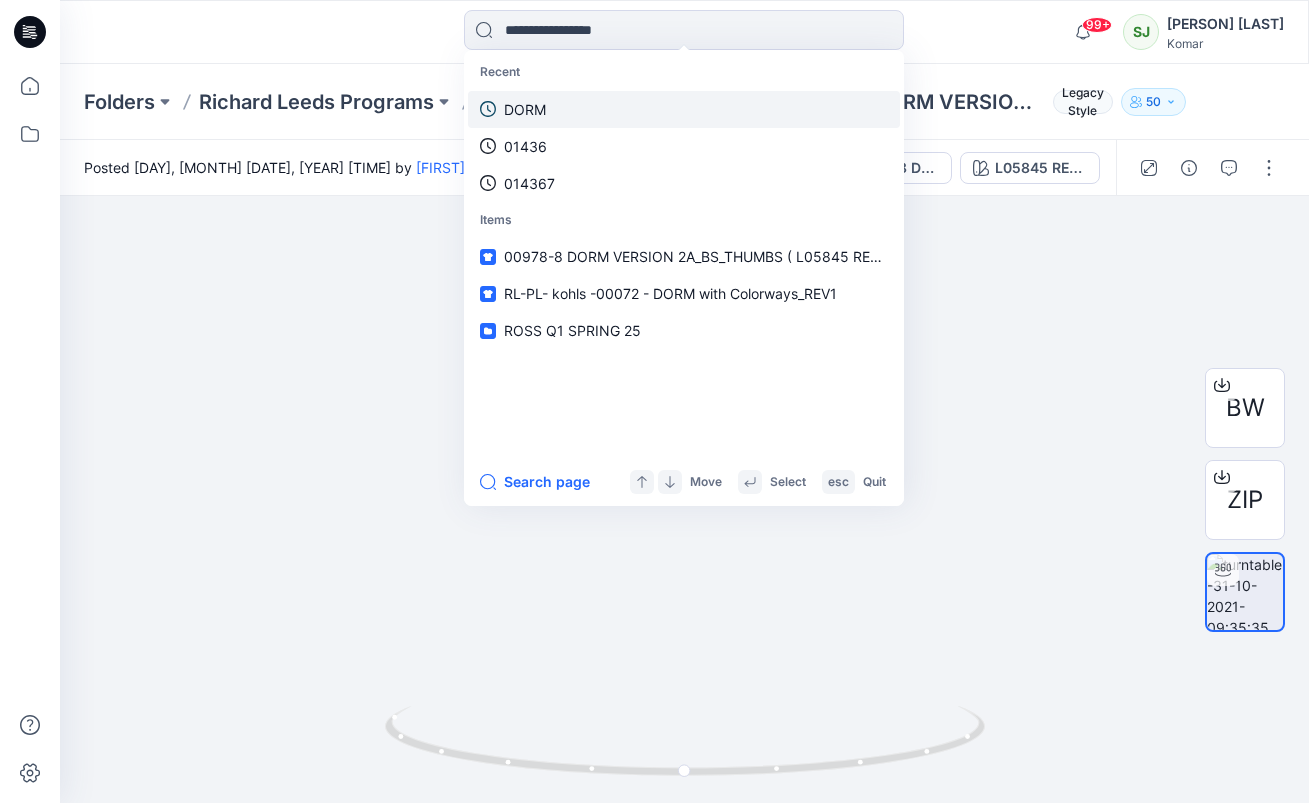 click on "DORM" at bounding box center (525, 109) 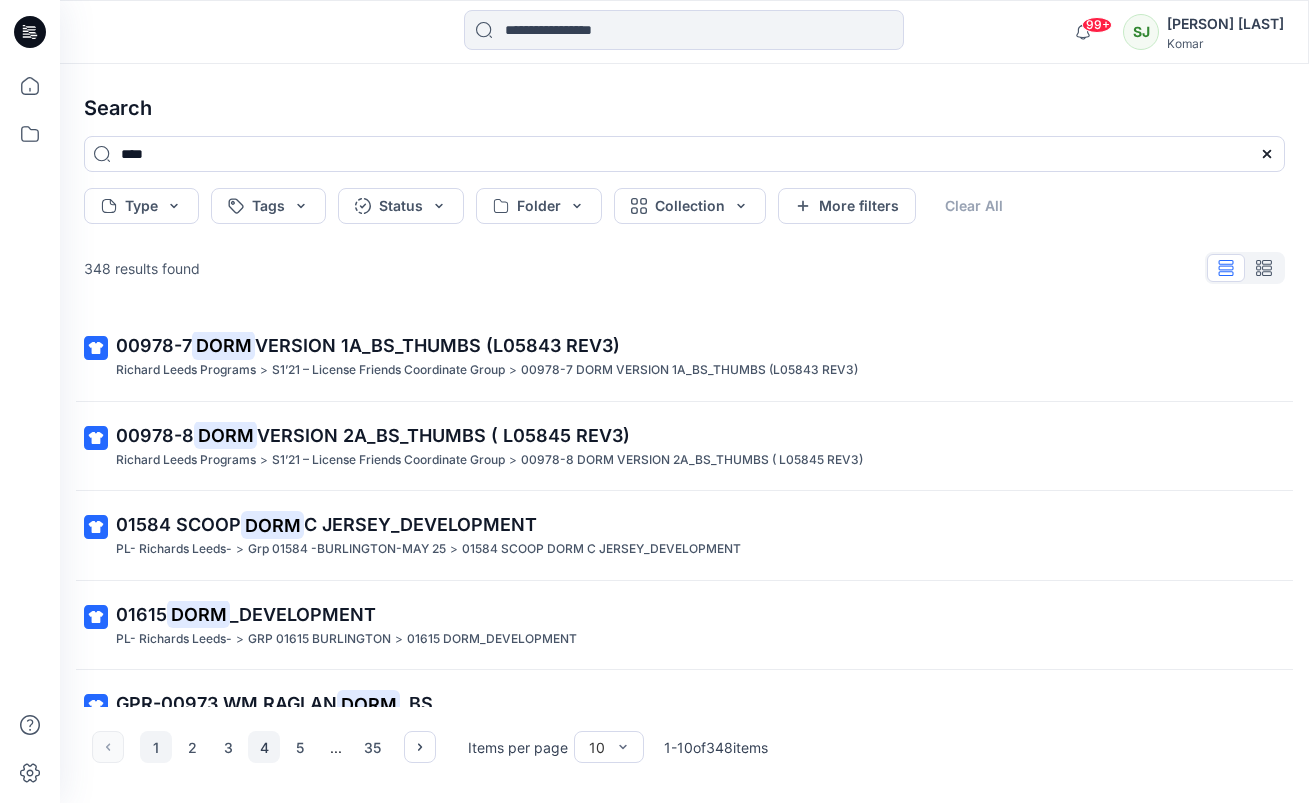 click on "4" at bounding box center [264, 747] 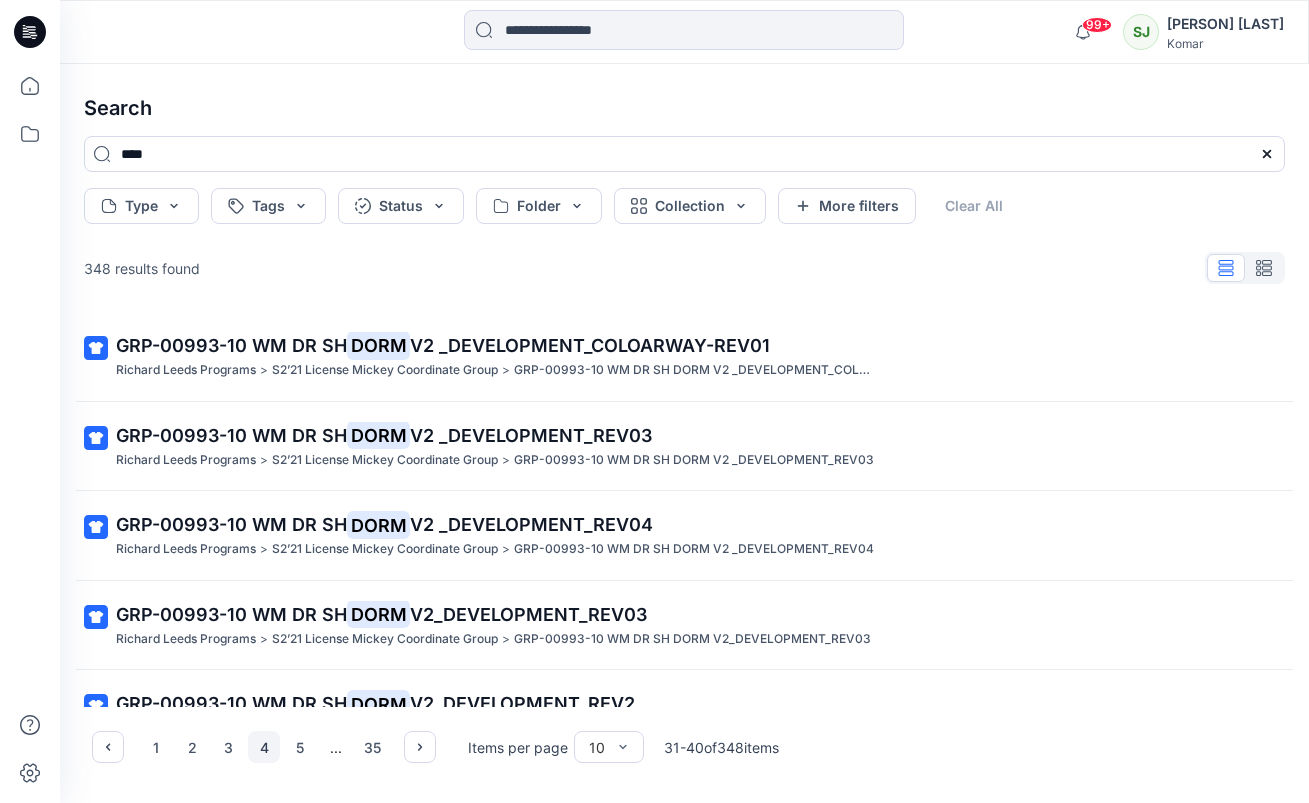 click on "4" at bounding box center [264, 747] 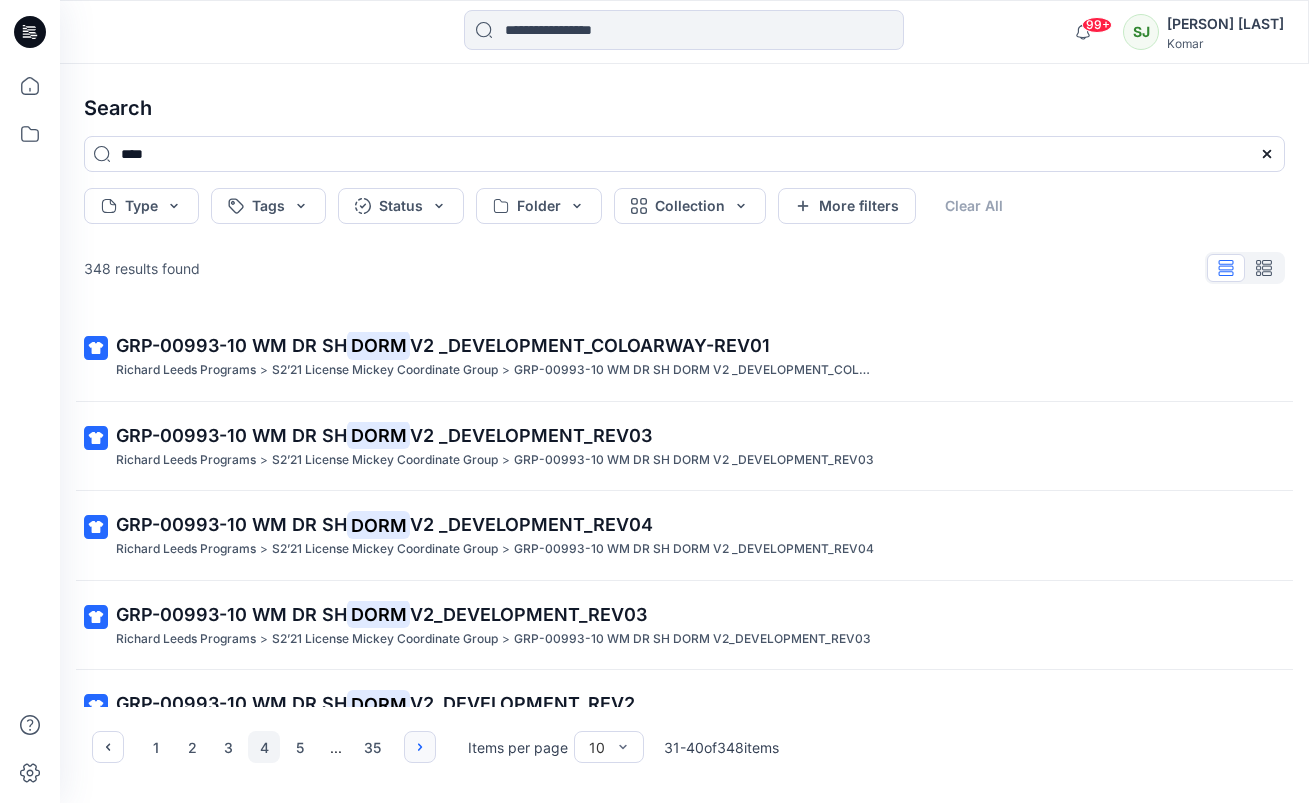 click at bounding box center (420, 747) 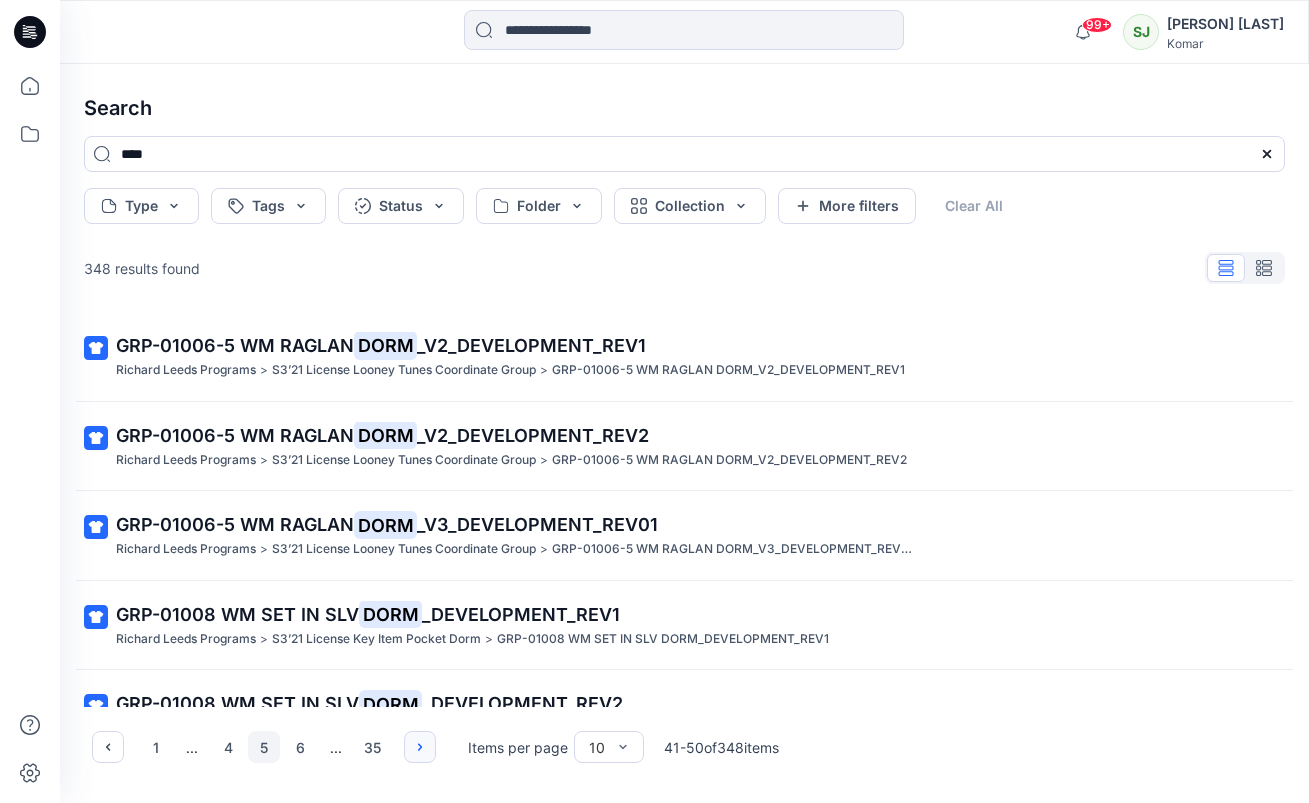 click at bounding box center (420, 747) 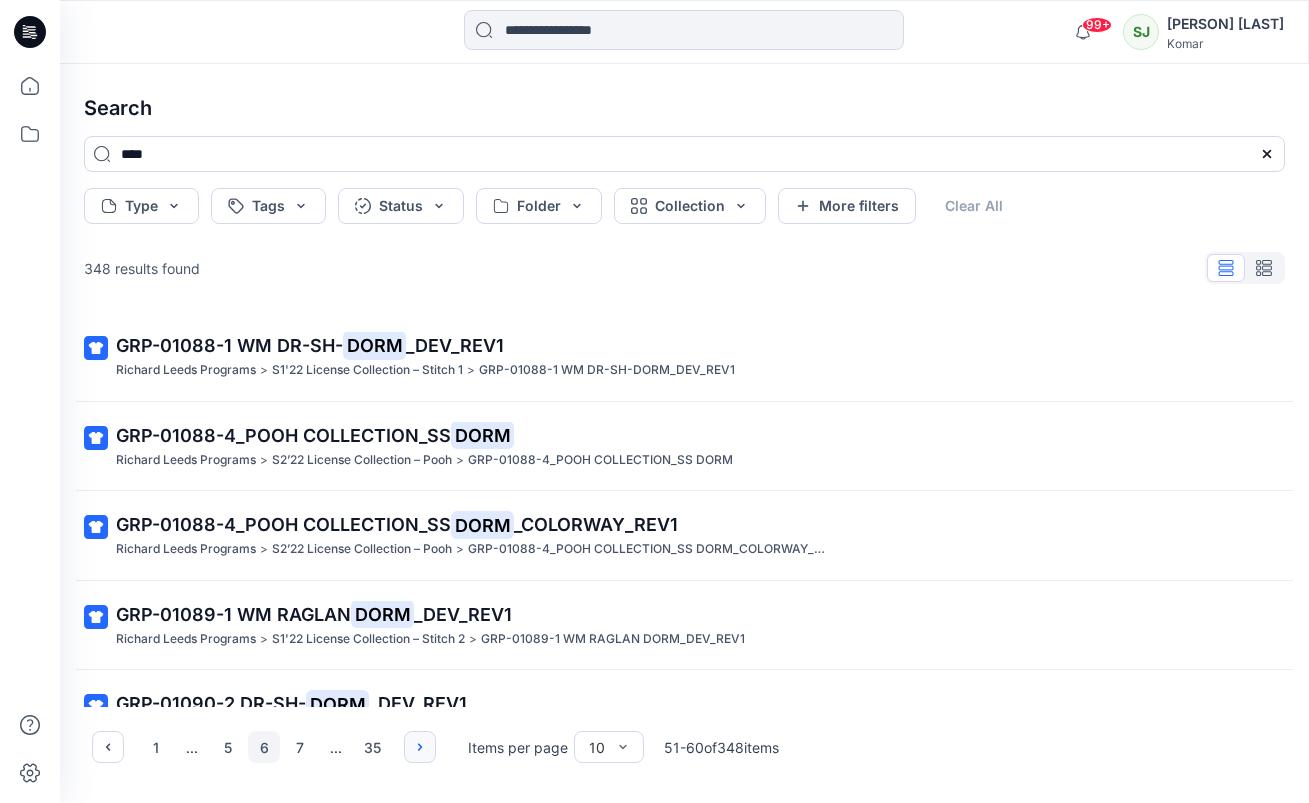 click at bounding box center [420, 747] 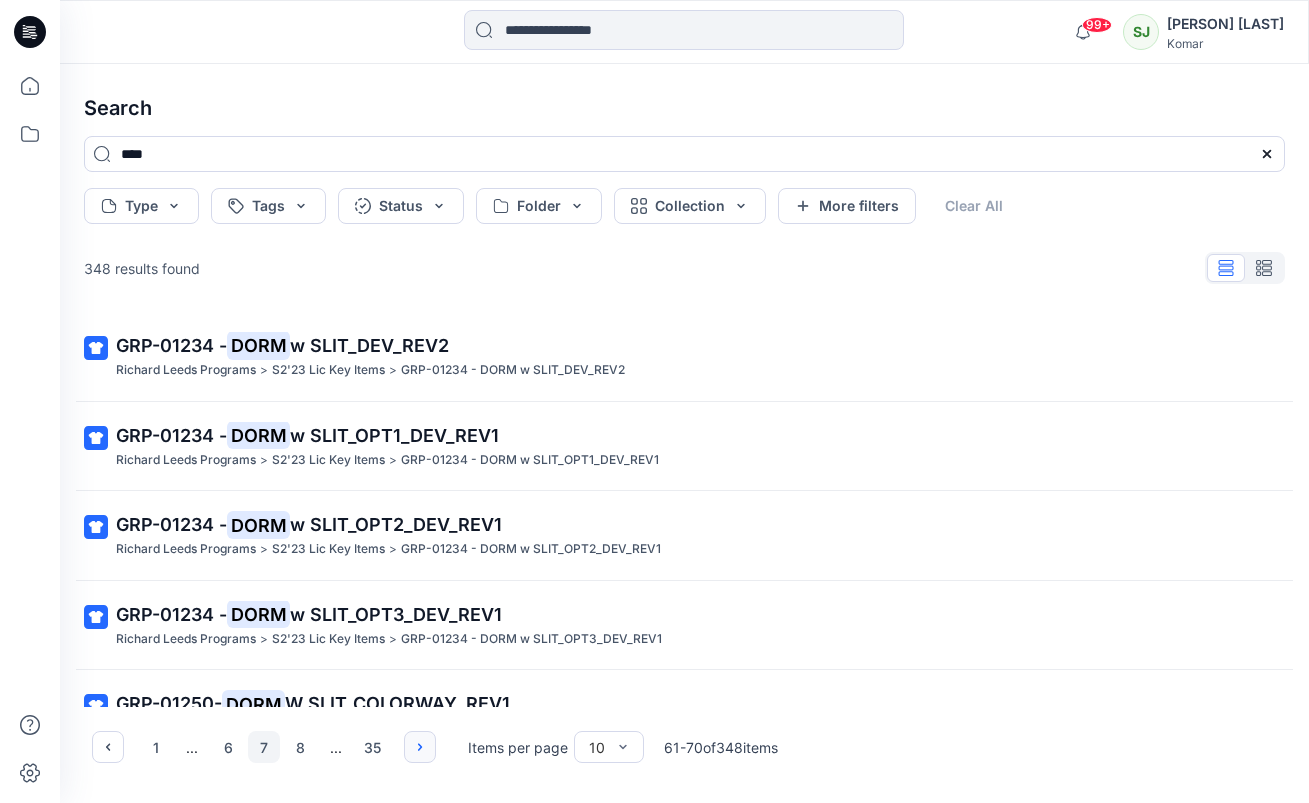 click at bounding box center (420, 747) 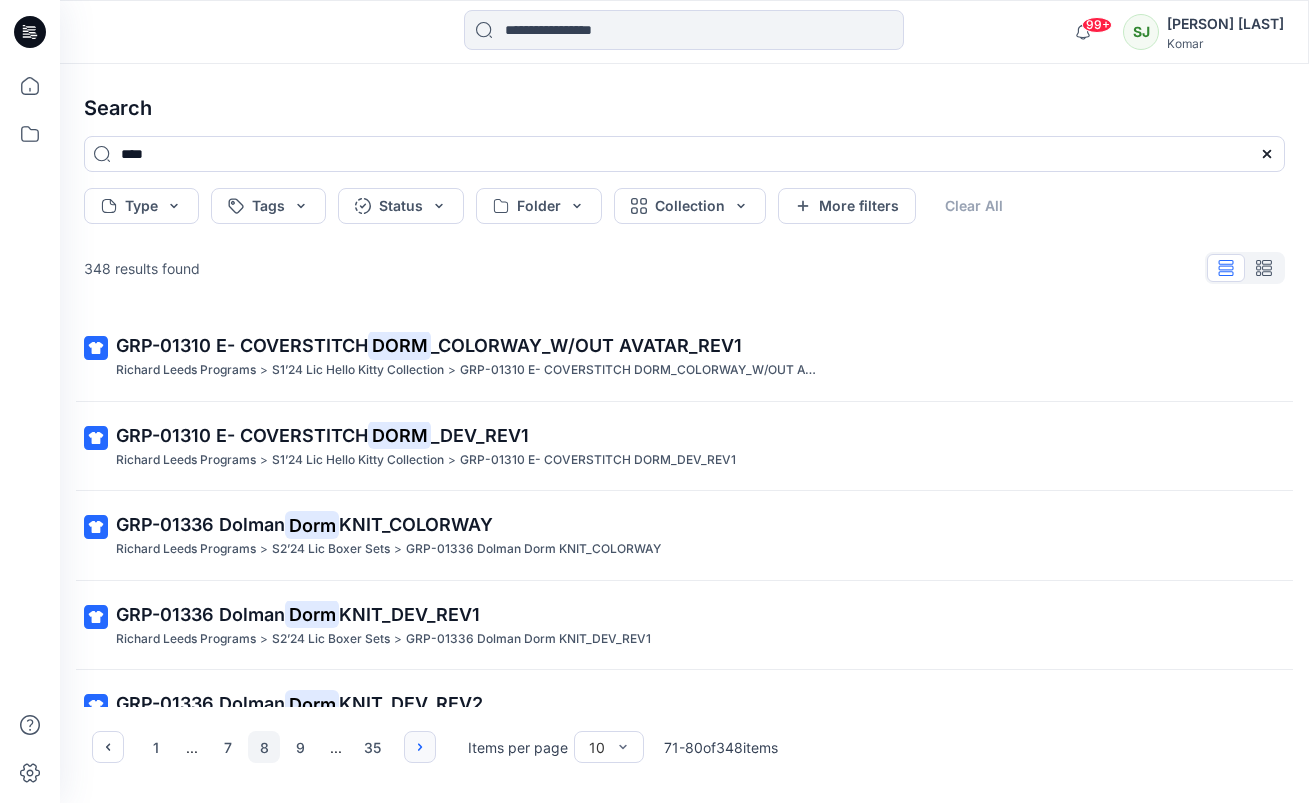click at bounding box center (420, 747) 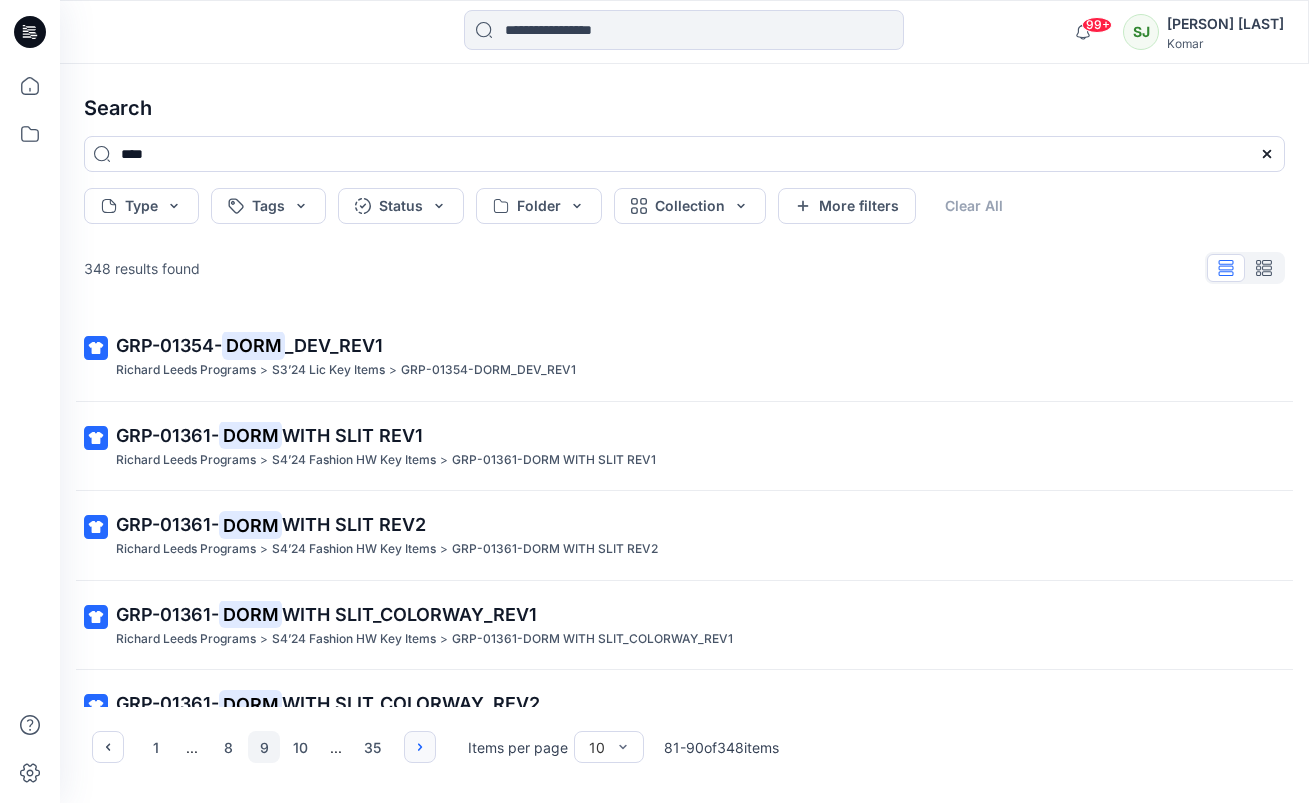 click 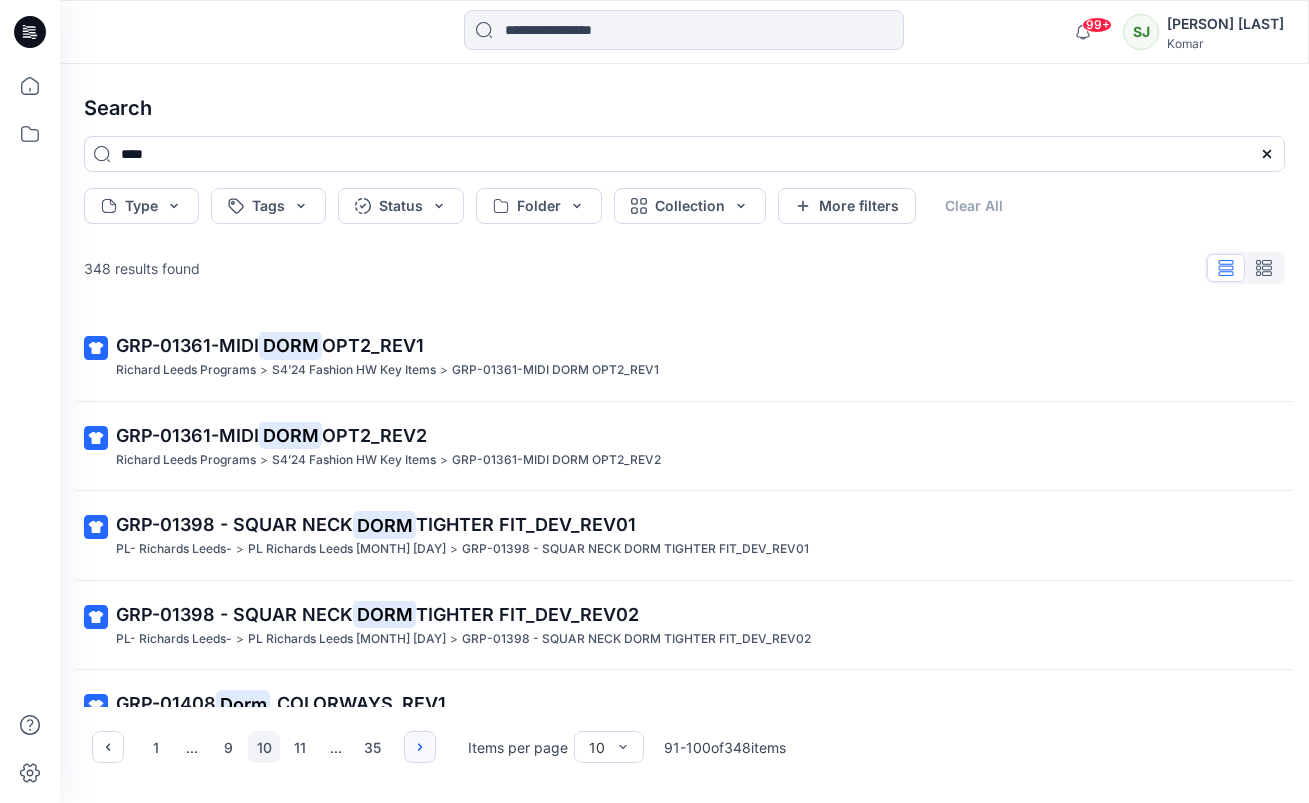 click at bounding box center (420, 747) 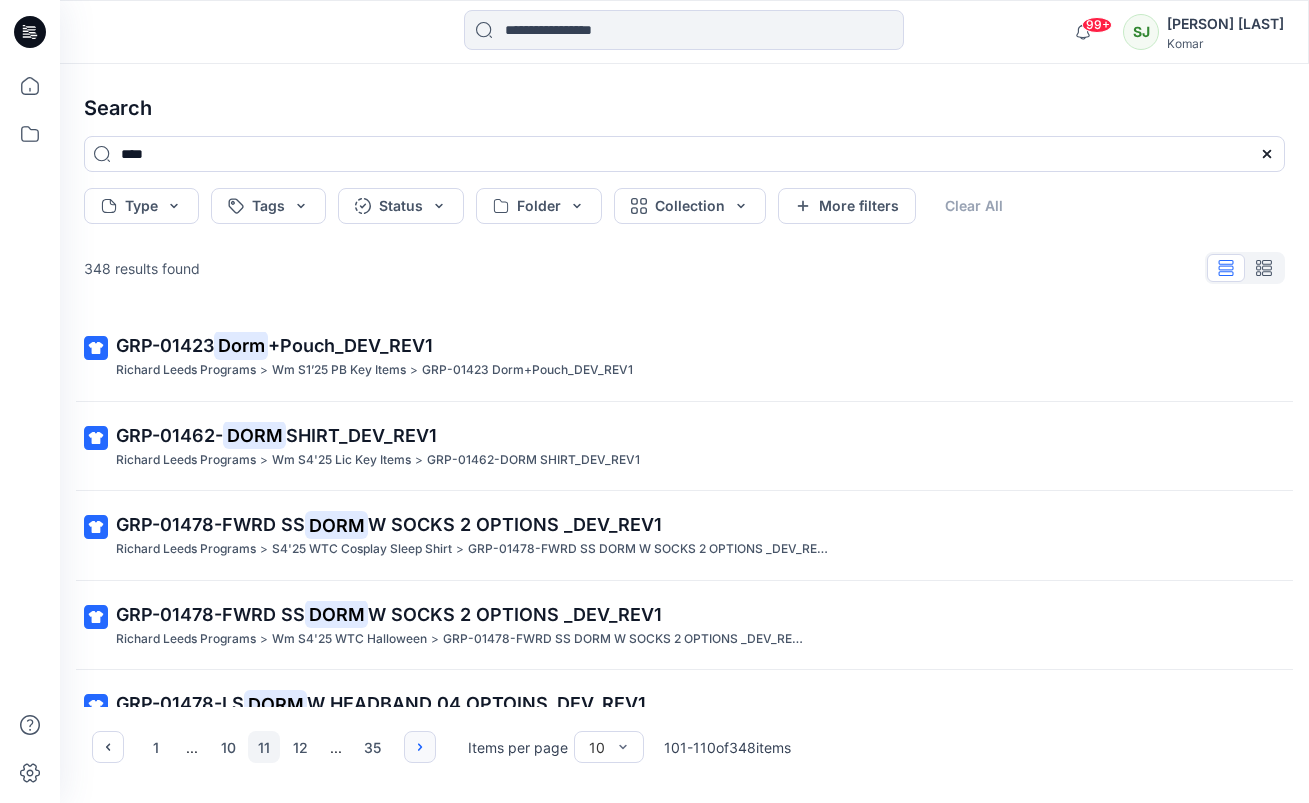 click at bounding box center [420, 747] 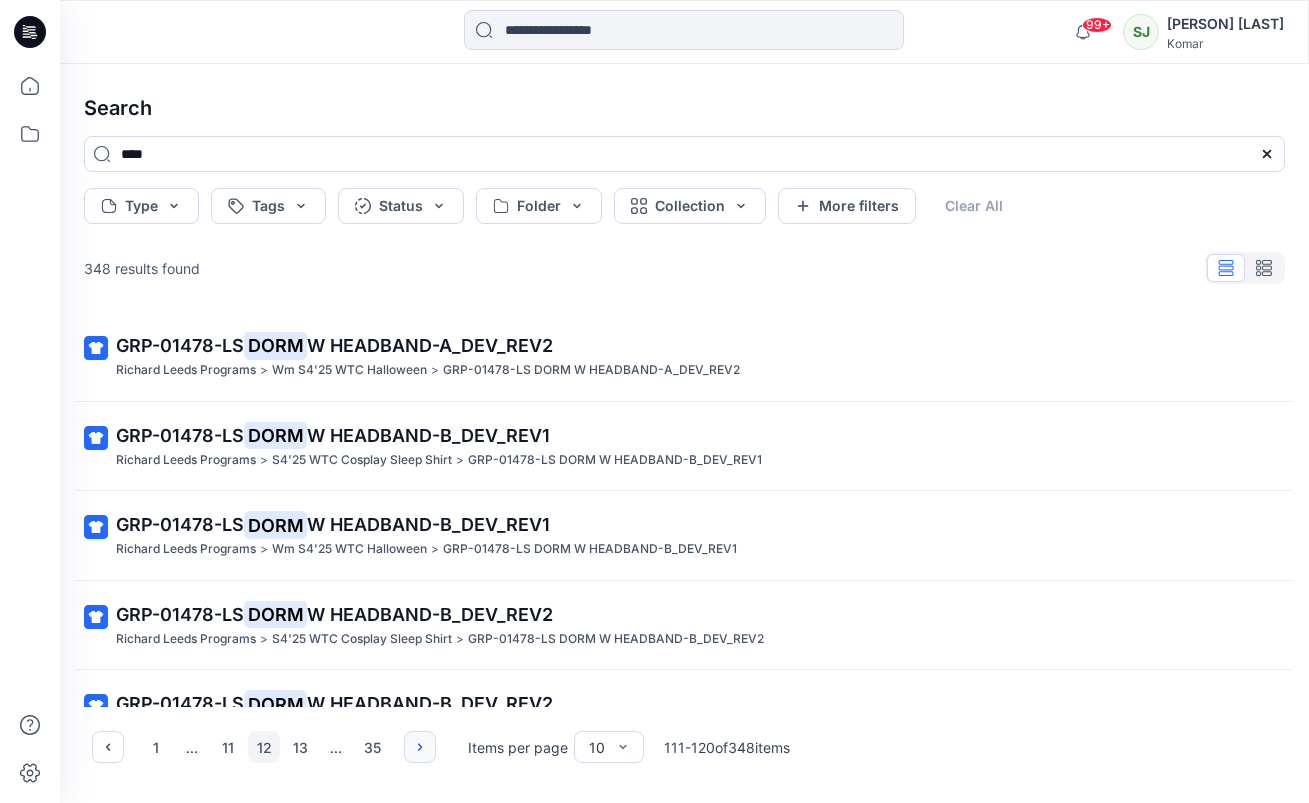 click at bounding box center [420, 747] 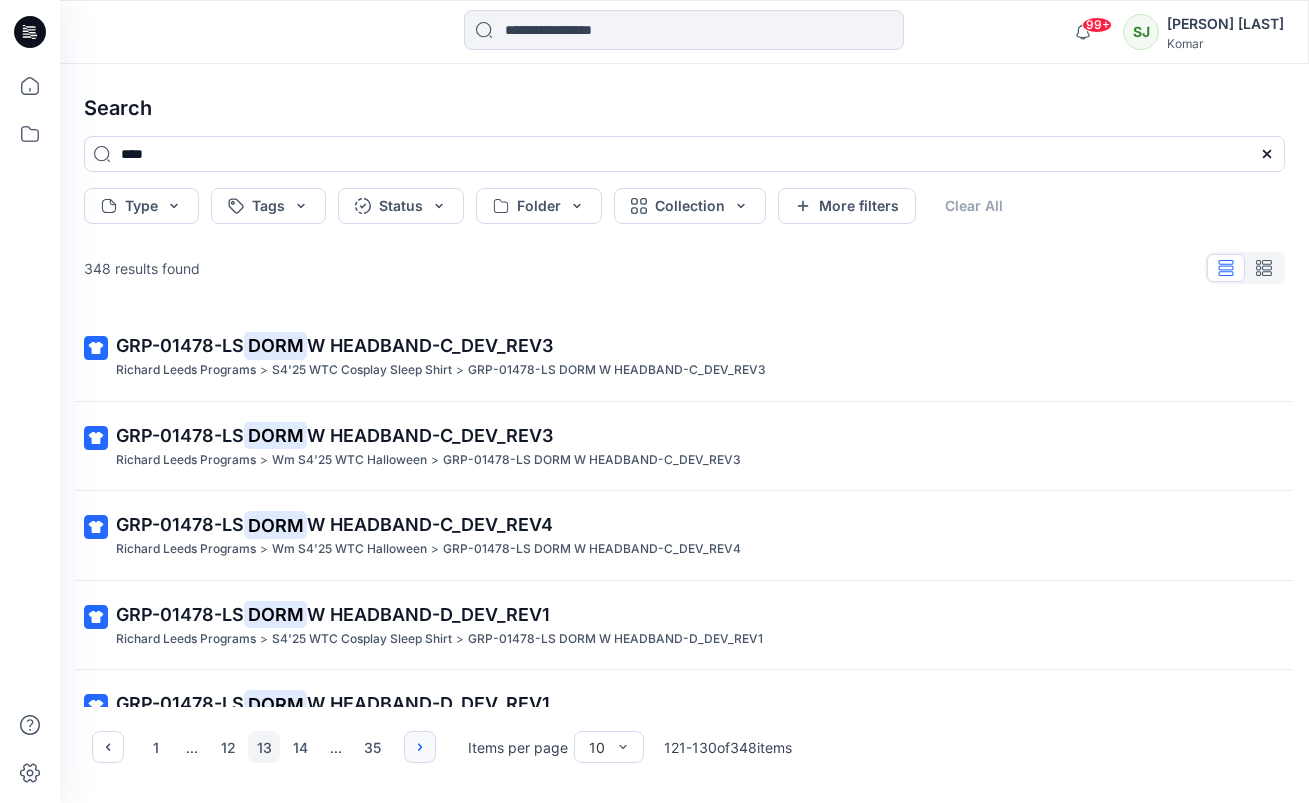 click at bounding box center (420, 747) 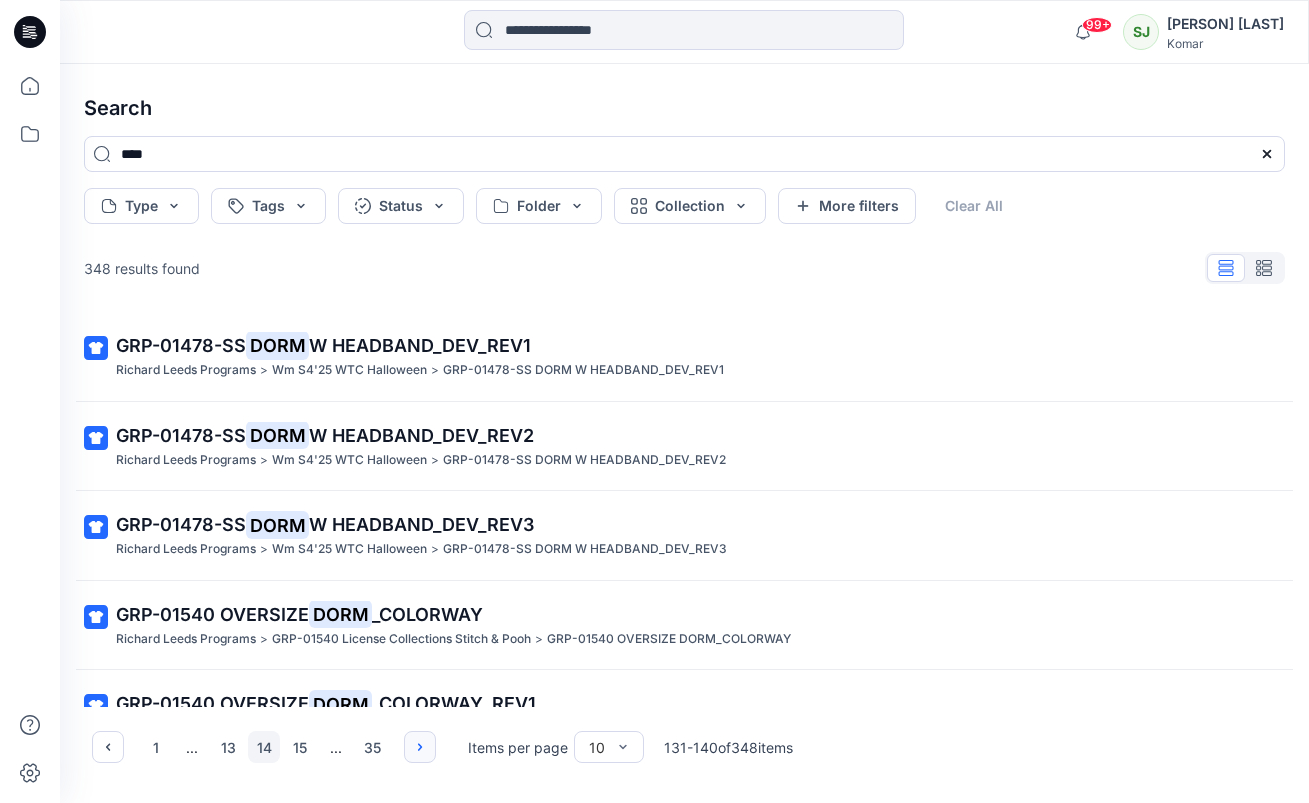 click at bounding box center [420, 747] 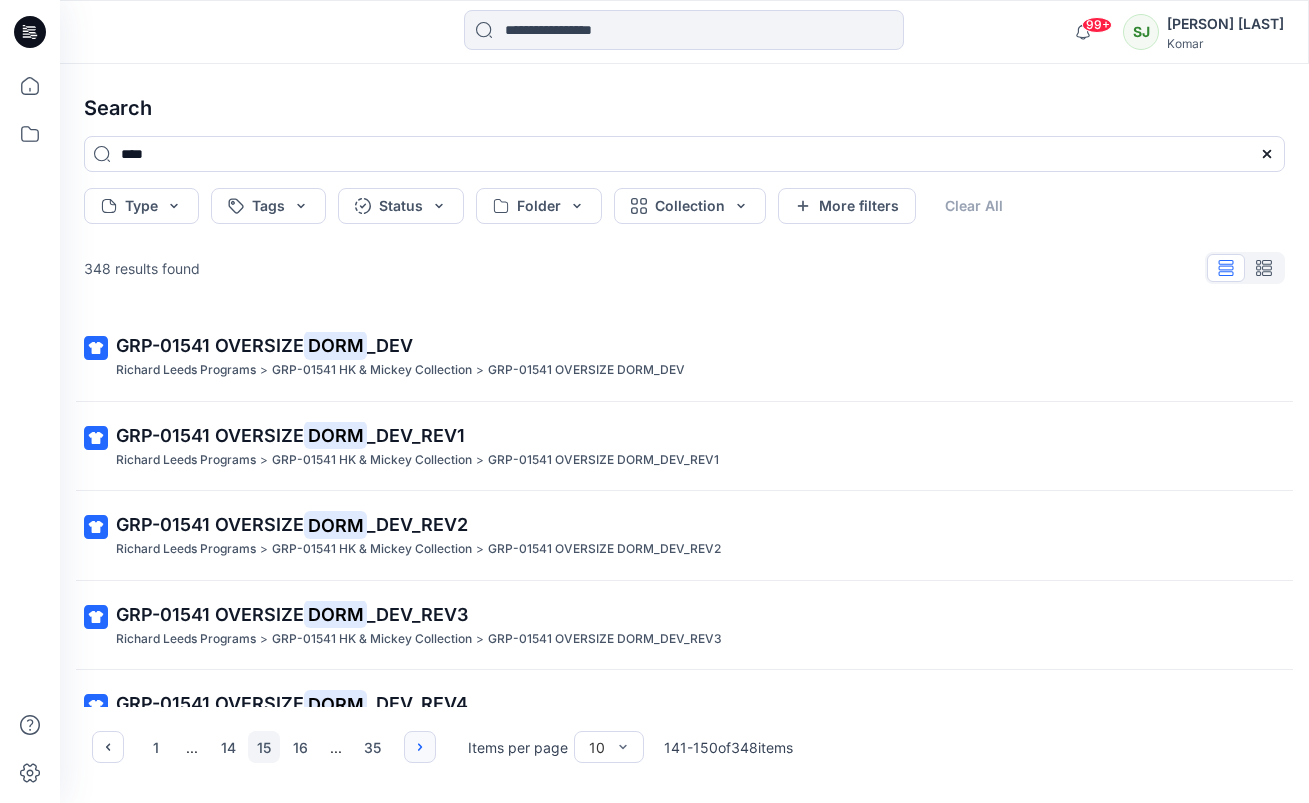 click at bounding box center [420, 747] 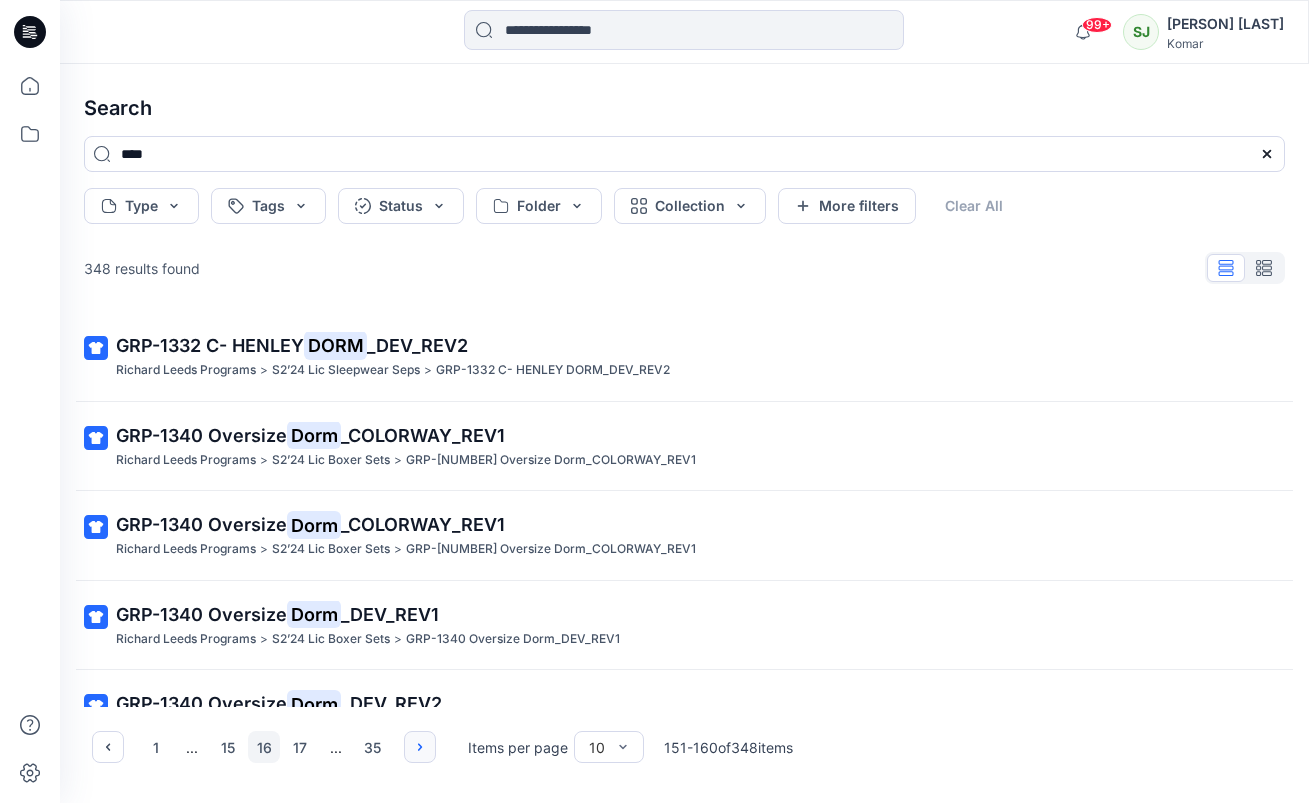 click at bounding box center [420, 747] 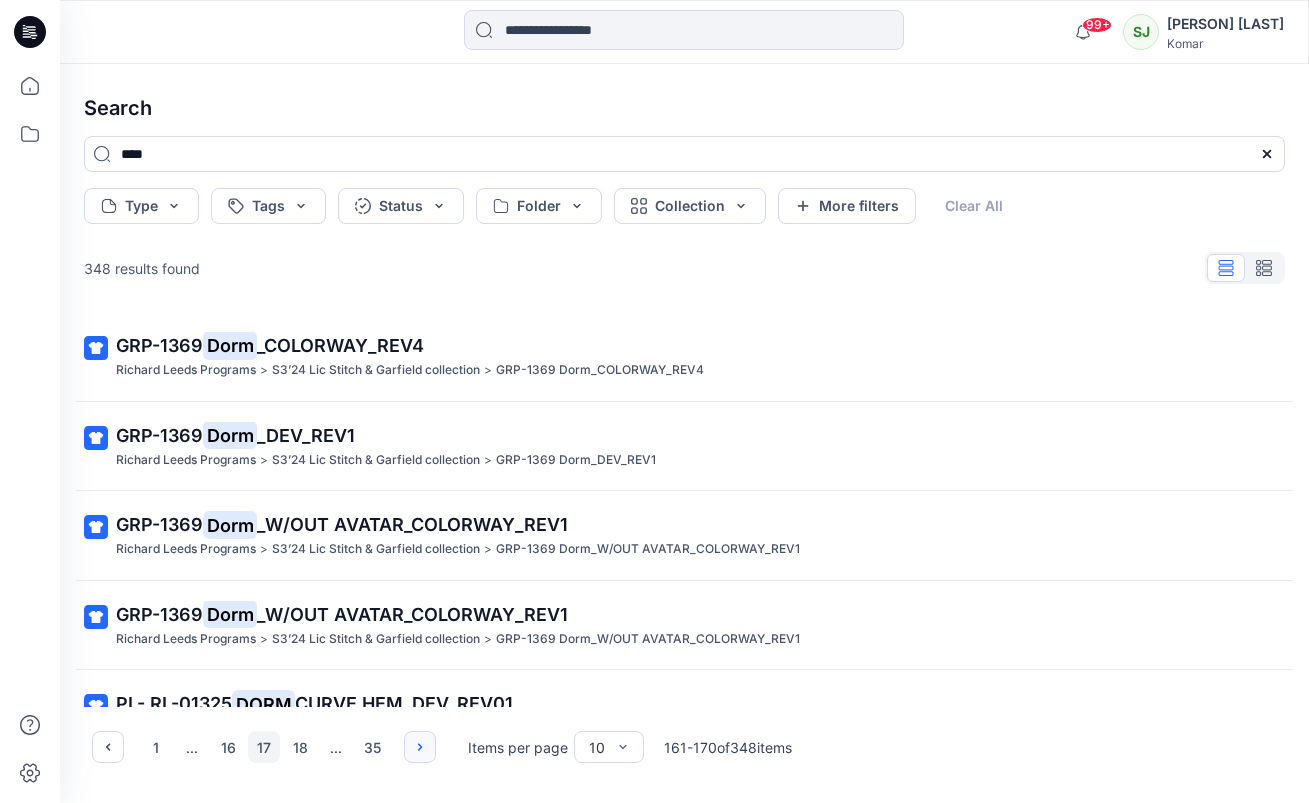 click at bounding box center [420, 747] 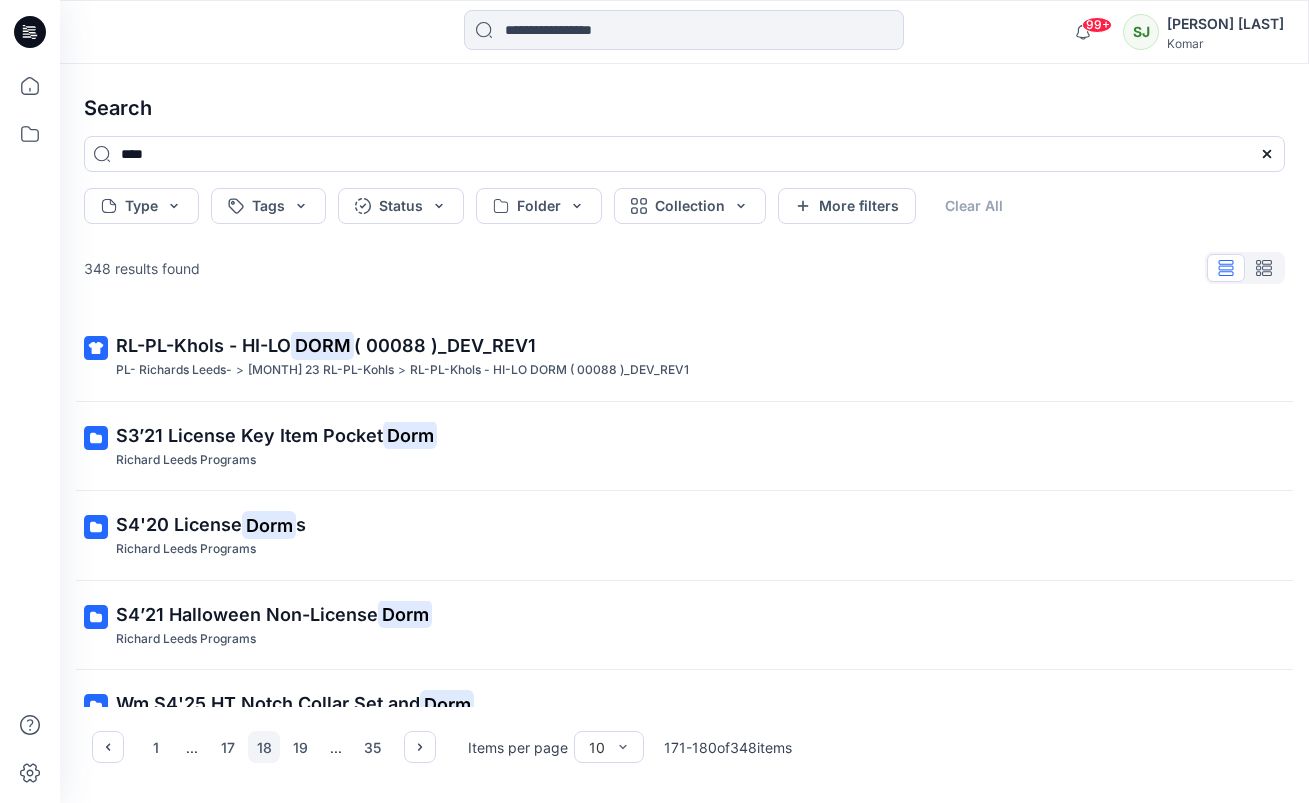 click on "[DAY] ... [DAY] [DAY] ... [DAY]" at bounding box center [264, 747] 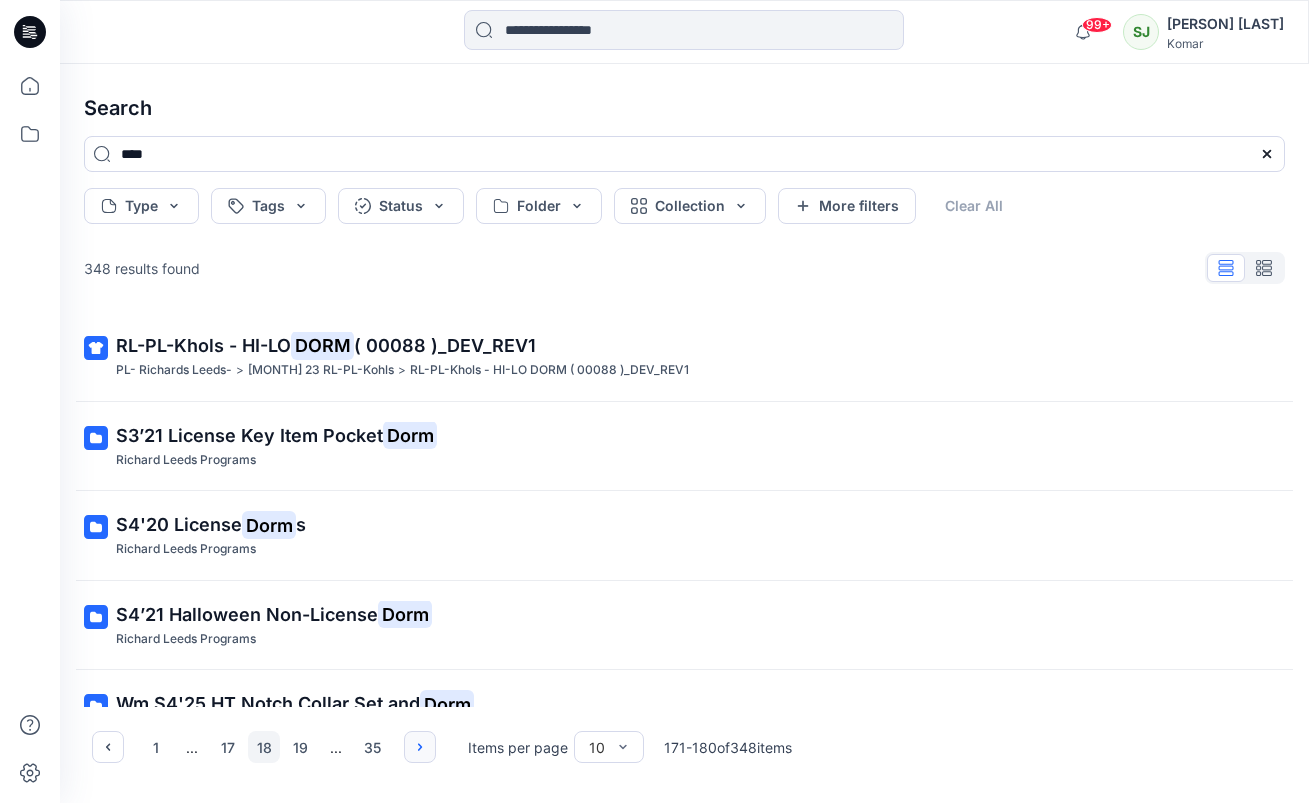 click 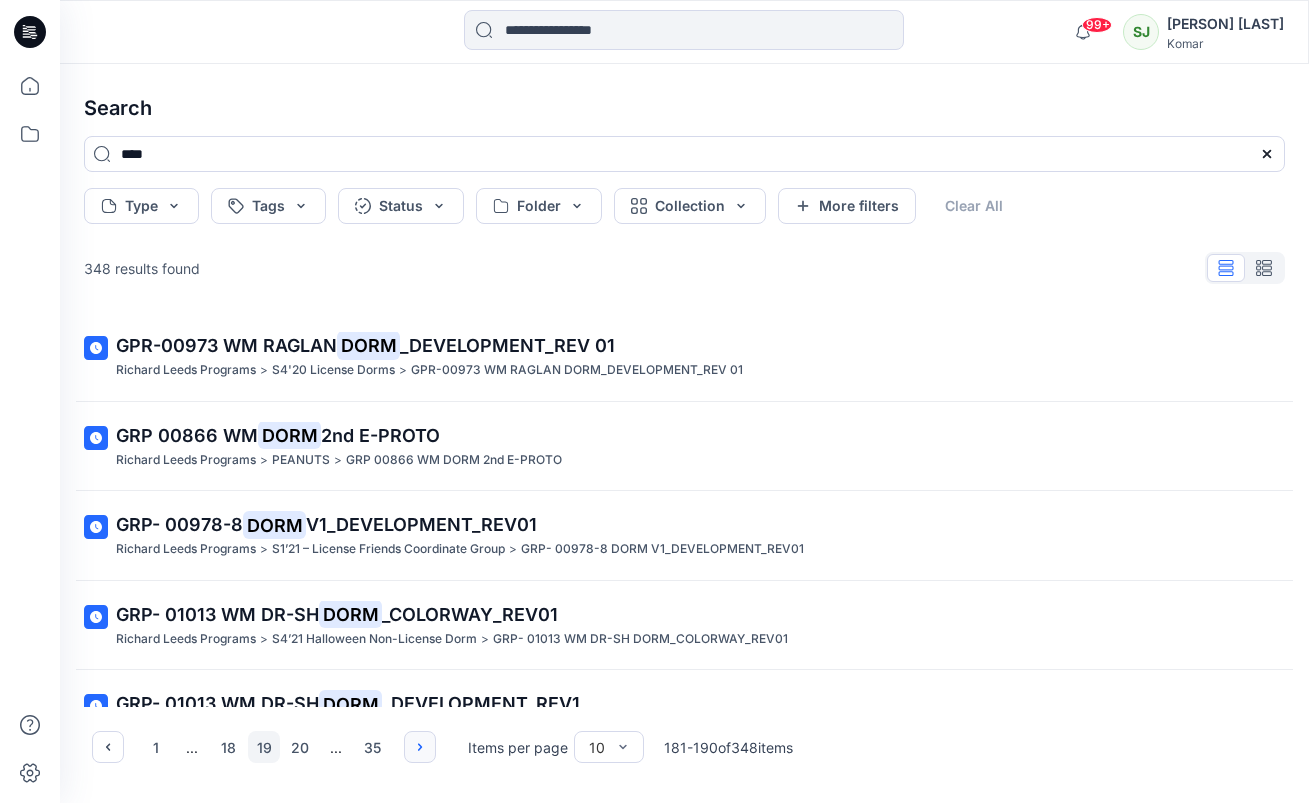 click at bounding box center (420, 747) 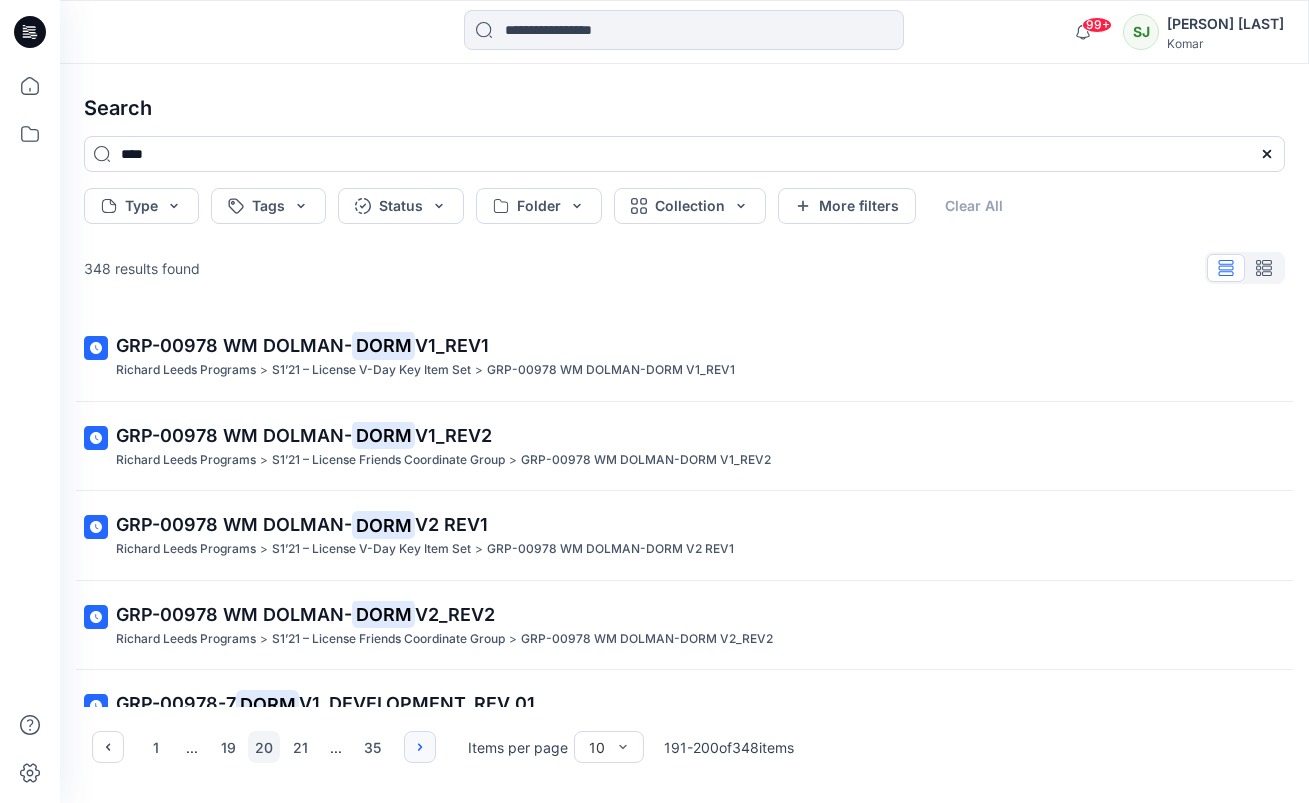click at bounding box center (420, 747) 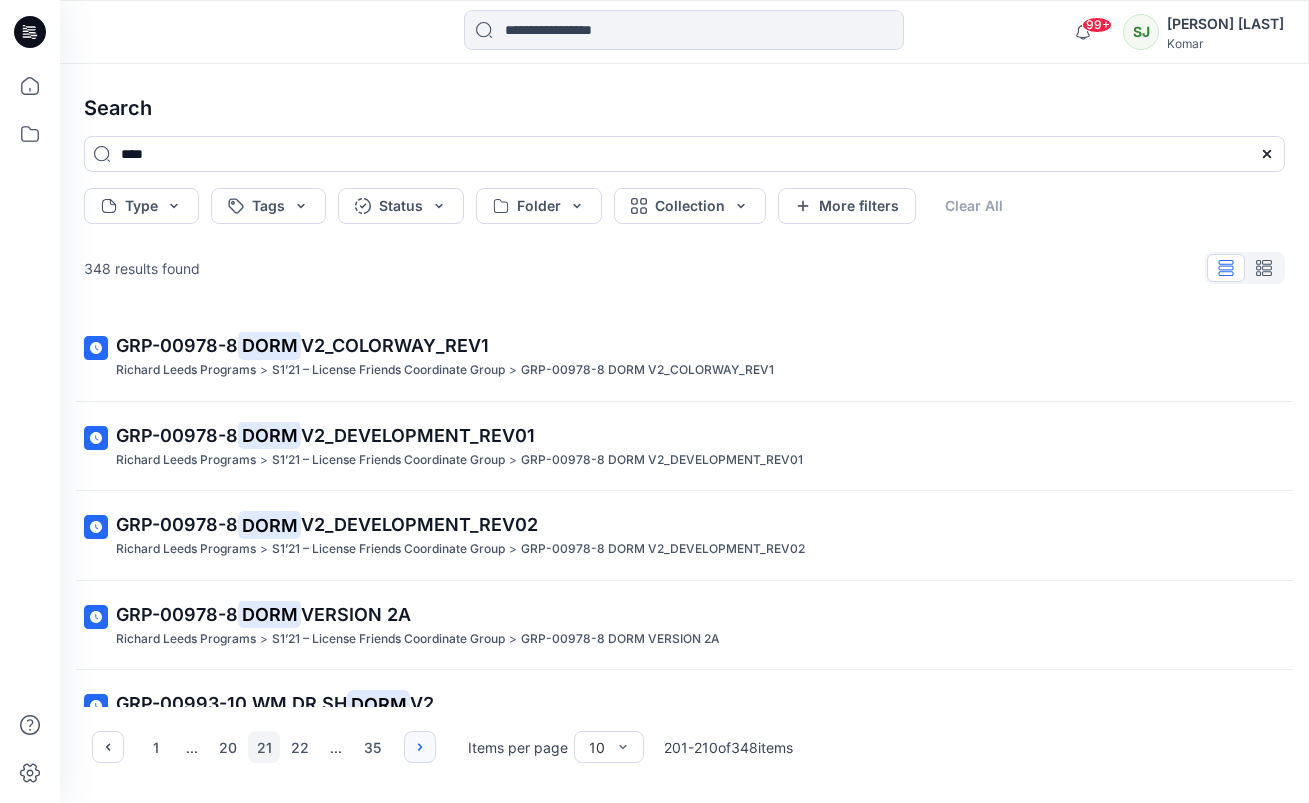 click at bounding box center [420, 747] 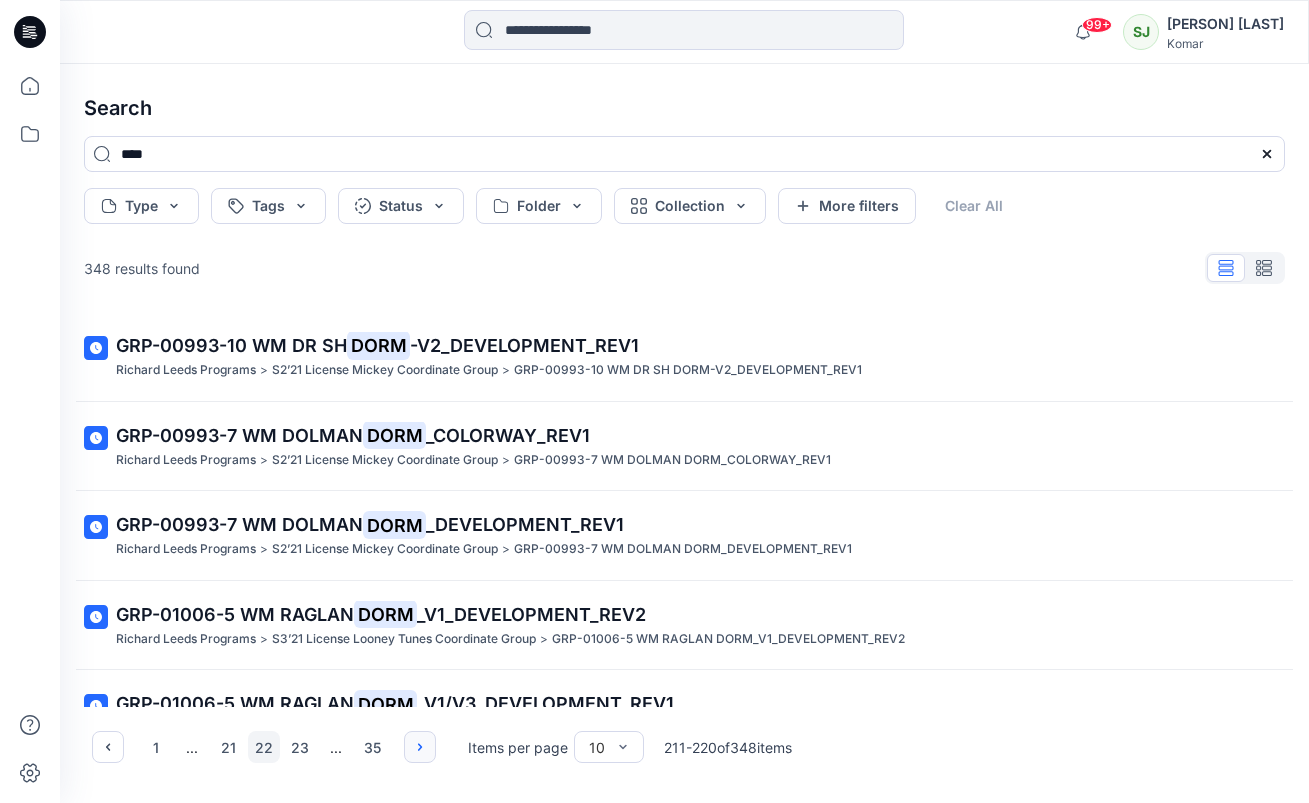 click 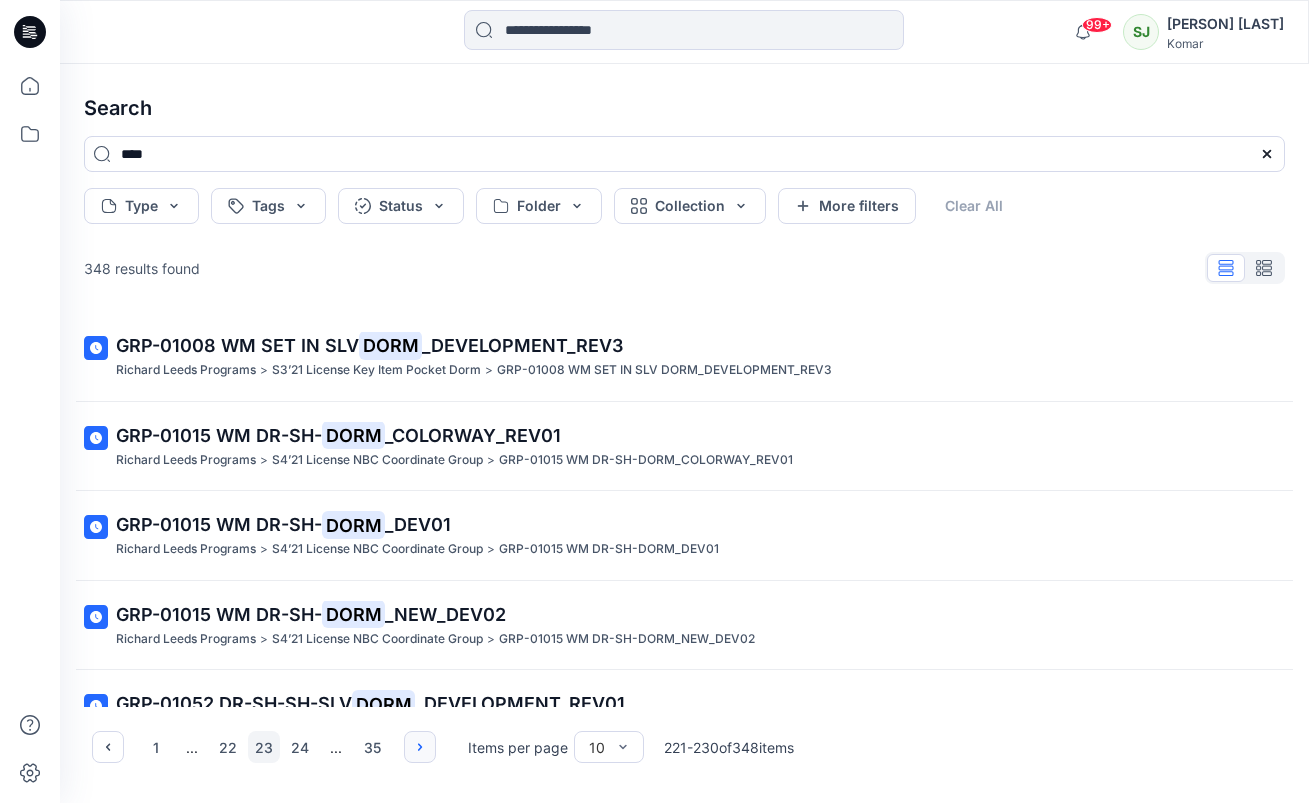 click 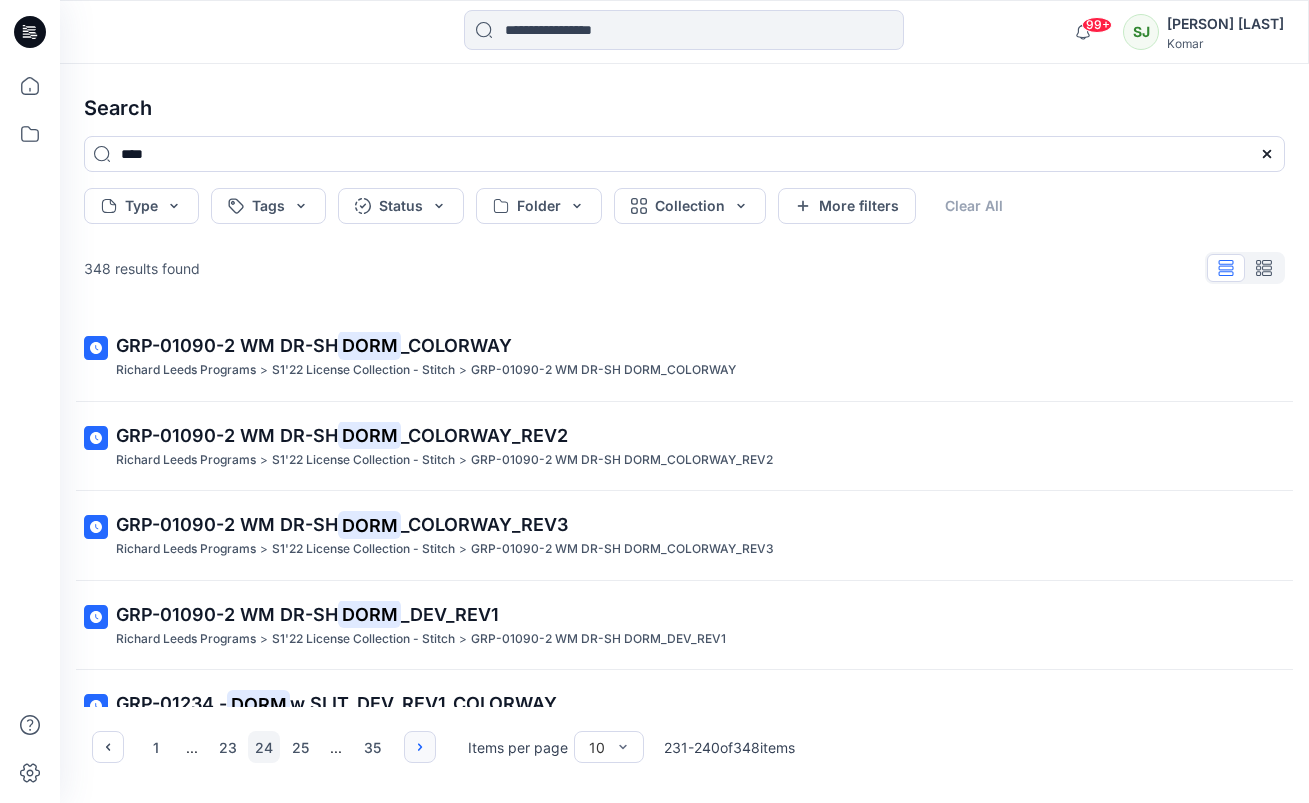 click 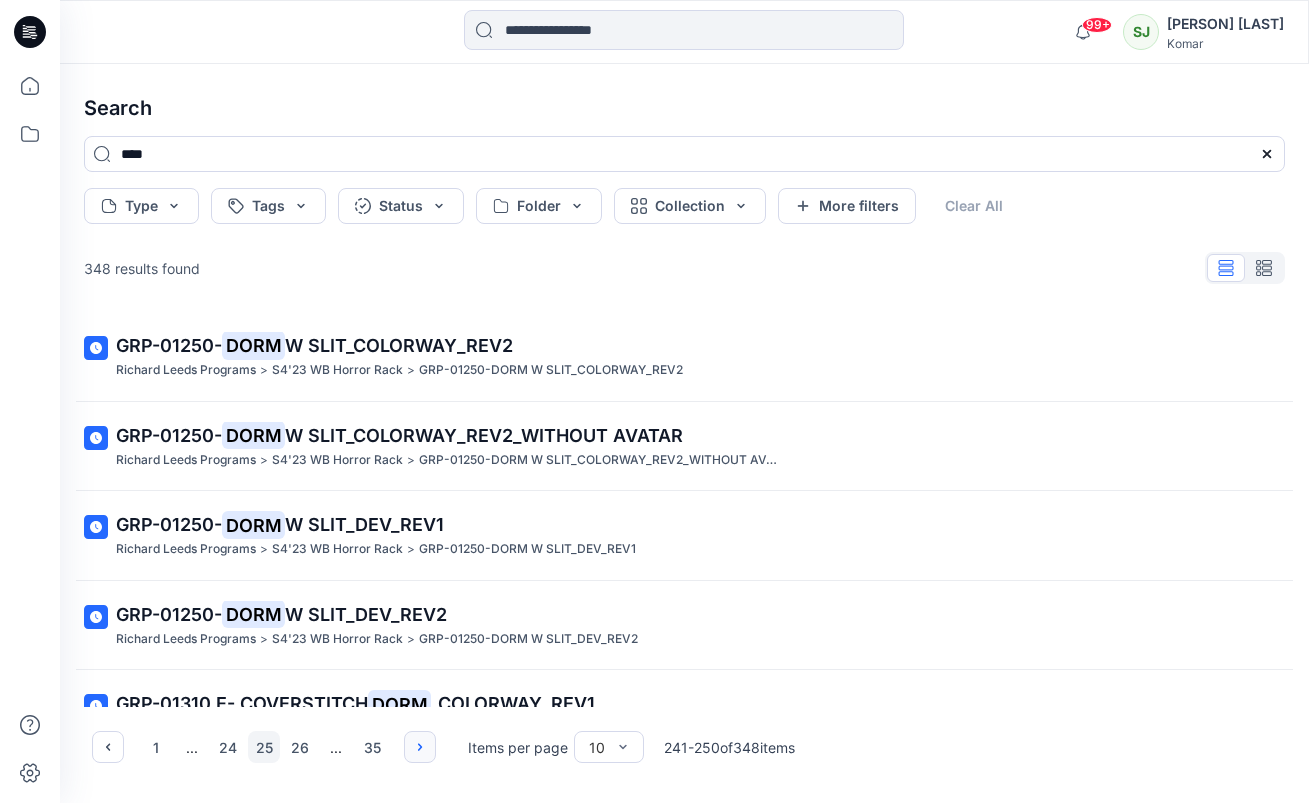 click 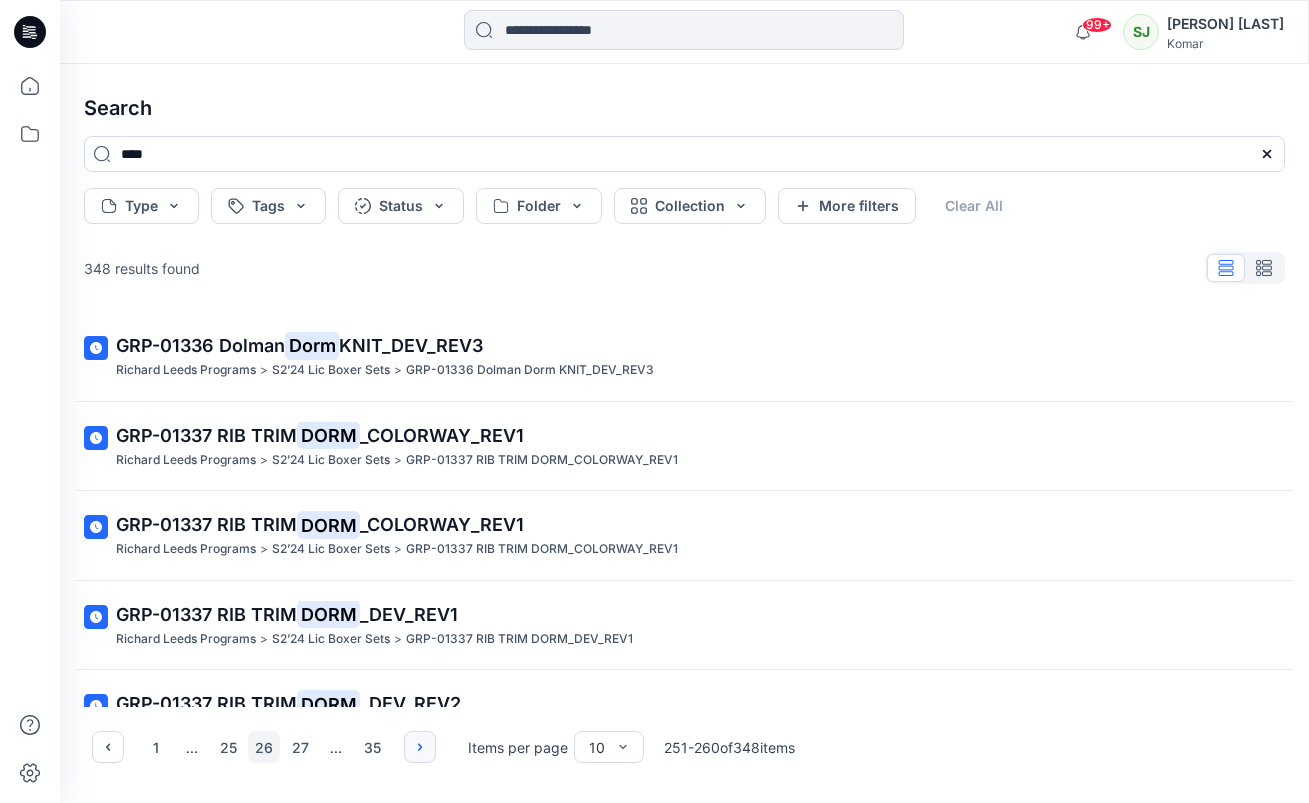 click 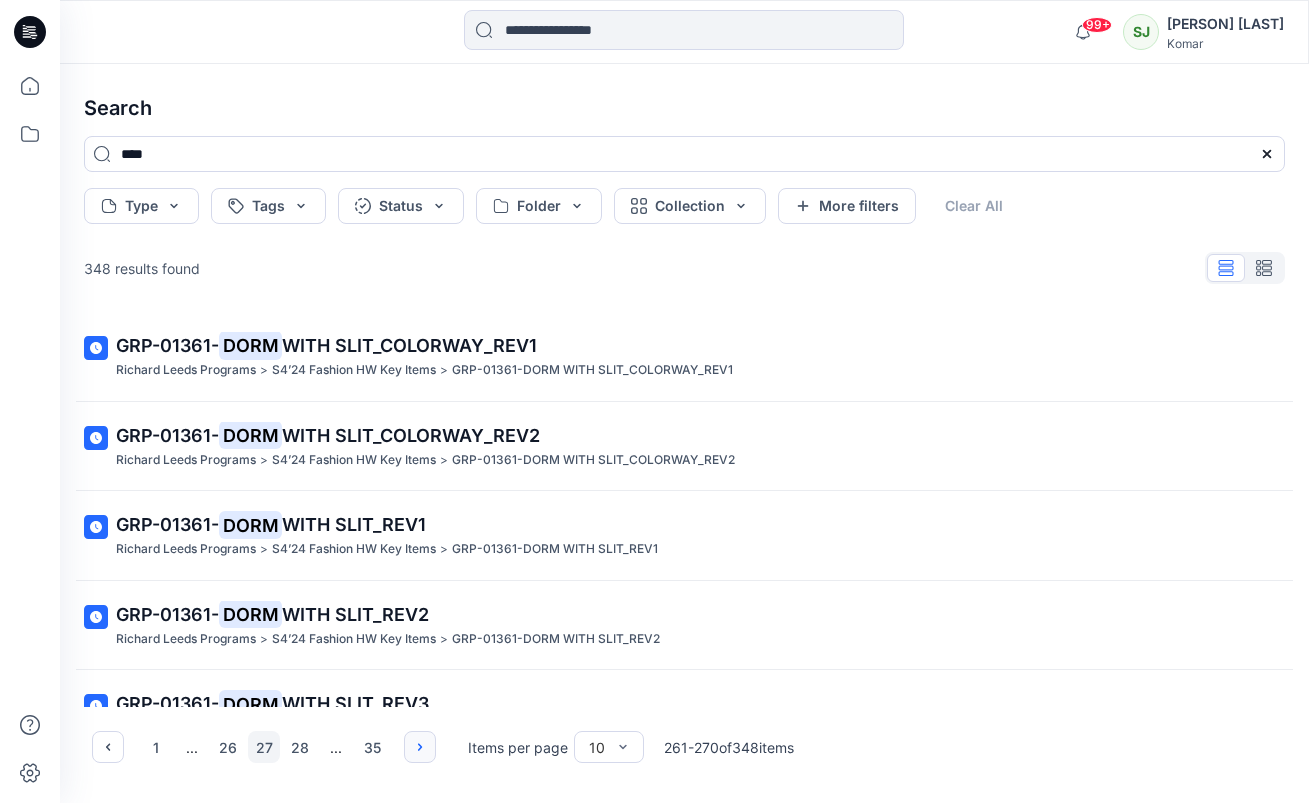 click 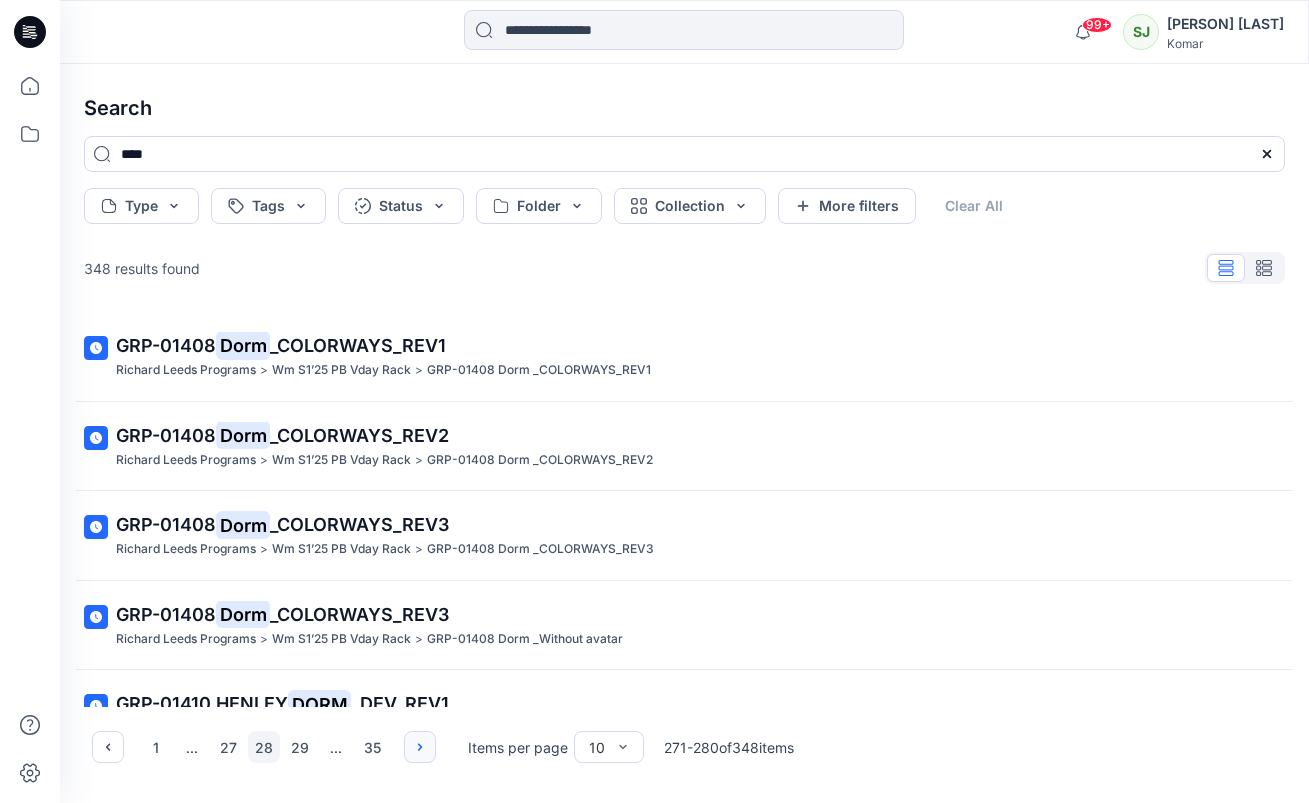 click 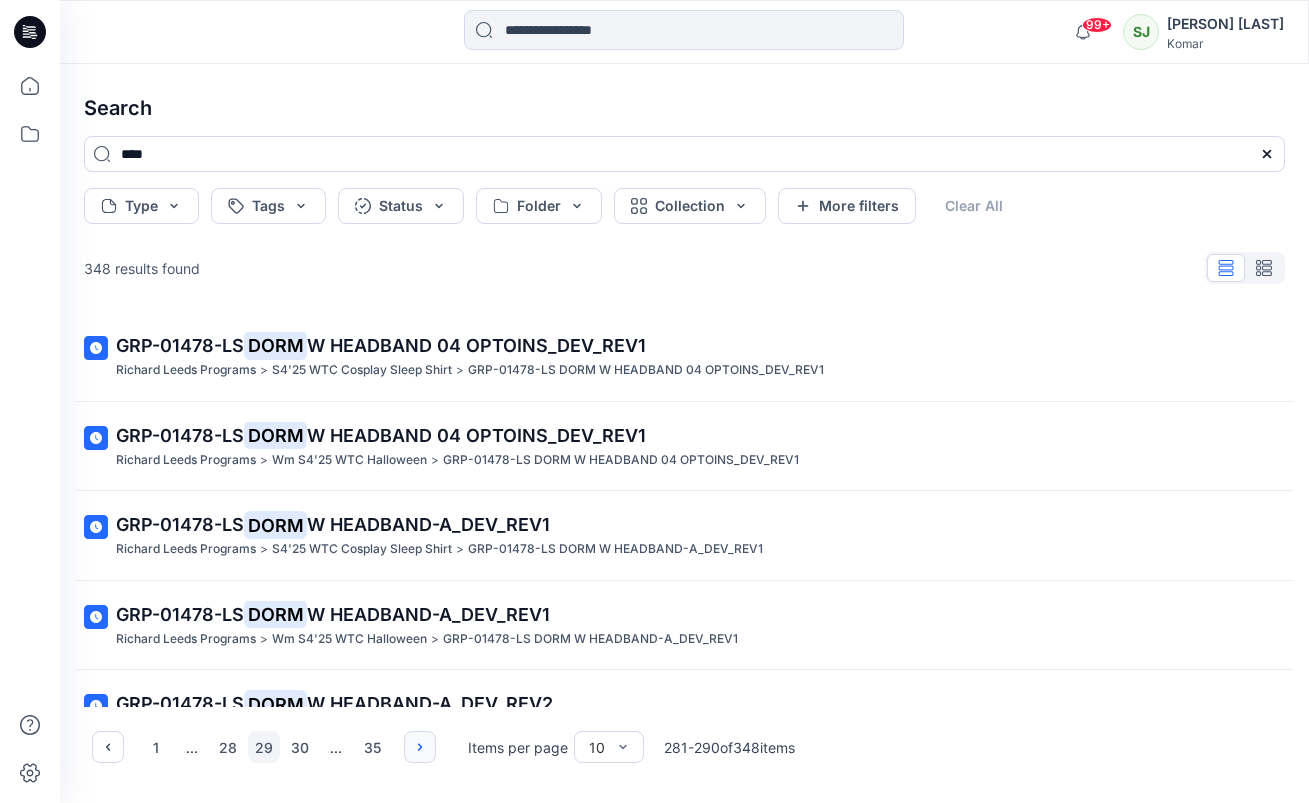click 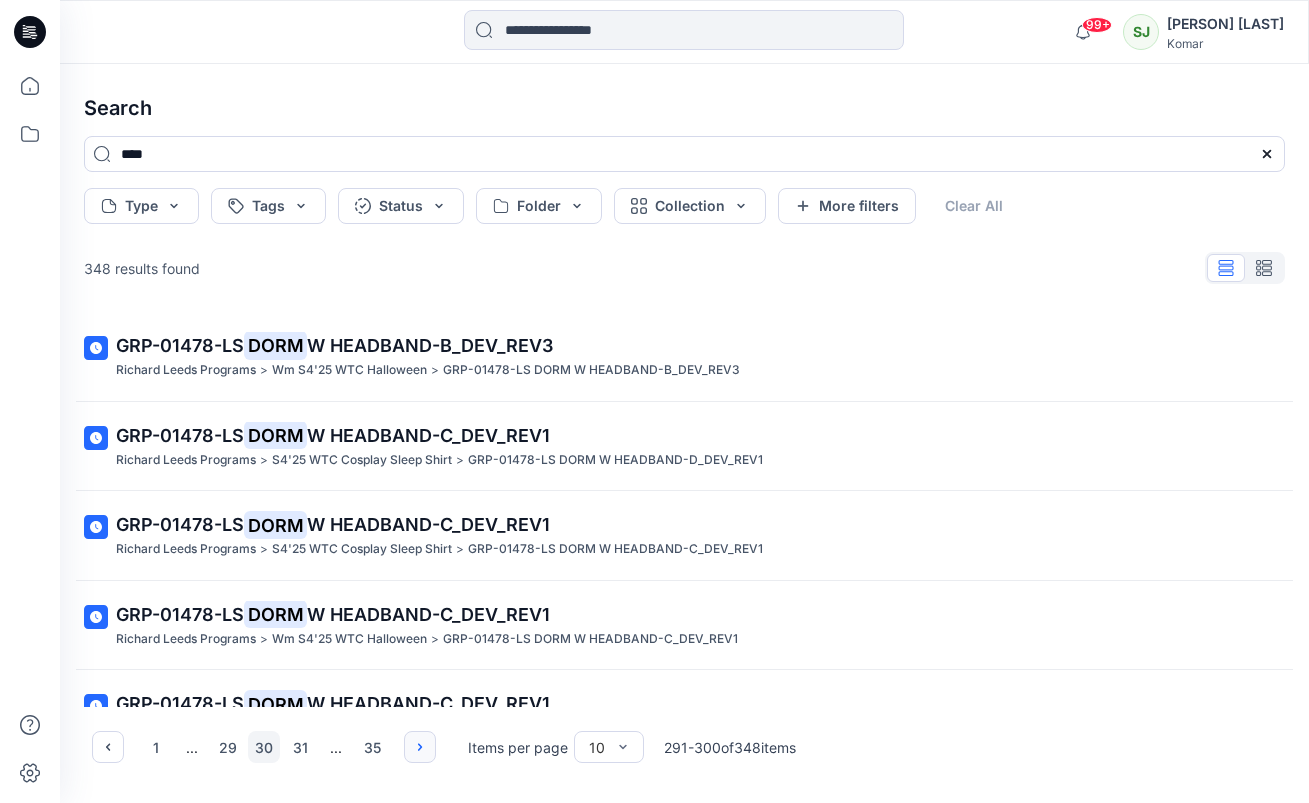 click 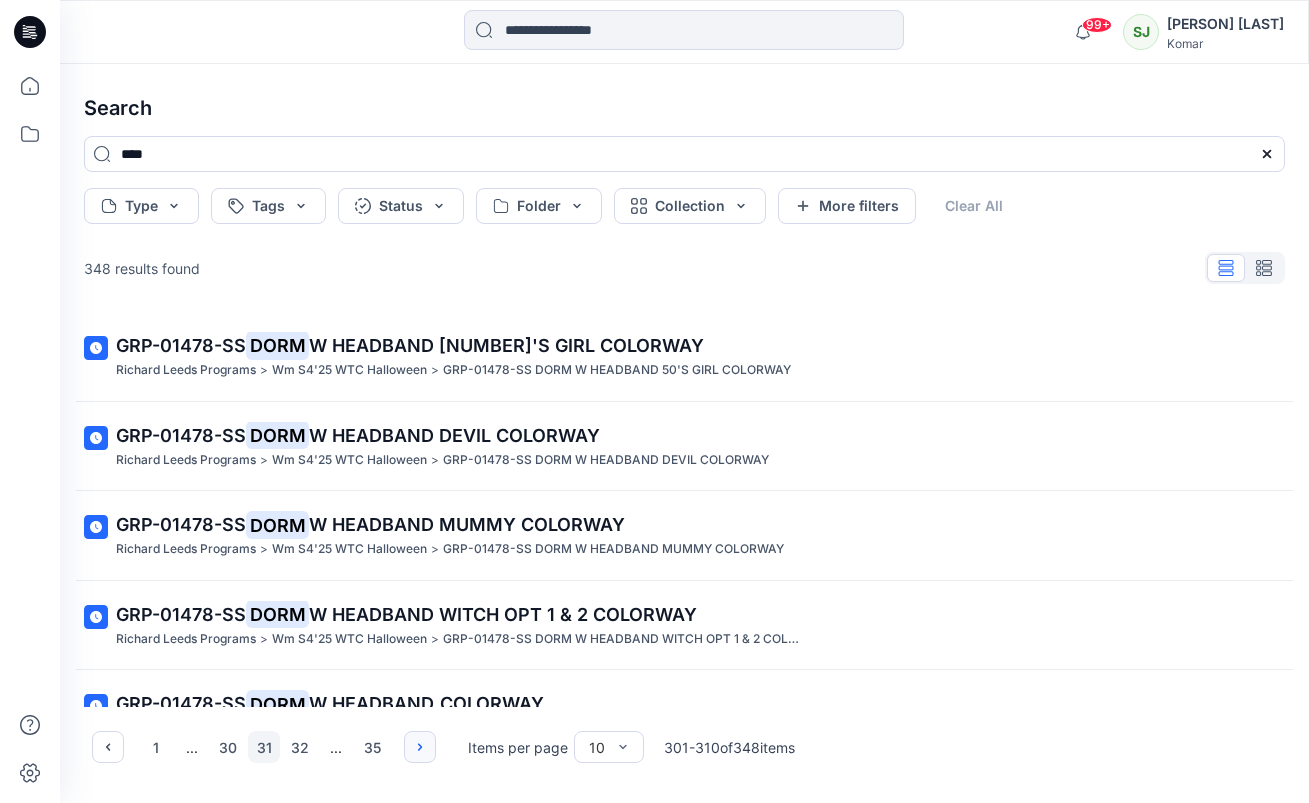 click 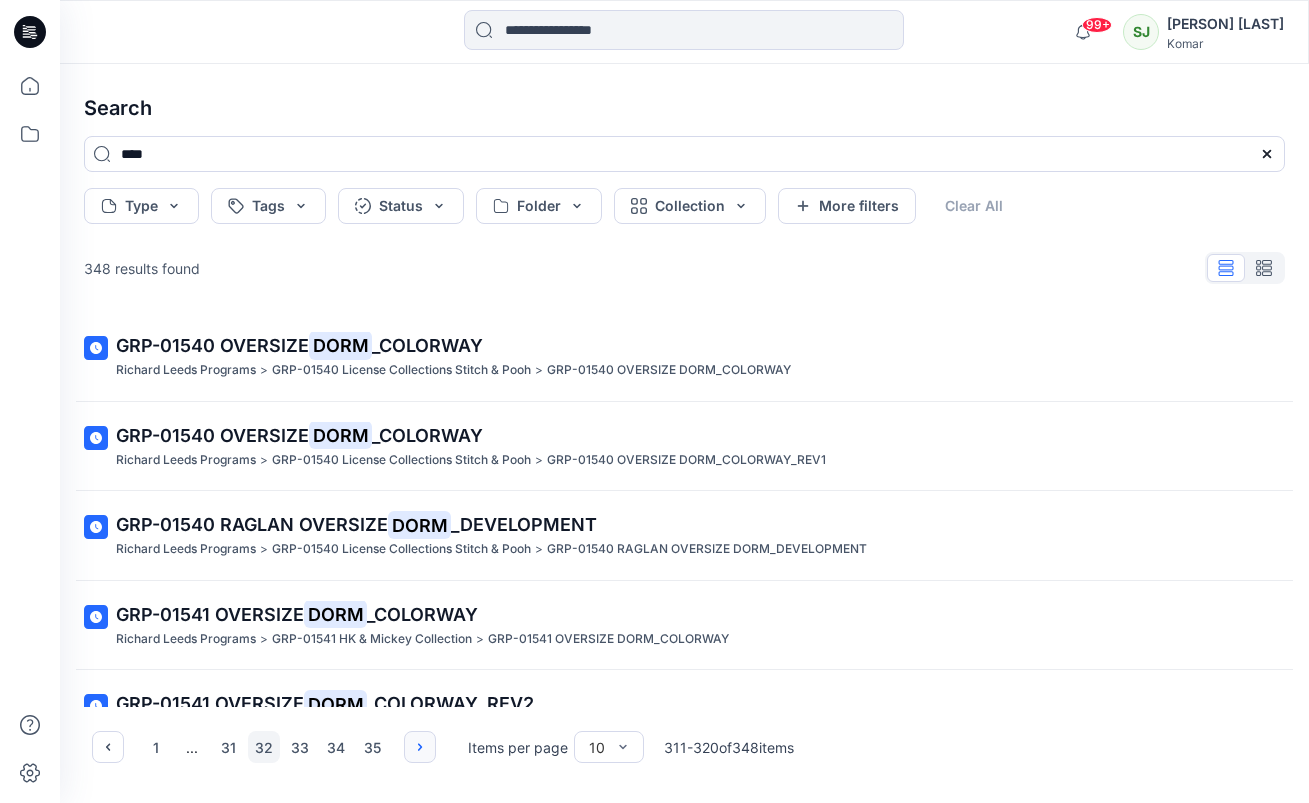 click 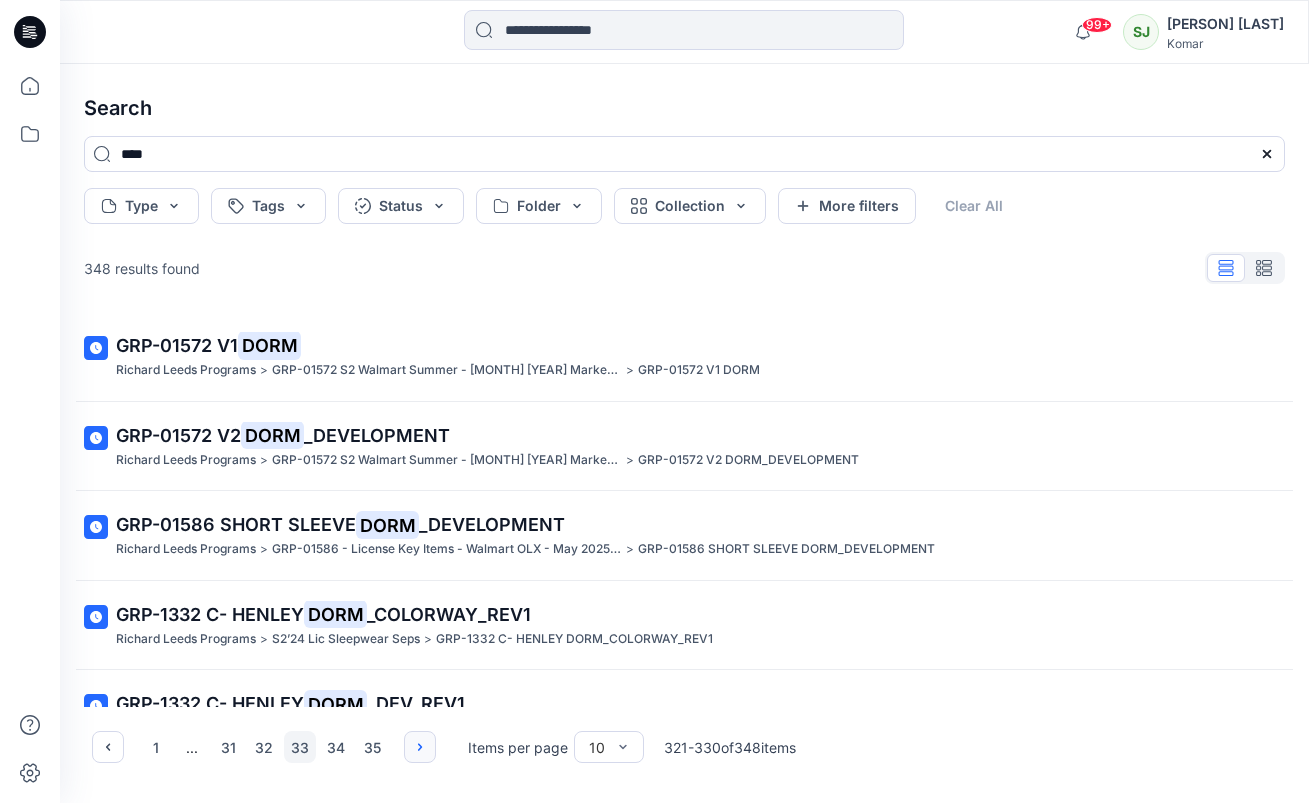 click 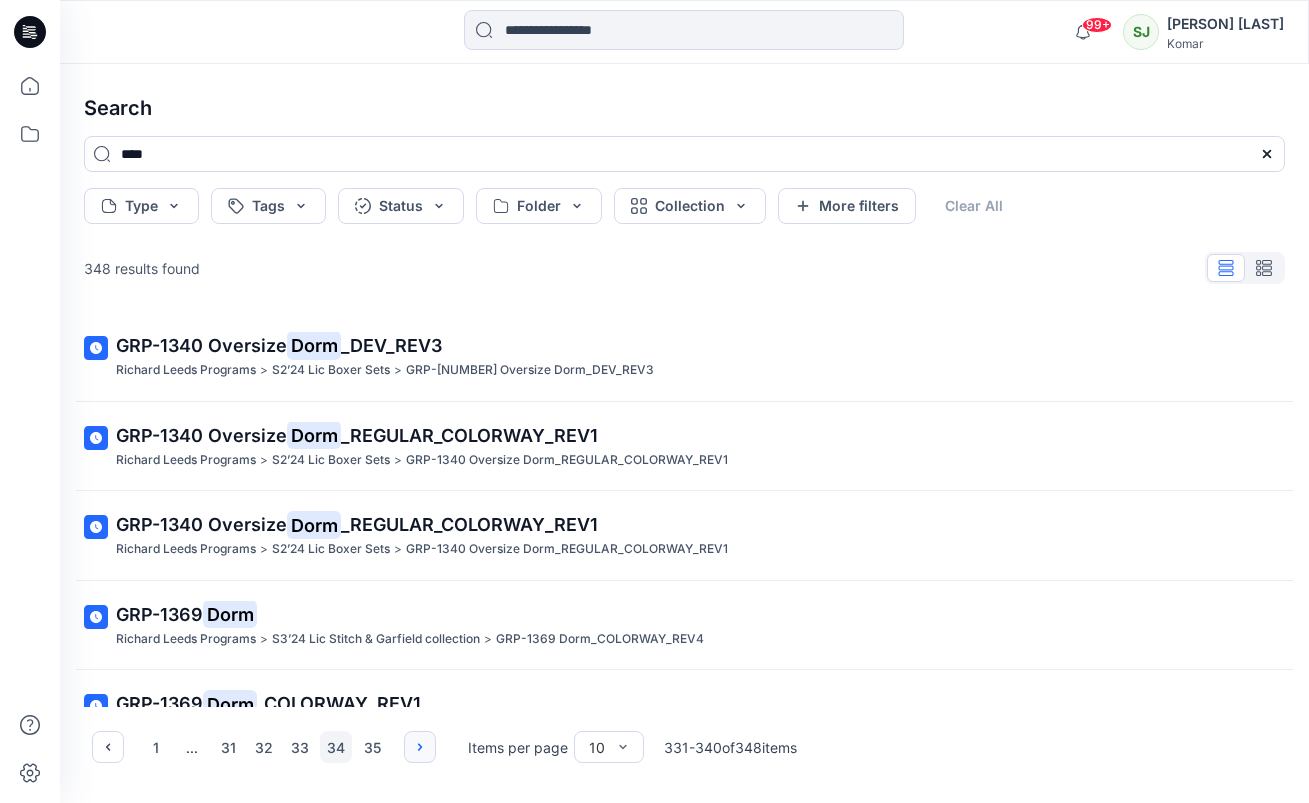 click 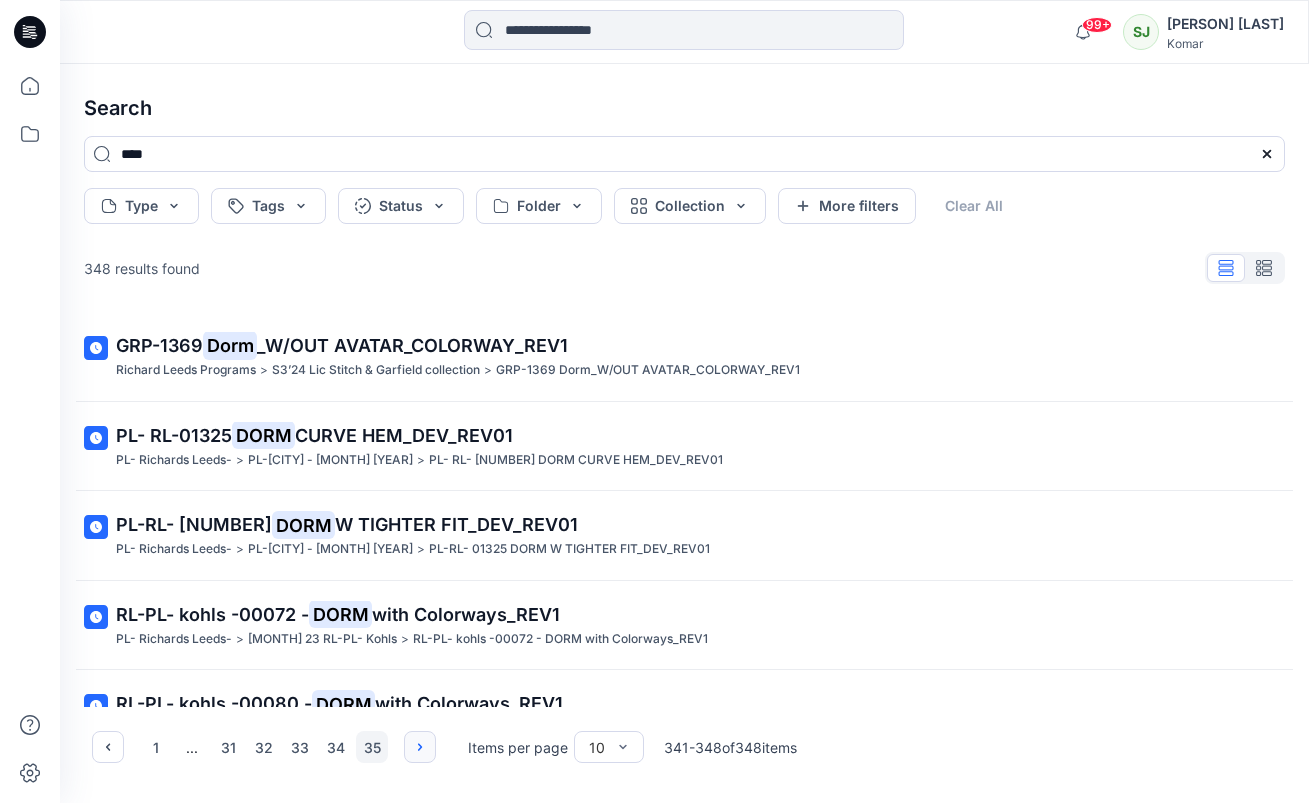 click on "1 ... 31 32 33 34 35" at bounding box center [264, 747] 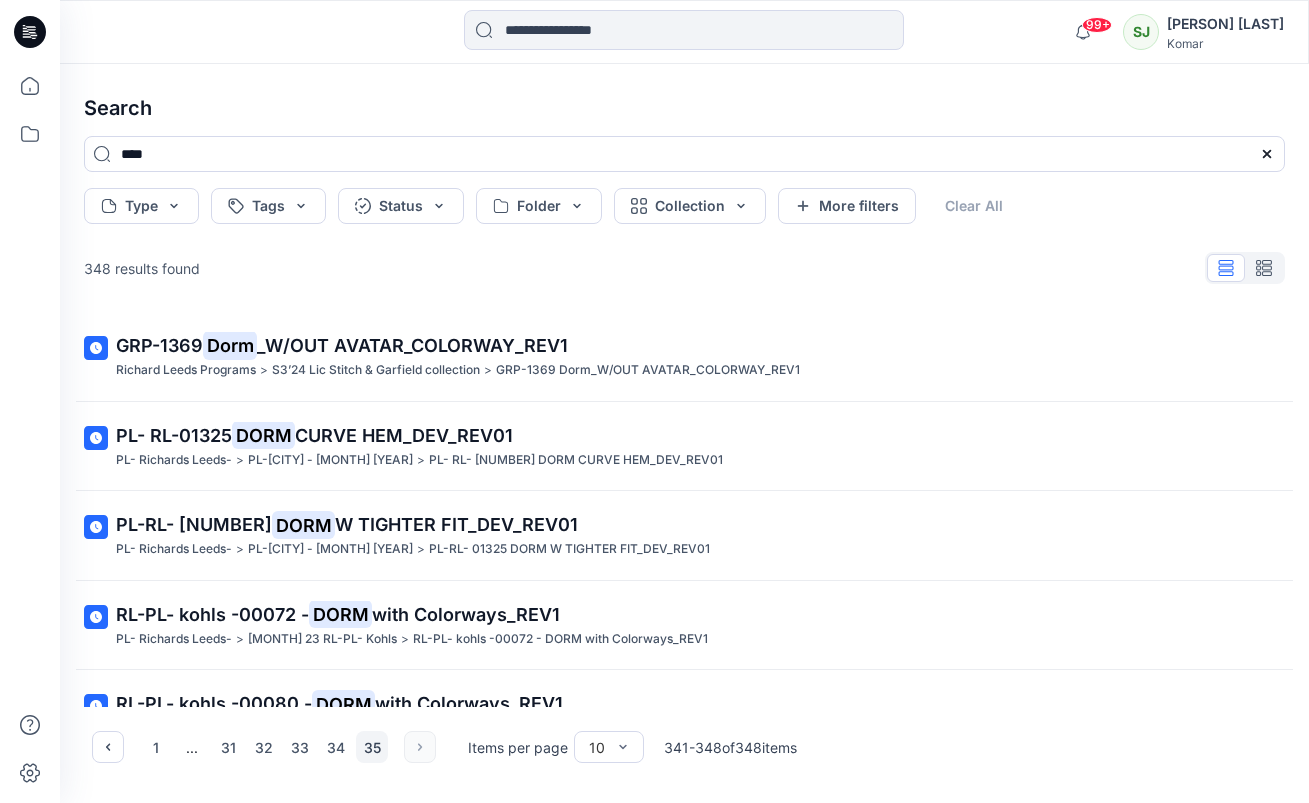 click on "35" at bounding box center (372, 747) 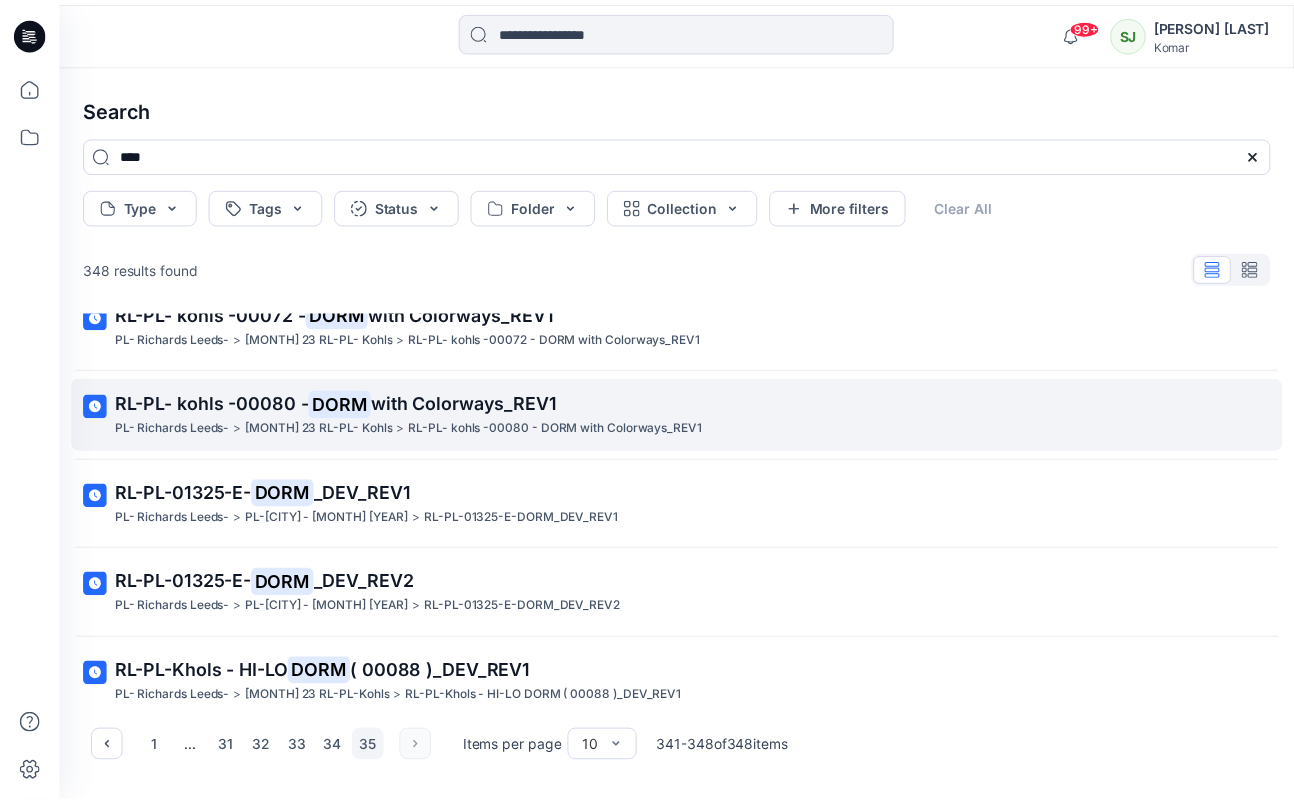 scroll, scrollTop: 321, scrollLeft: 0, axis: vertical 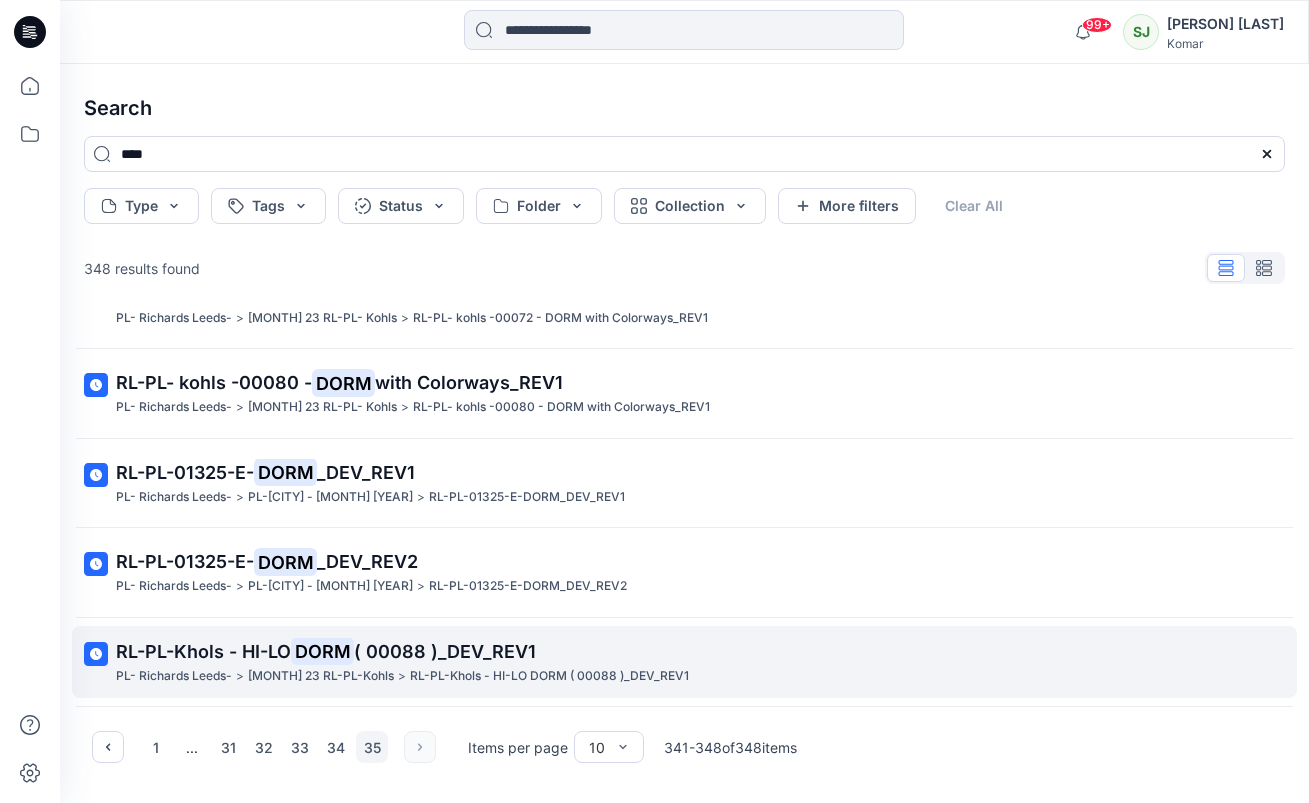 click on "( 00088 )_DEV_REV1" at bounding box center (445, 651) 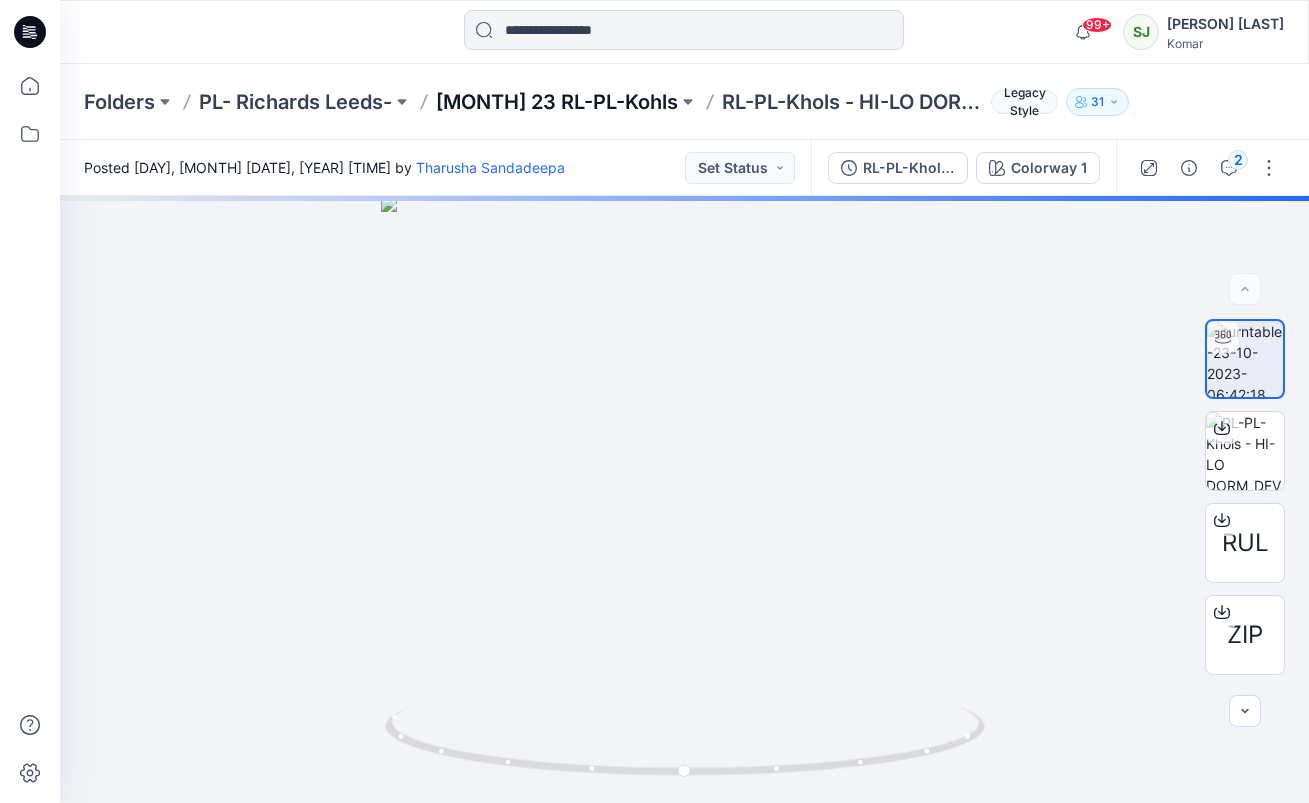 click on "[MONTH] 23 RL-PL-Kohls" at bounding box center [557, 102] 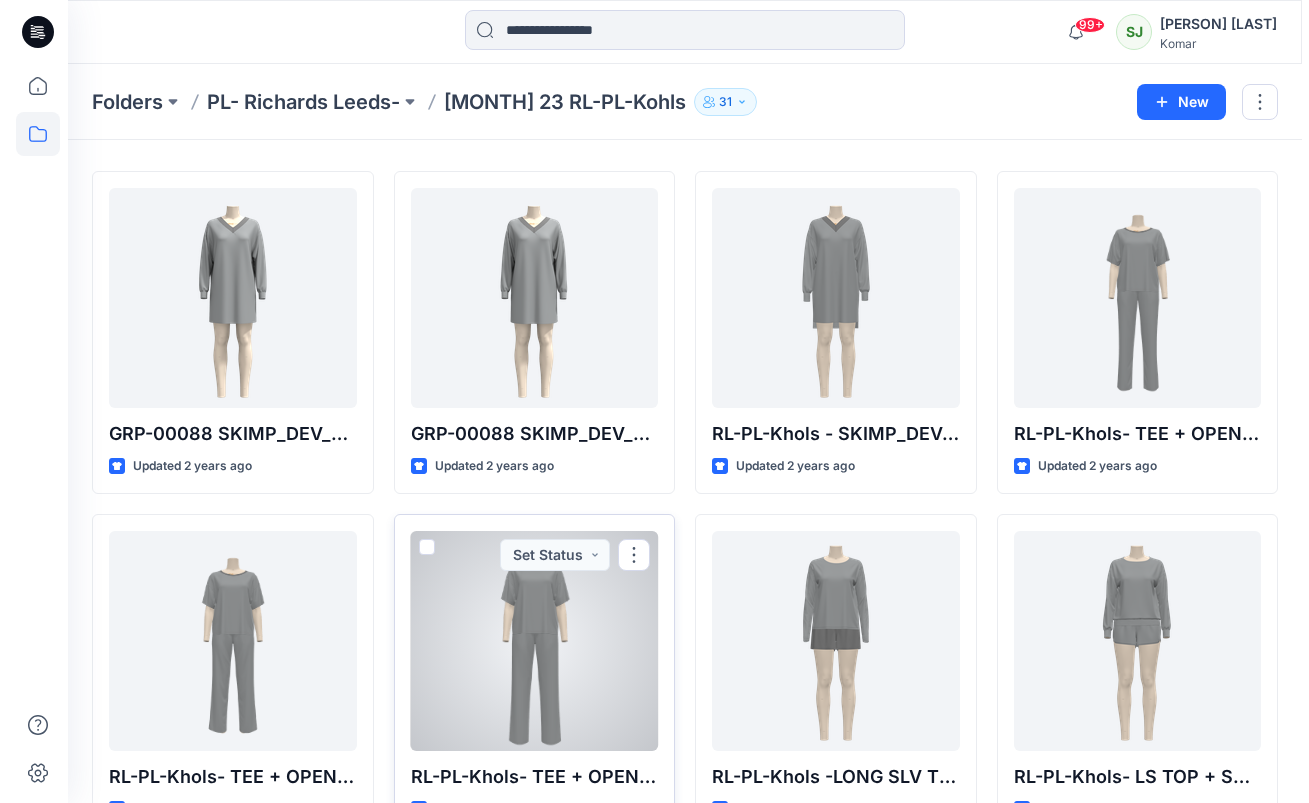 scroll, scrollTop: 0, scrollLeft: 0, axis: both 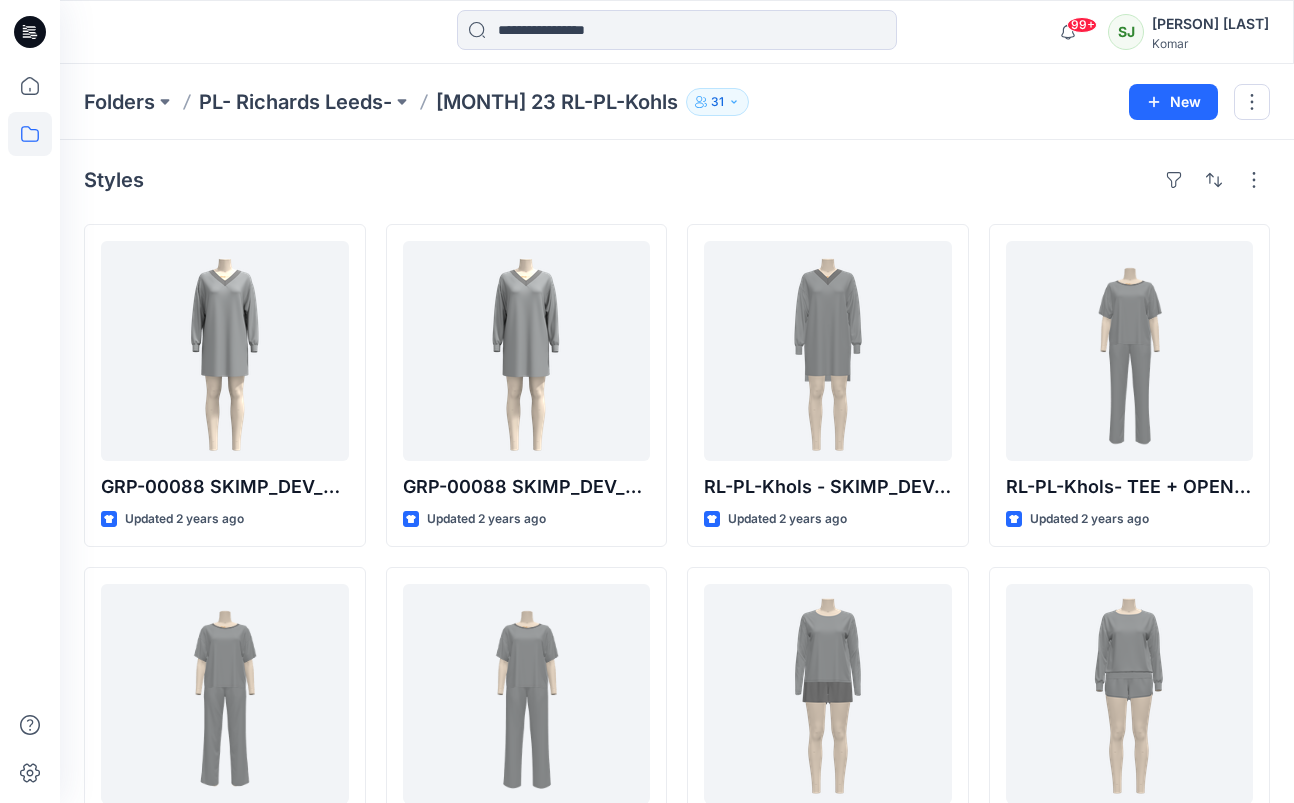click on "[MONTH] 23 RL-PL-Kohls" at bounding box center (557, 102) 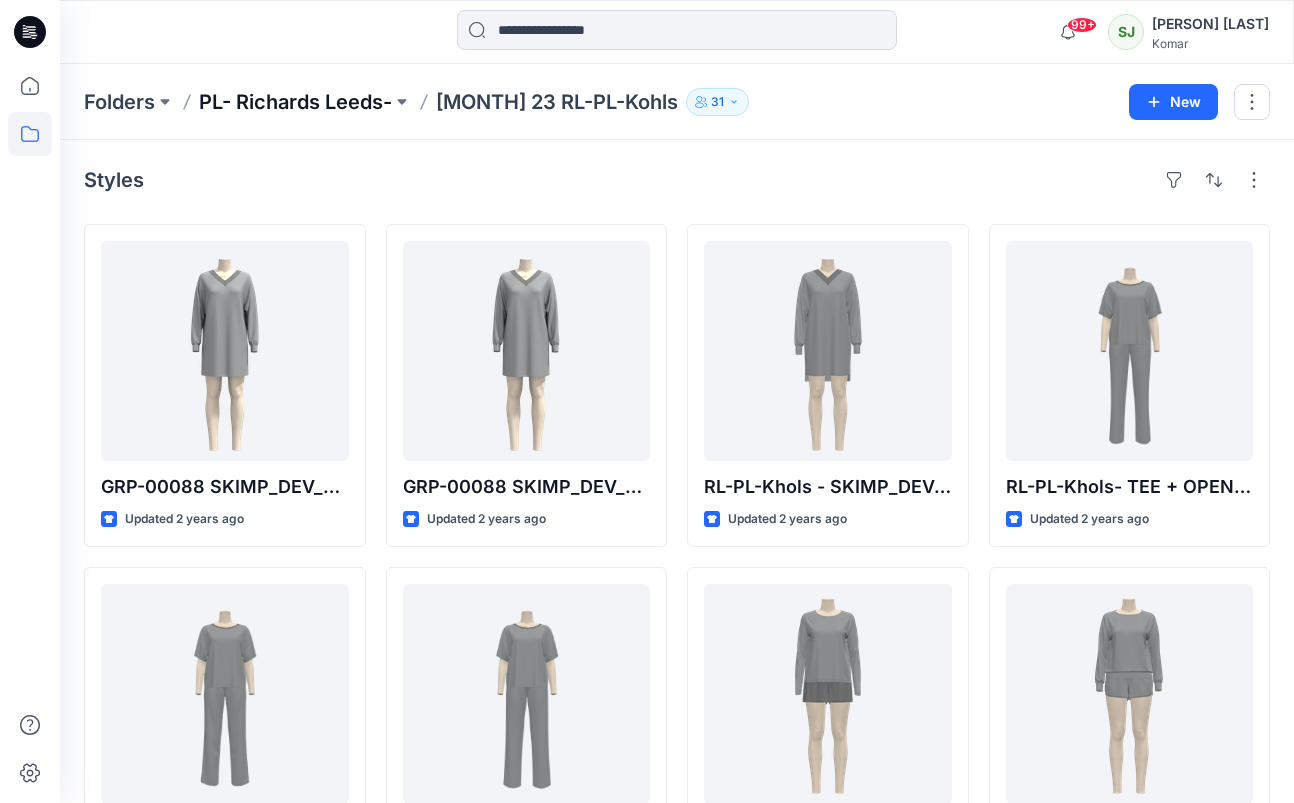 click on "PL- Richards Leeds-" at bounding box center (295, 102) 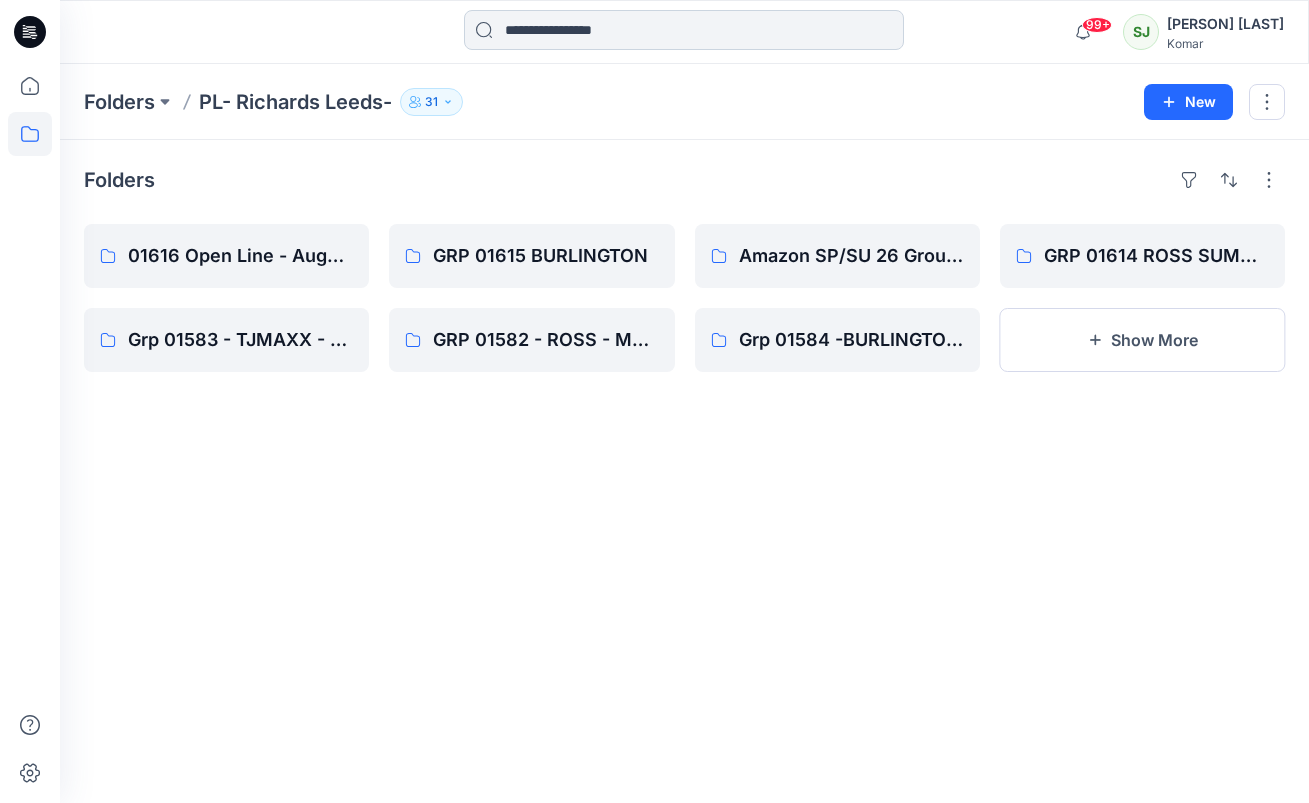 click at bounding box center [684, 30] 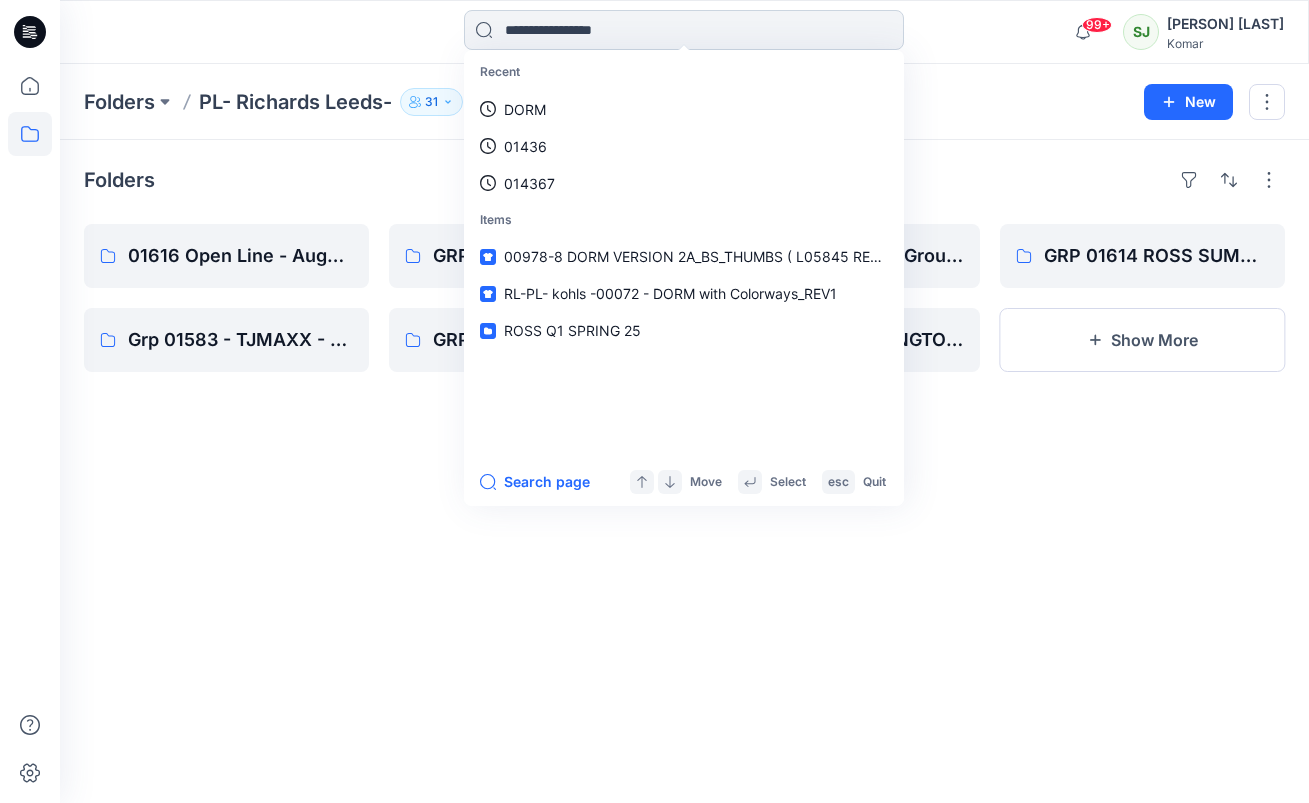 click at bounding box center [684, 30] 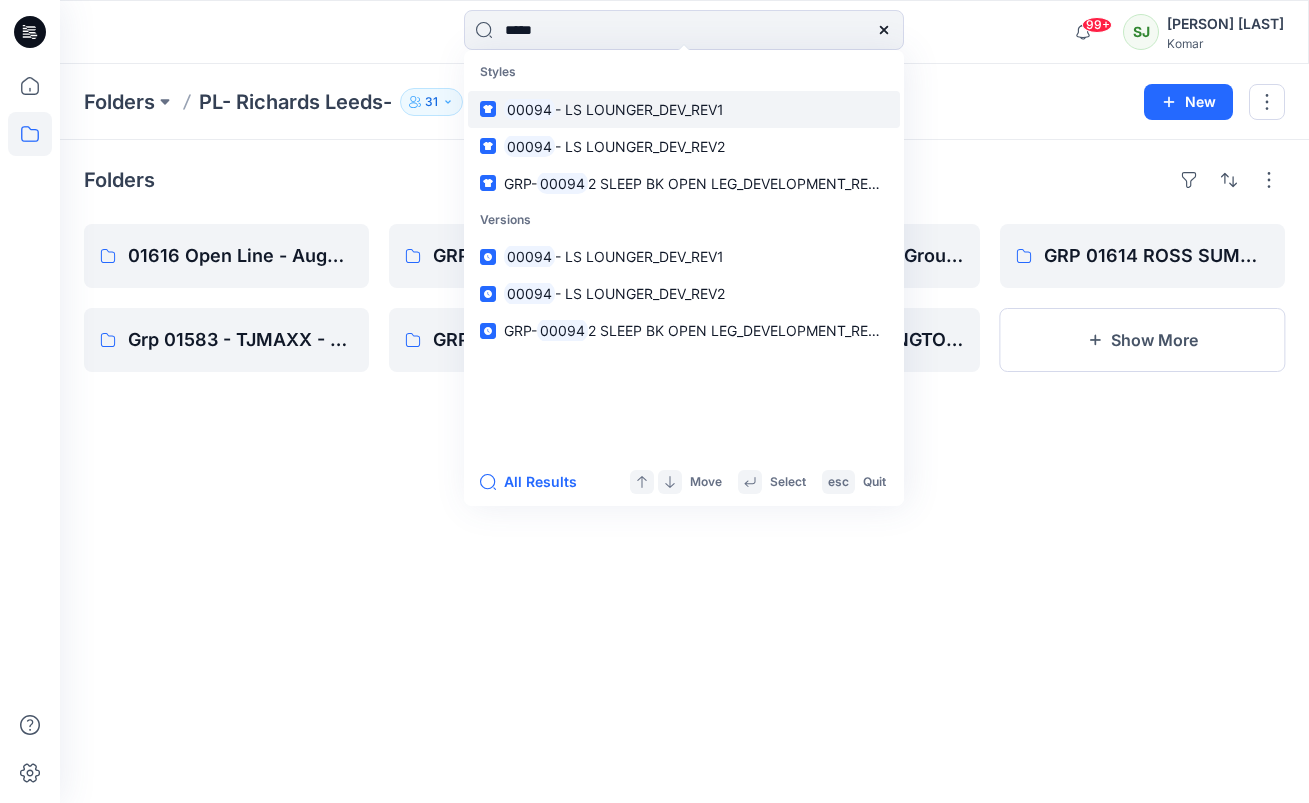 type on "*****" 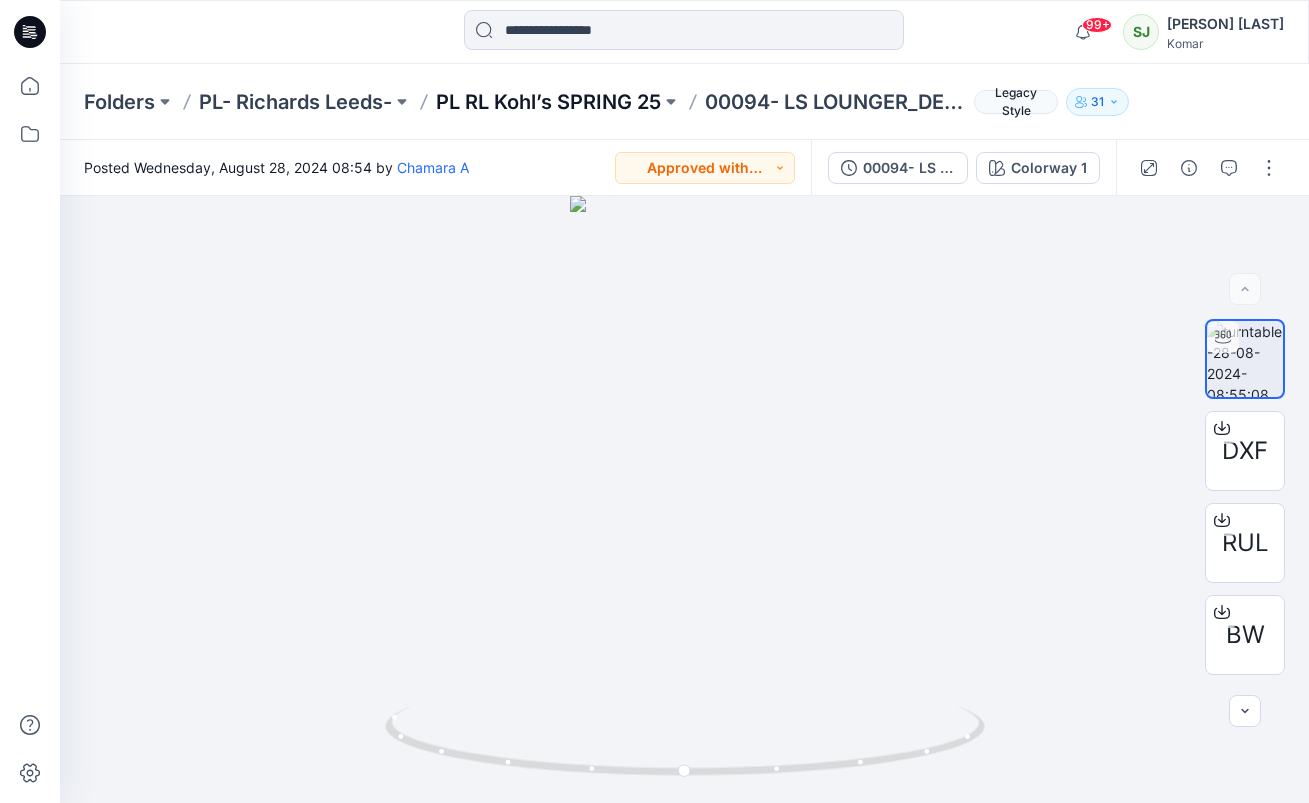 click on "PL RL Kohl’s SPRING 25" at bounding box center (548, 102) 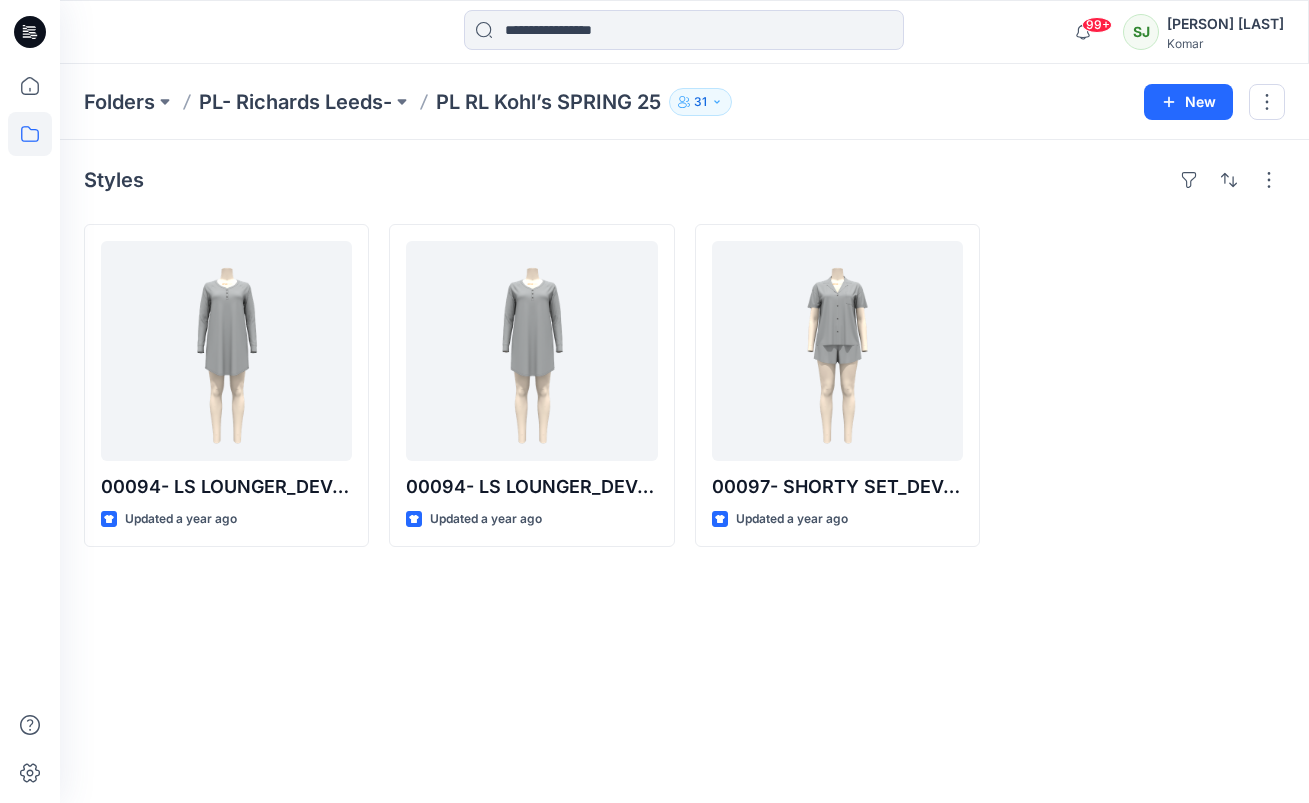 click at bounding box center [1142, 385] 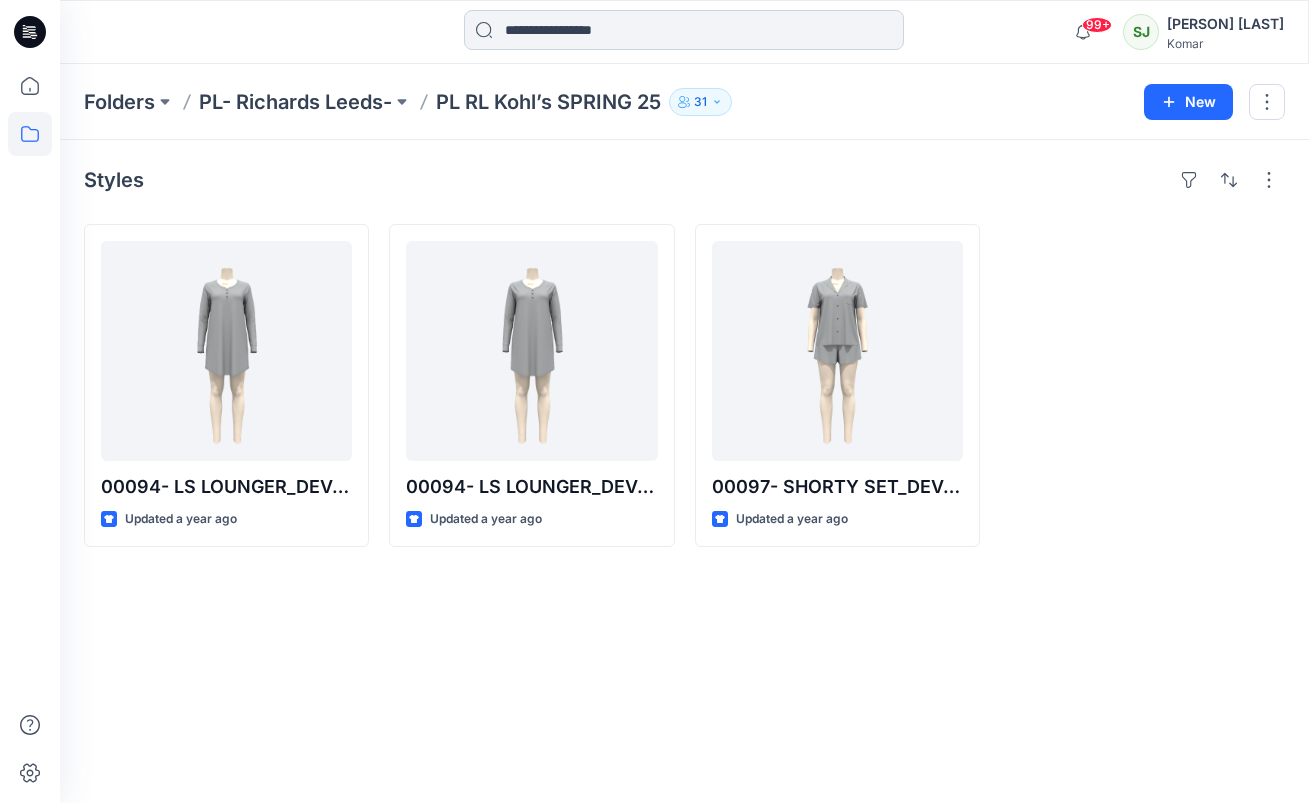 click at bounding box center (684, 30) 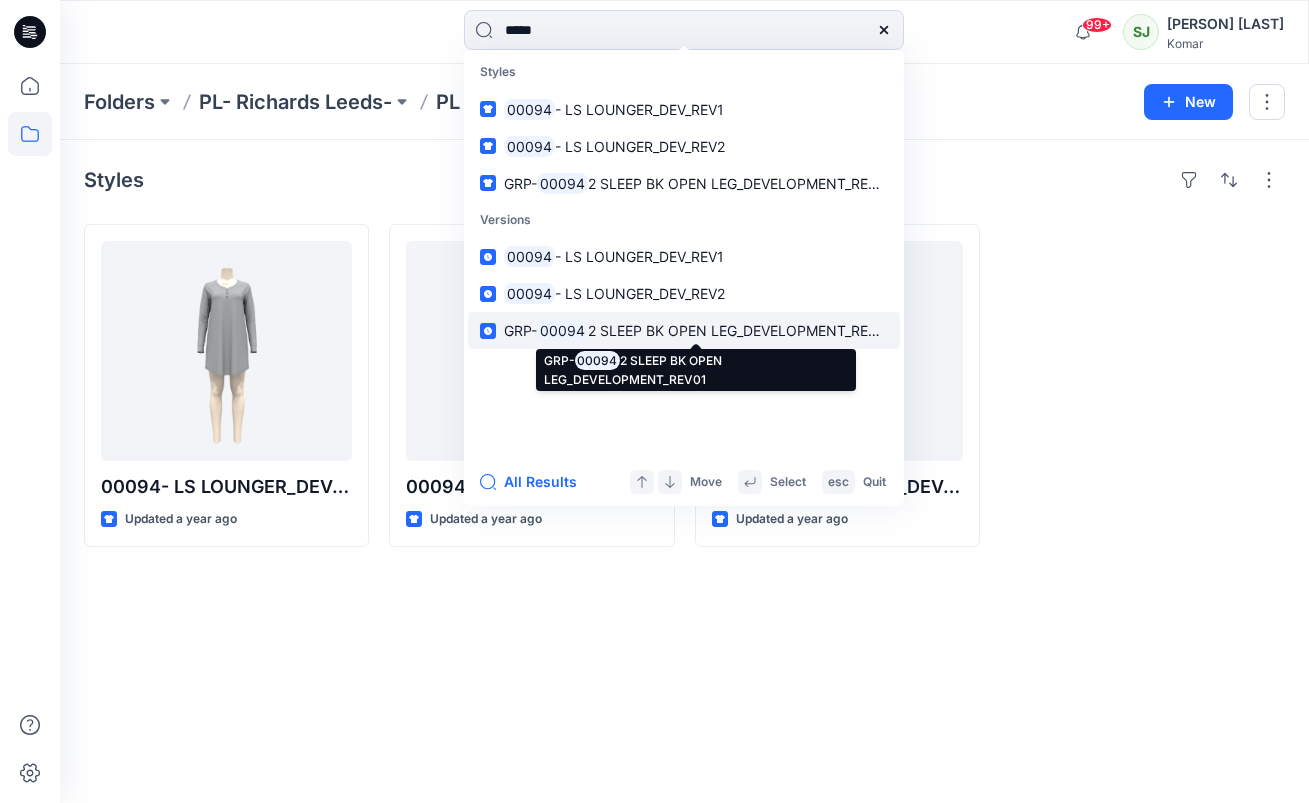 type on "*****" 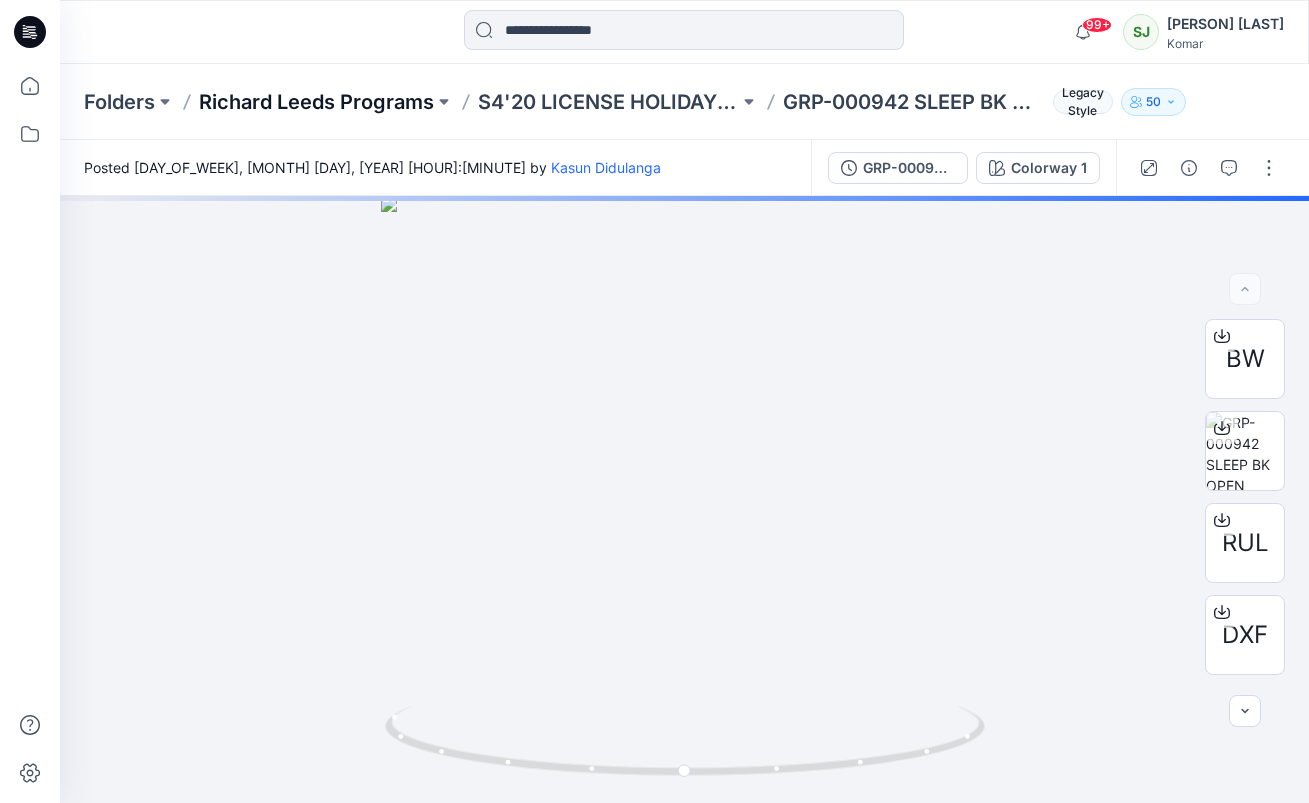click on "Richard Leeds Programs" at bounding box center (316, 102) 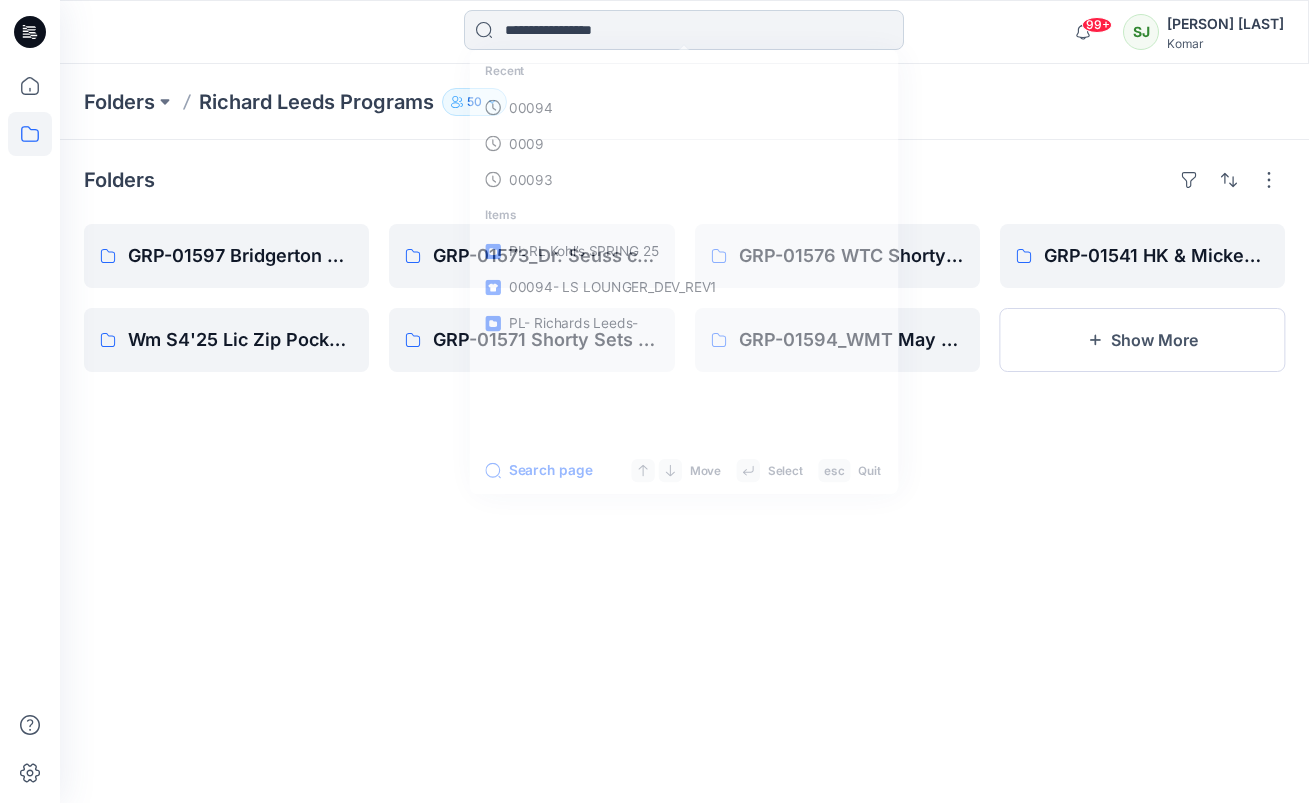 click at bounding box center (684, 30) 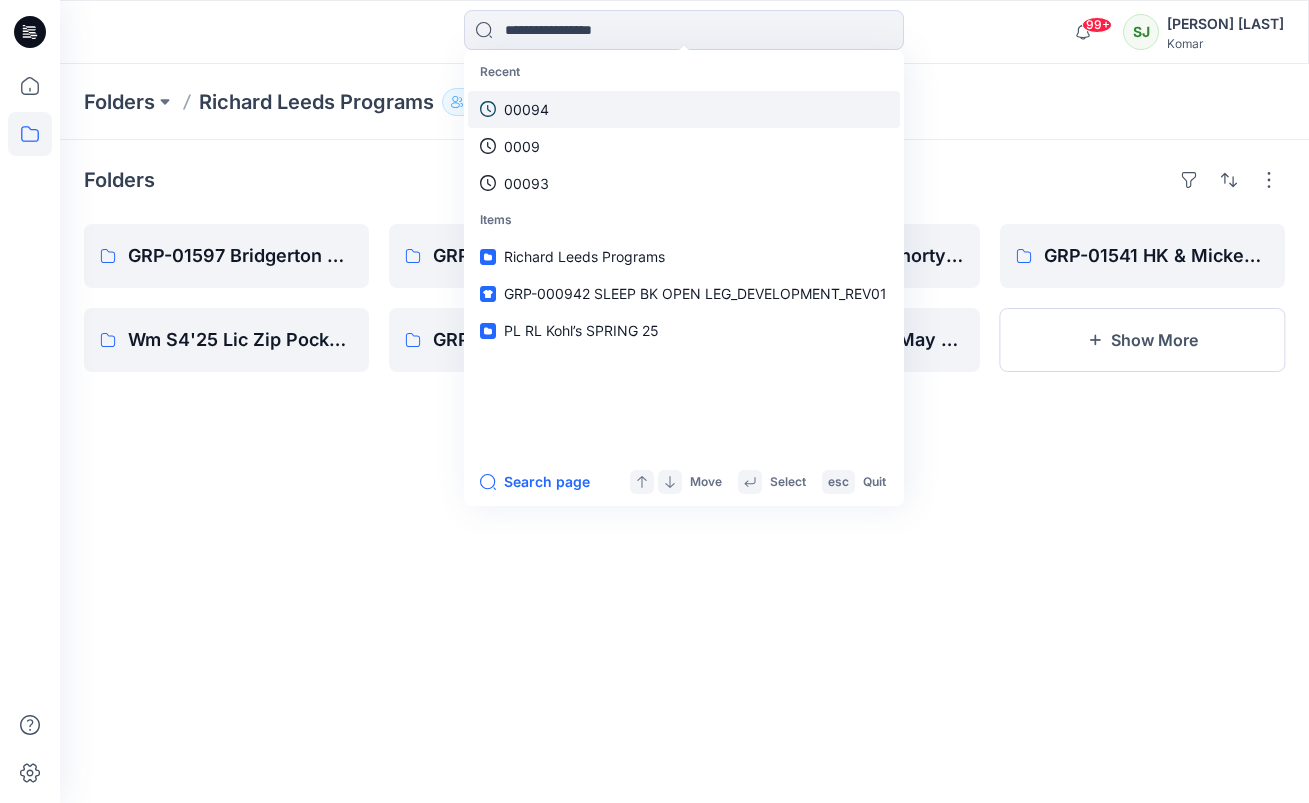 click on "00094" at bounding box center (526, 109) 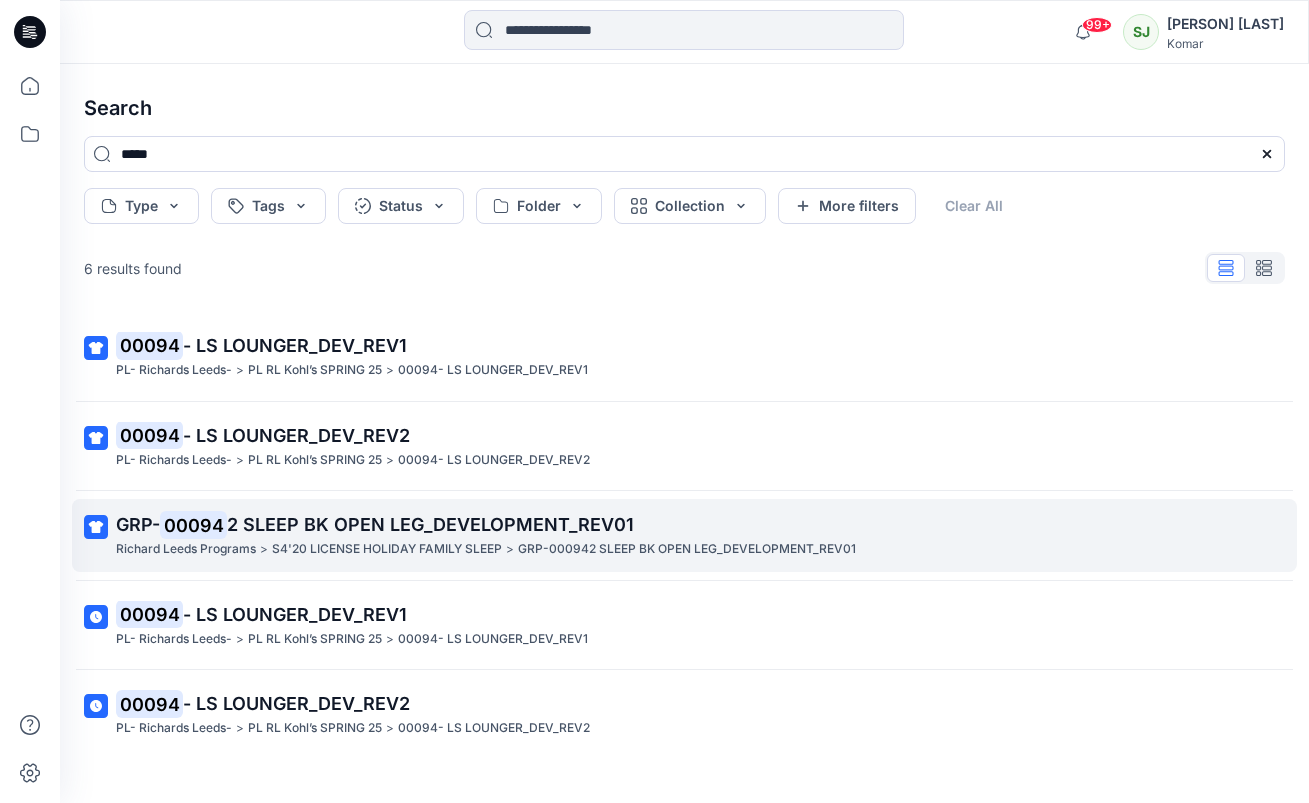 scroll, scrollTop: 110, scrollLeft: 0, axis: vertical 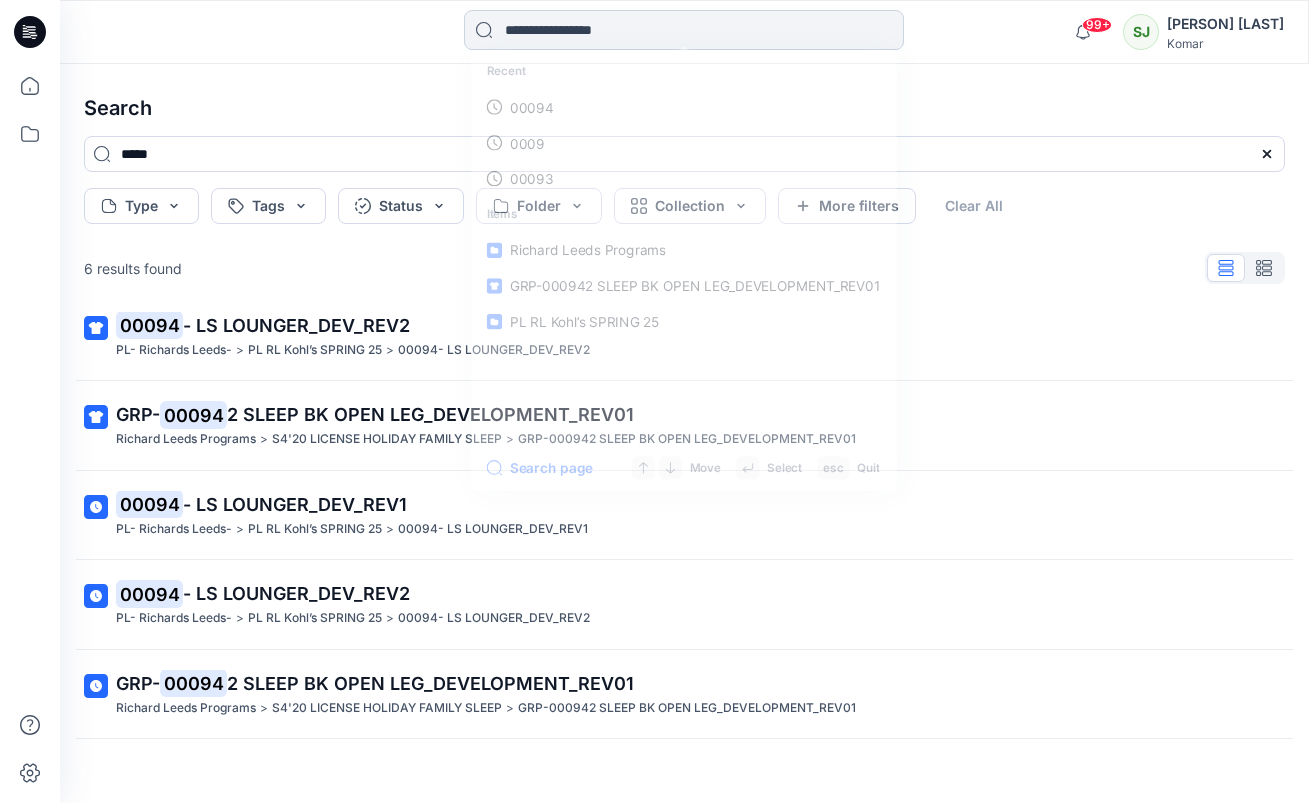 click at bounding box center (684, 30) 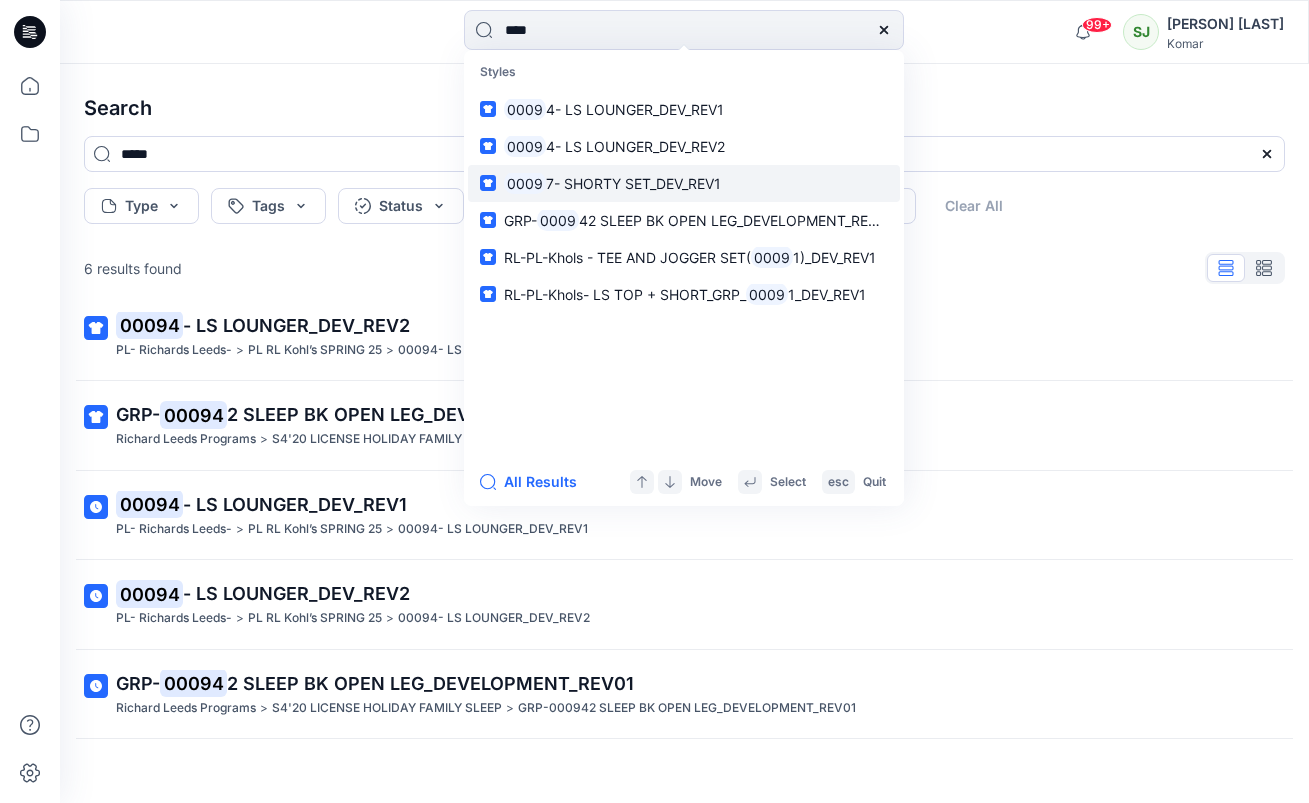 type on "****" 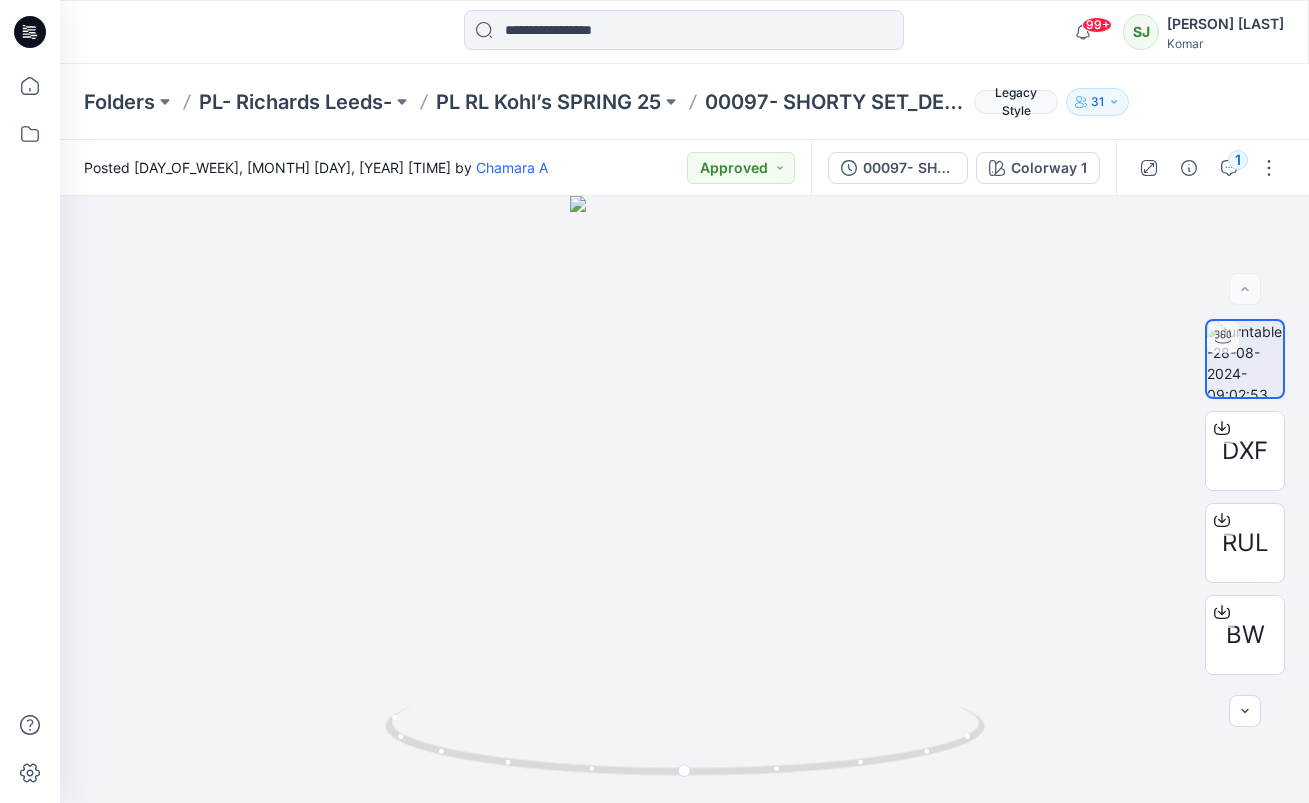 click on "Folders PL- Richards Leeds- PL RL Kohl’s SPRING 25 00097- SHORTY SET_DEV_REV1 Legacy Style 31" at bounding box center (684, 102) 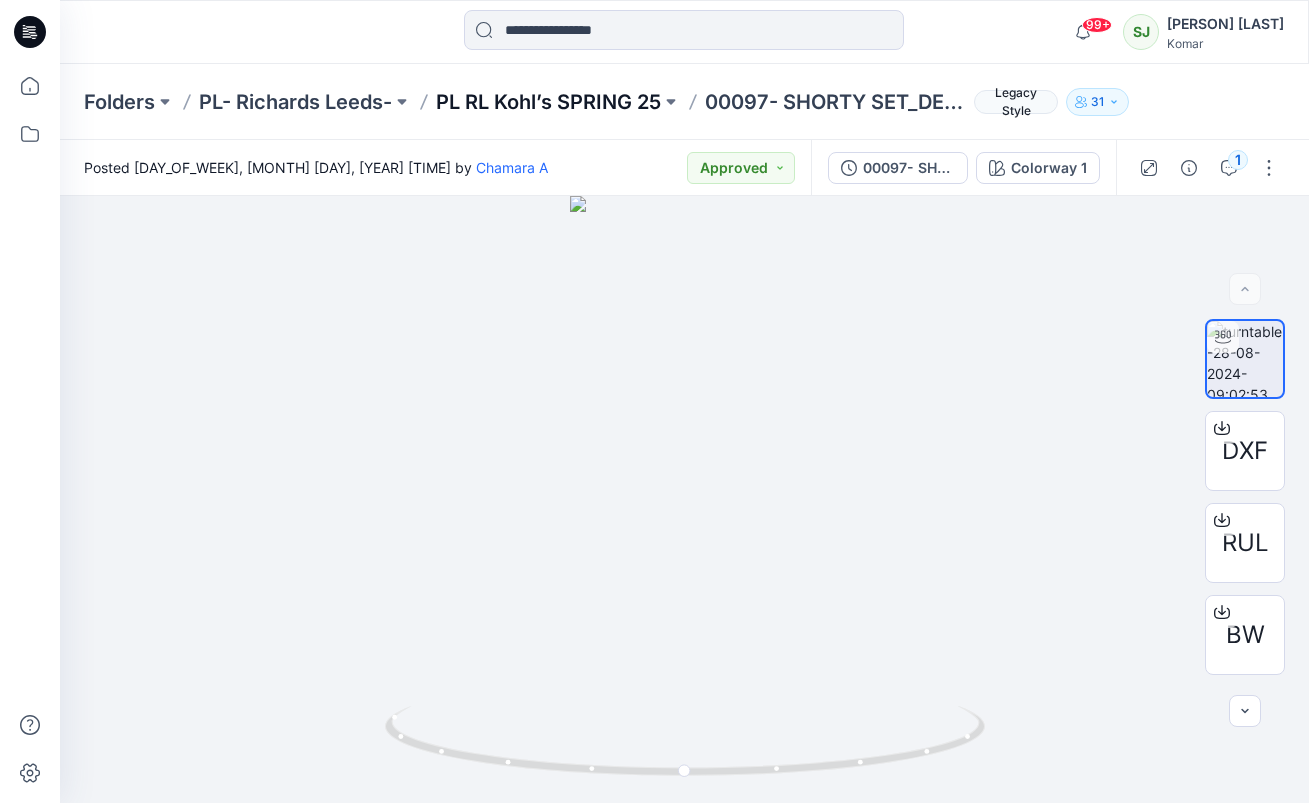 click on "PL RL Kohl’s SPRING 25" at bounding box center [548, 102] 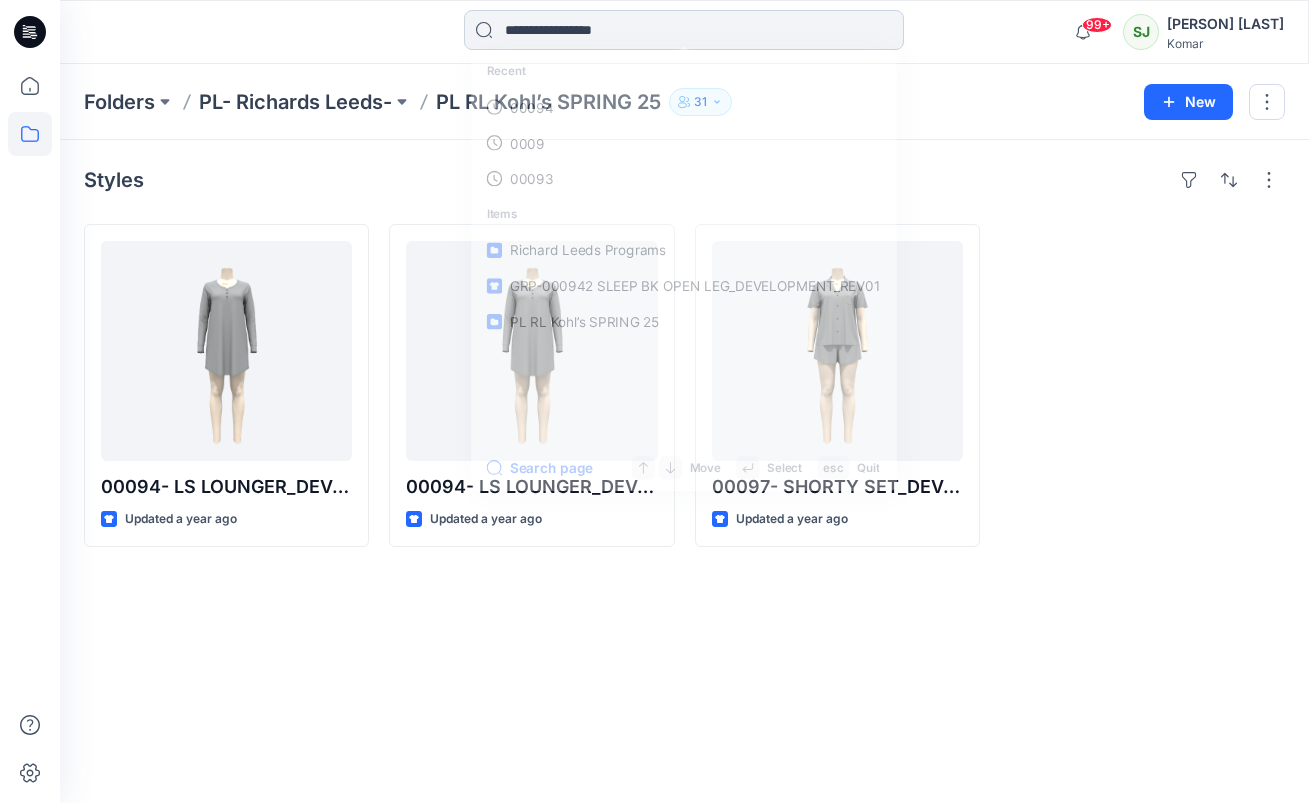 click at bounding box center [684, 30] 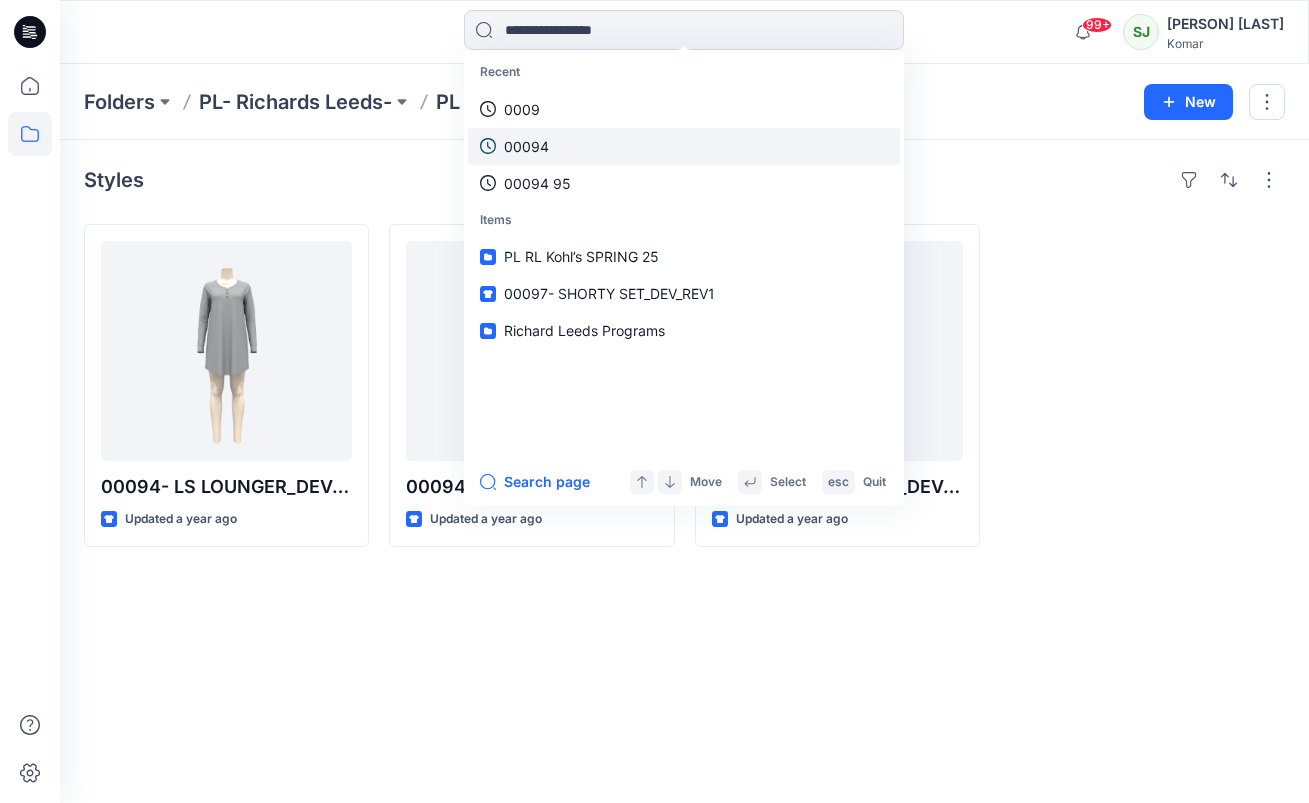 click on "00094" at bounding box center [526, 146] 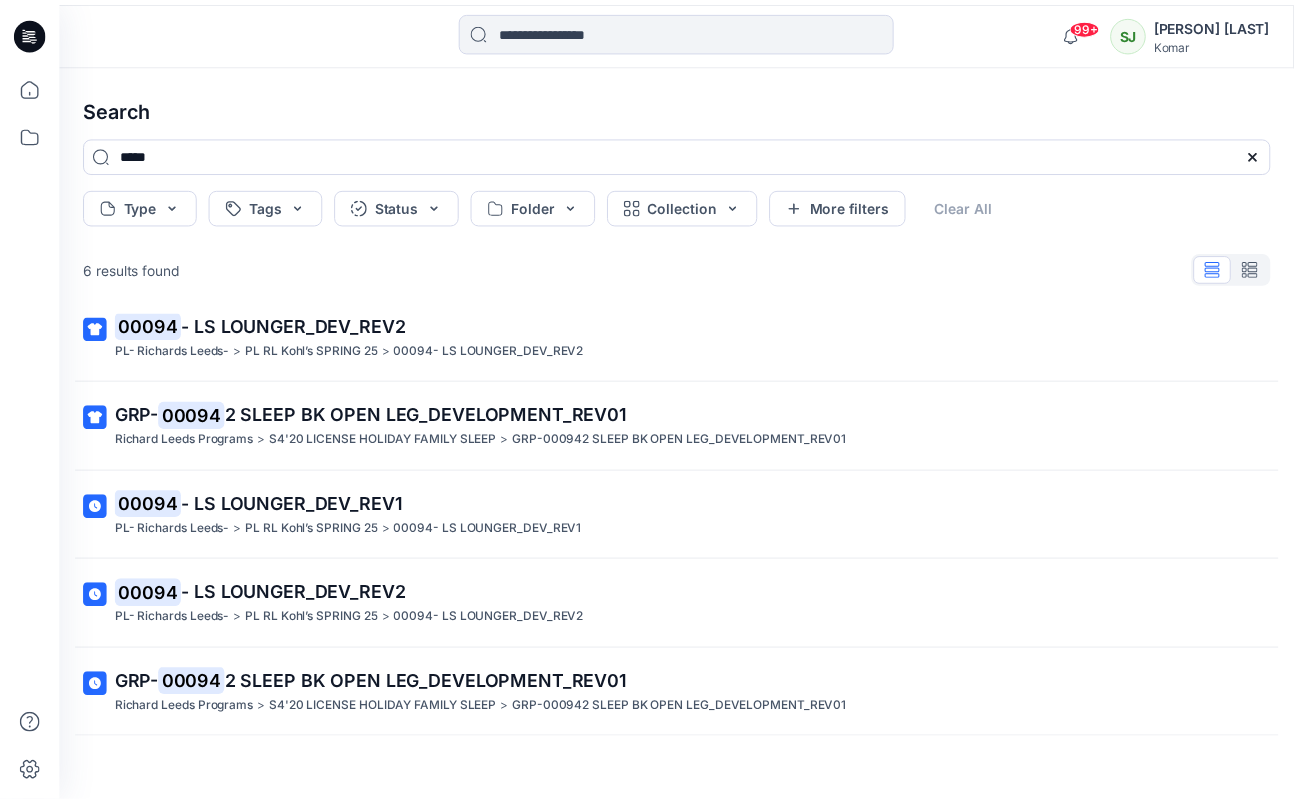 scroll, scrollTop: 0, scrollLeft: 0, axis: both 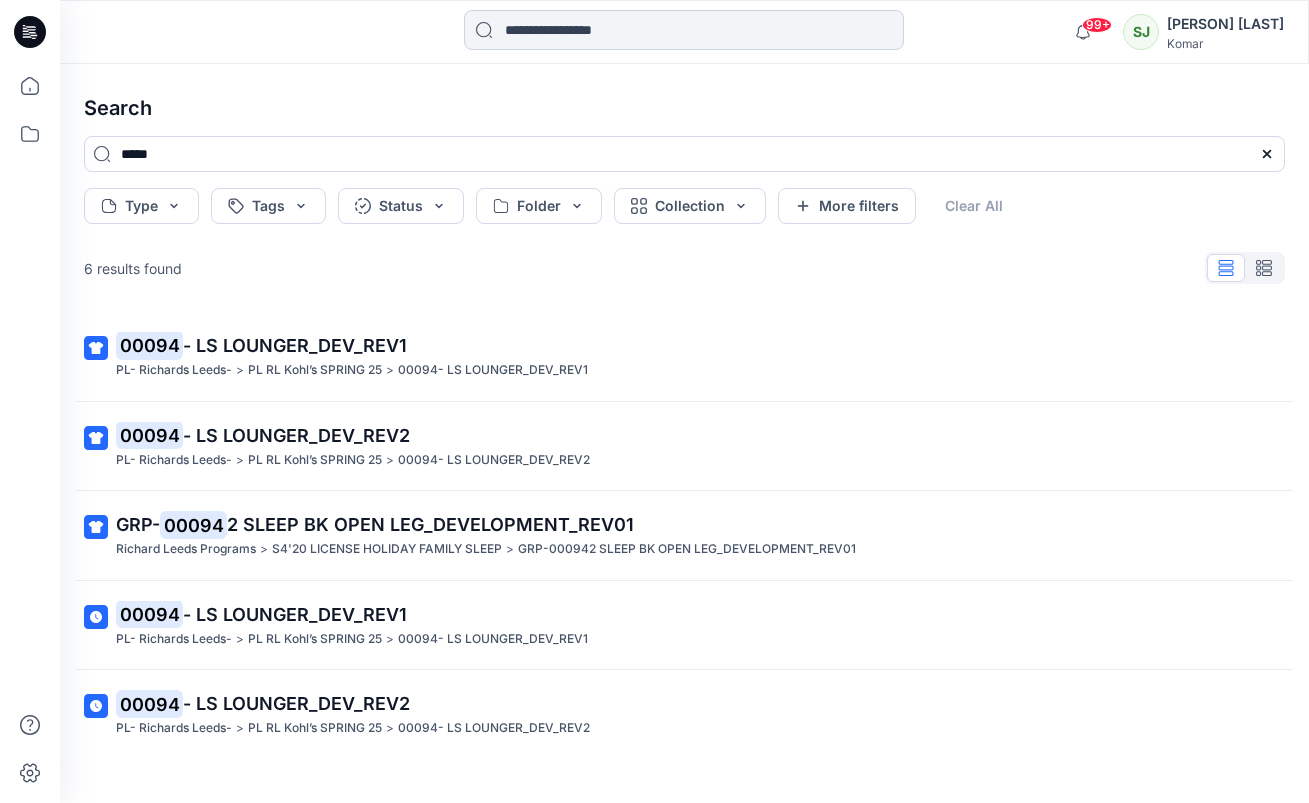click at bounding box center [684, 30] 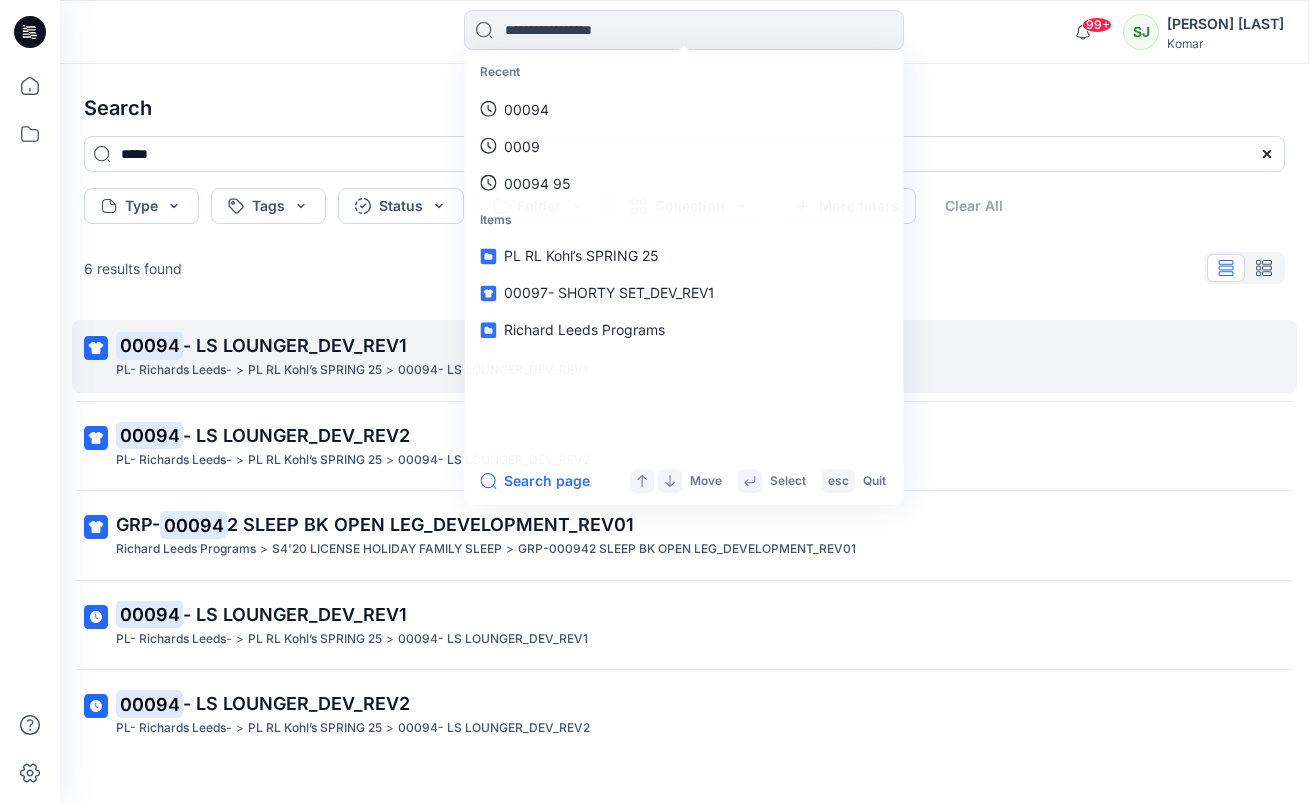 click on "00094 - LS LOUNGER_DEV_REV1" at bounding box center [682, 346] 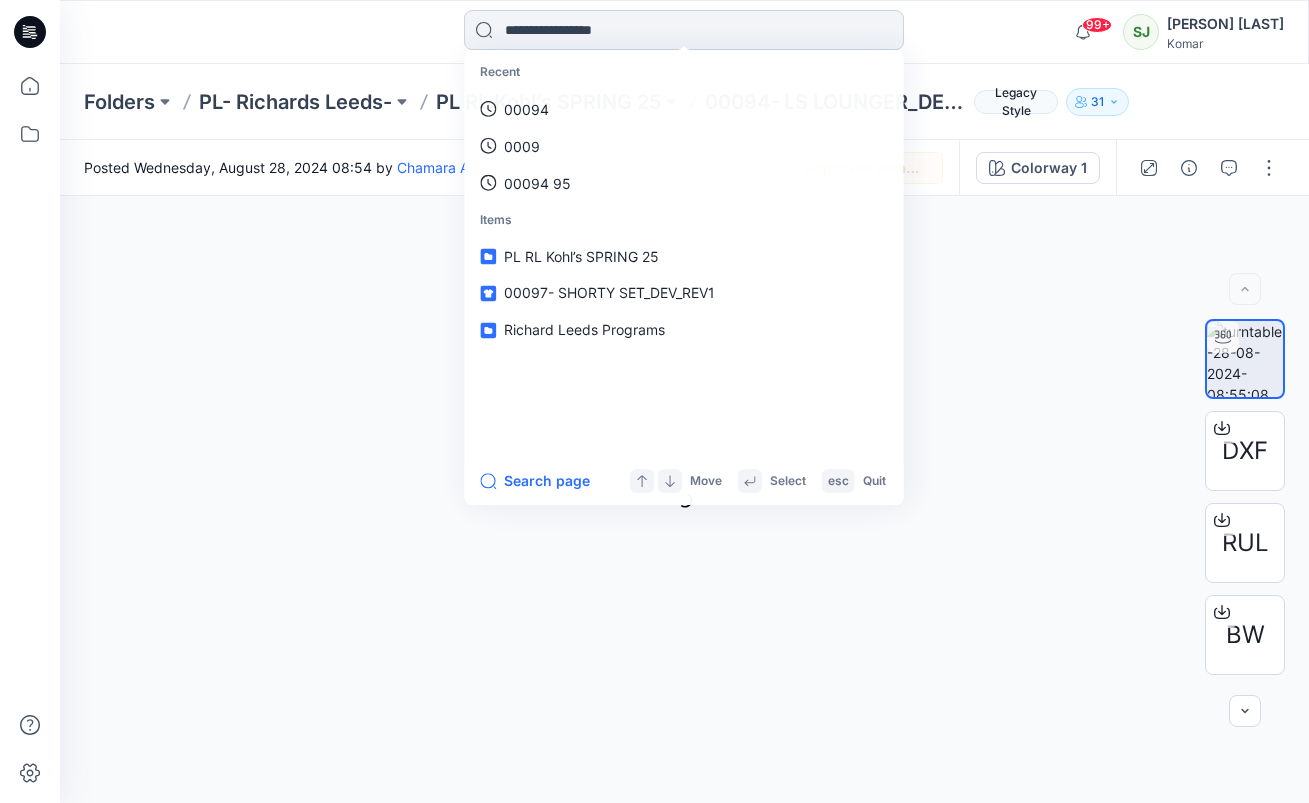 click at bounding box center (684, 30) 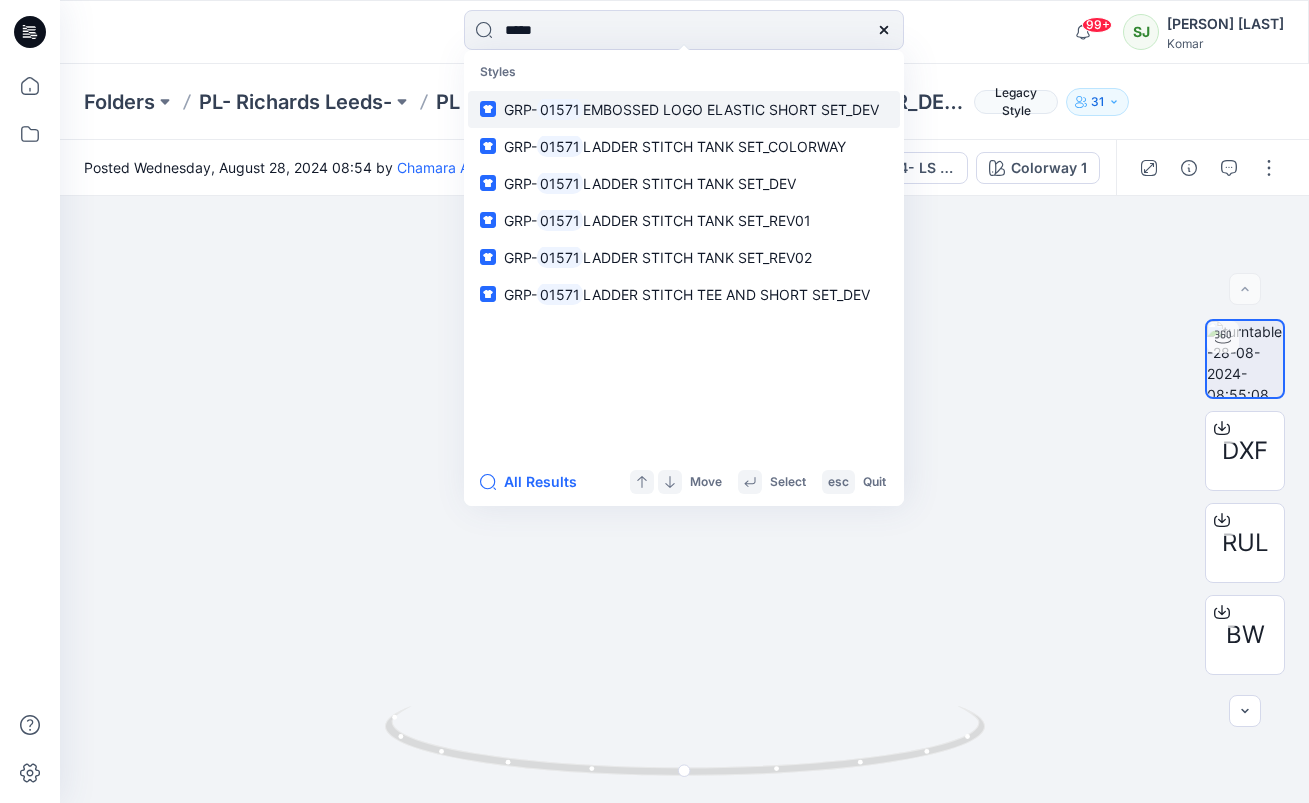 type on "*****" 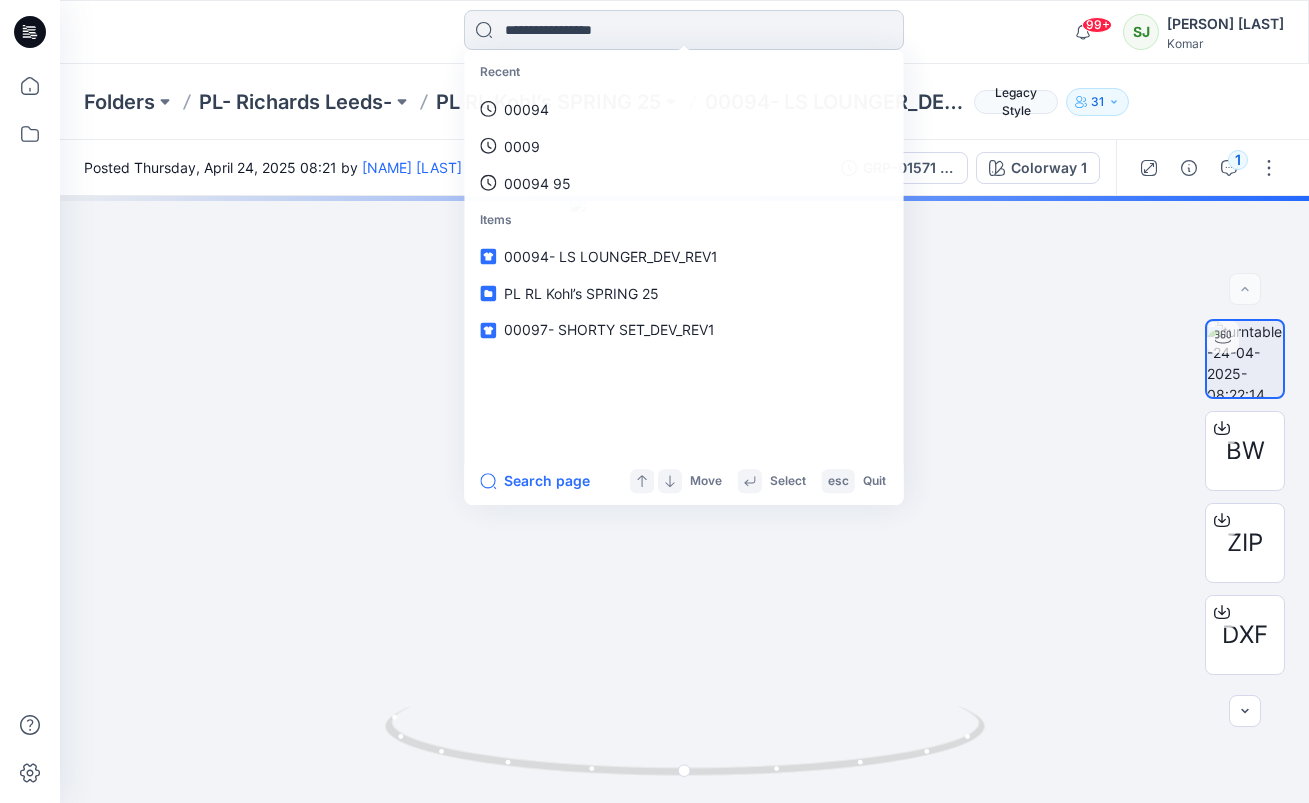 click at bounding box center (684, 30) 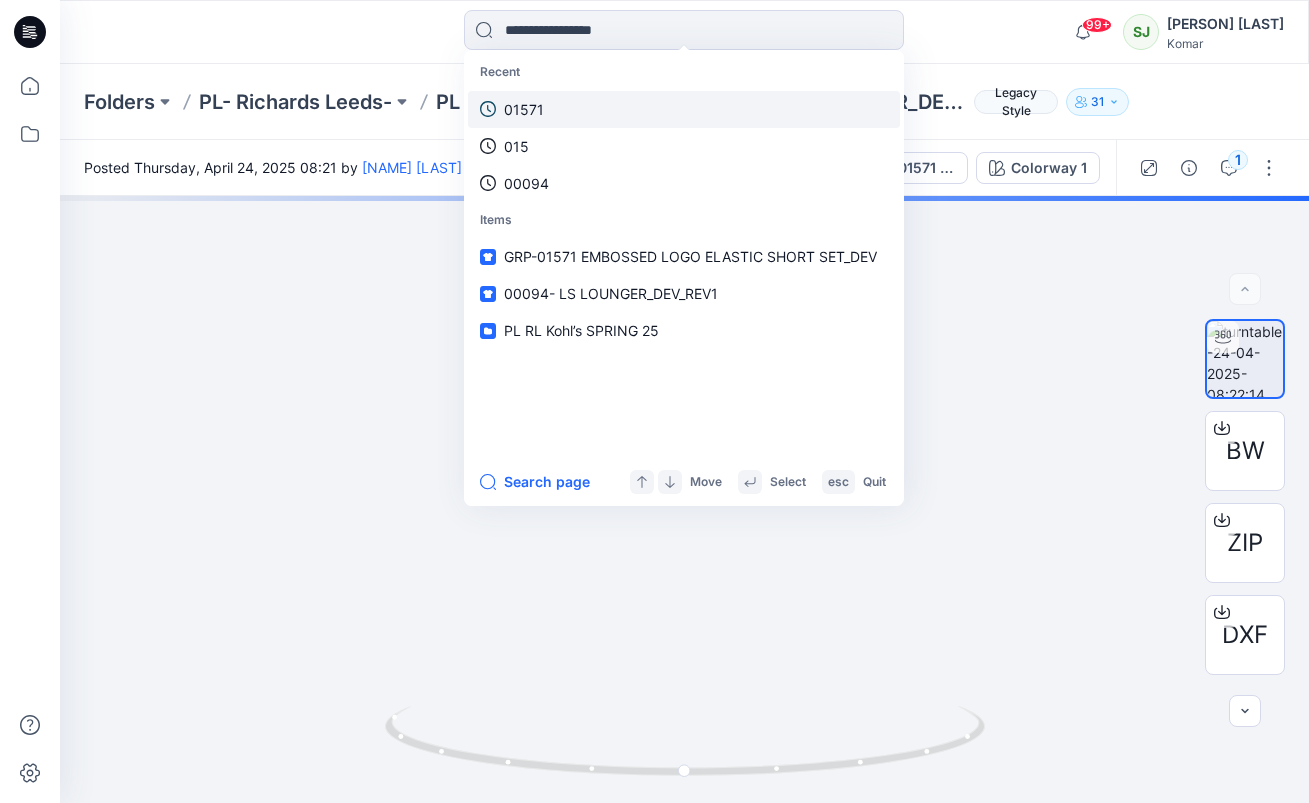 click on "01571" at bounding box center (524, 109) 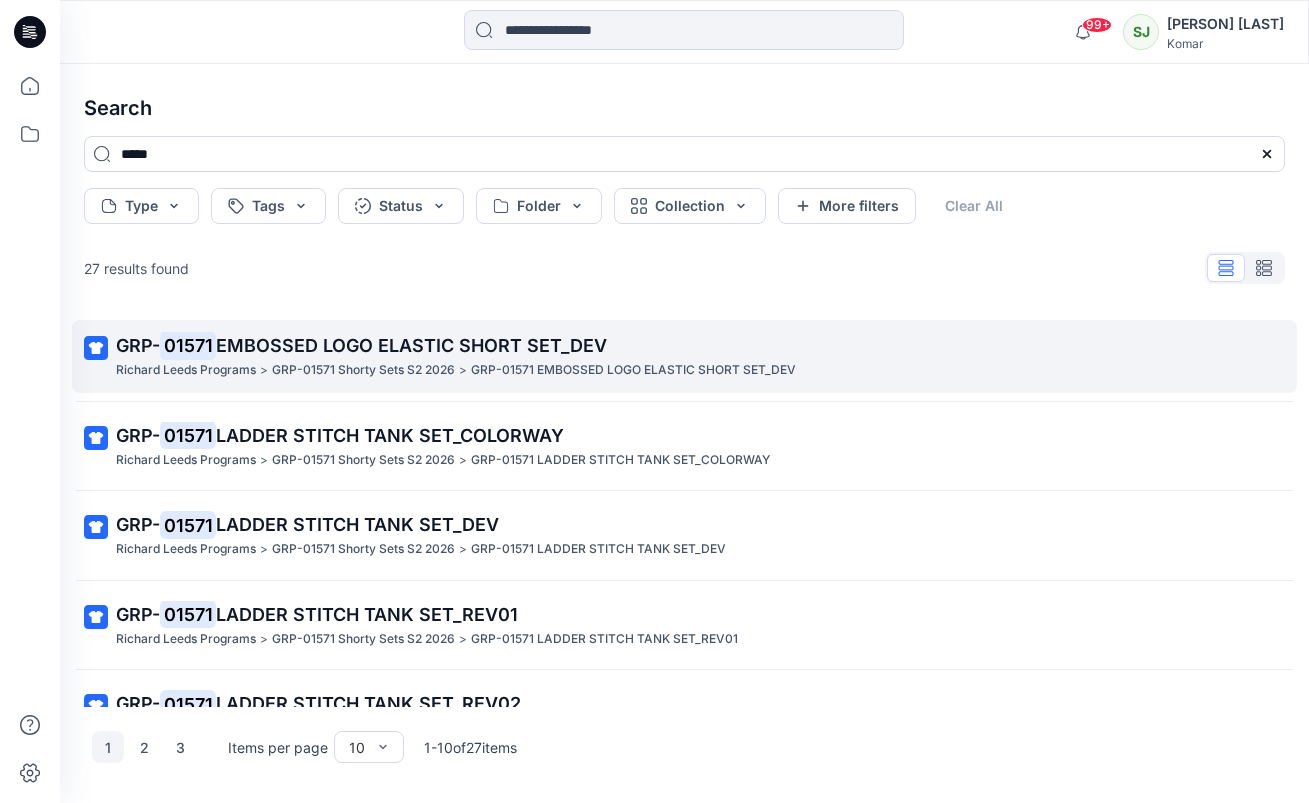 click on "GRP- 01571  EMBOSSED LOGO ELASTIC SHORT SET_DEV" at bounding box center [682, 346] 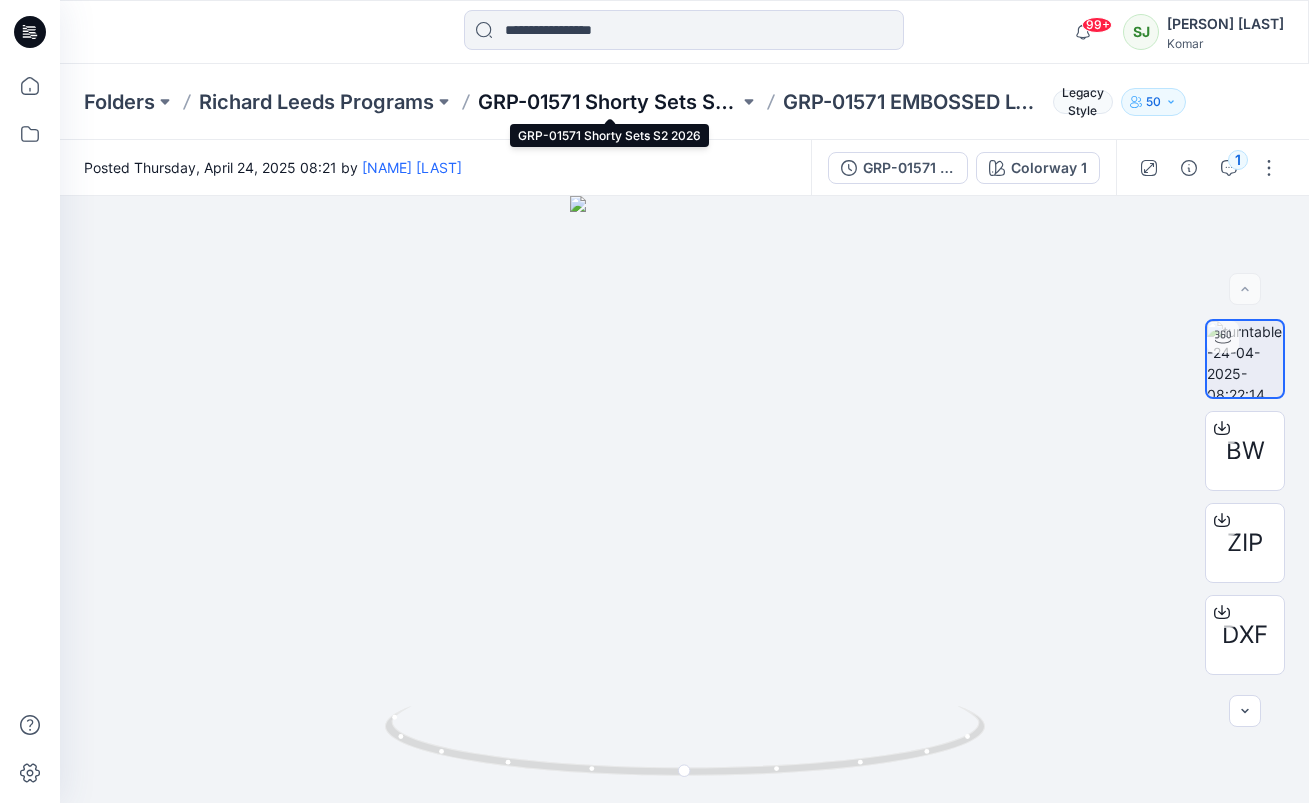 click on "GRP-01571 Shorty Sets S2 2026" at bounding box center [608, 102] 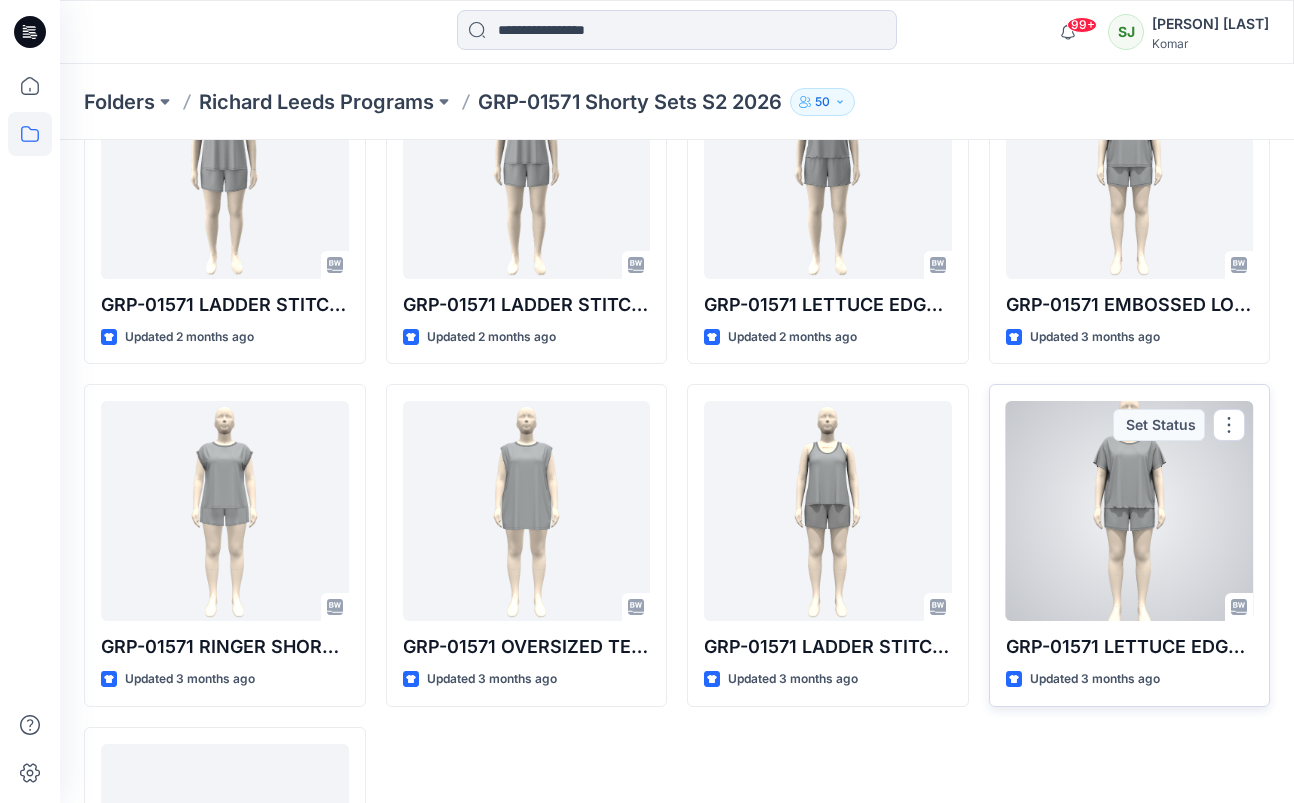 scroll, scrollTop: 725, scrollLeft: 0, axis: vertical 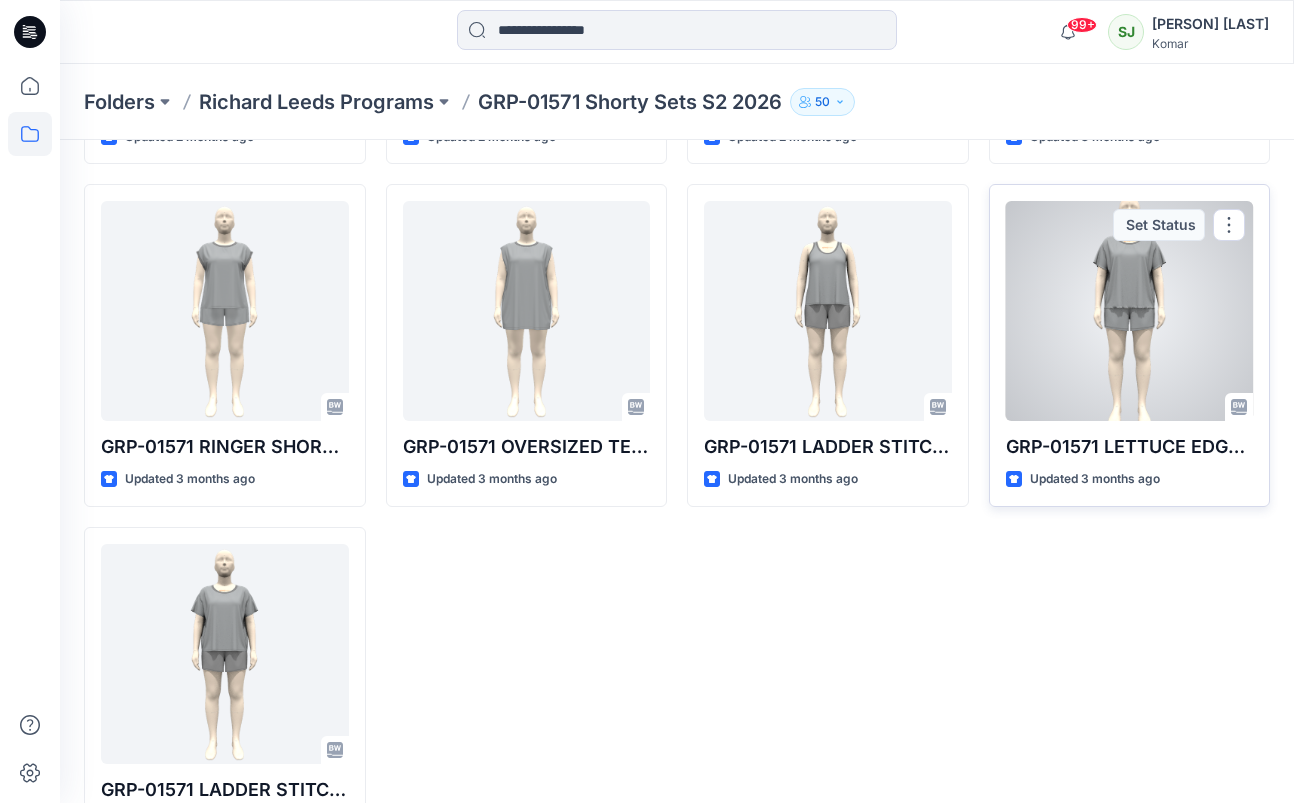 click at bounding box center [1130, 311] 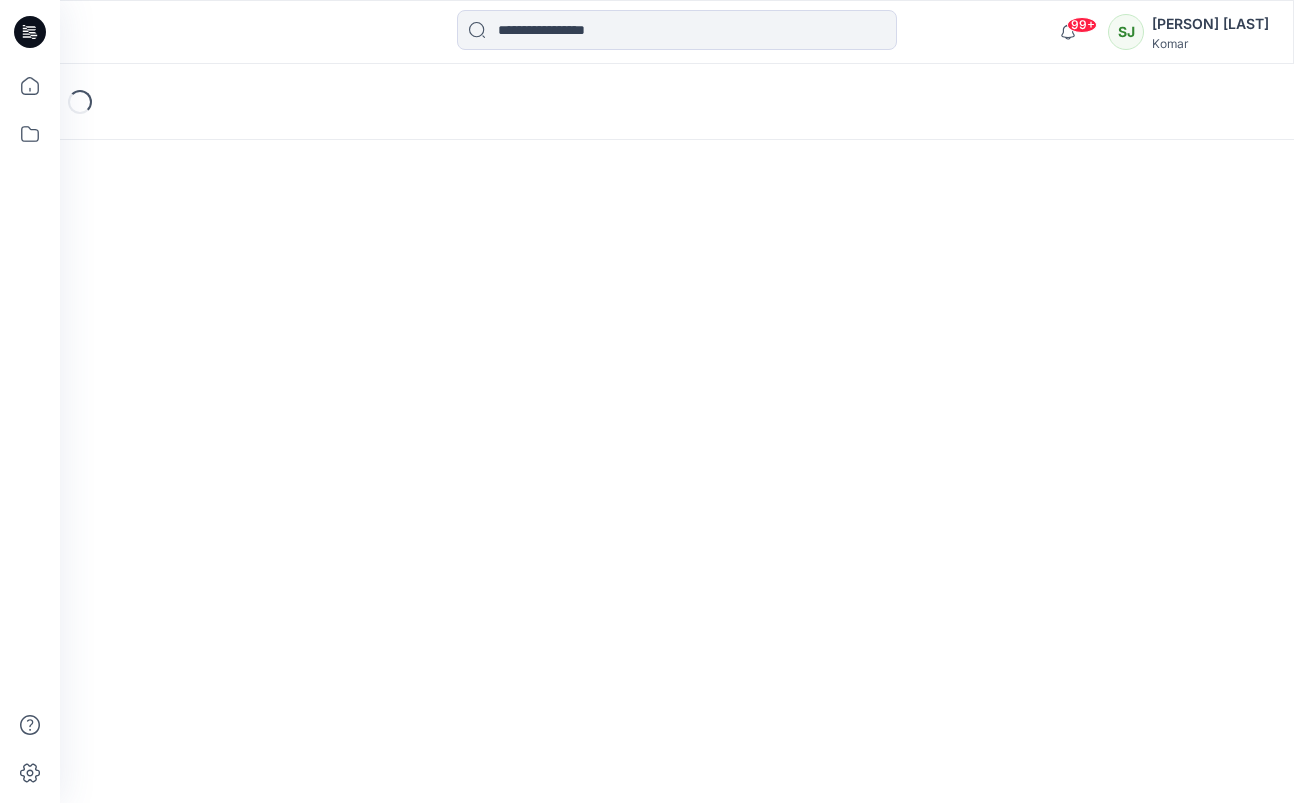 scroll, scrollTop: 0, scrollLeft: 0, axis: both 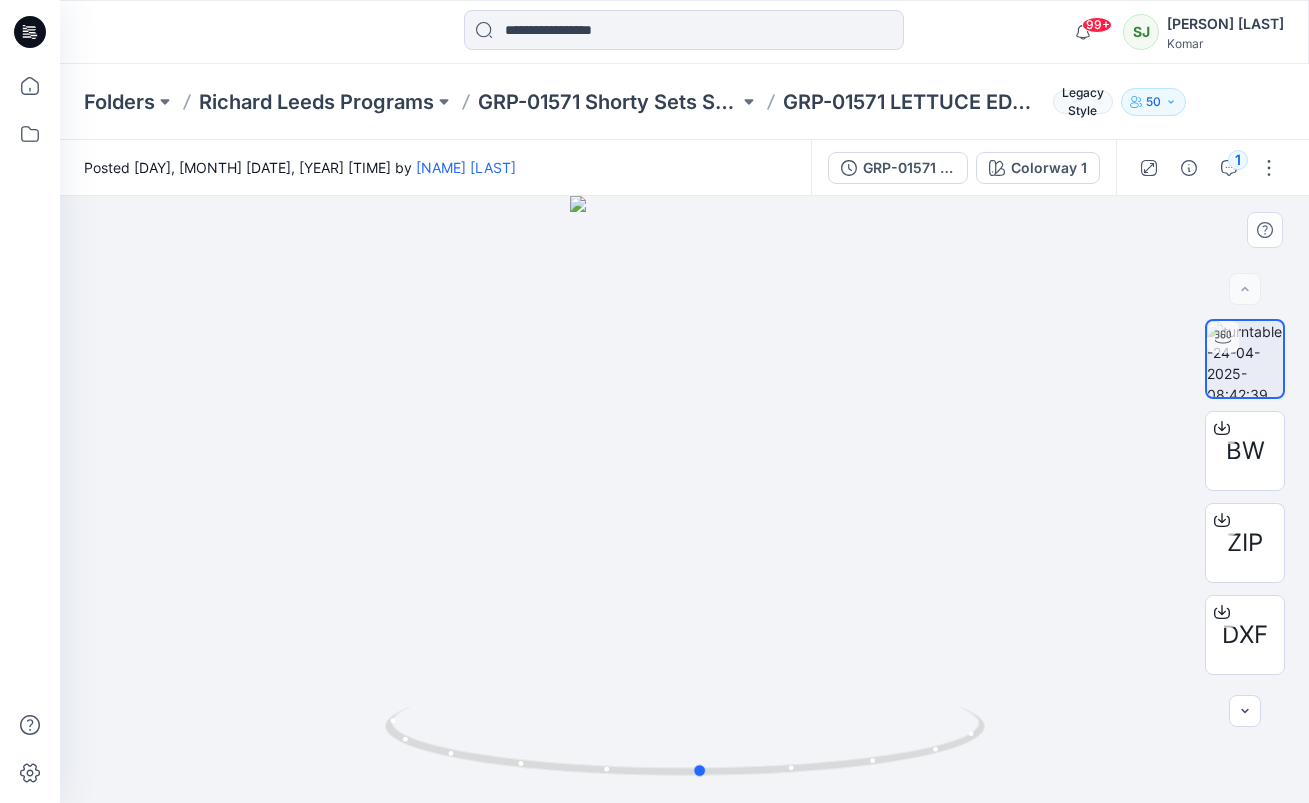 drag, startPoint x: 693, startPoint y: 778, endPoint x: 707, endPoint y: 522, distance: 256.38254 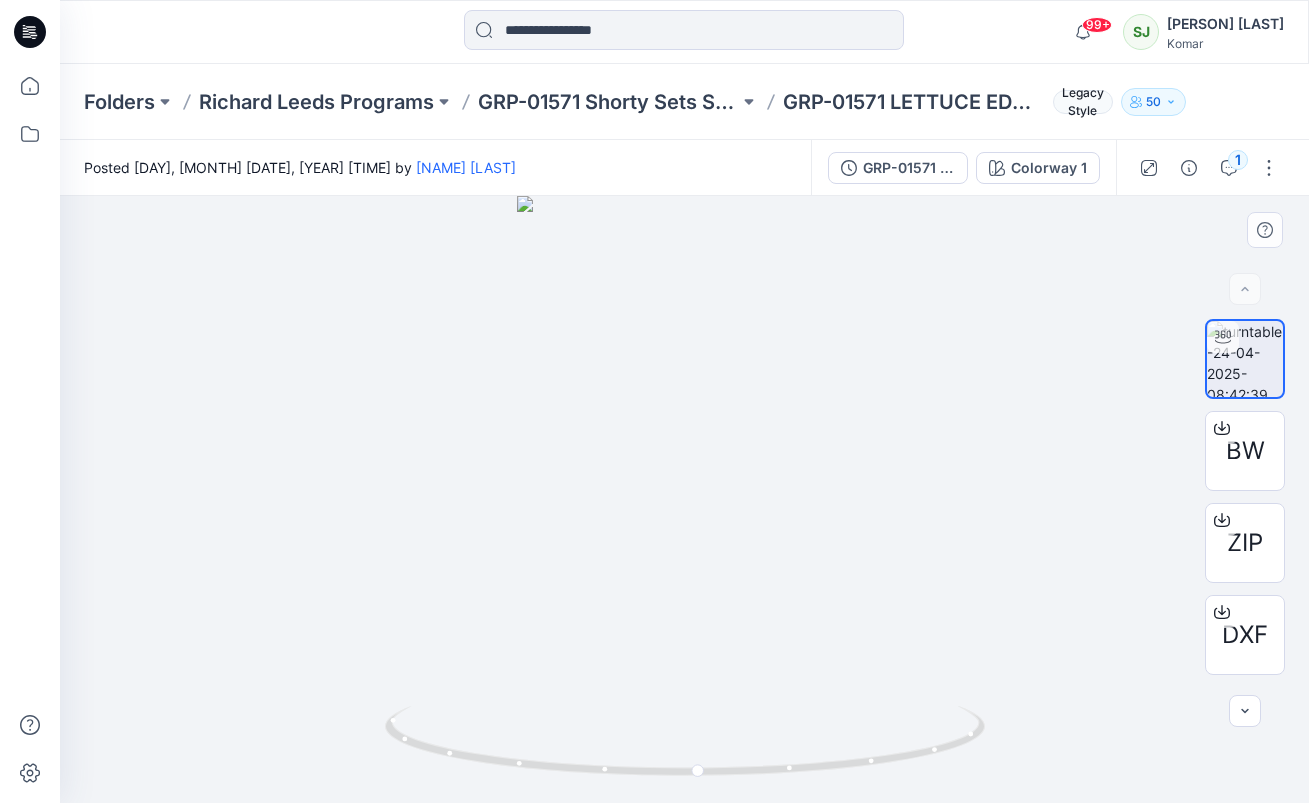 drag, startPoint x: 679, startPoint y: 332, endPoint x: 644, endPoint y: 798, distance: 467.31253 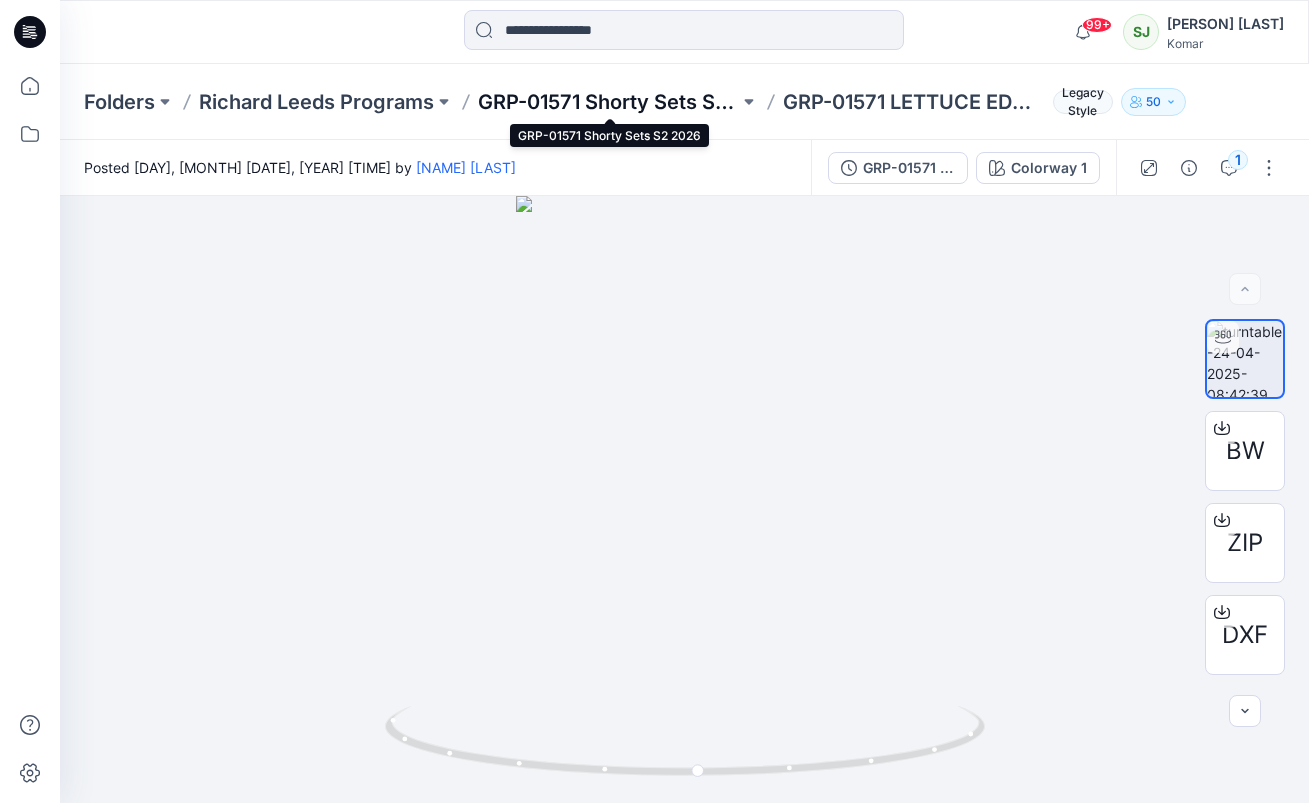 click on "GRP-01571 Shorty Sets S2 2026" at bounding box center (608, 102) 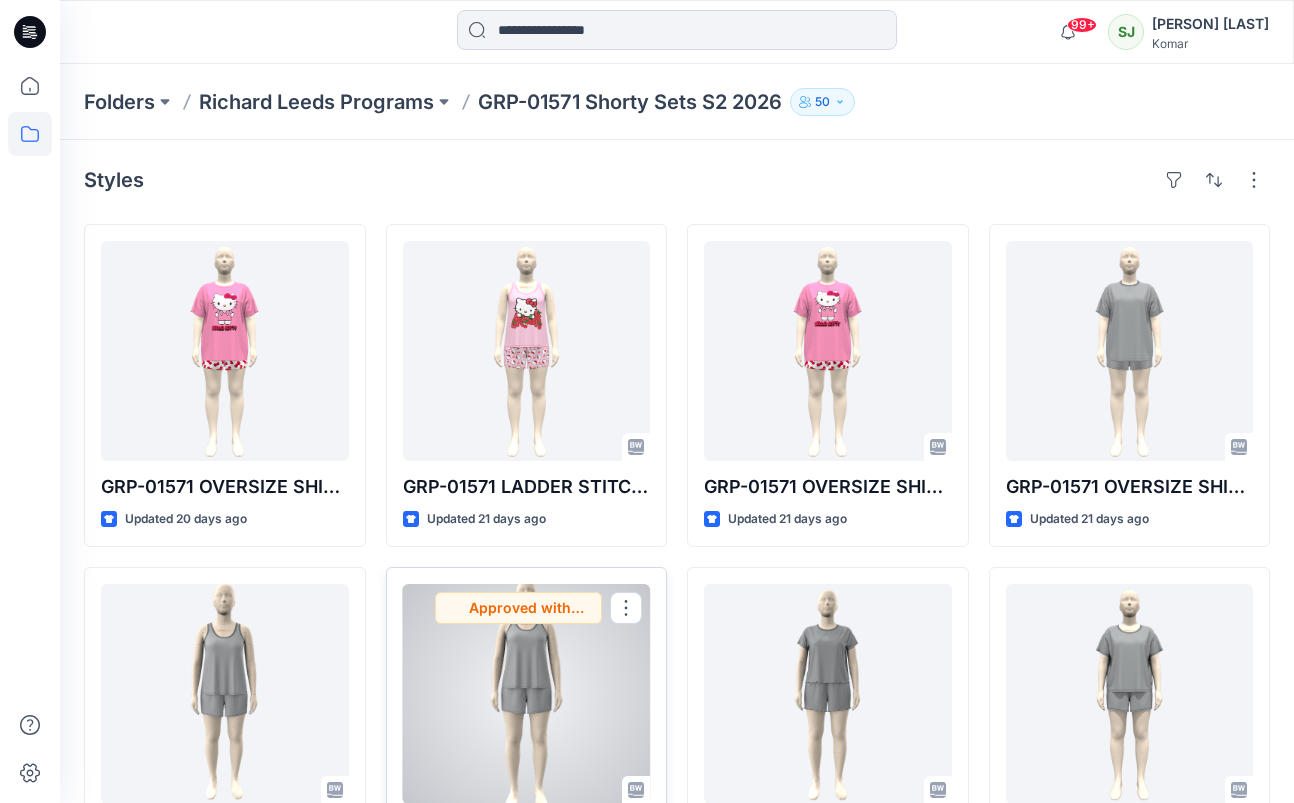 scroll, scrollTop: 200, scrollLeft: 0, axis: vertical 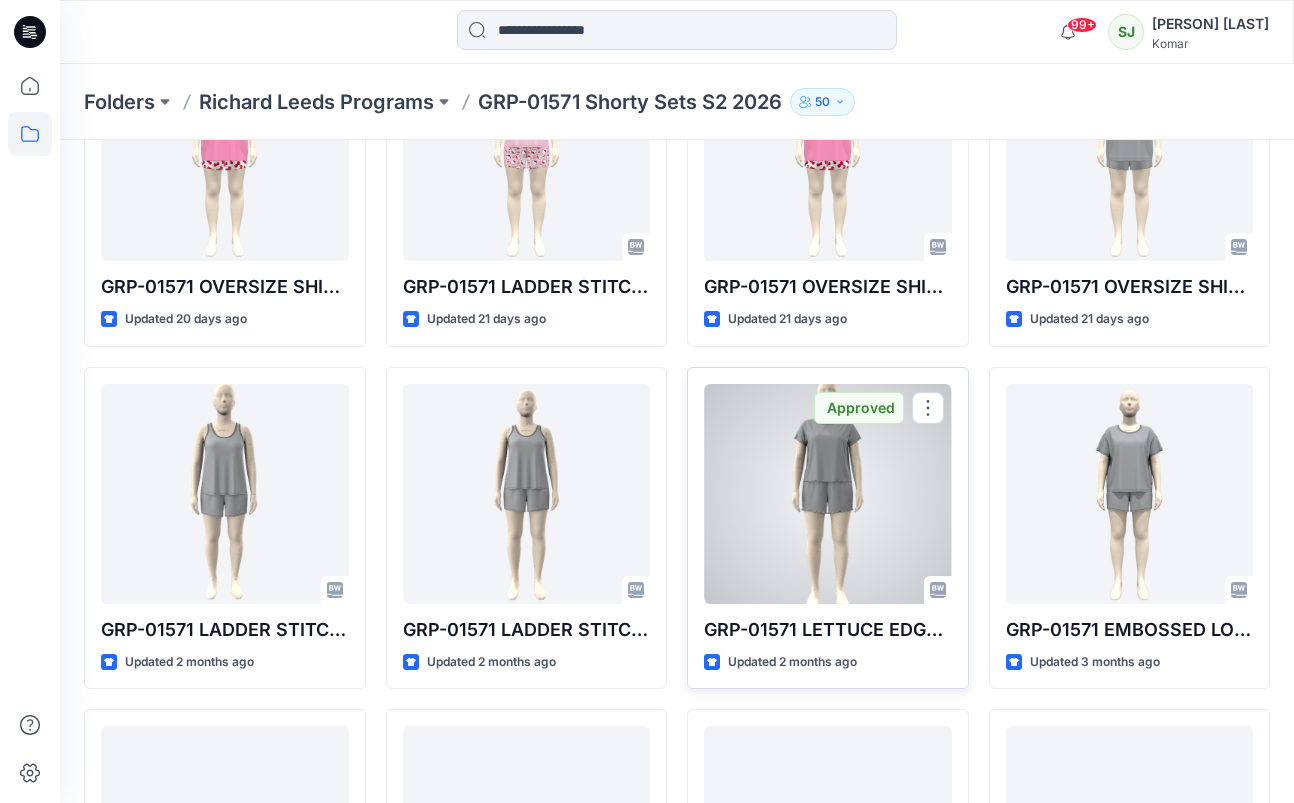 click at bounding box center (828, 494) 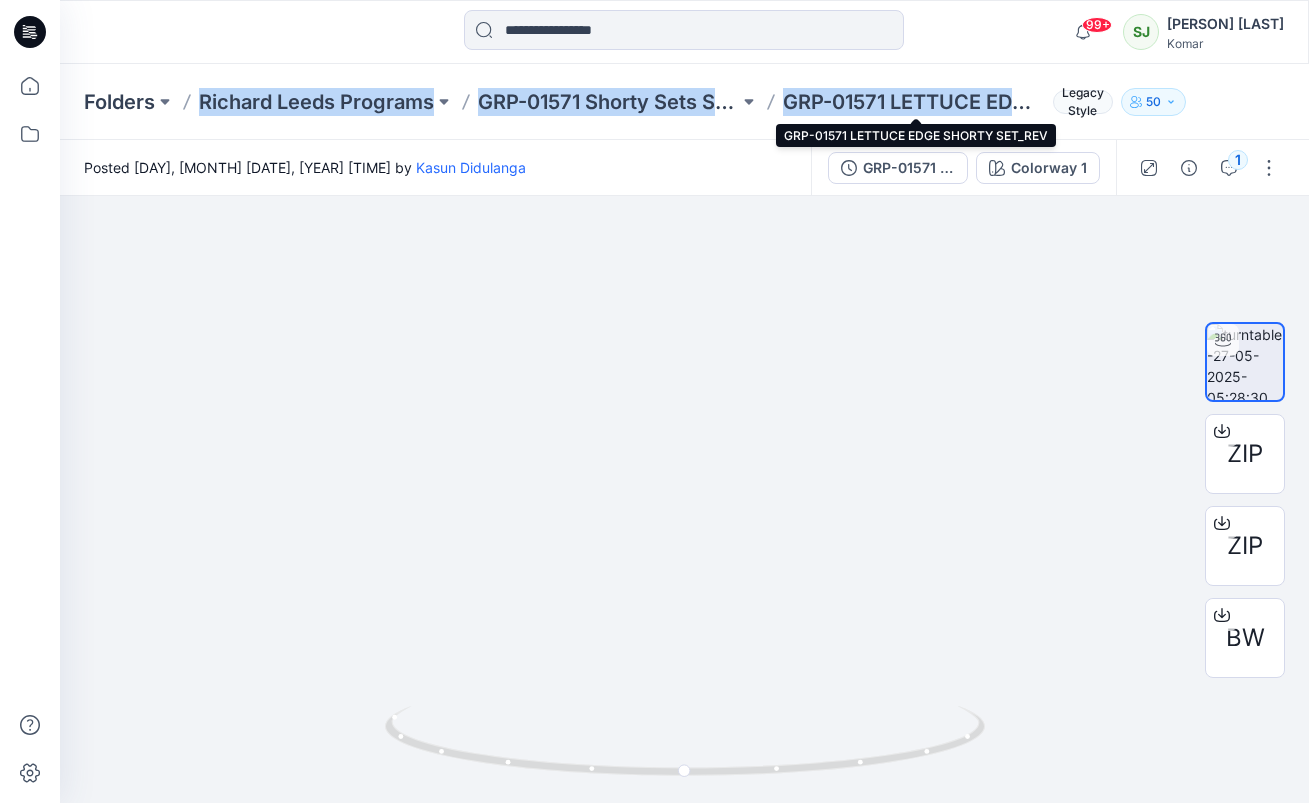 drag, startPoint x: 198, startPoint y: 102, endPoint x: 1032, endPoint y: 101, distance: 834.0006 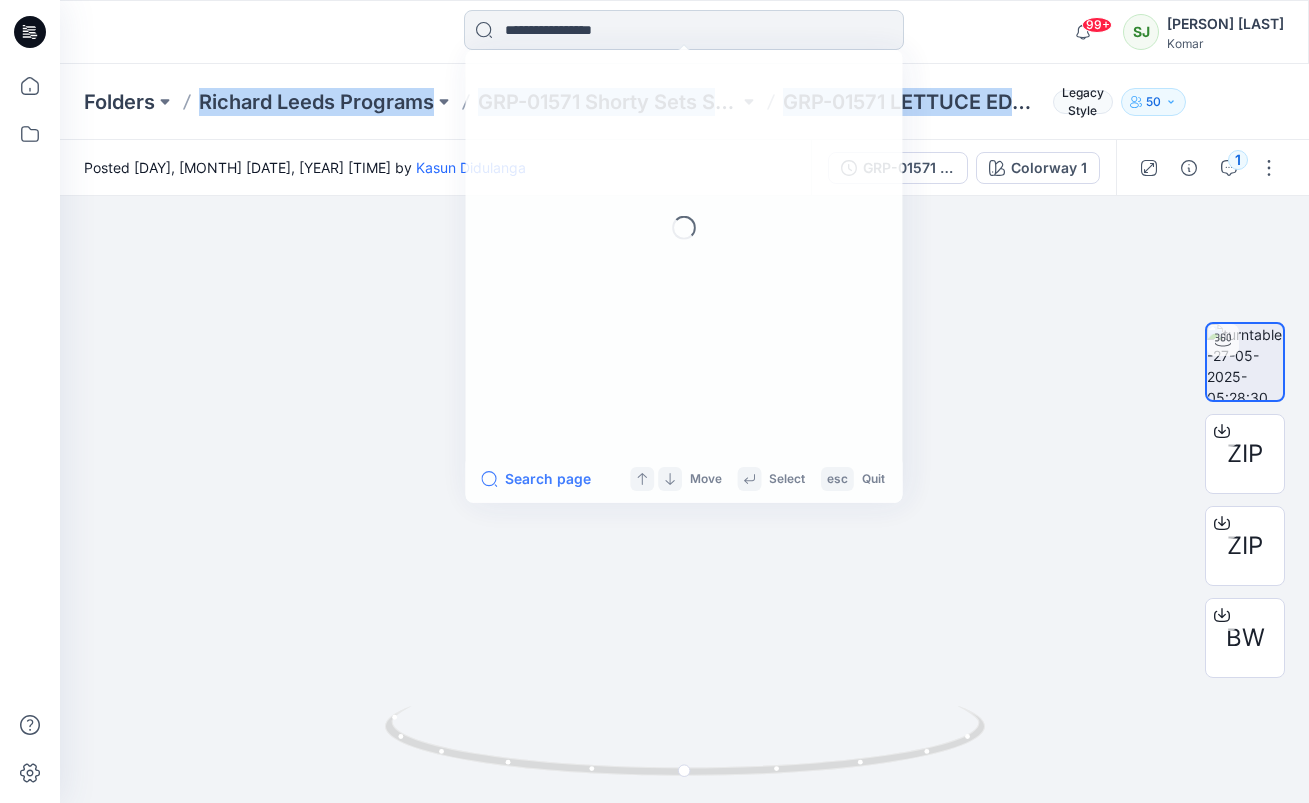click at bounding box center [684, 30] 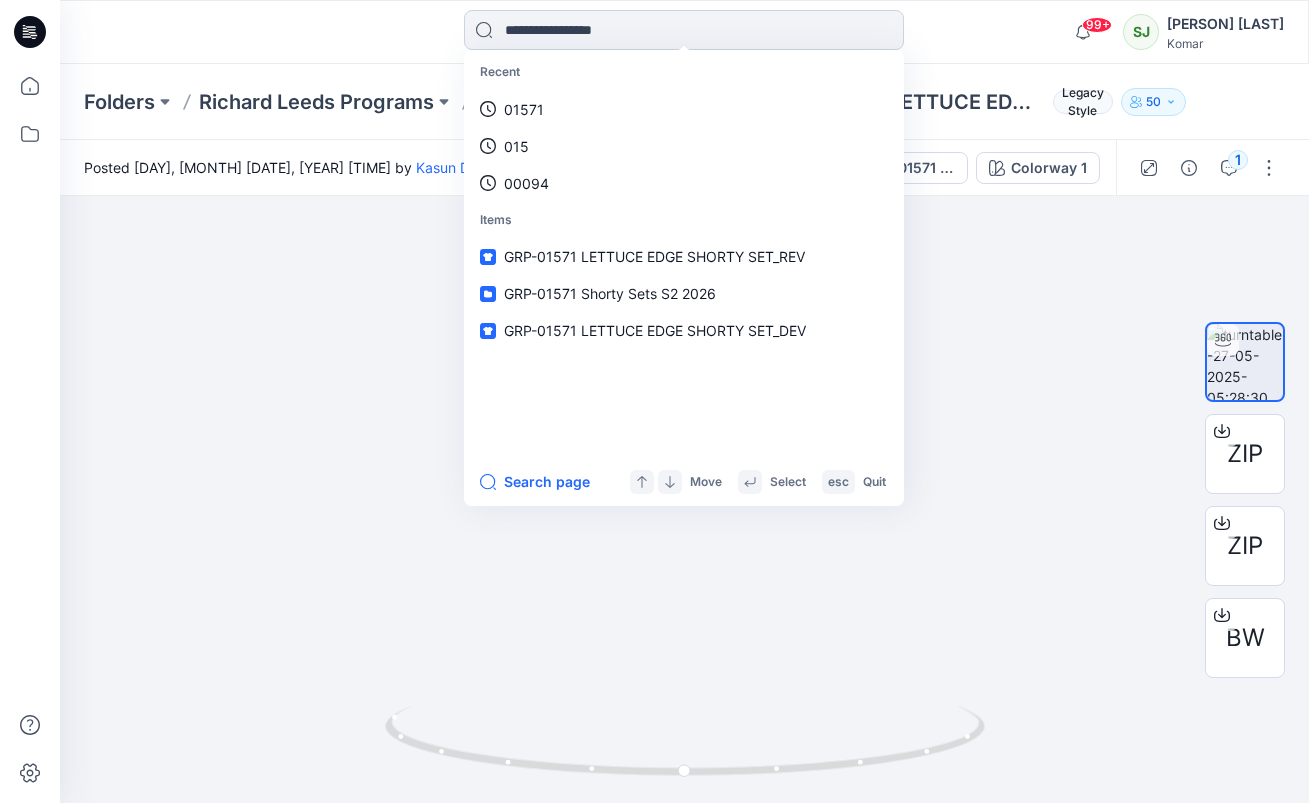 click at bounding box center (684, 30) 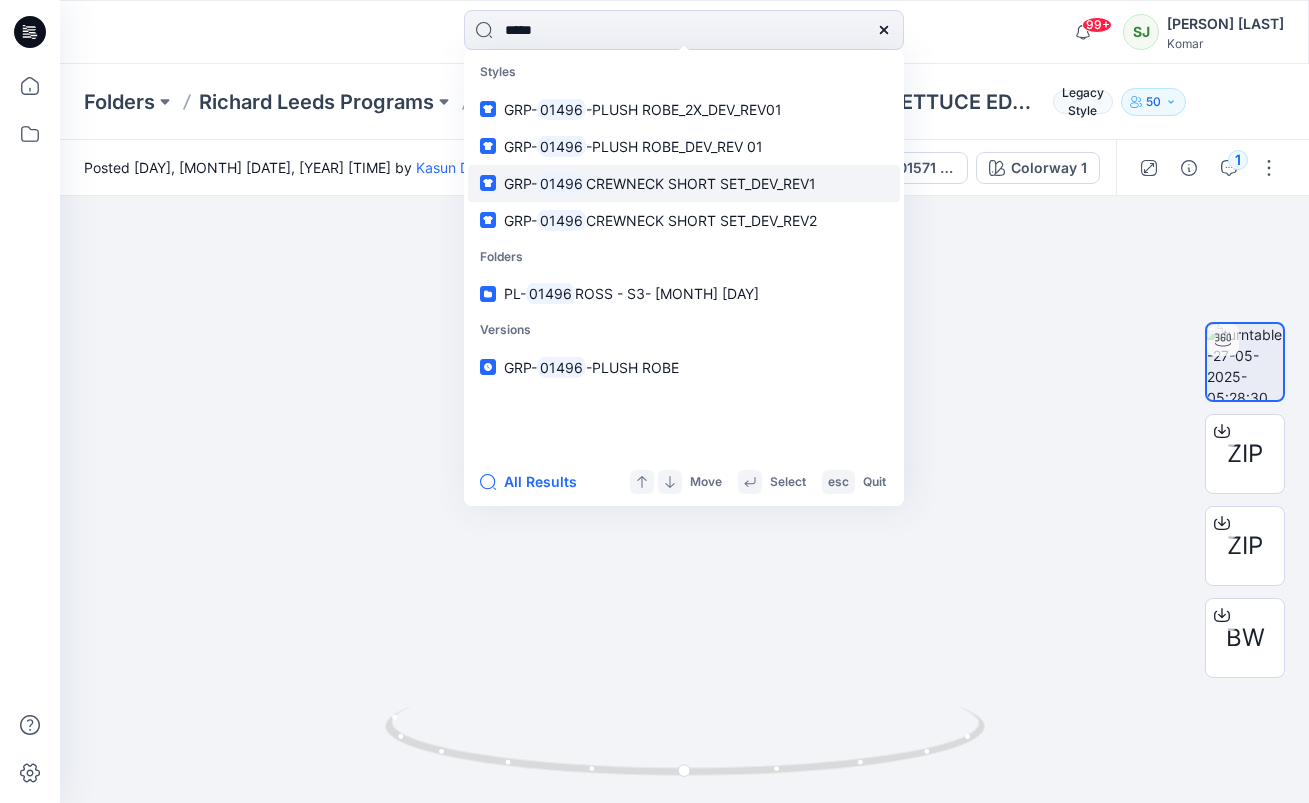 type on "*****" 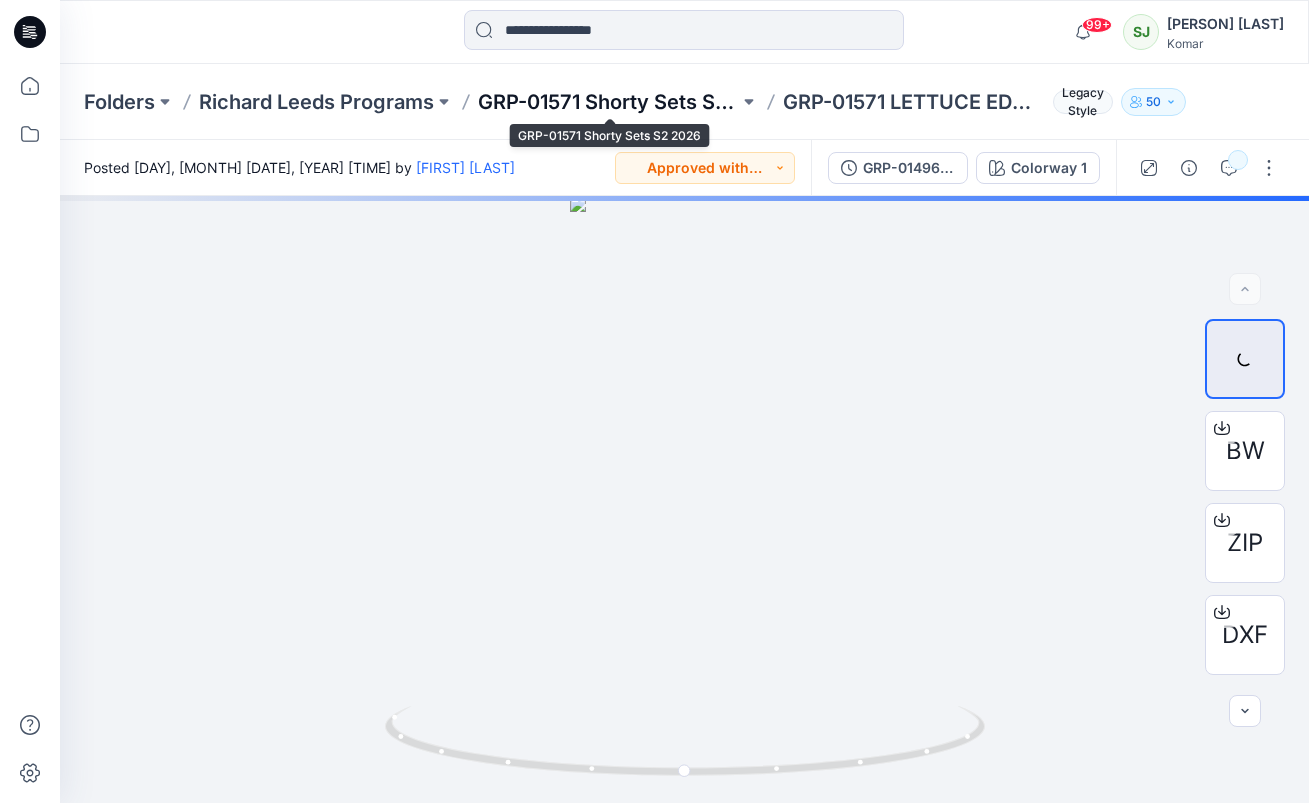 click on "GRP-01571 Shorty Sets S2 2026" at bounding box center (608, 102) 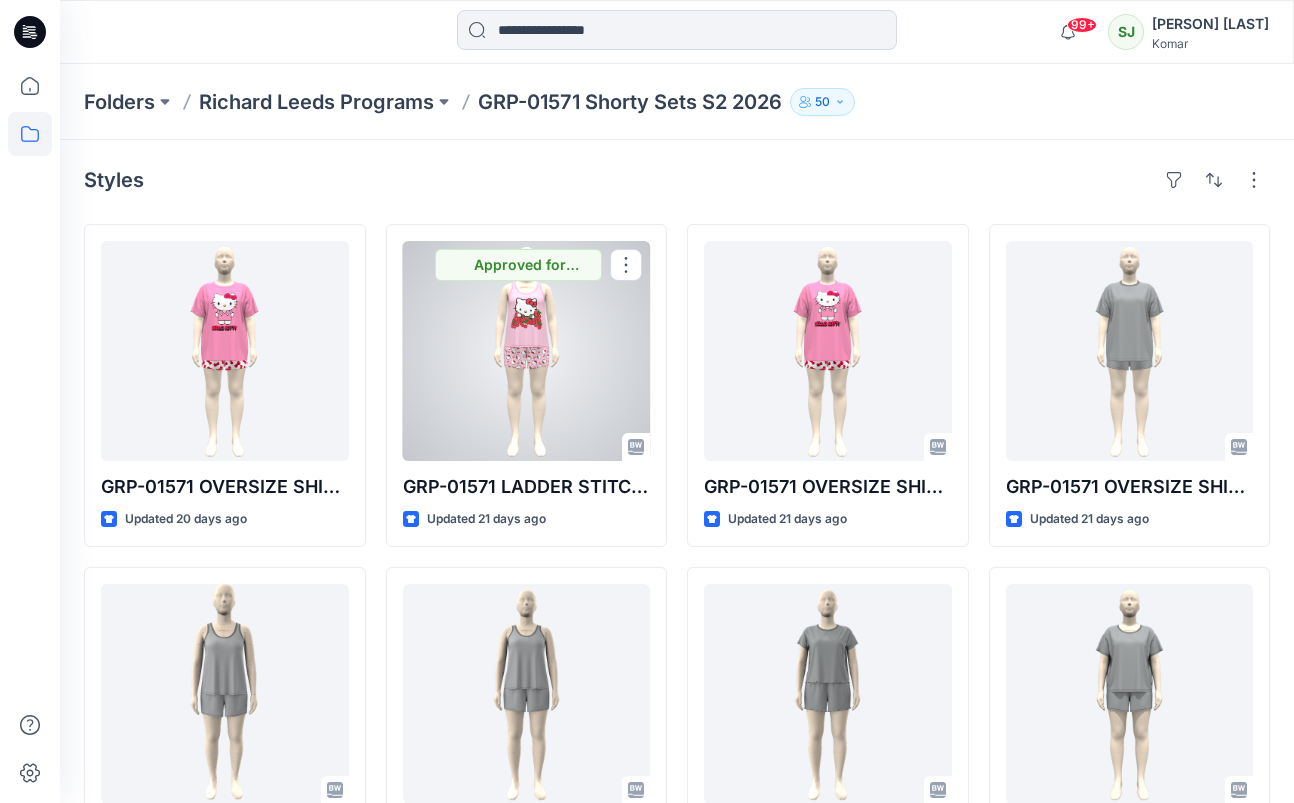scroll, scrollTop: 300, scrollLeft: 0, axis: vertical 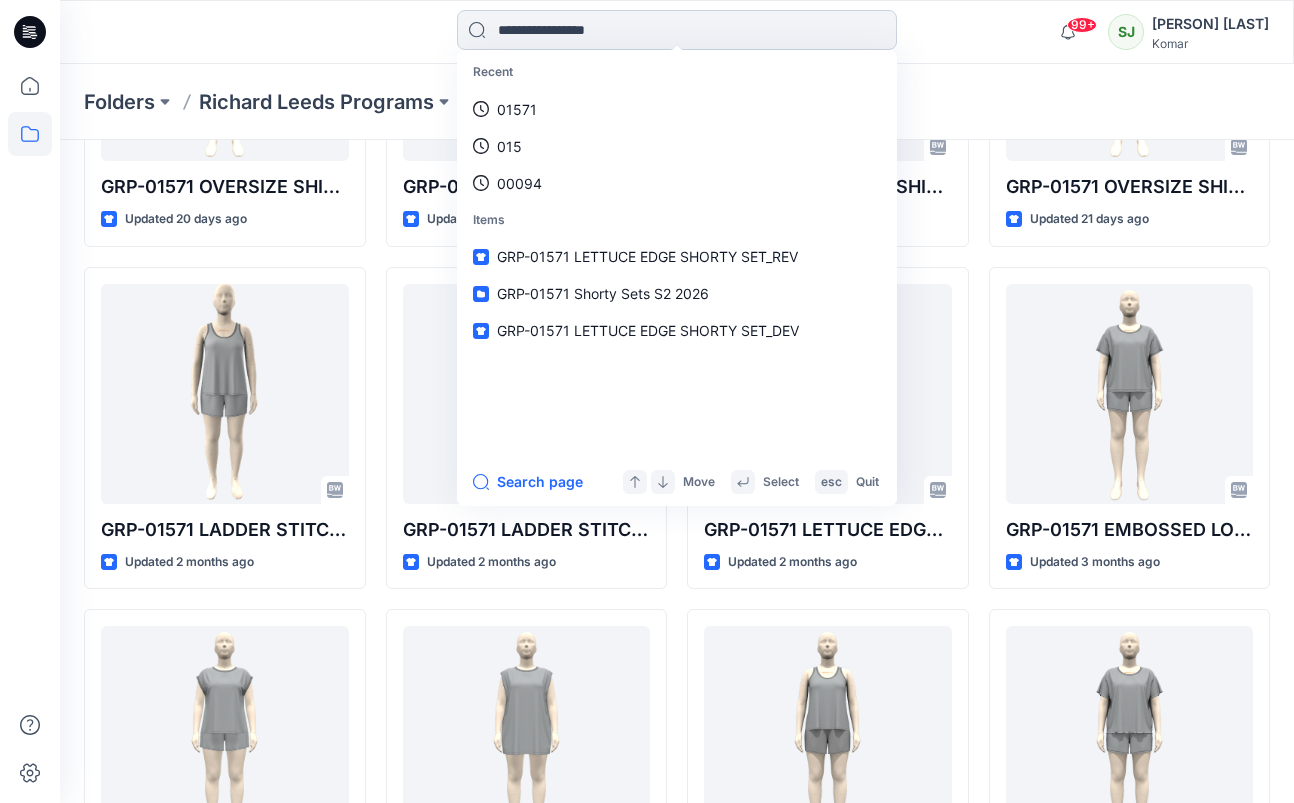 click at bounding box center [677, 30] 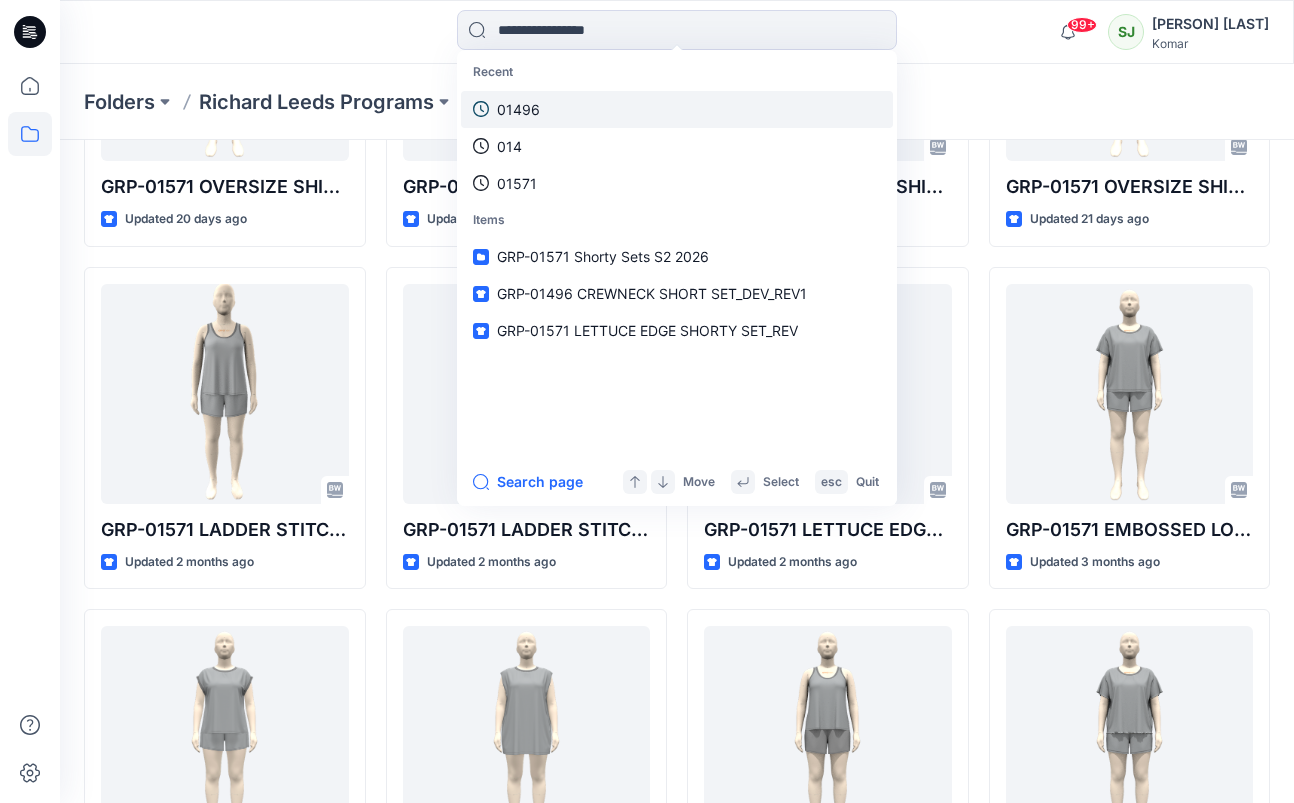 click on "01496" at bounding box center (518, 109) 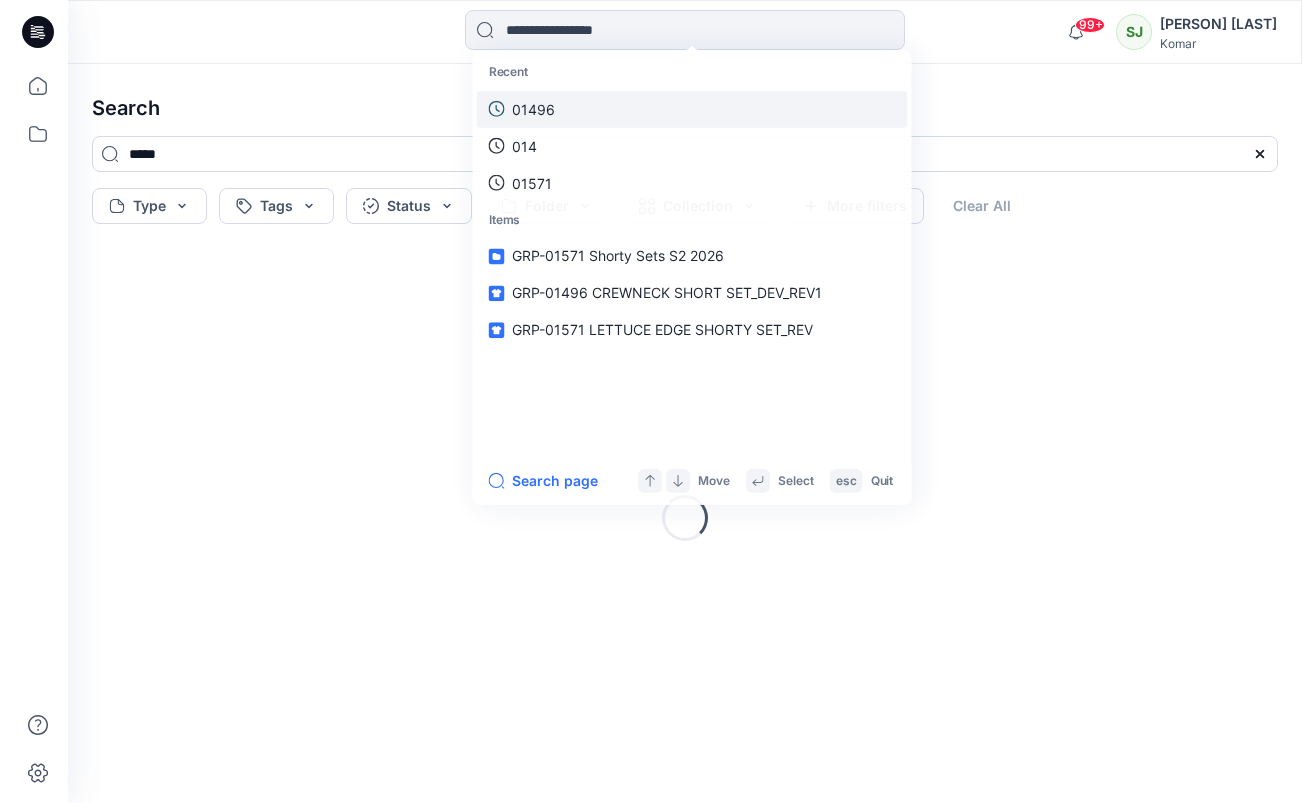 scroll, scrollTop: 0, scrollLeft: 0, axis: both 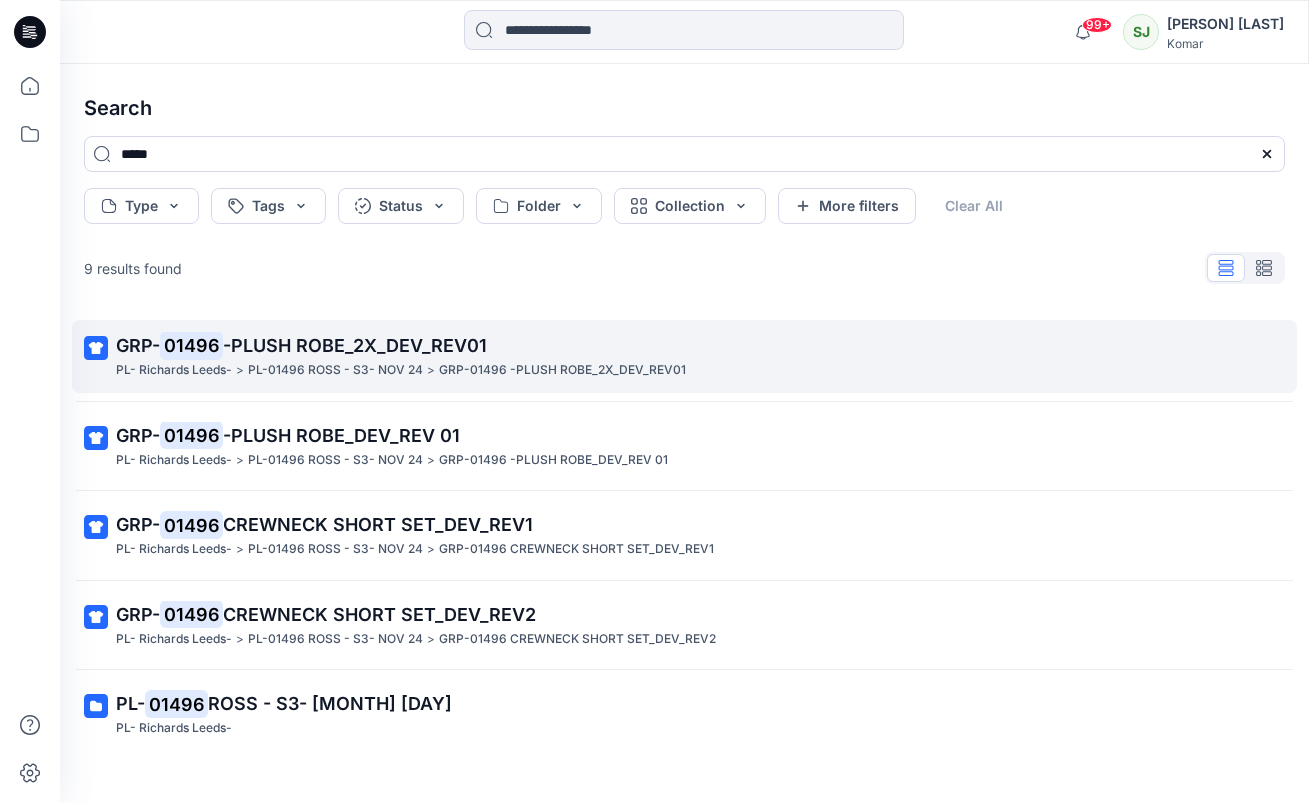 click on "-PLUSH ROBE_2X_DEV_REV01" at bounding box center [355, 345] 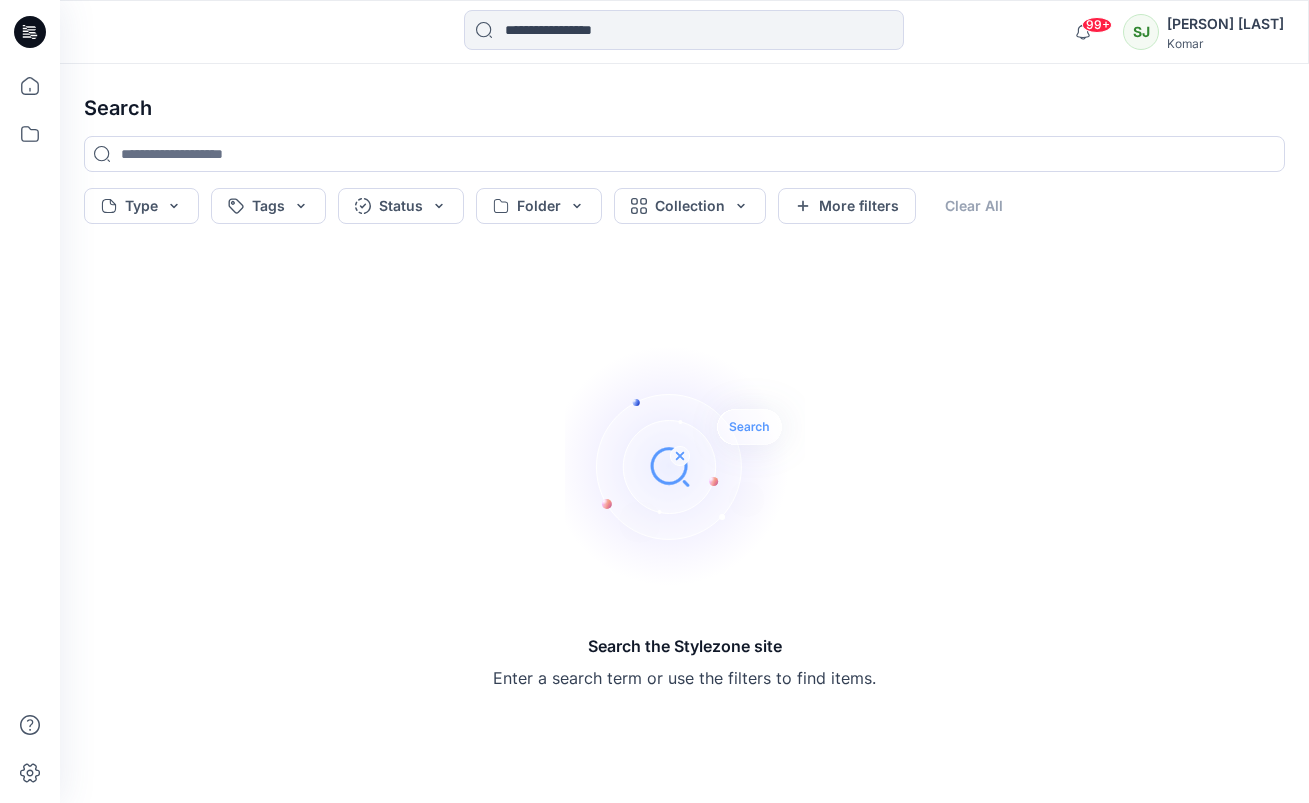 click on "Search the Stylezone site Enter a search term or use the filters to find items." at bounding box center [684, 517] 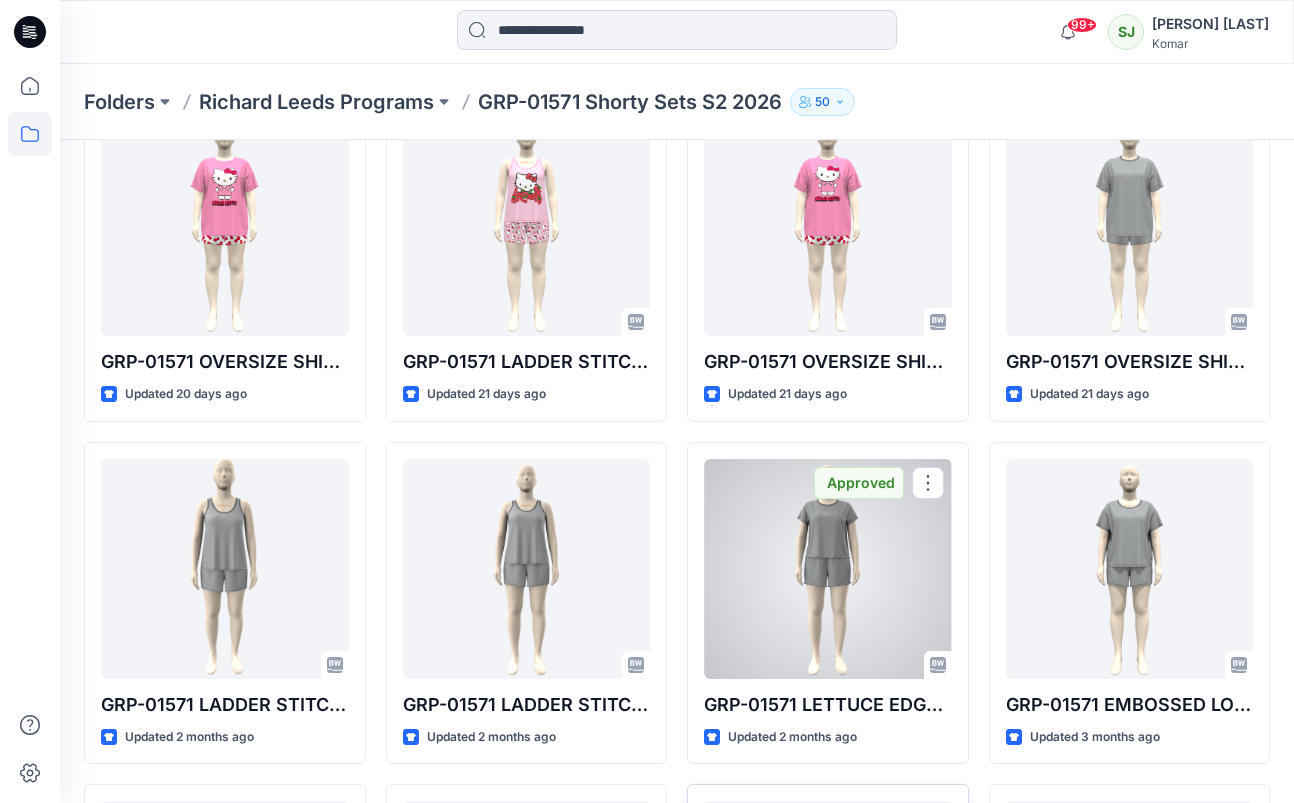scroll, scrollTop: 0, scrollLeft: 0, axis: both 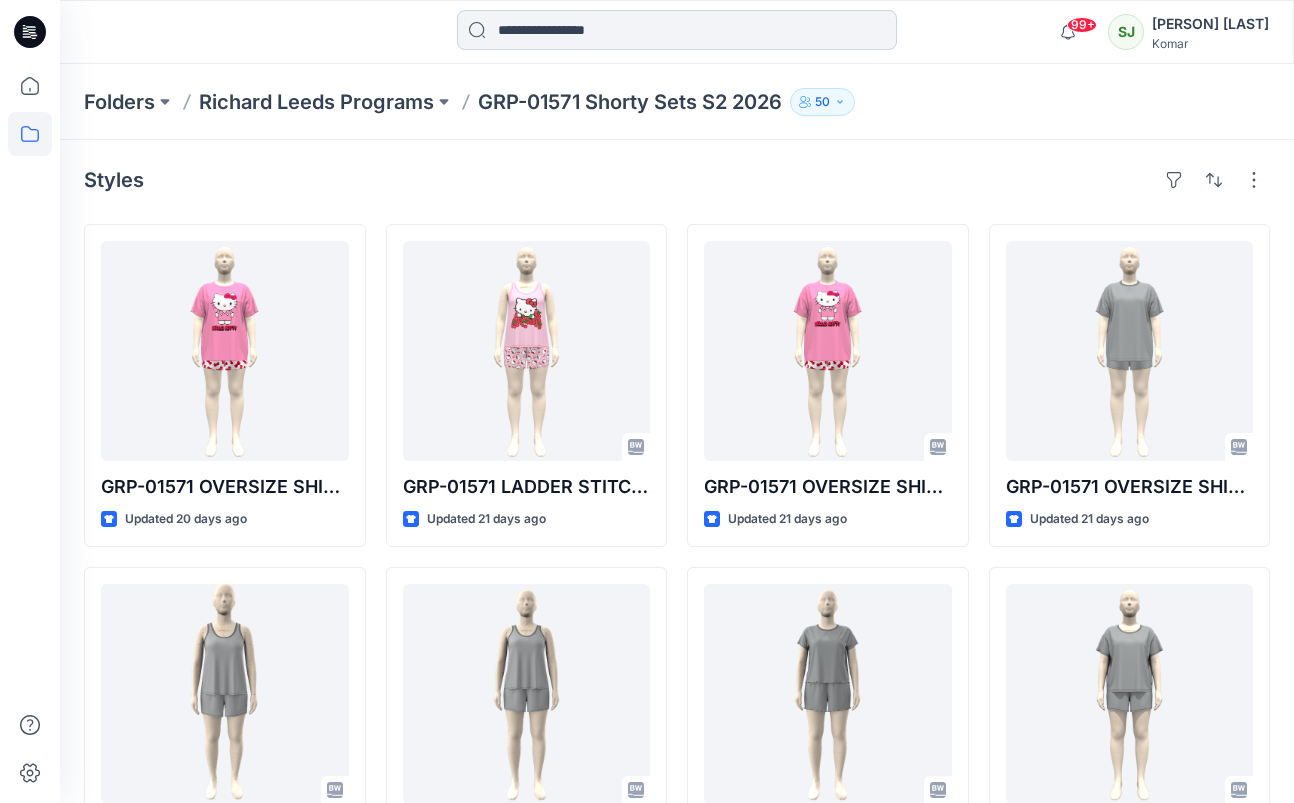 click at bounding box center (677, 30) 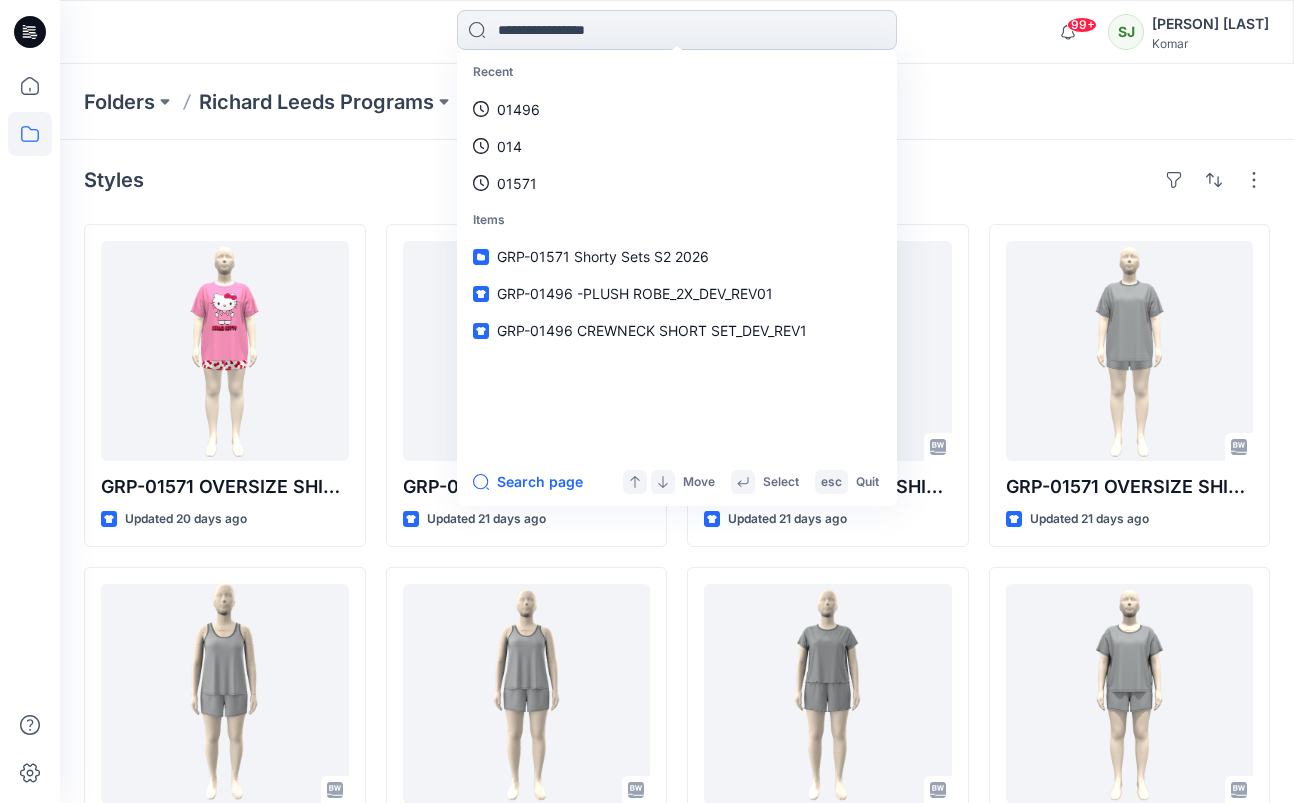 click at bounding box center (677, 30) 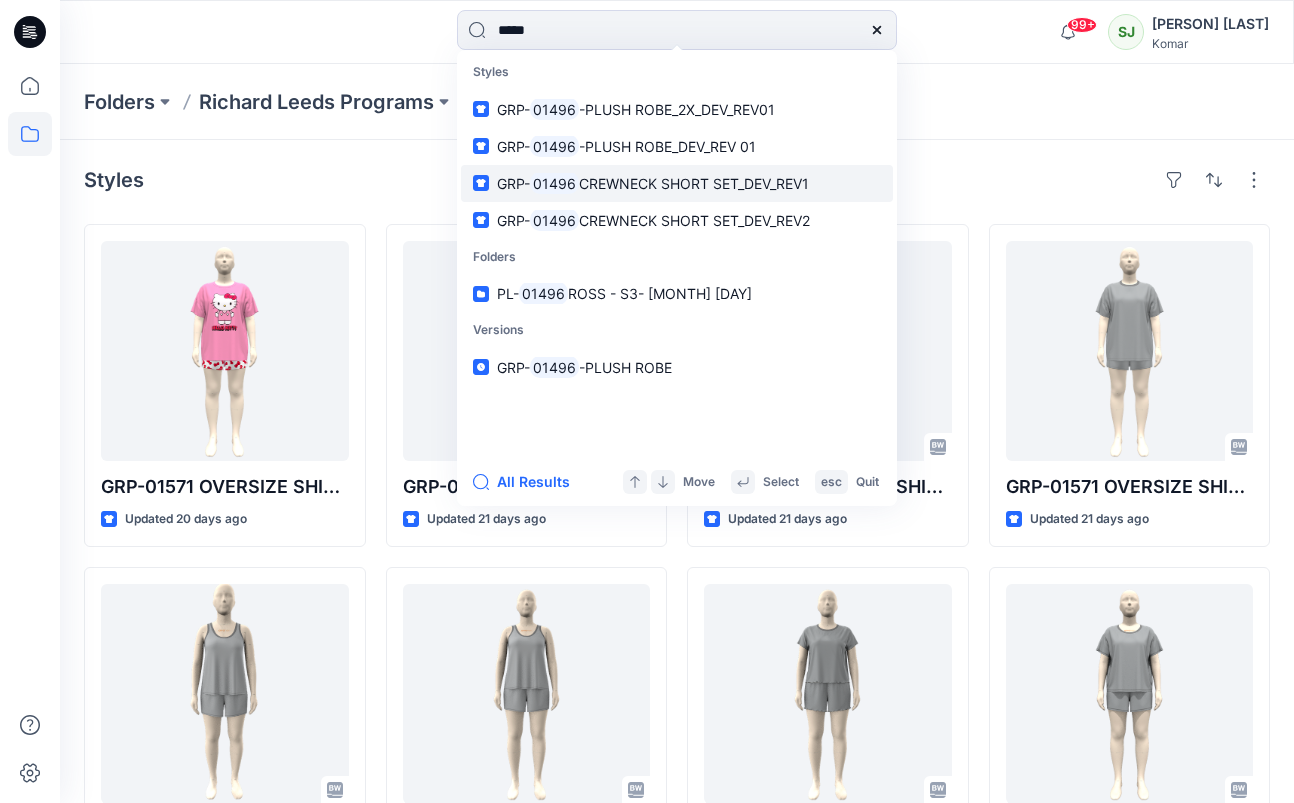 type on "*****" 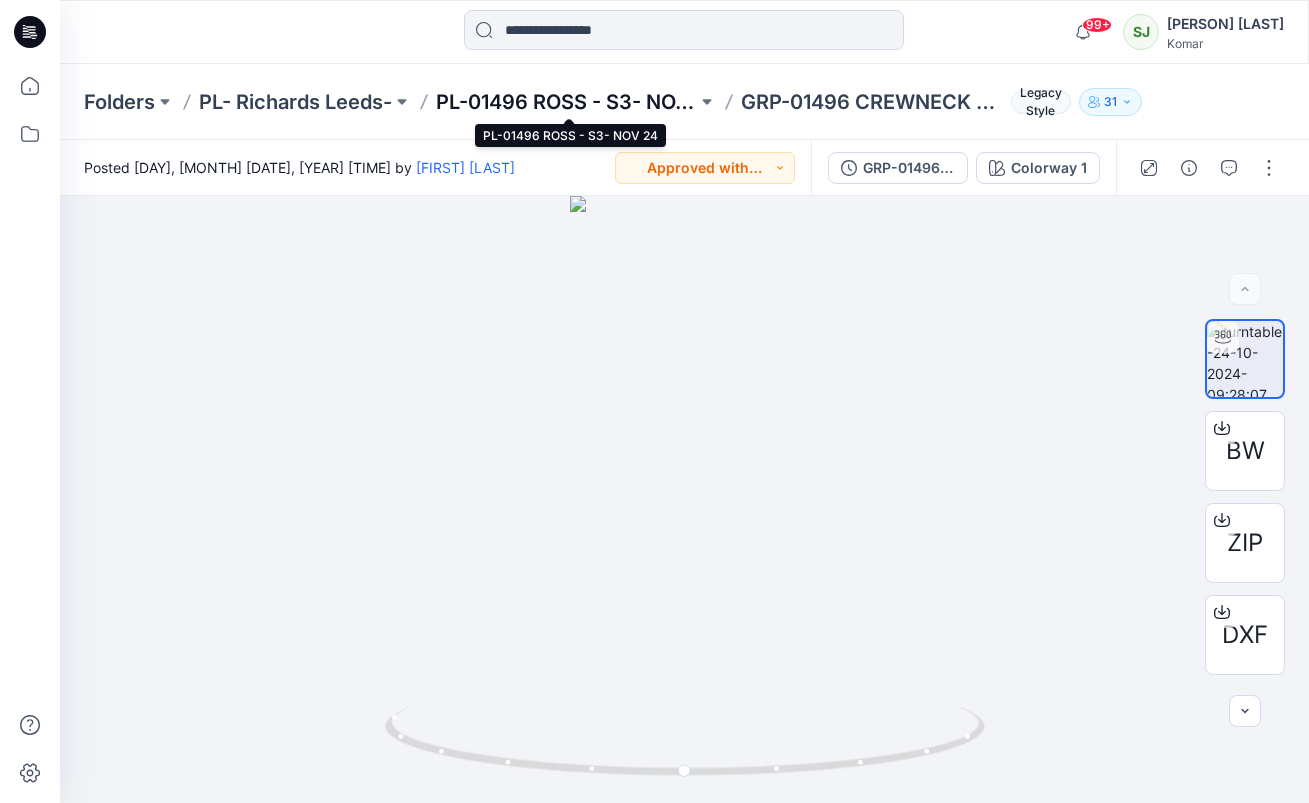 click on "PL-01496 ROSS - S3- NOV 24" at bounding box center (566, 102) 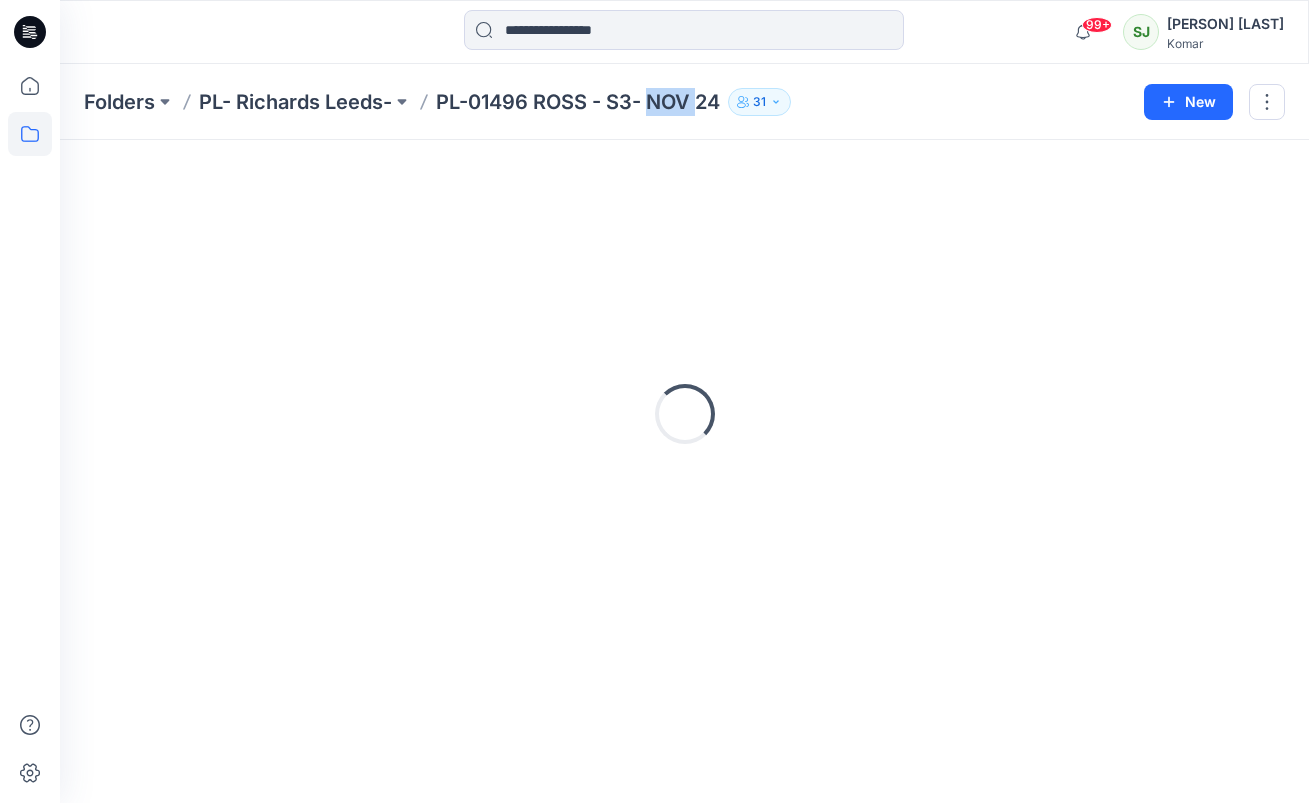 click on "PL-01496 ROSS - S3- NOV 24" at bounding box center [578, 102] 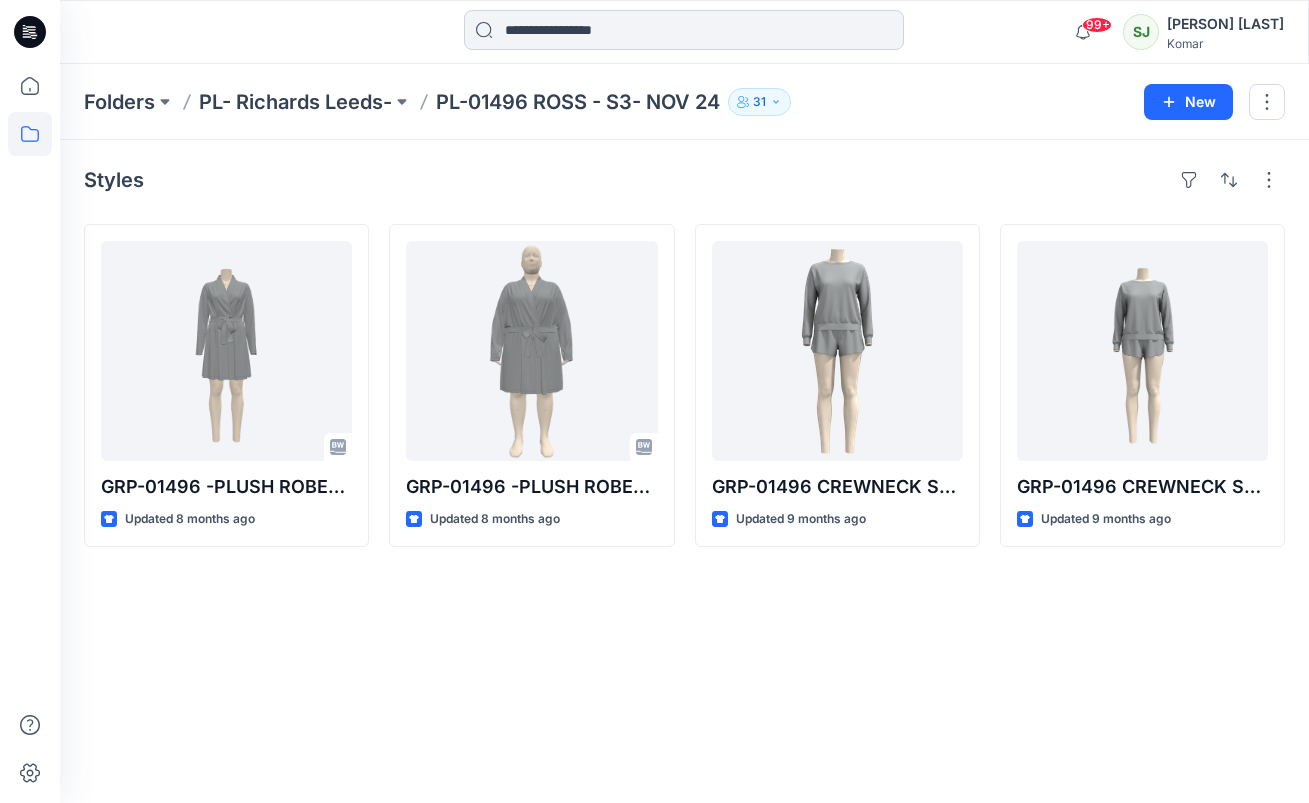 click at bounding box center (684, 30) 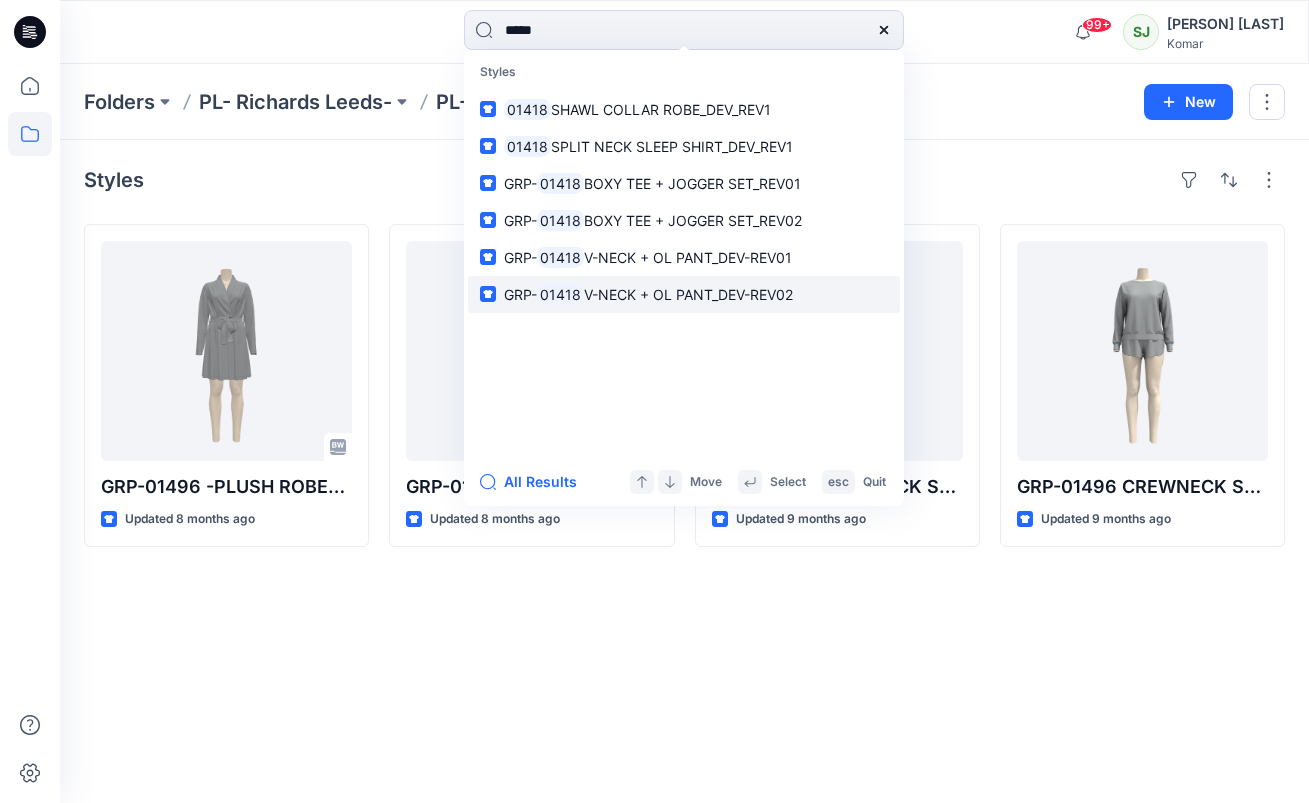 type on "*****" 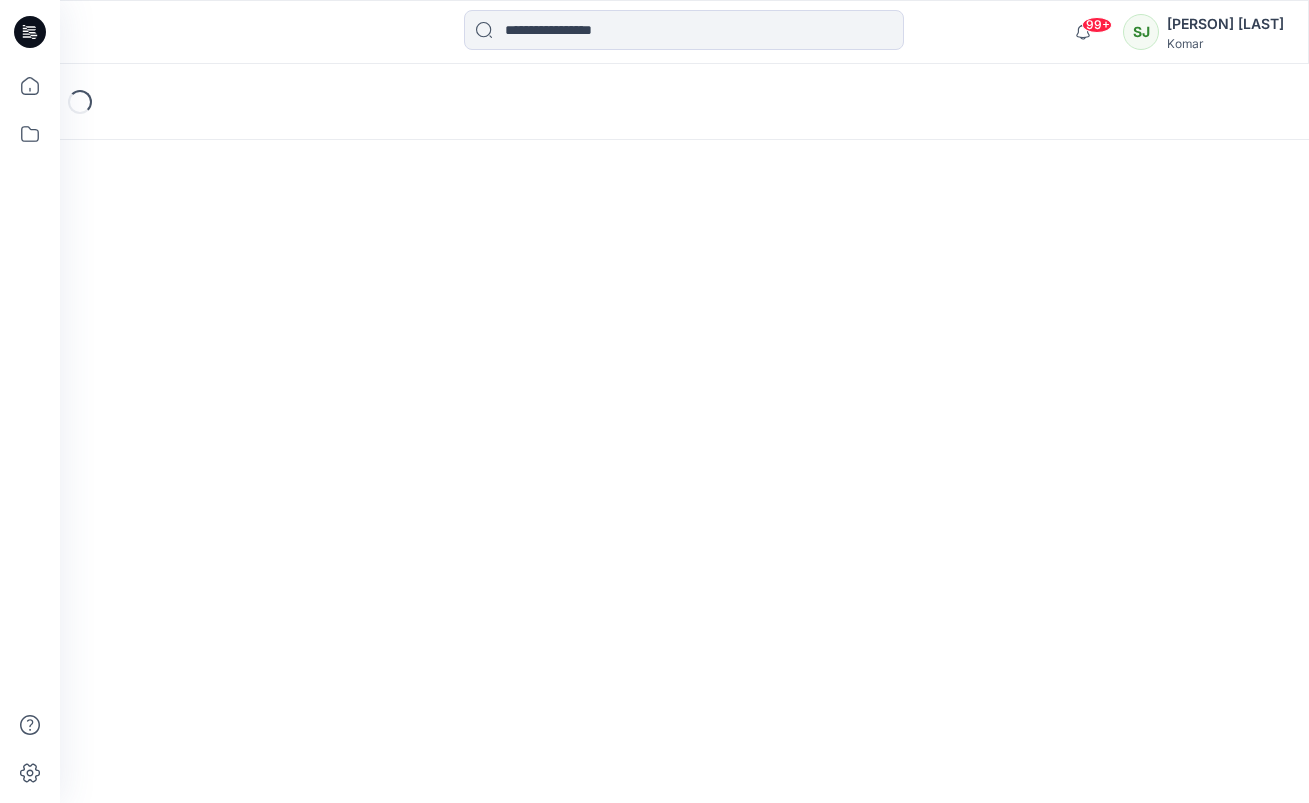 click on "Loading..." at bounding box center [684, 433] 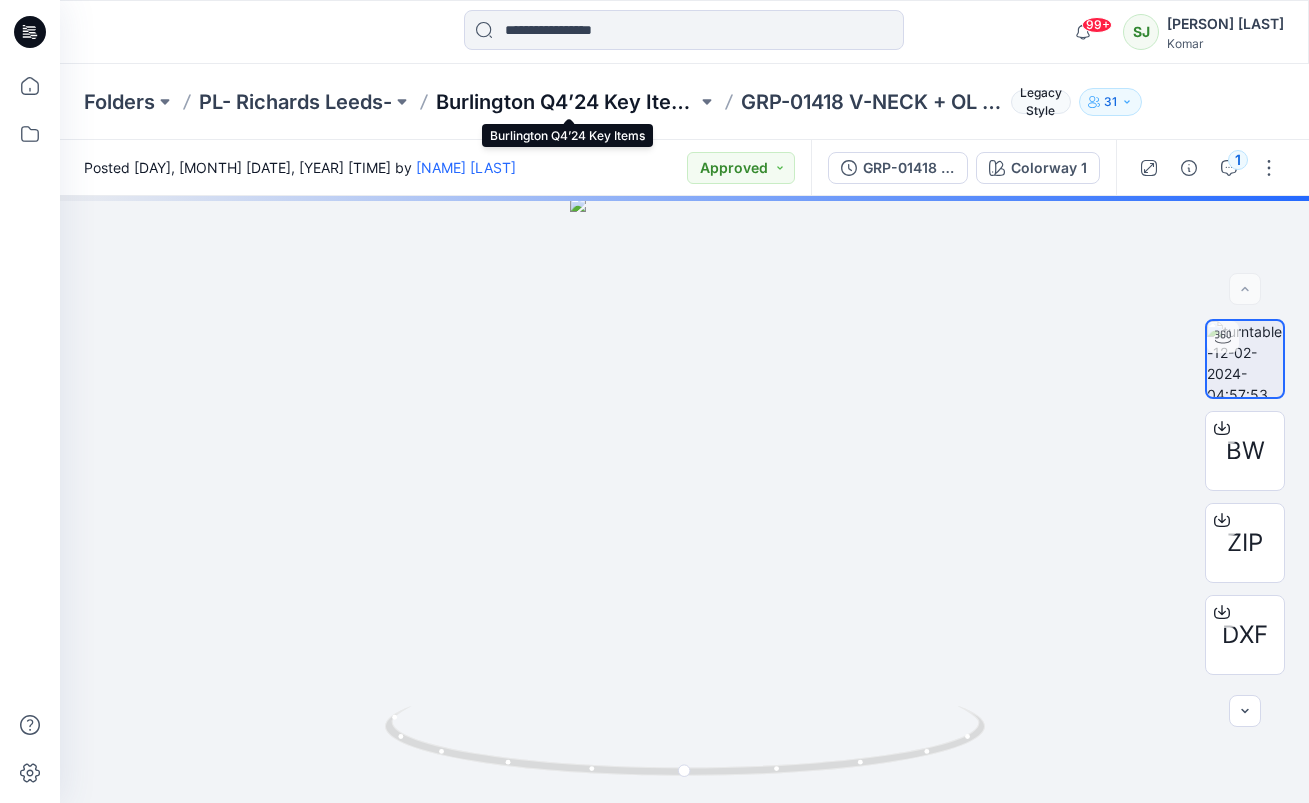 click on "Burlington Q4’24 Key Items" at bounding box center [566, 102] 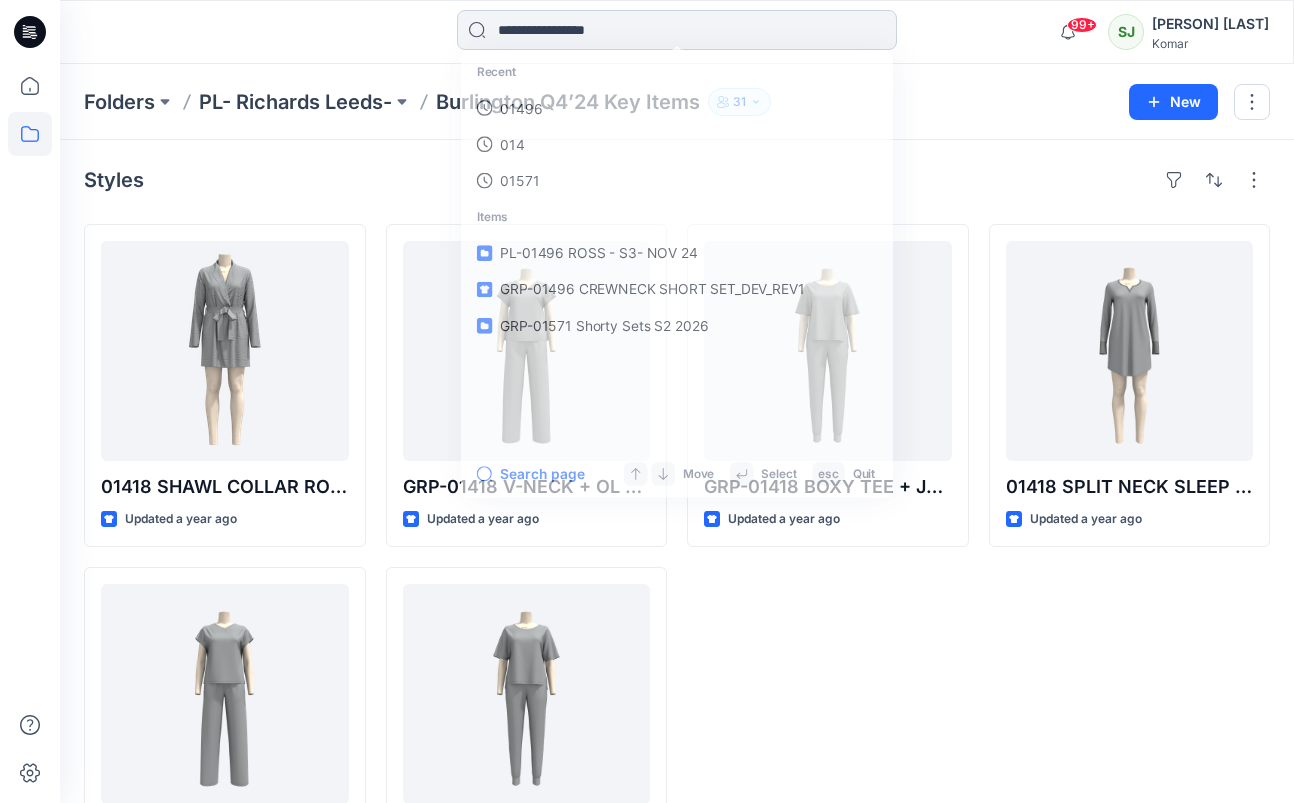 click at bounding box center [677, 30] 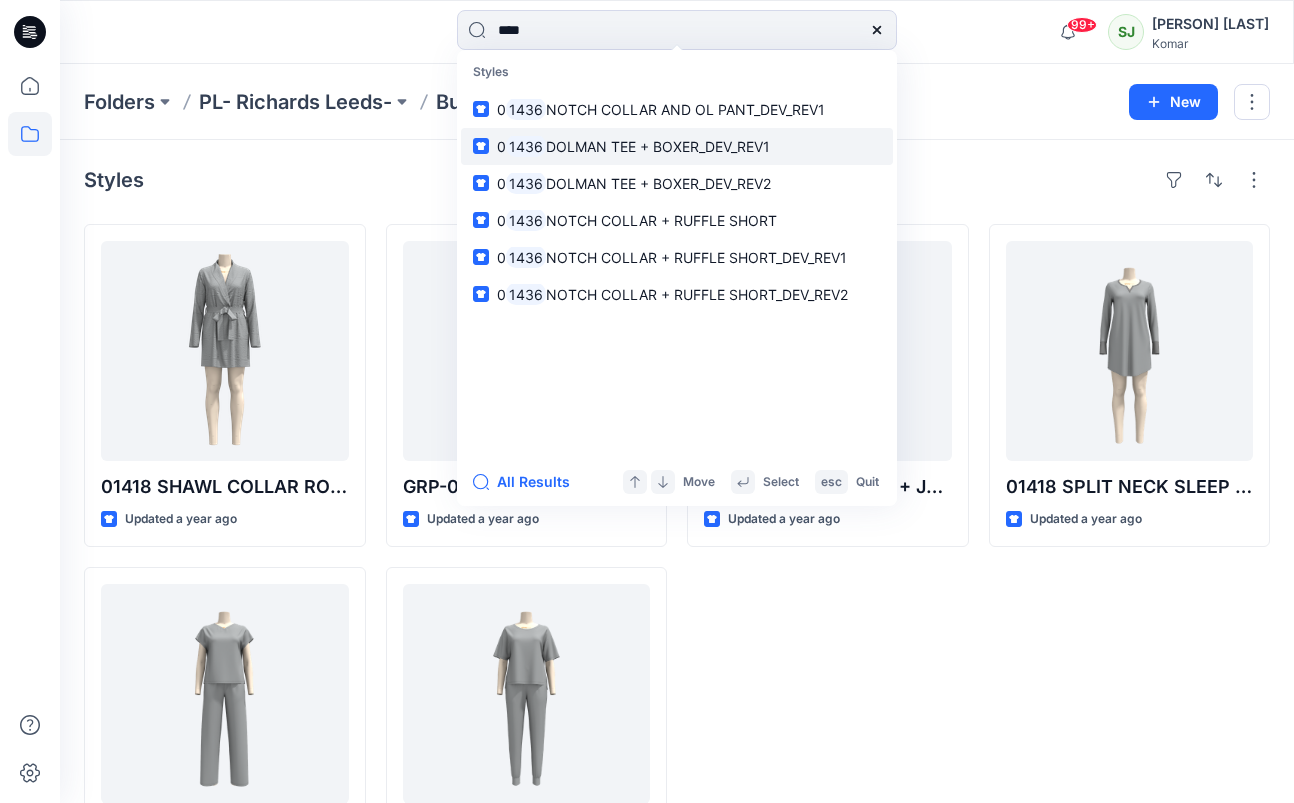 type on "****" 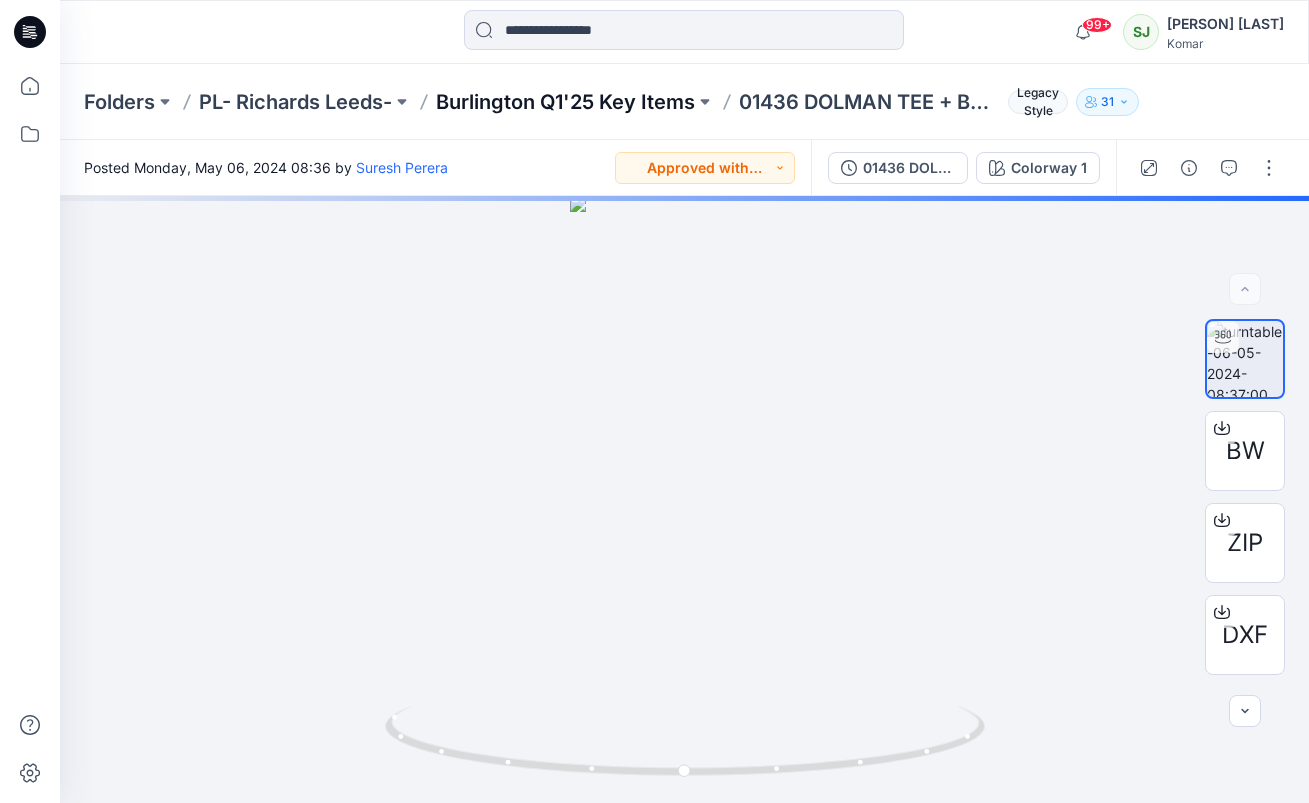 click on "Burlington Q1'25 Key Items" at bounding box center [565, 102] 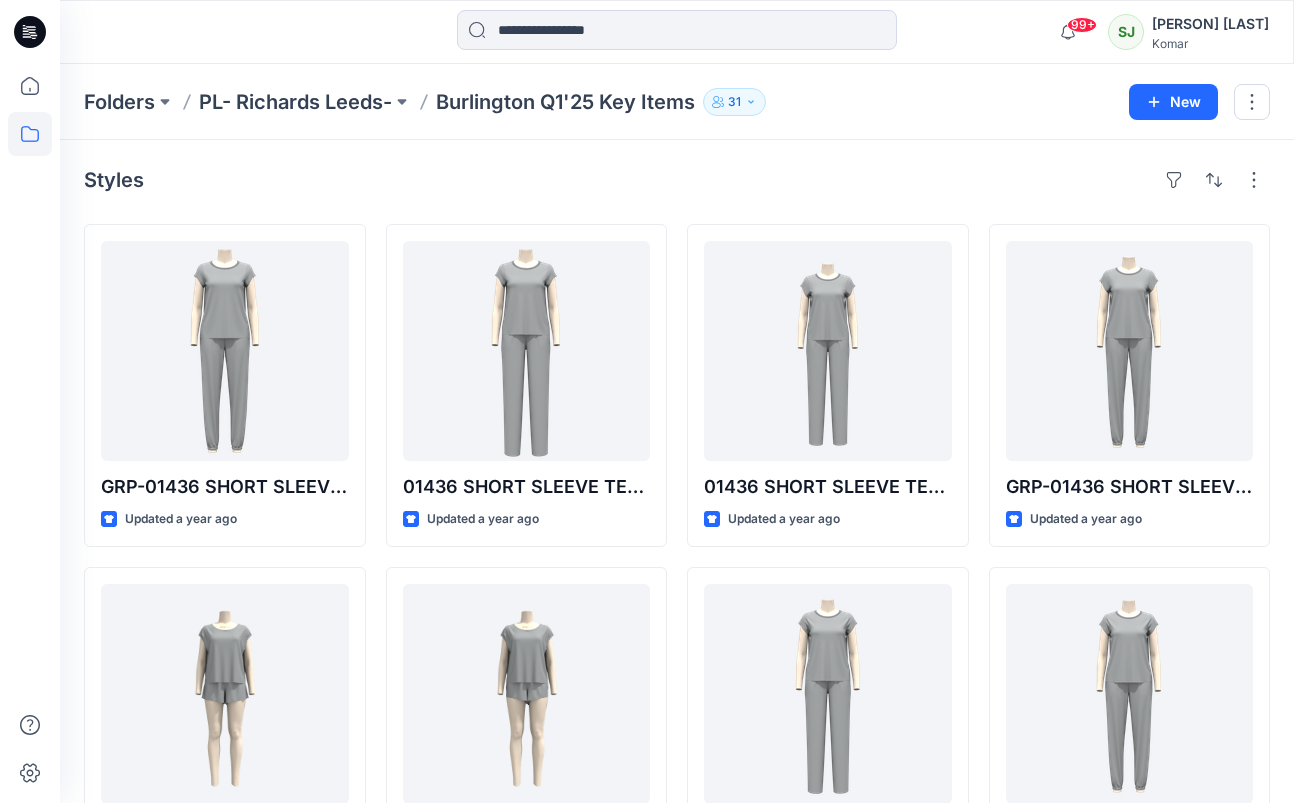 click at bounding box center (677, 32) 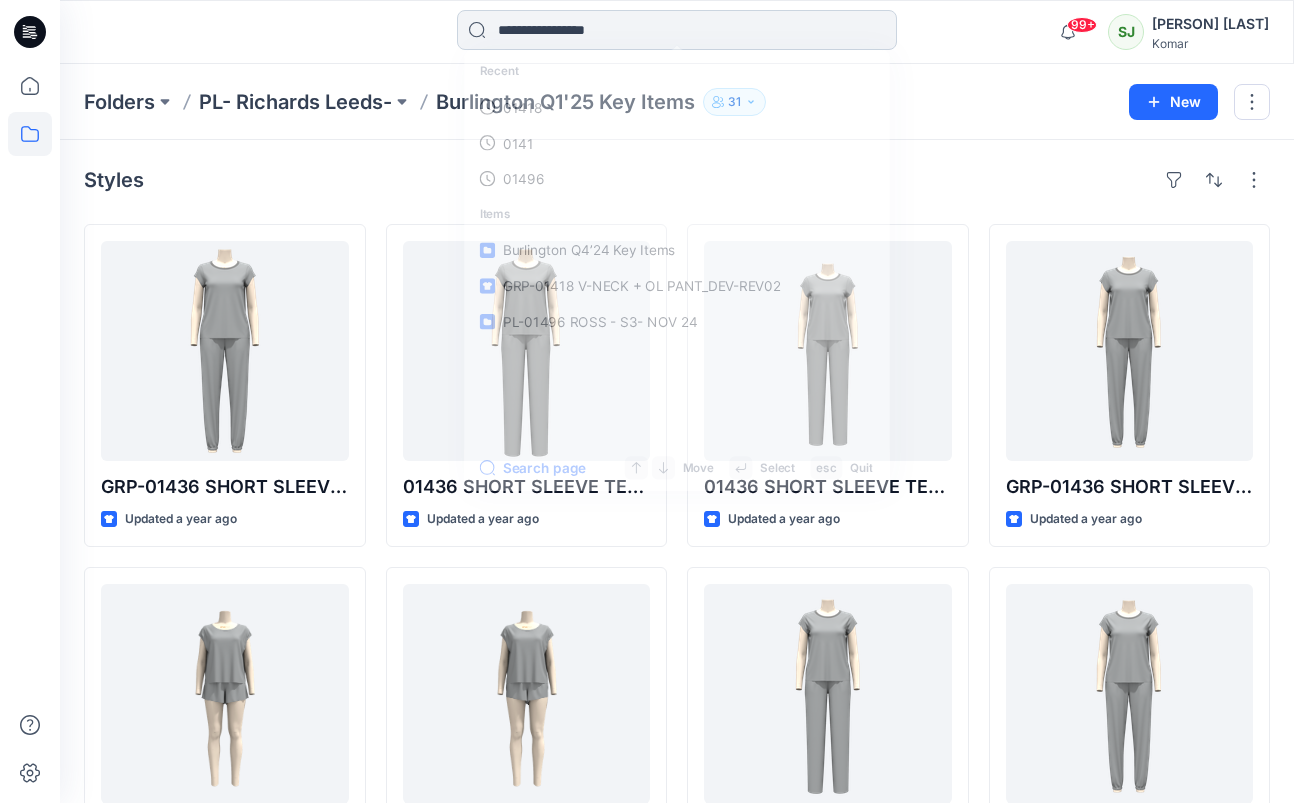 click at bounding box center (677, 30) 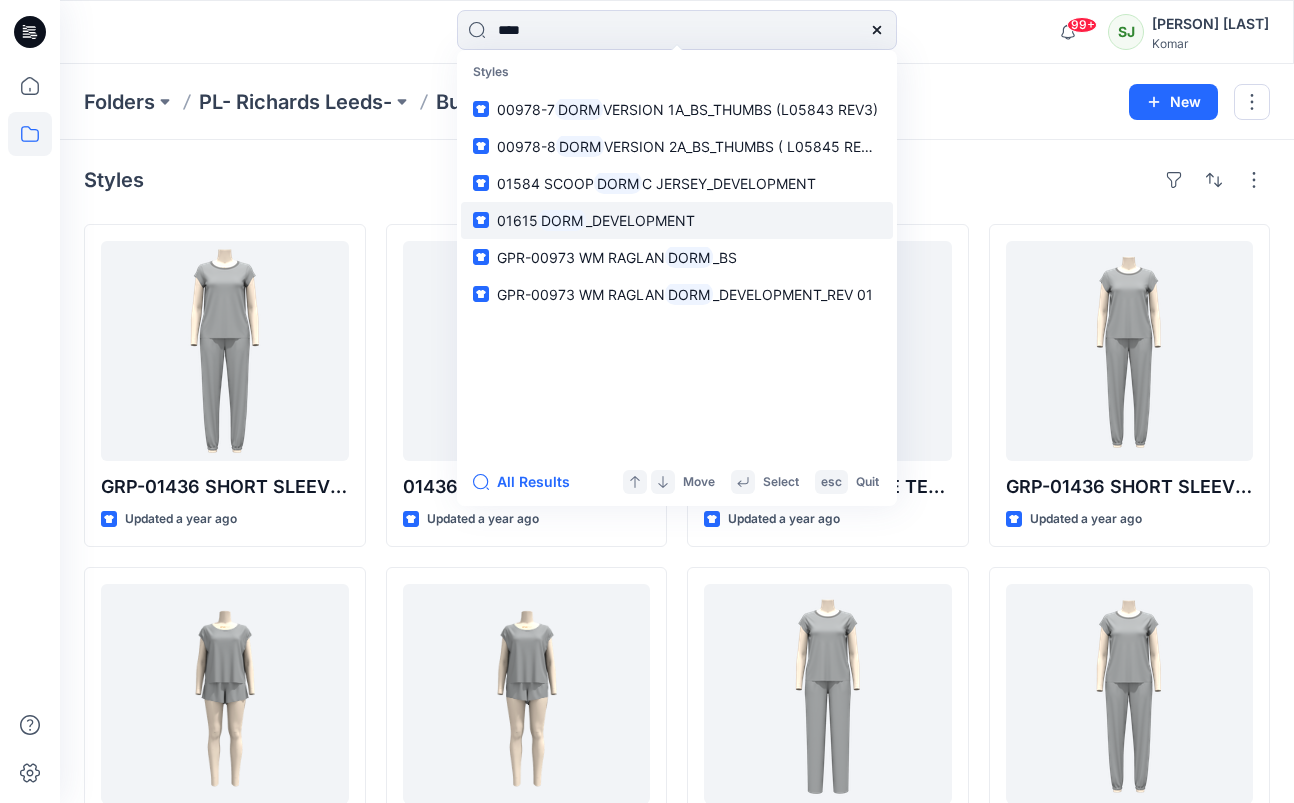 type on "****" 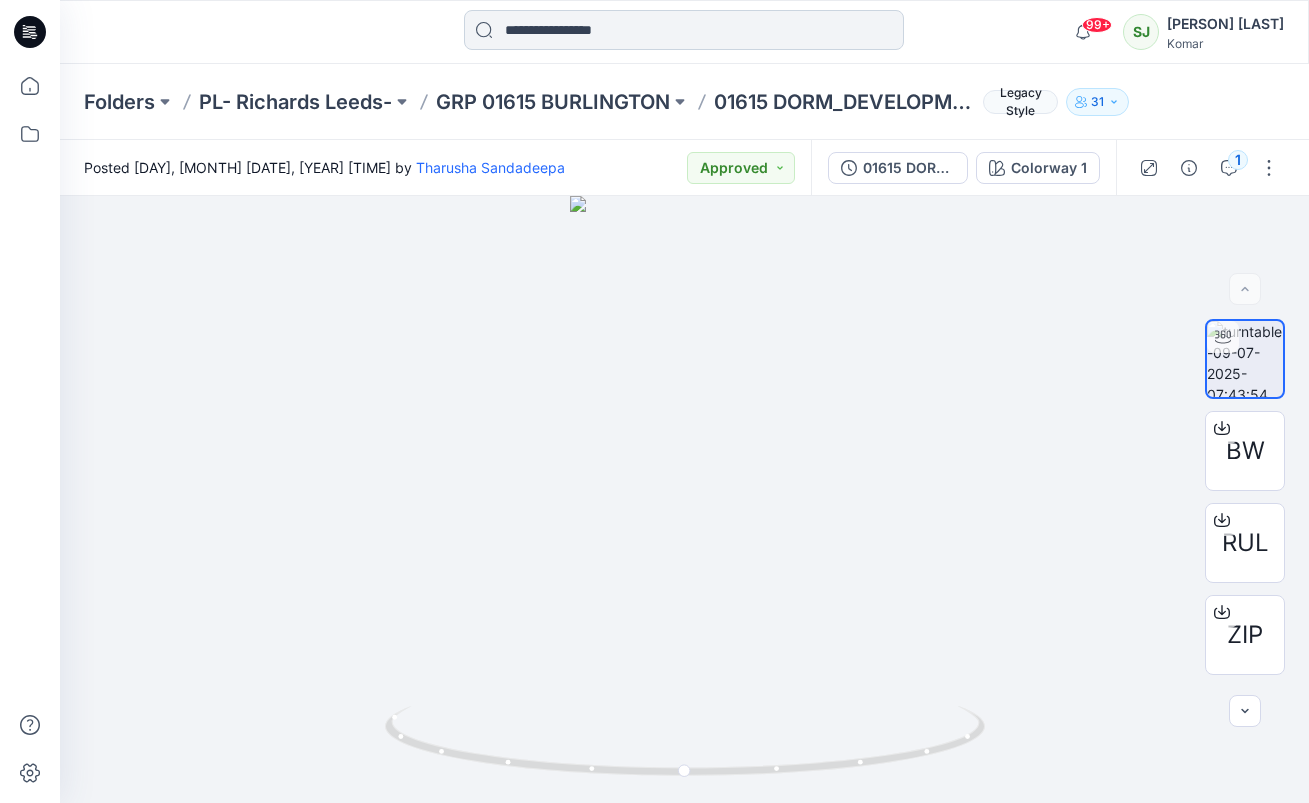 click at bounding box center (684, 30) 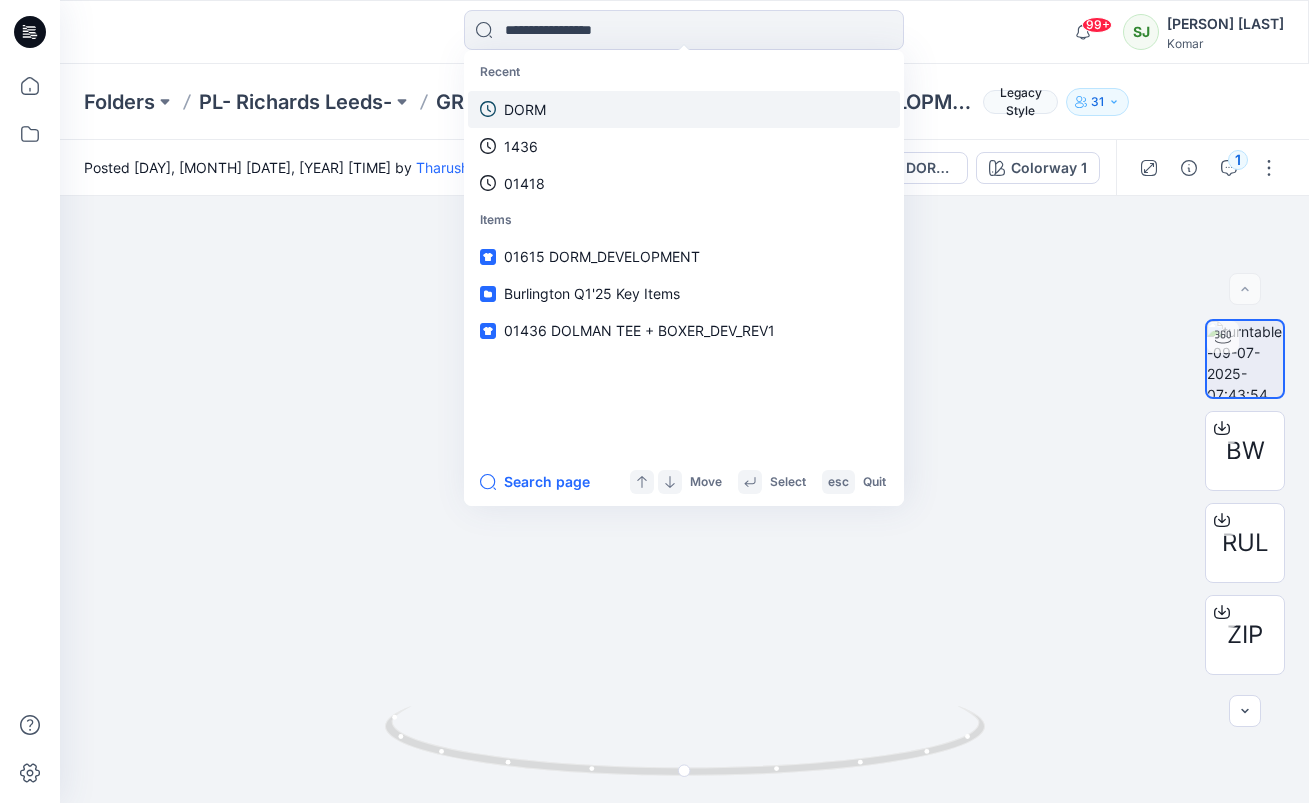 click on "DORM" at bounding box center (525, 109) 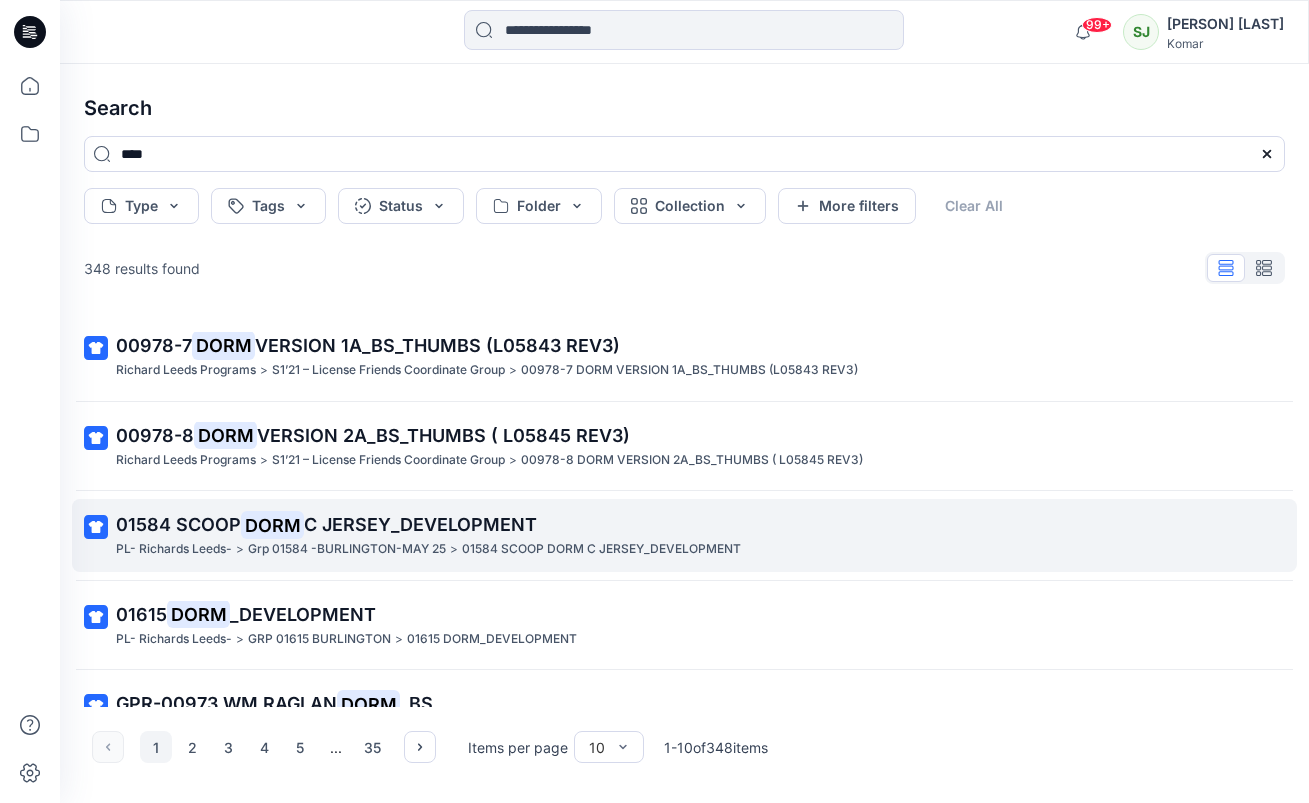 click on "C JERSEY_DEVELOPMENT" at bounding box center [420, 524] 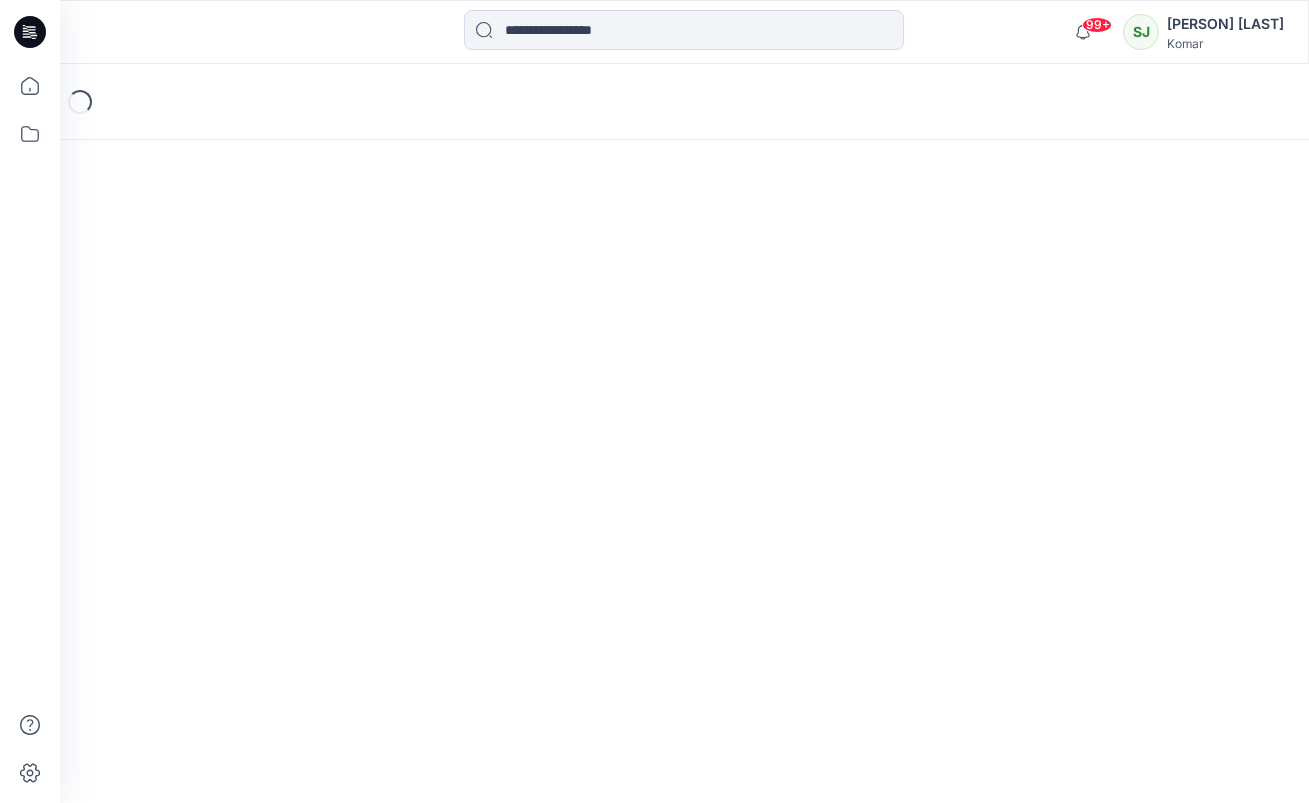 click on "Loading..." at bounding box center (684, 433) 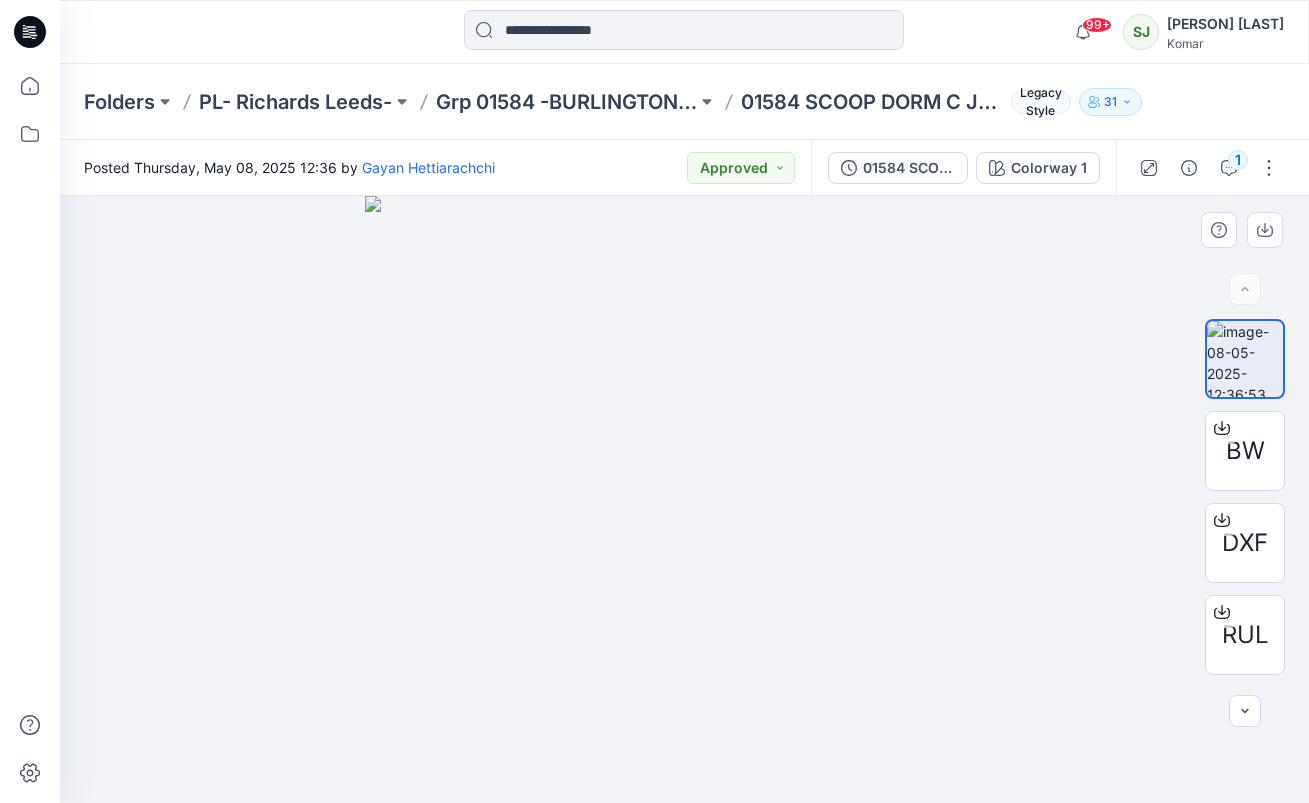drag, startPoint x: 706, startPoint y: 449, endPoint x: 503, endPoint y: 580, distance: 241.59885 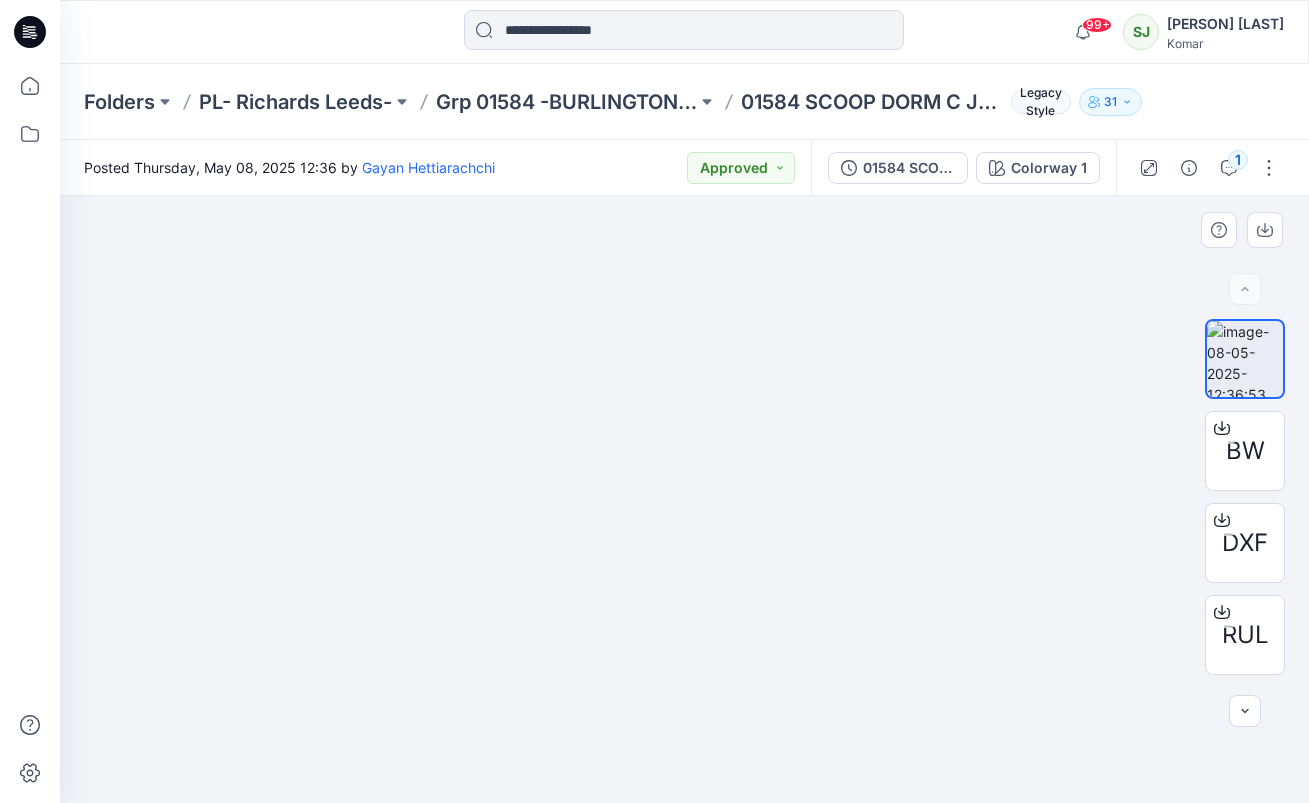 drag, startPoint x: 659, startPoint y: 704, endPoint x: 1077, endPoint y: 694, distance: 418.1196 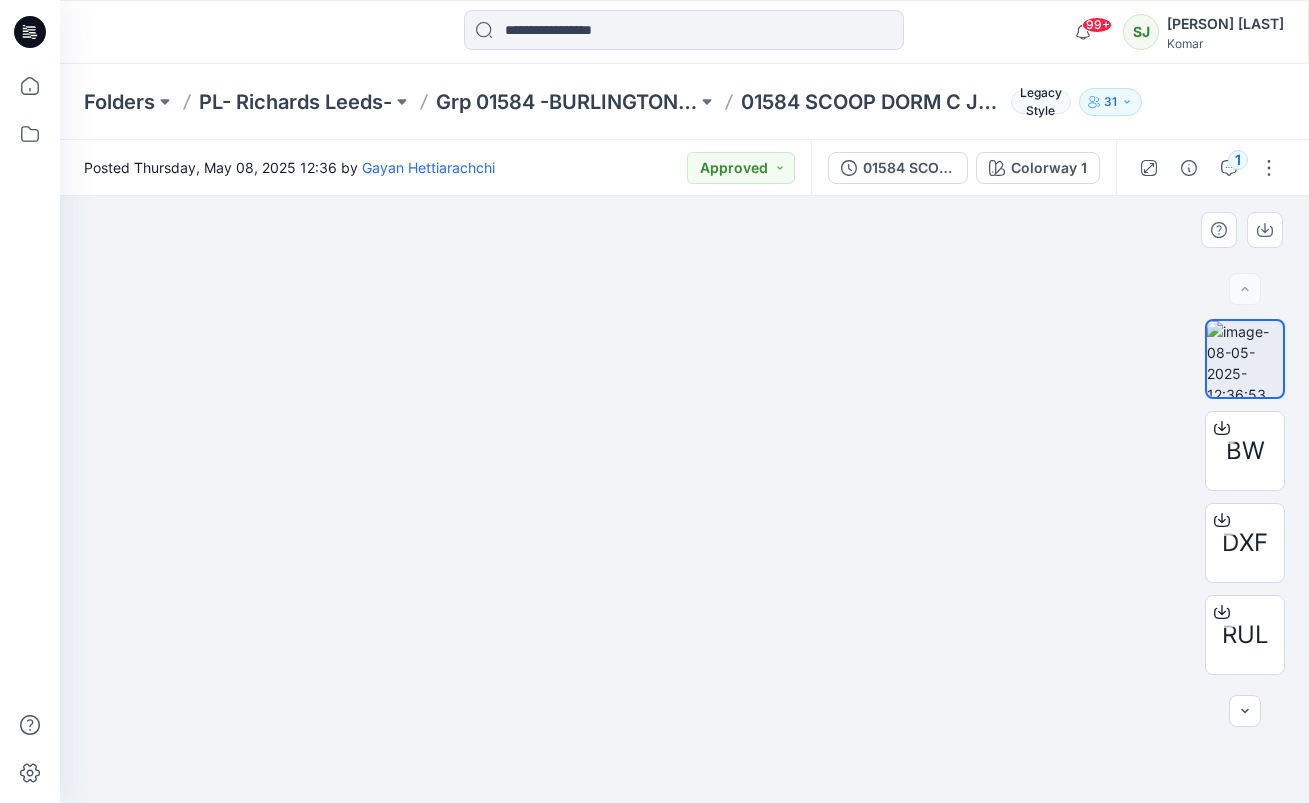 drag, startPoint x: 615, startPoint y: 789, endPoint x: 847, endPoint y: 715, distance: 243.51591 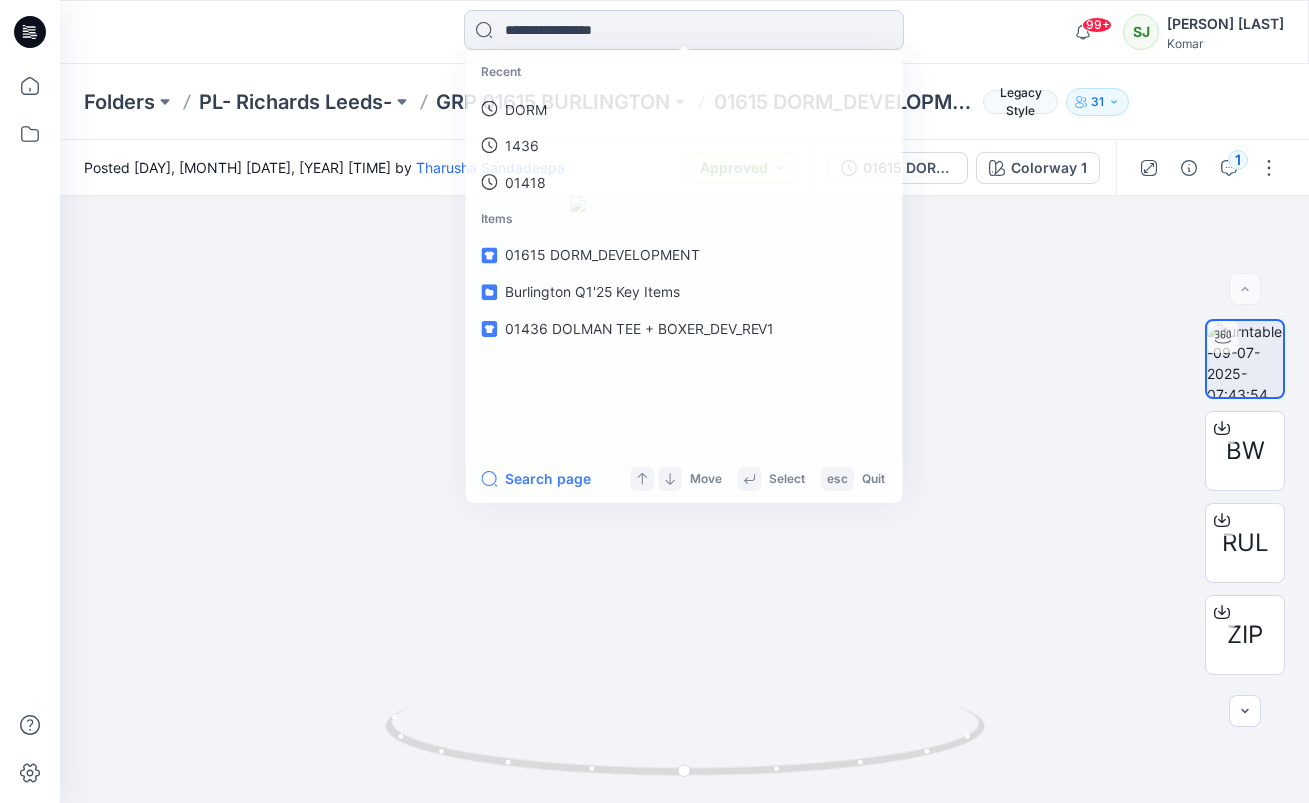 click at bounding box center [684, 30] 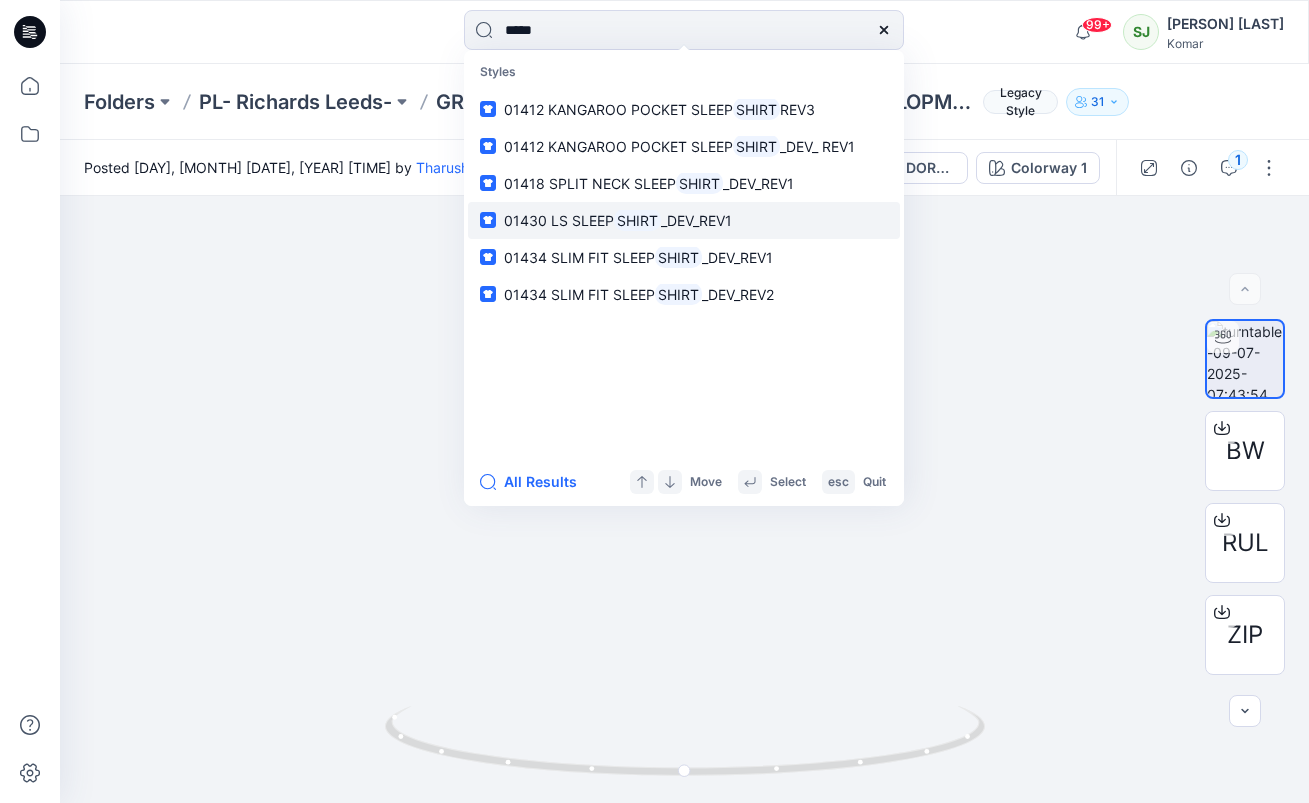 type on "*****" 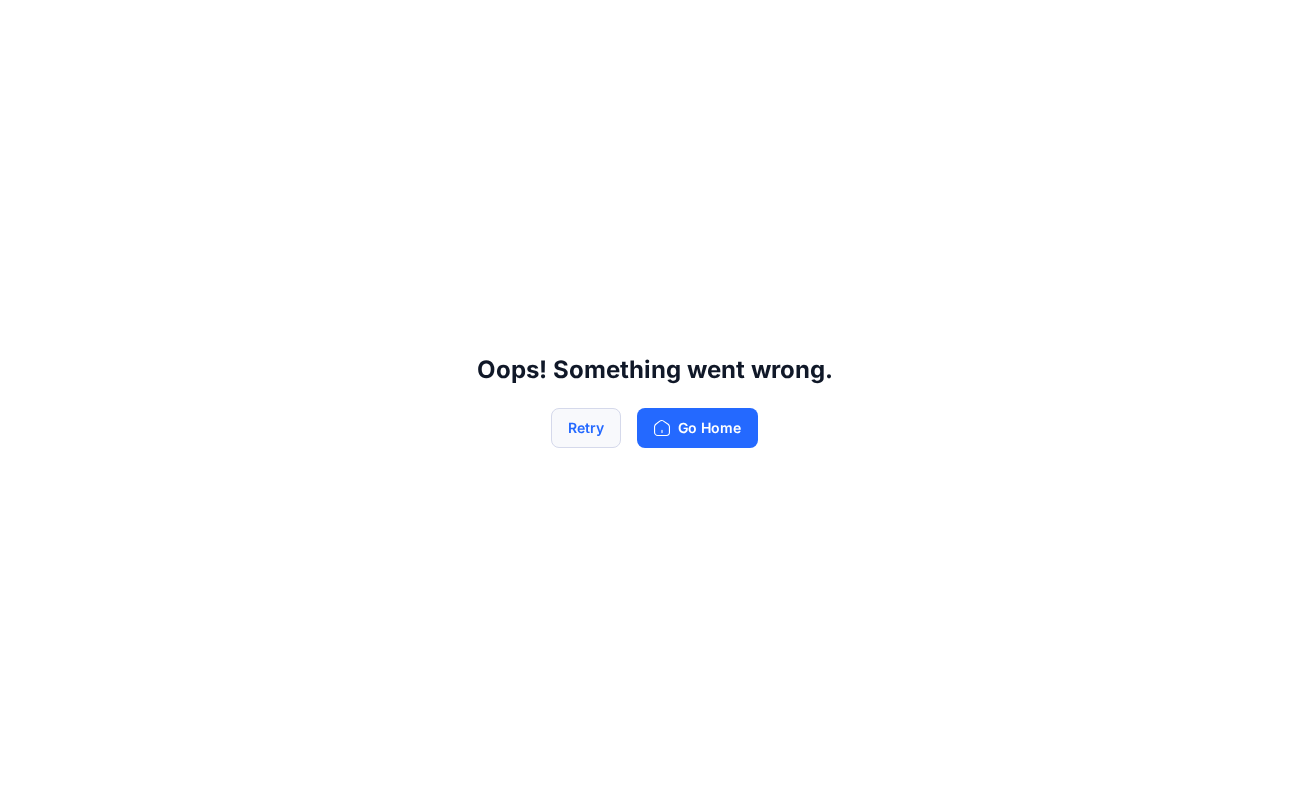click on "Retry" at bounding box center [586, 428] 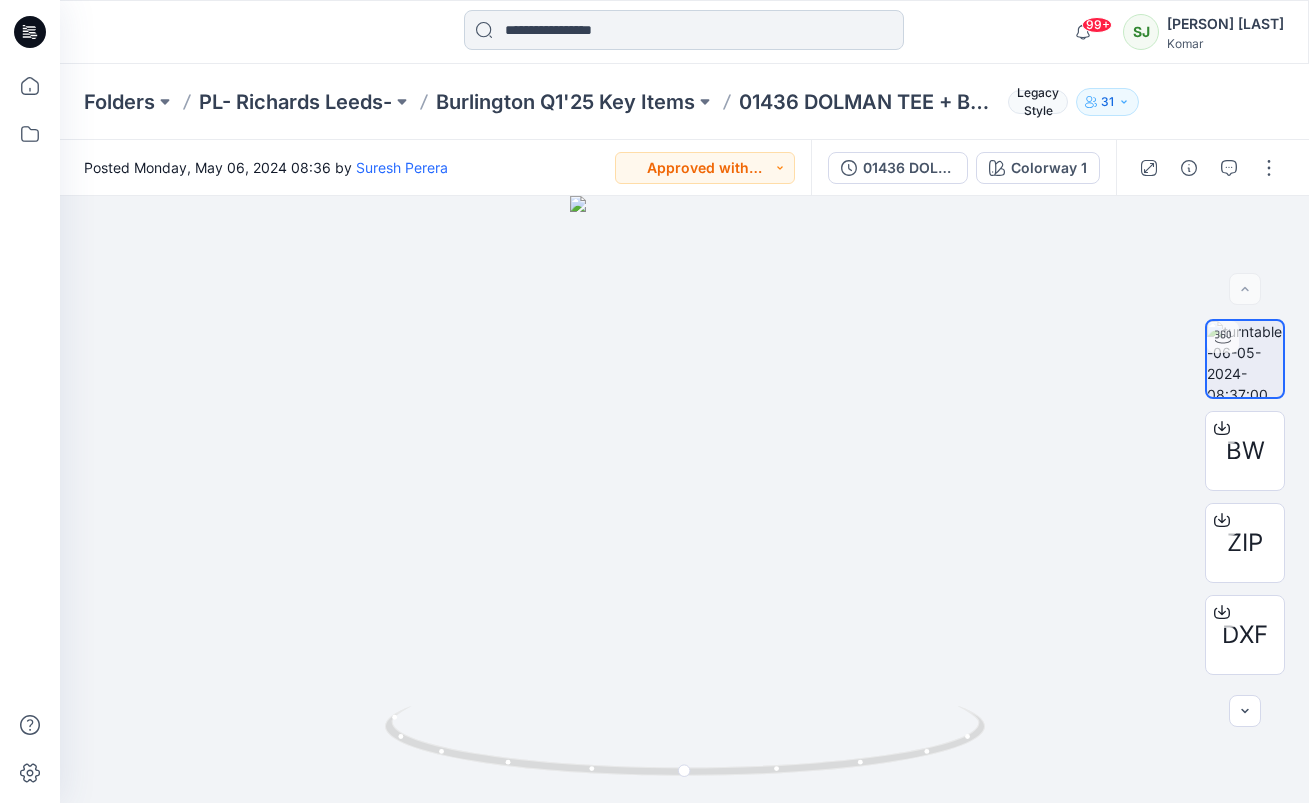 click at bounding box center (684, 30) 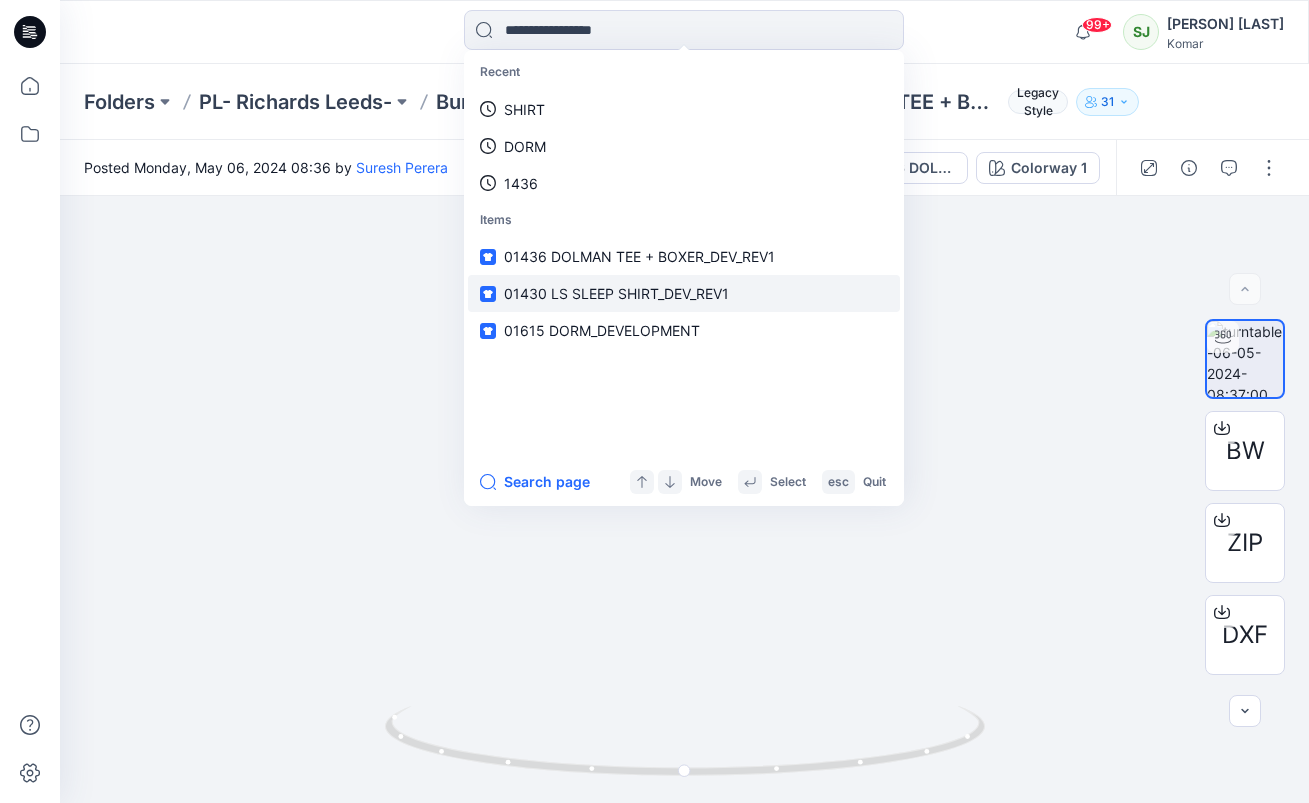 click on "01430 LS SLEEP SHIRT_DEV_REV1" at bounding box center (616, 293) 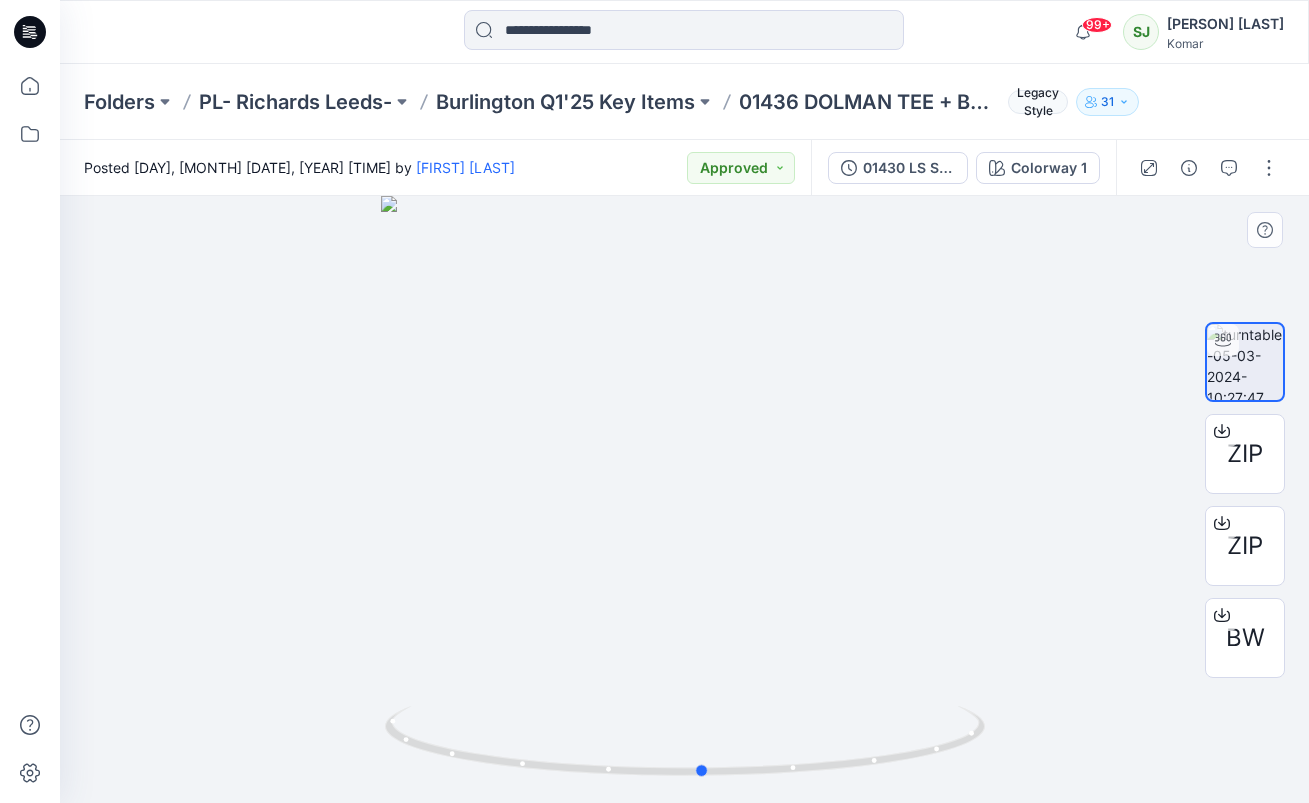 drag, startPoint x: 651, startPoint y: 287, endPoint x: 669, endPoint y: 385, distance: 99.63935 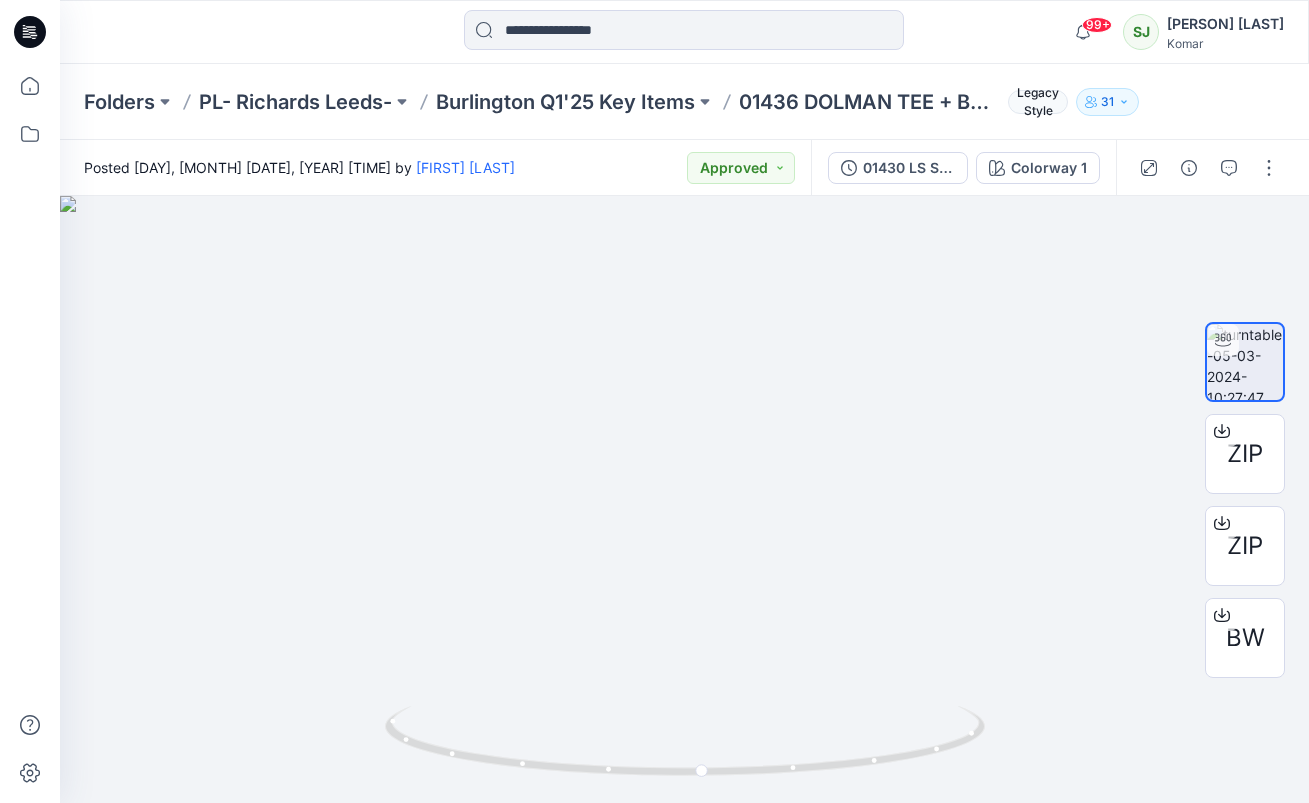 drag, startPoint x: 529, startPoint y: 294, endPoint x: 689, endPoint y: 925, distance: 650.9693 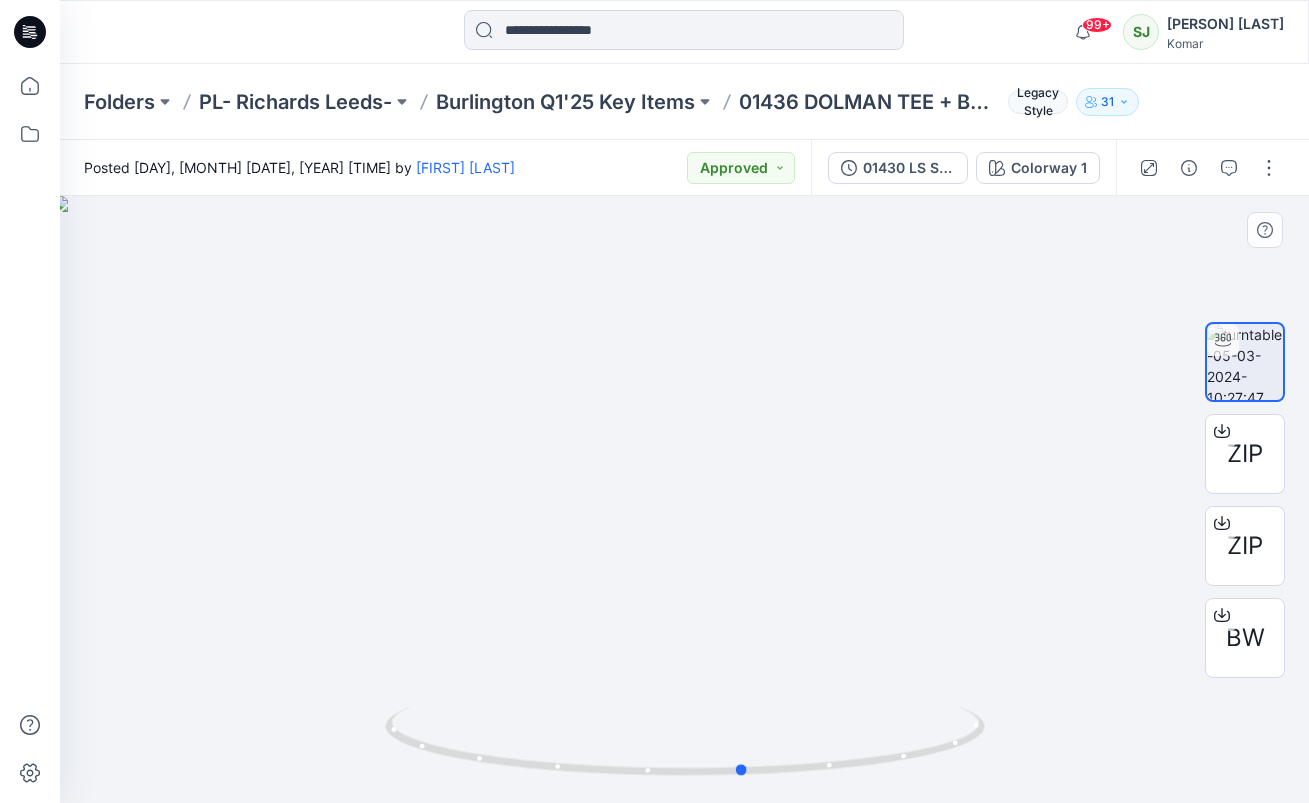 drag, startPoint x: 704, startPoint y: 765, endPoint x: 745, endPoint y: 703, distance: 74.330345 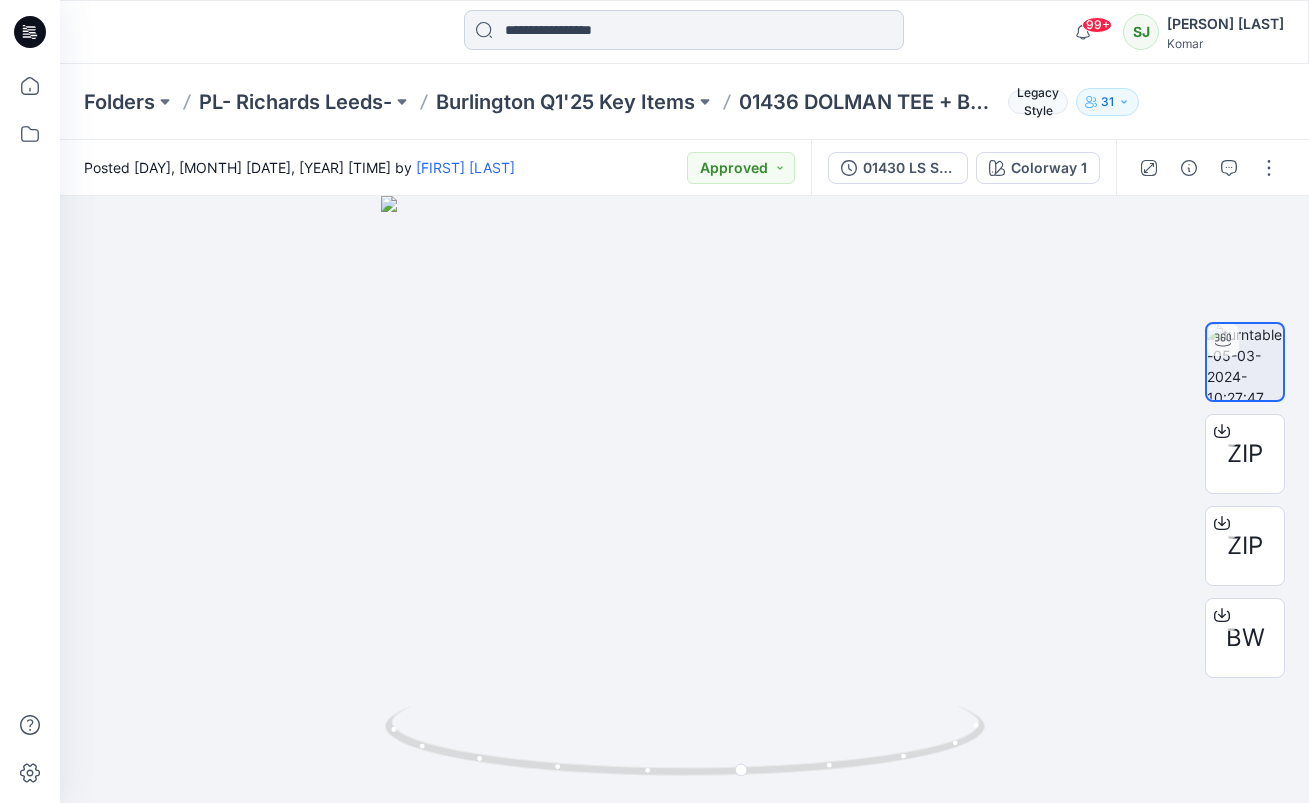 click at bounding box center (684, 30) 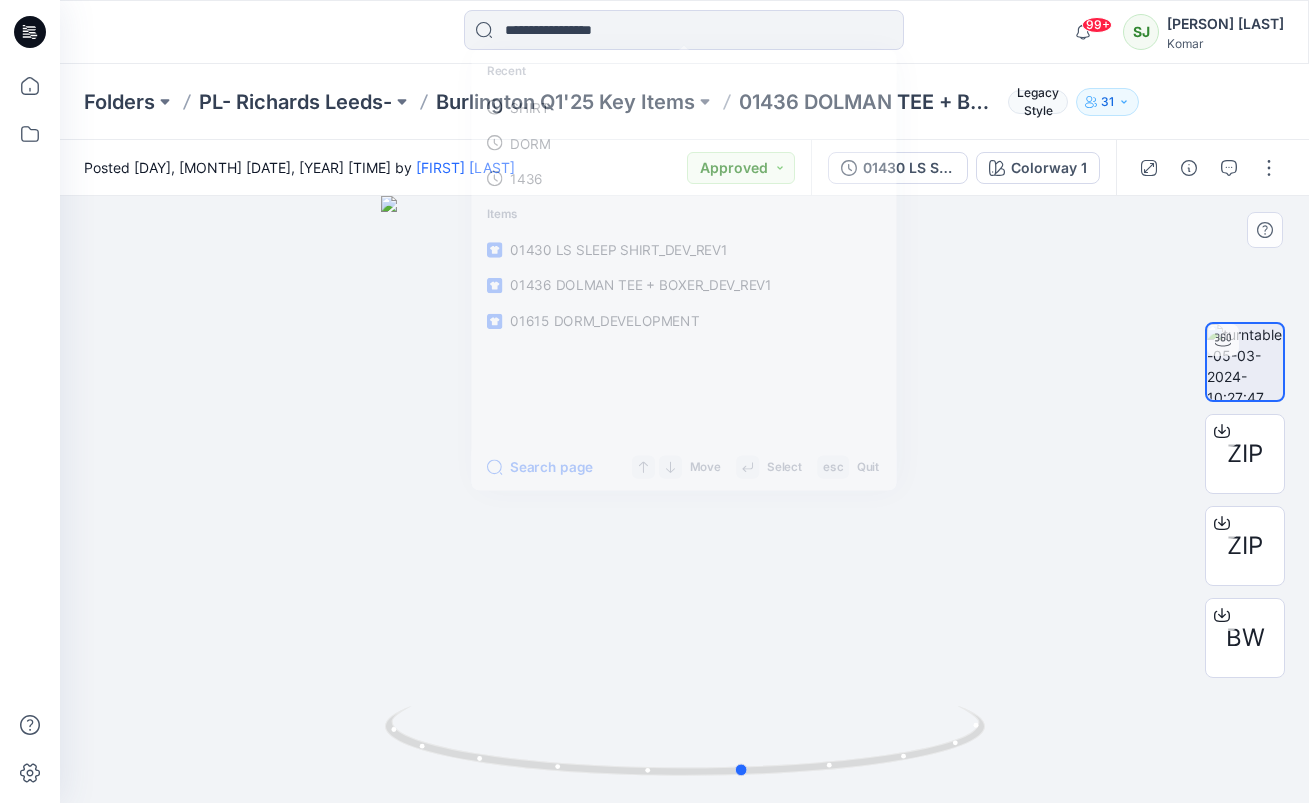 click at bounding box center [684, 499] 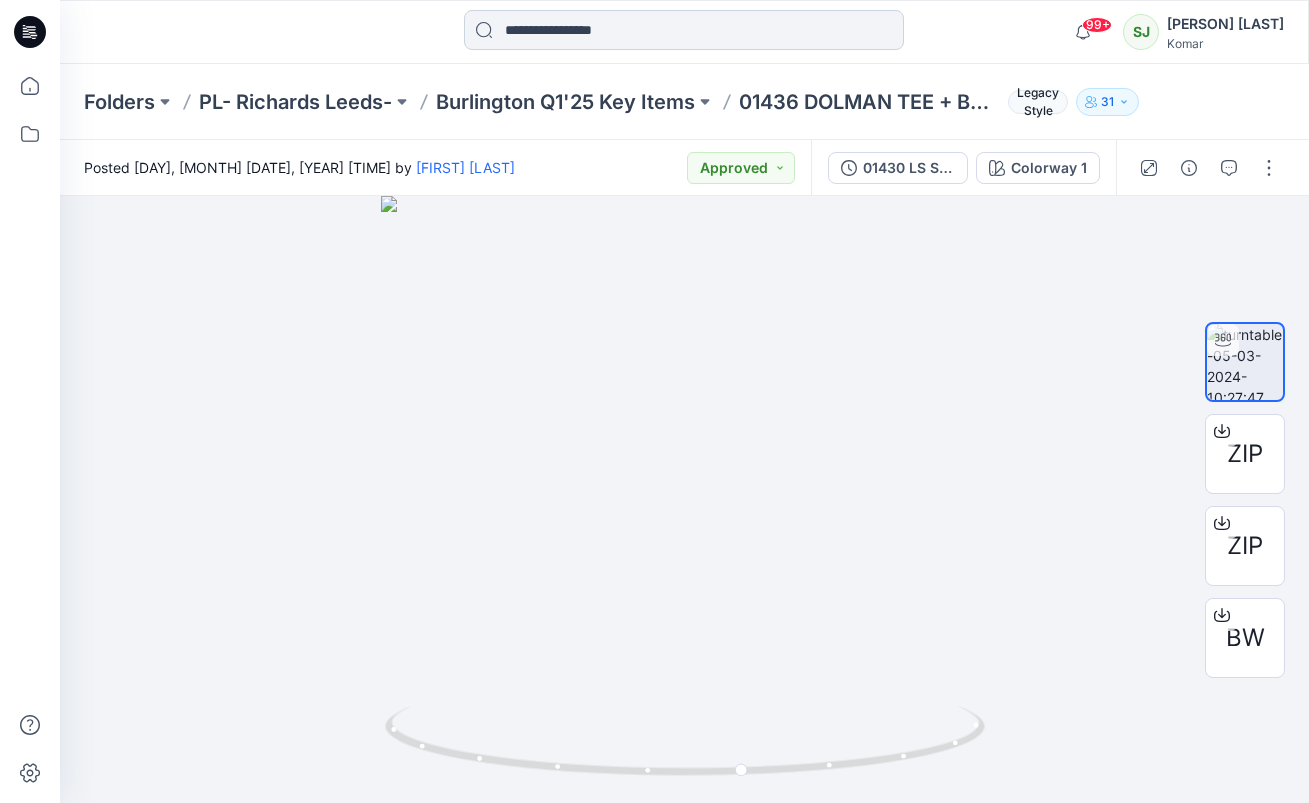 click at bounding box center (684, 30) 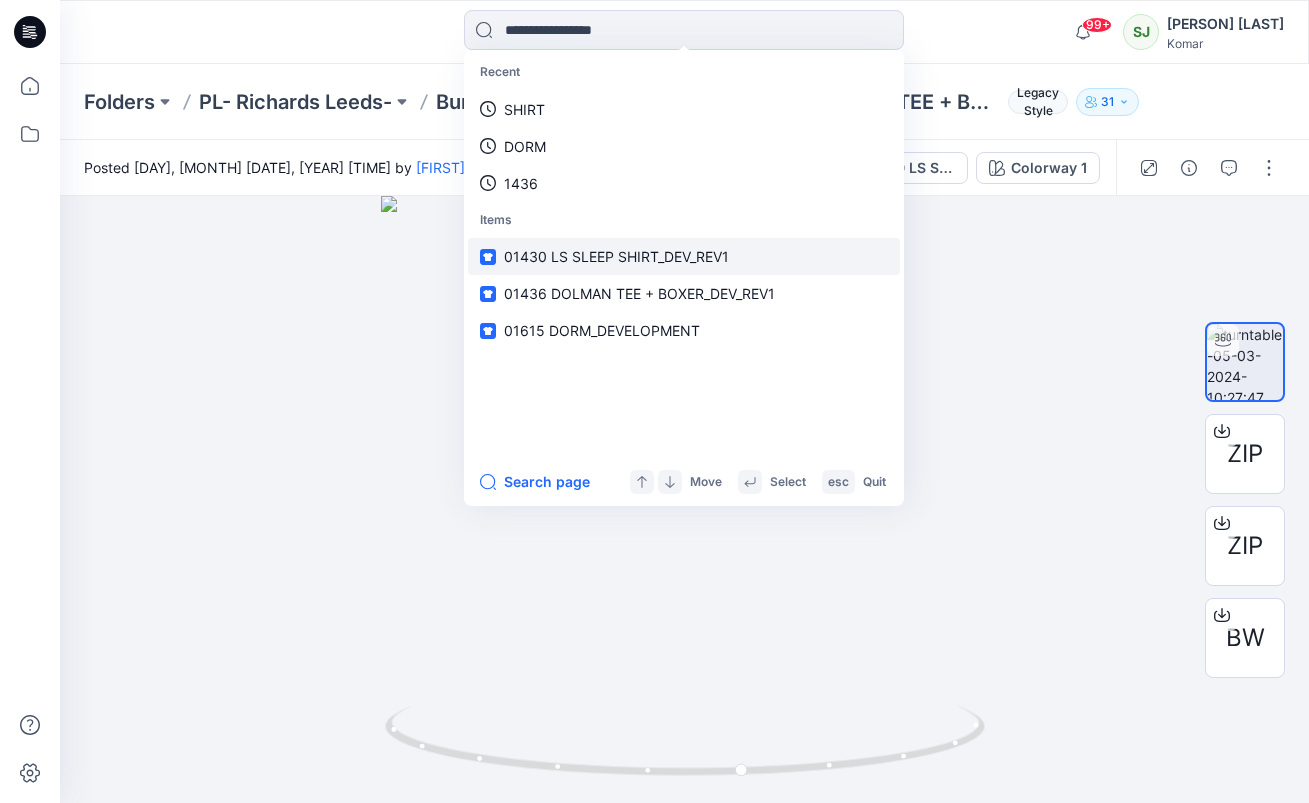 click on "01430 LS SLEEP SHIRT_DEV_REV1" at bounding box center (616, 256) 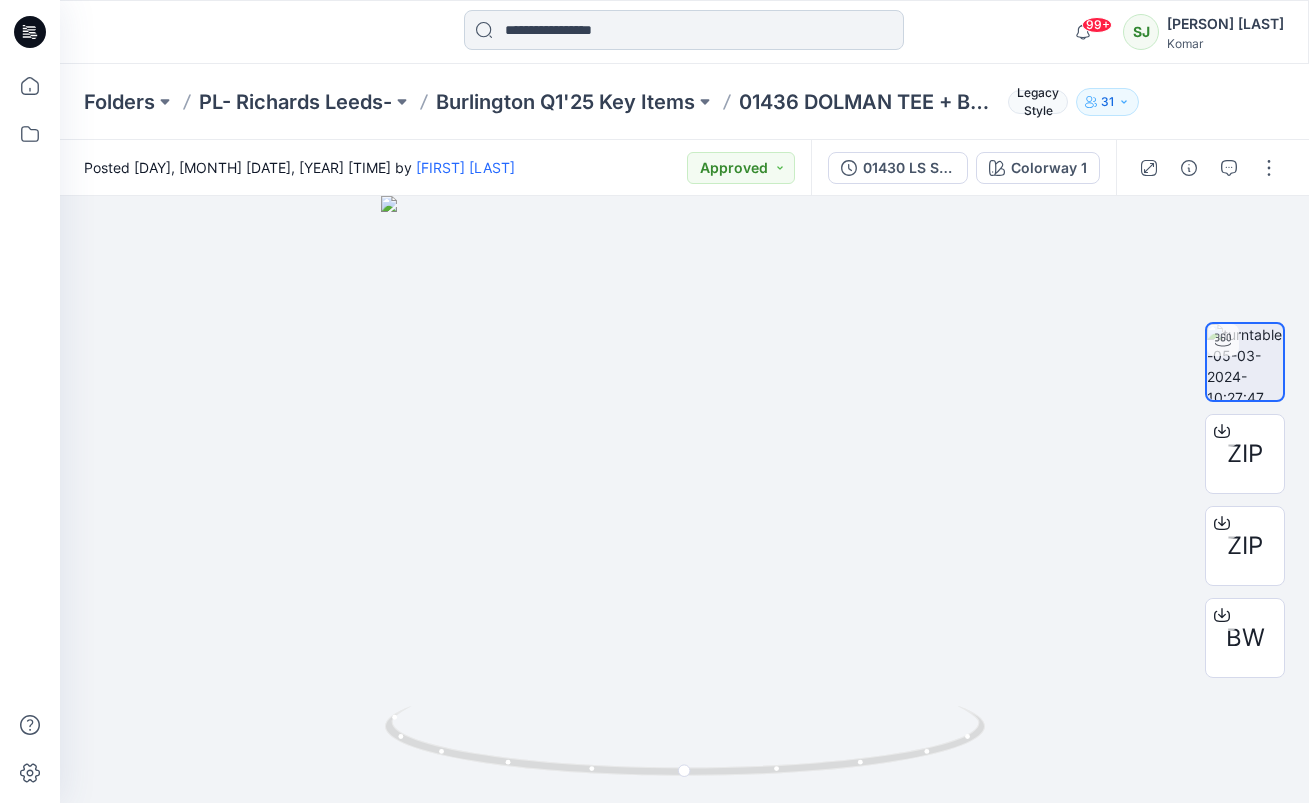 click at bounding box center [684, 30] 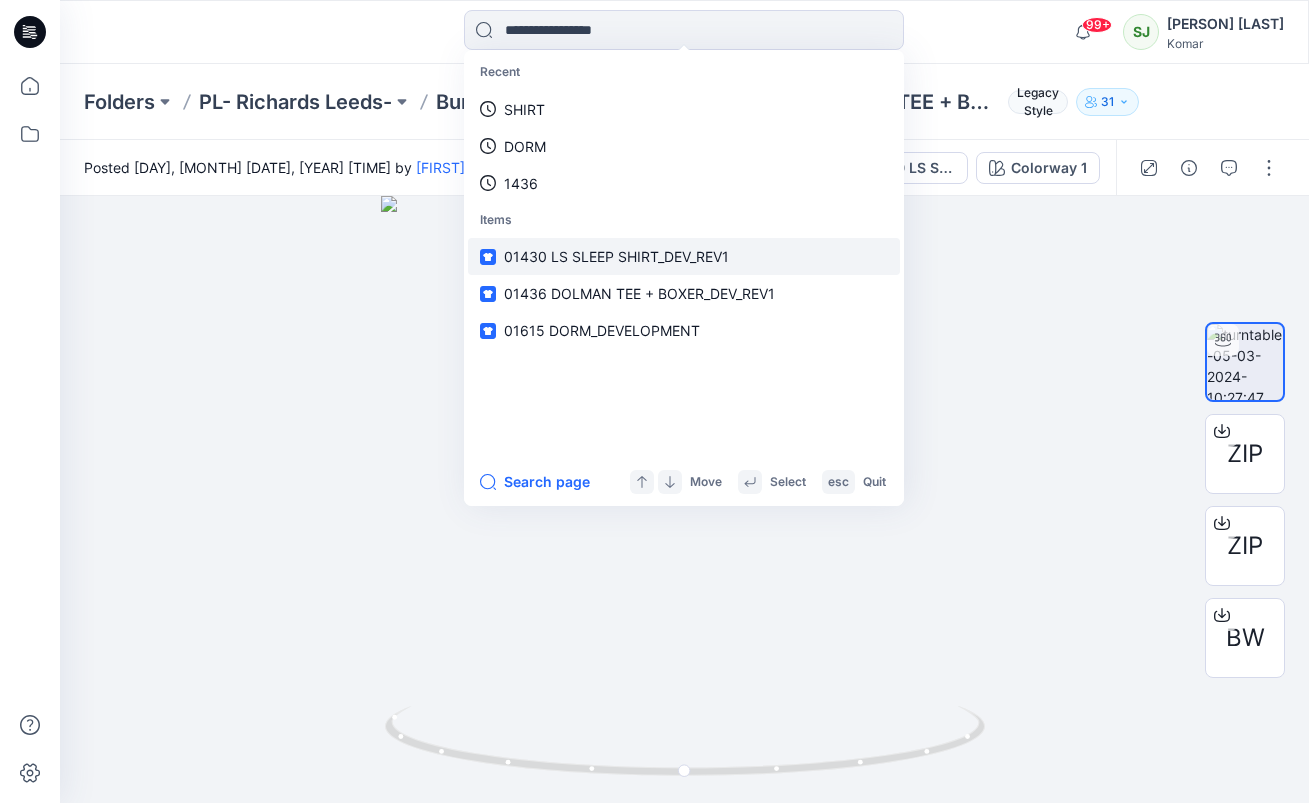 click on "01430 LS SLEEP SHIRT_DEV_REV1" at bounding box center (616, 256) 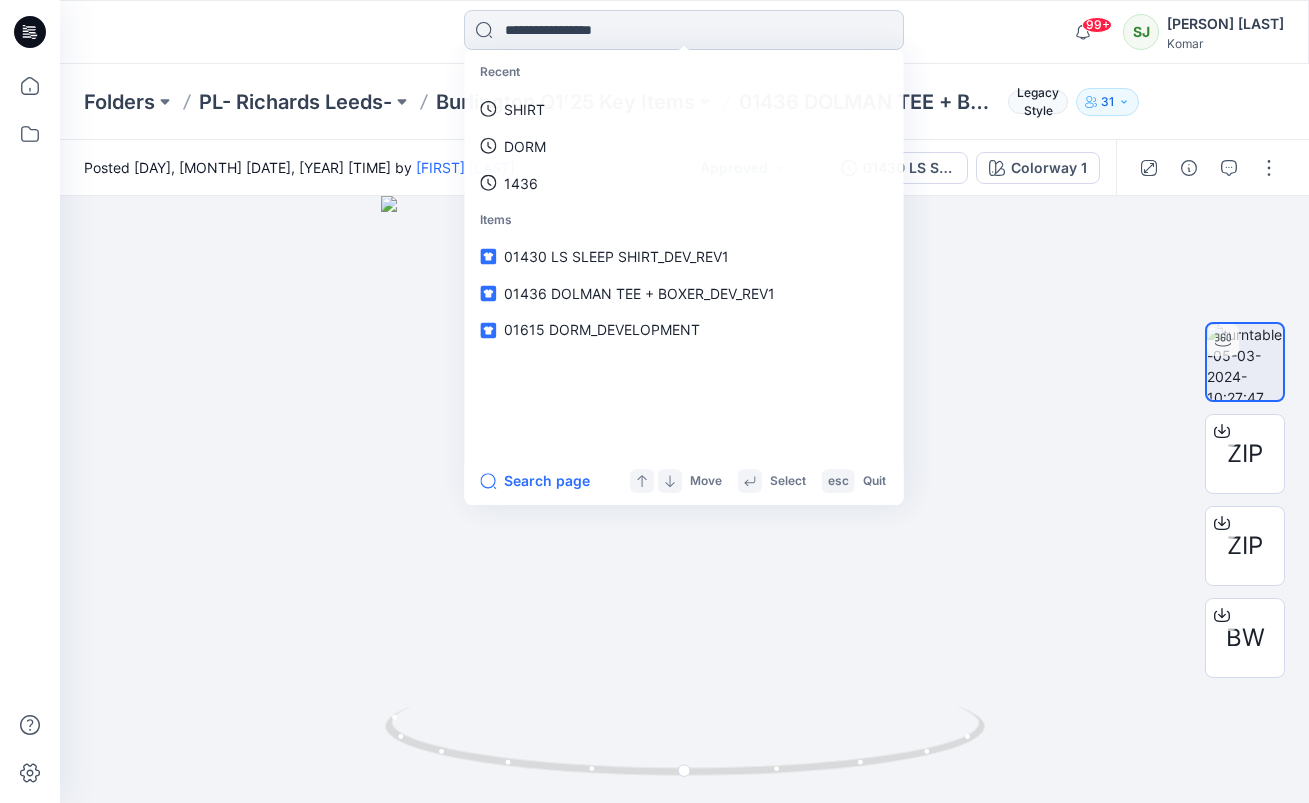 click at bounding box center (684, 30) 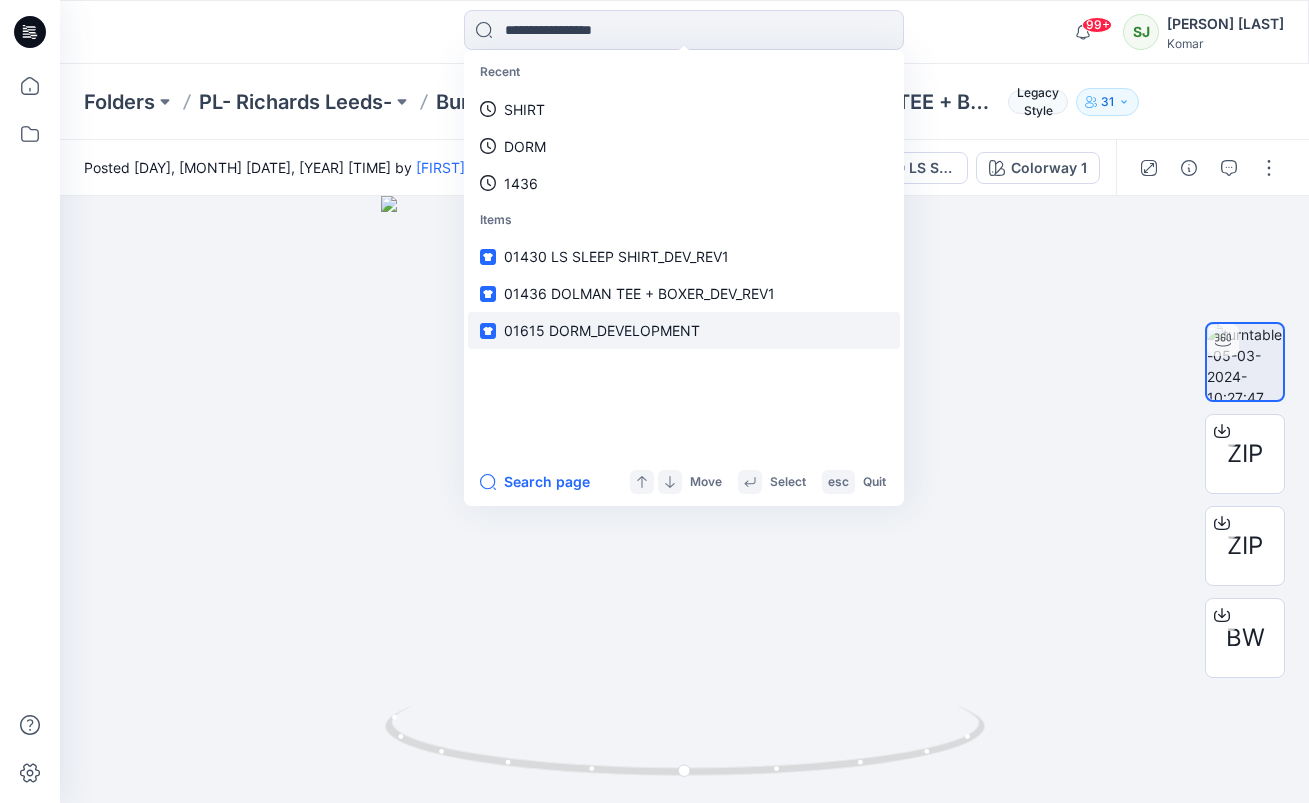 click on "01615 DORM_DEVELOPMENT" at bounding box center [602, 330] 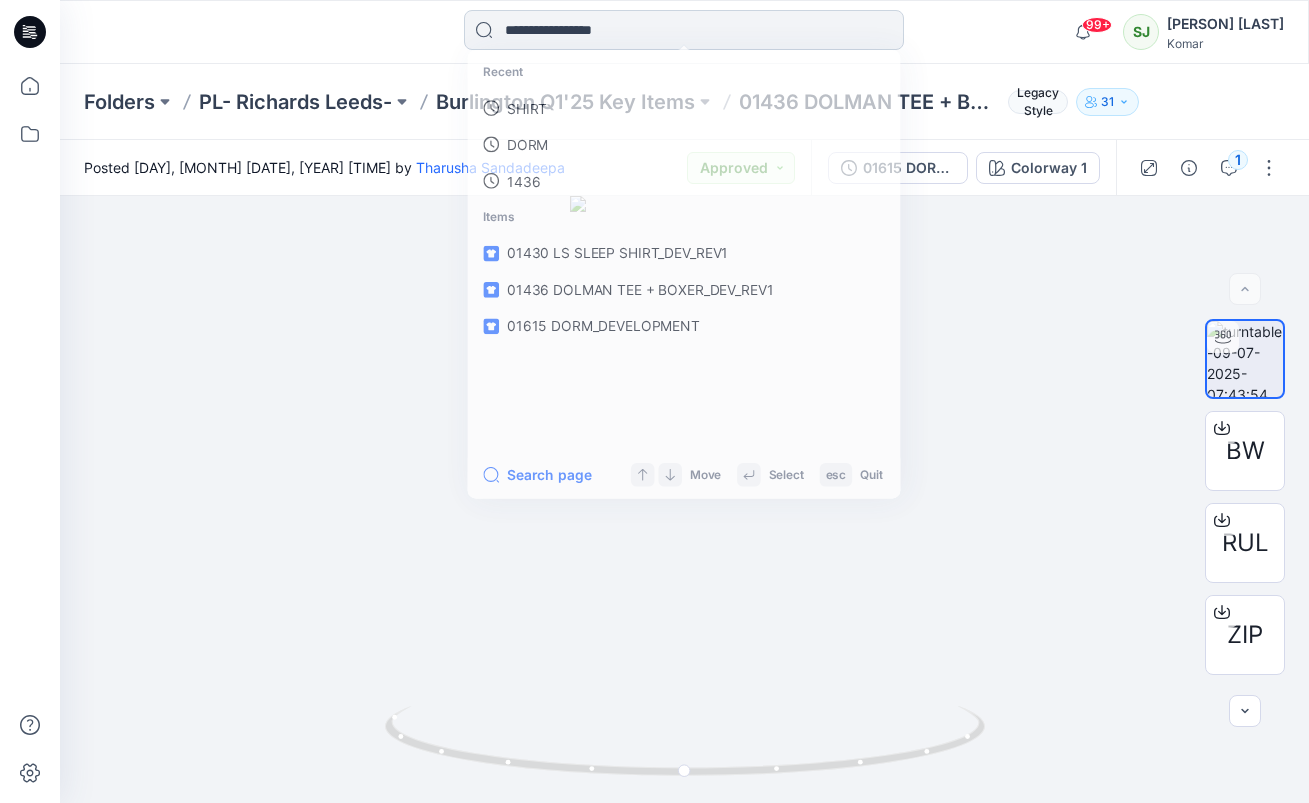 click at bounding box center (684, 30) 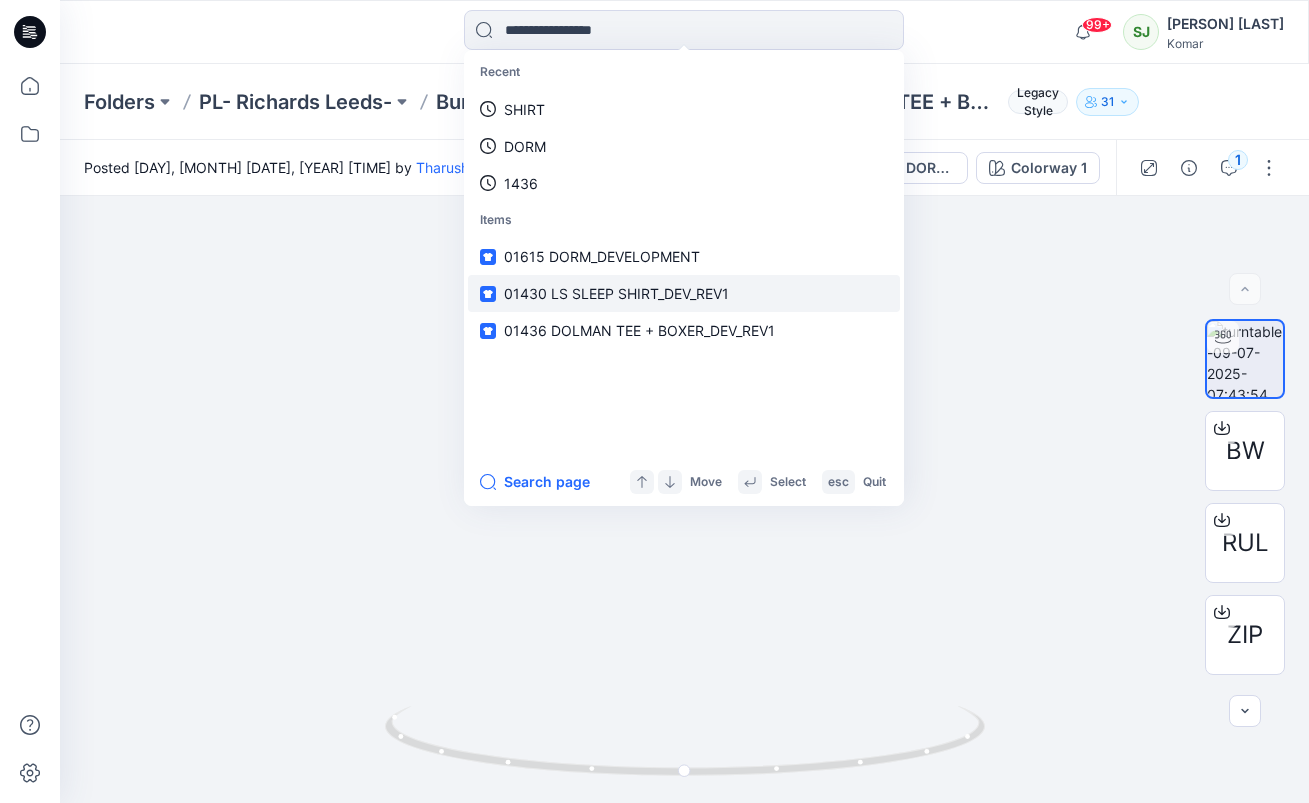click on "01430 LS SLEEP SHIRT_DEV_REV1" at bounding box center [616, 293] 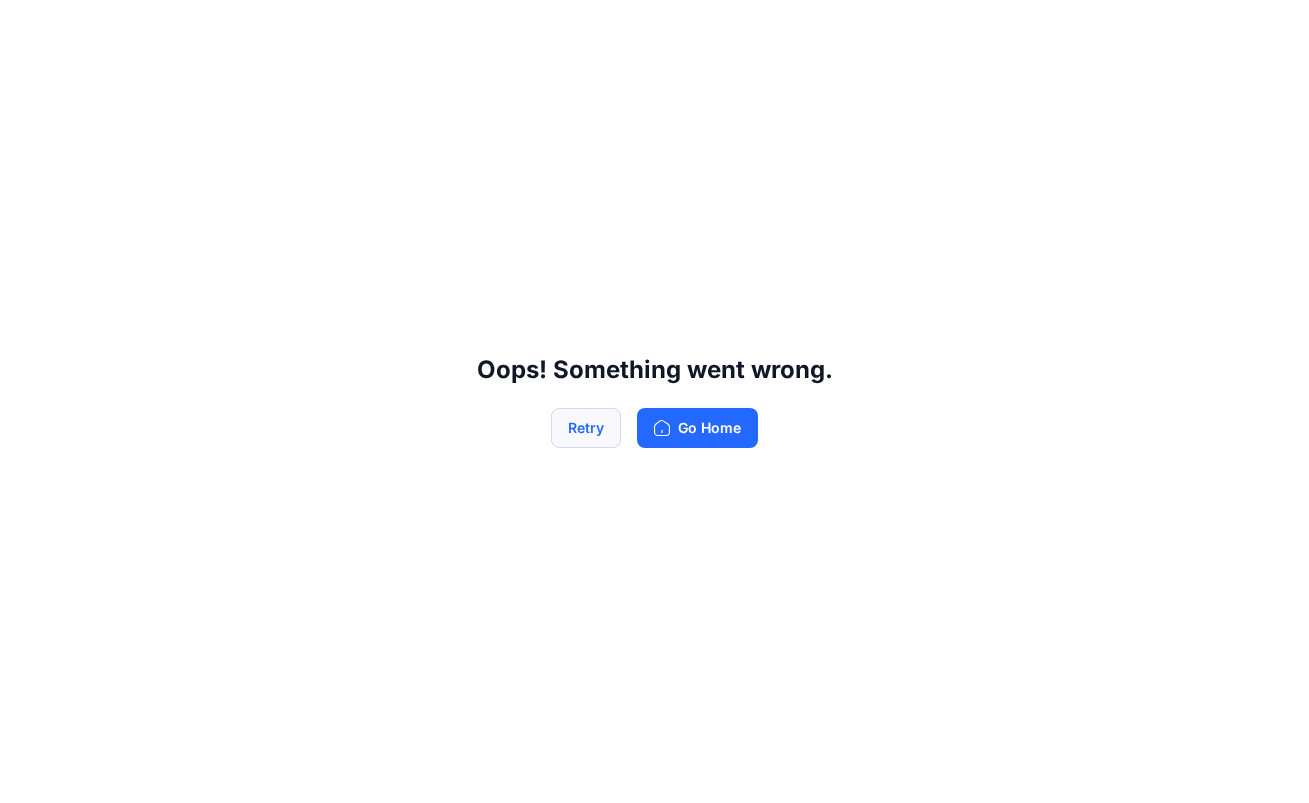 click on "Retry" at bounding box center (586, 428) 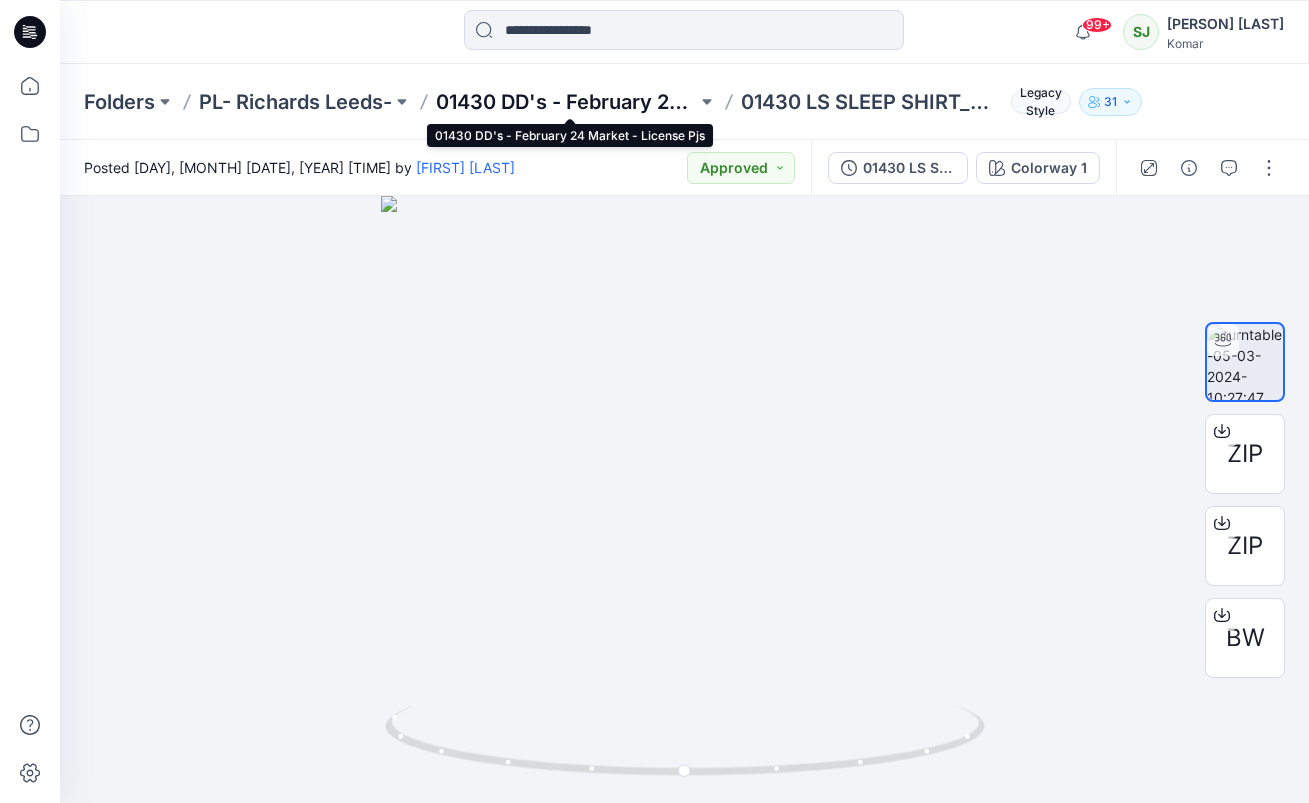 click on "01430 DD's - February 24 Market - License Pjs" at bounding box center [566, 102] 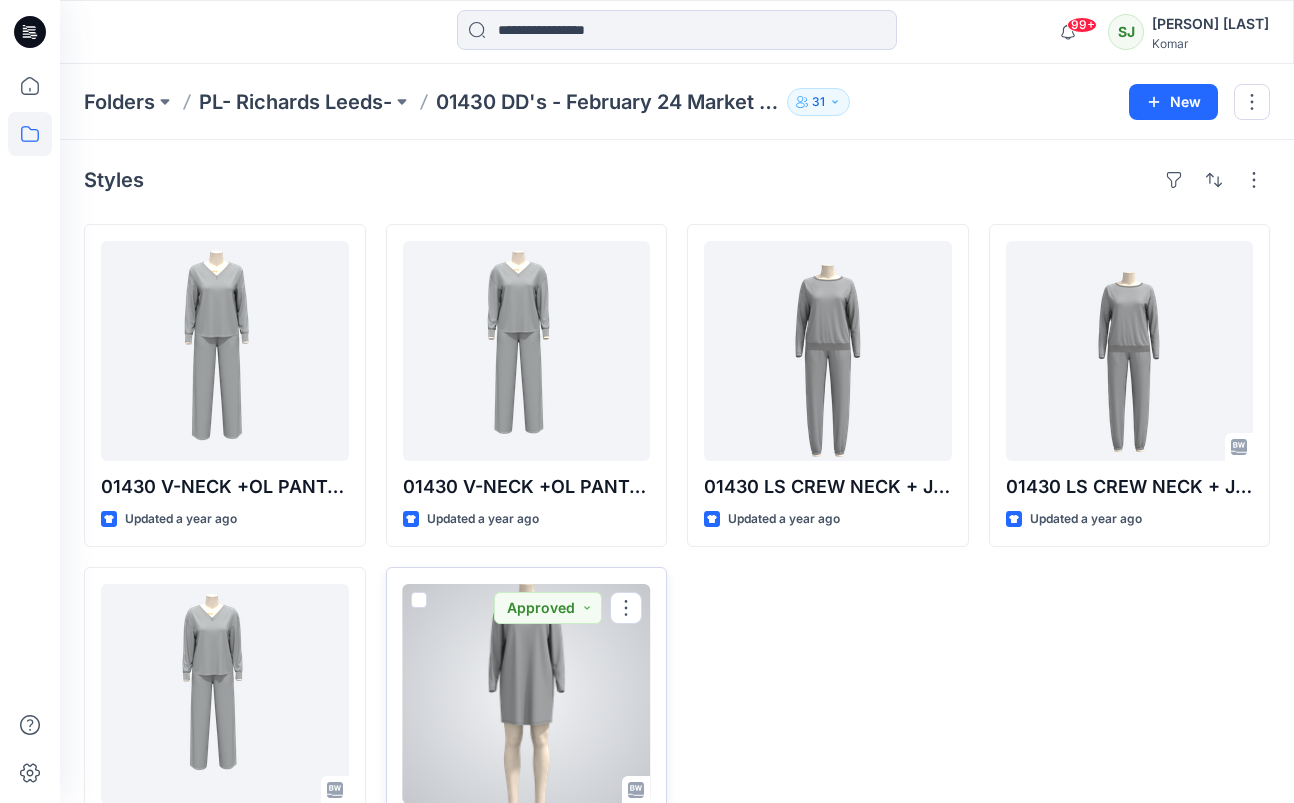 scroll, scrollTop: 110, scrollLeft: 0, axis: vertical 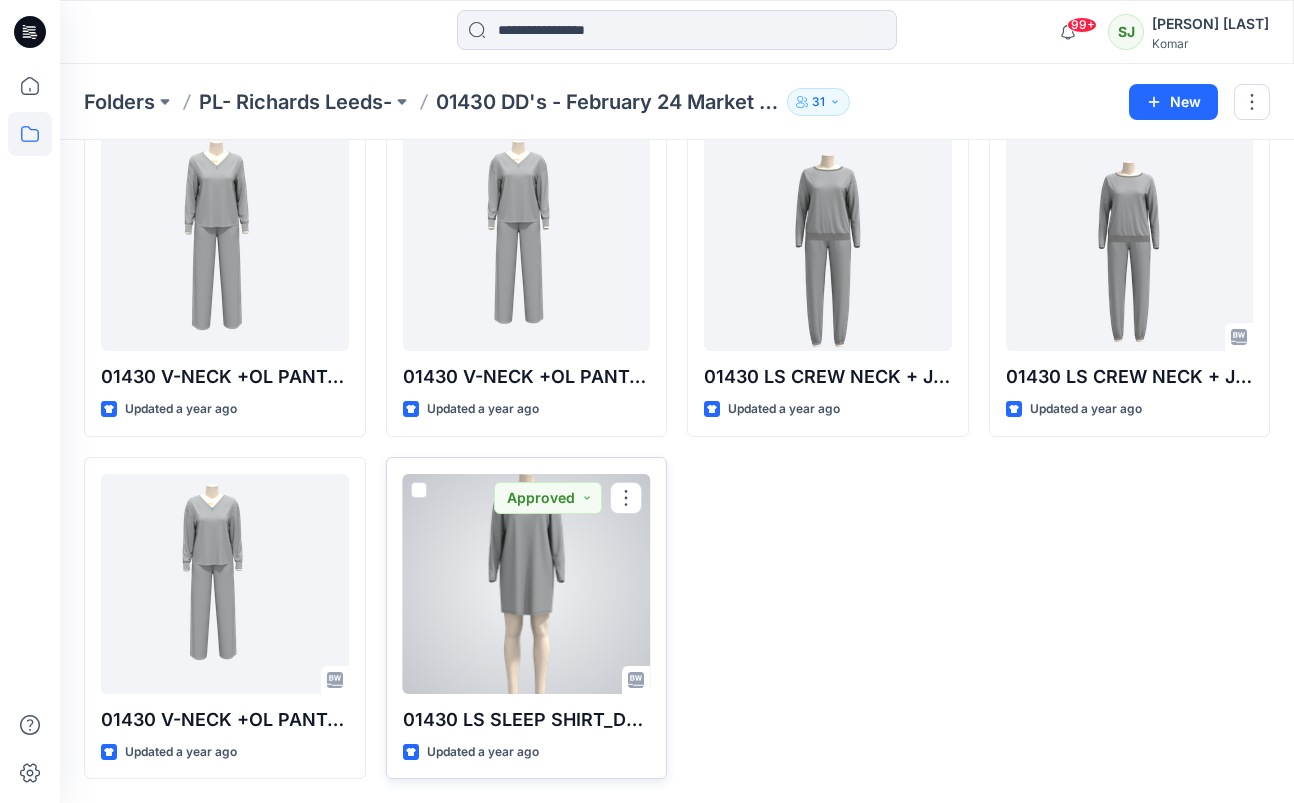 click at bounding box center [527, 584] 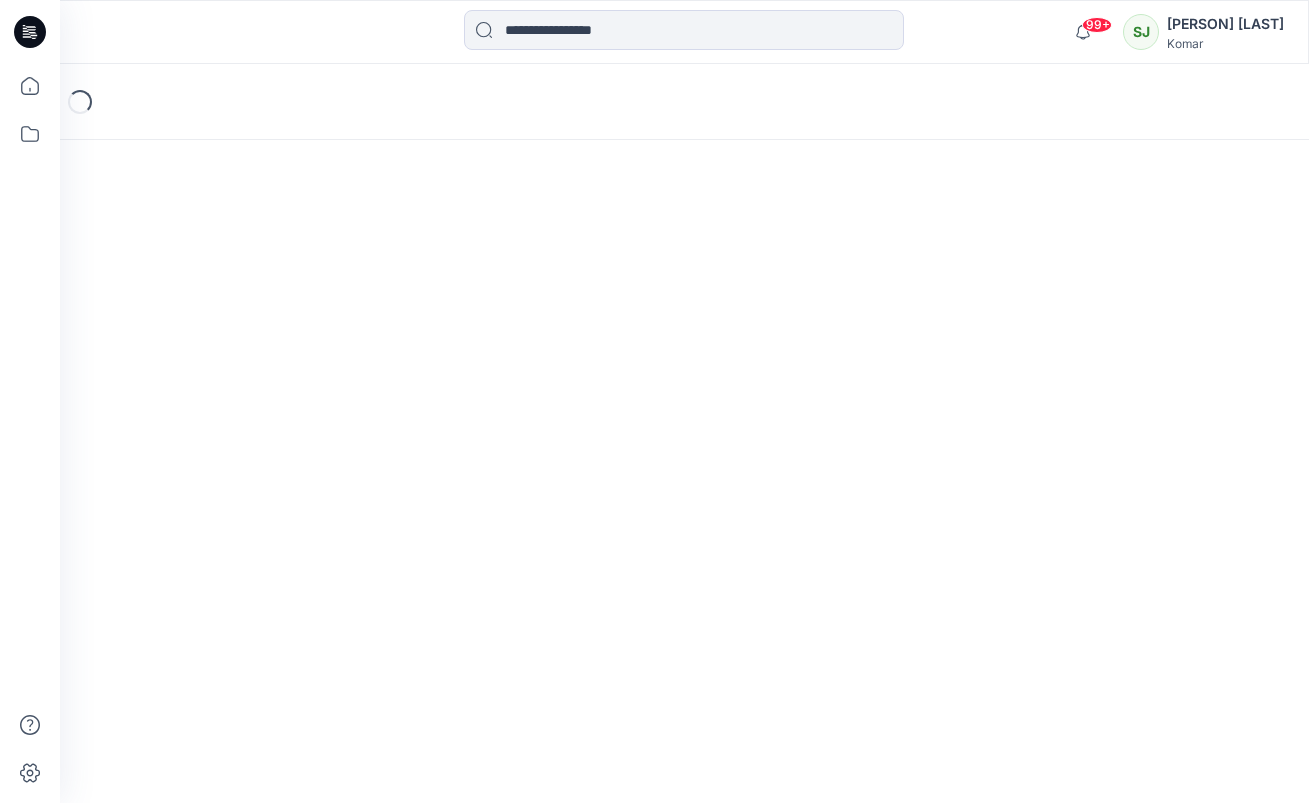 click on "Loading..." at bounding box center (684, 433) 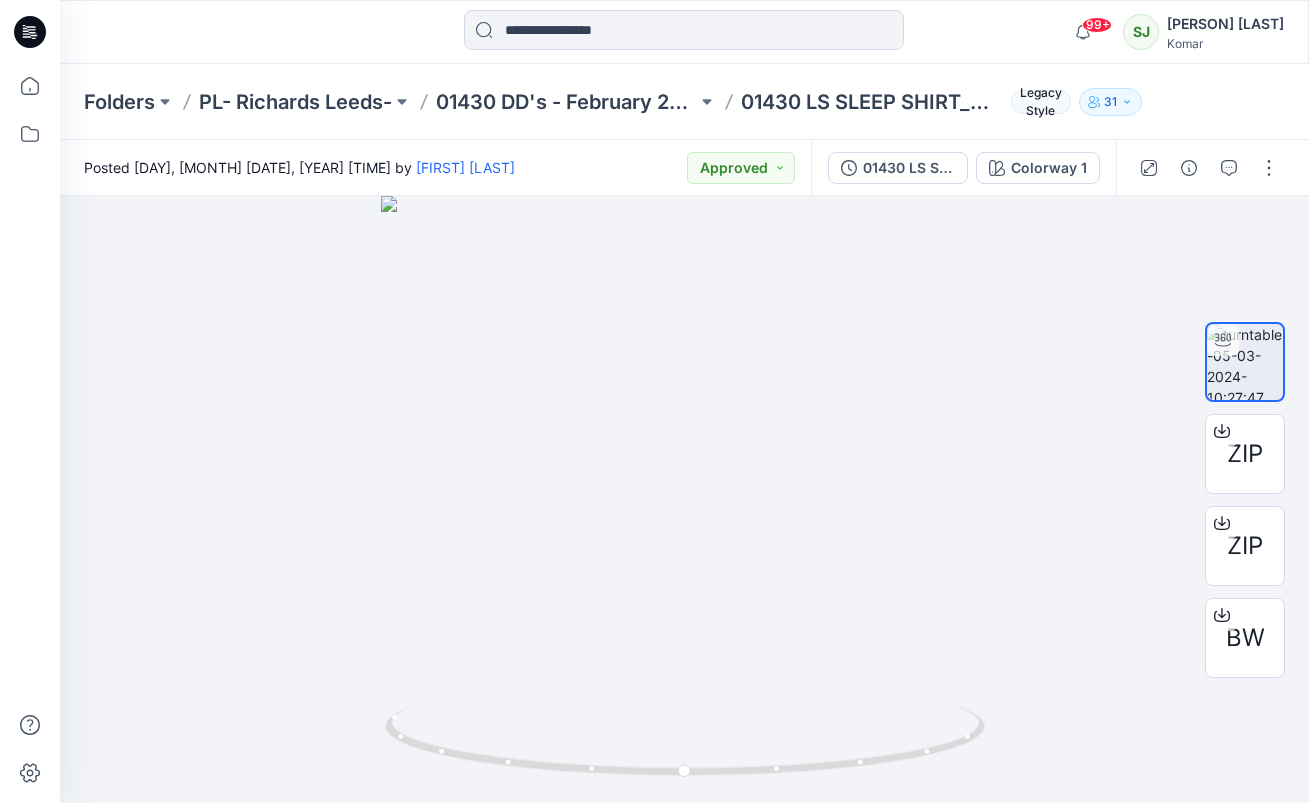 drag, startPoint x: 428, startPoint y: 100, endPoint x: 1112, endPoint y: 144, distance: 685.41376 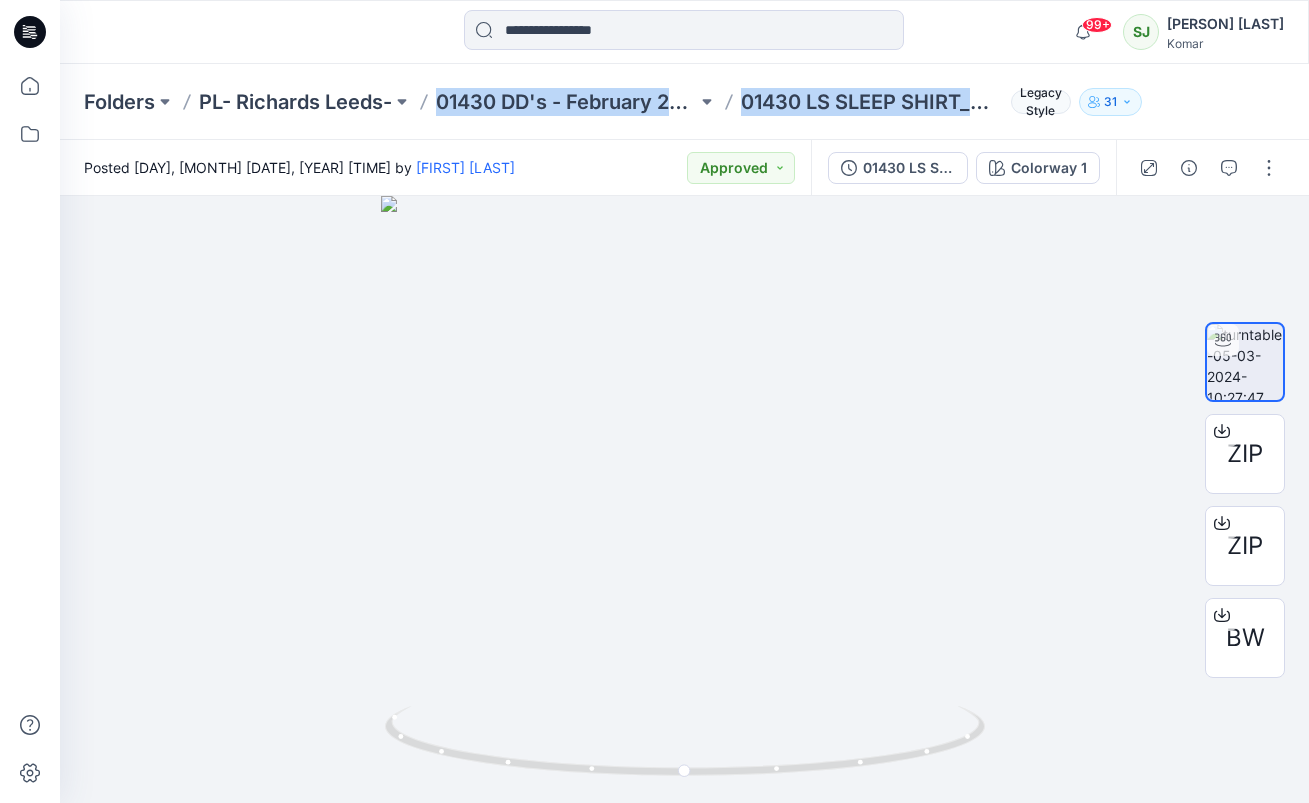 drag, startPoint x: 425, startPoint y: 108, endPoint x: 991, endPoint y: 124, distance: 566.2261 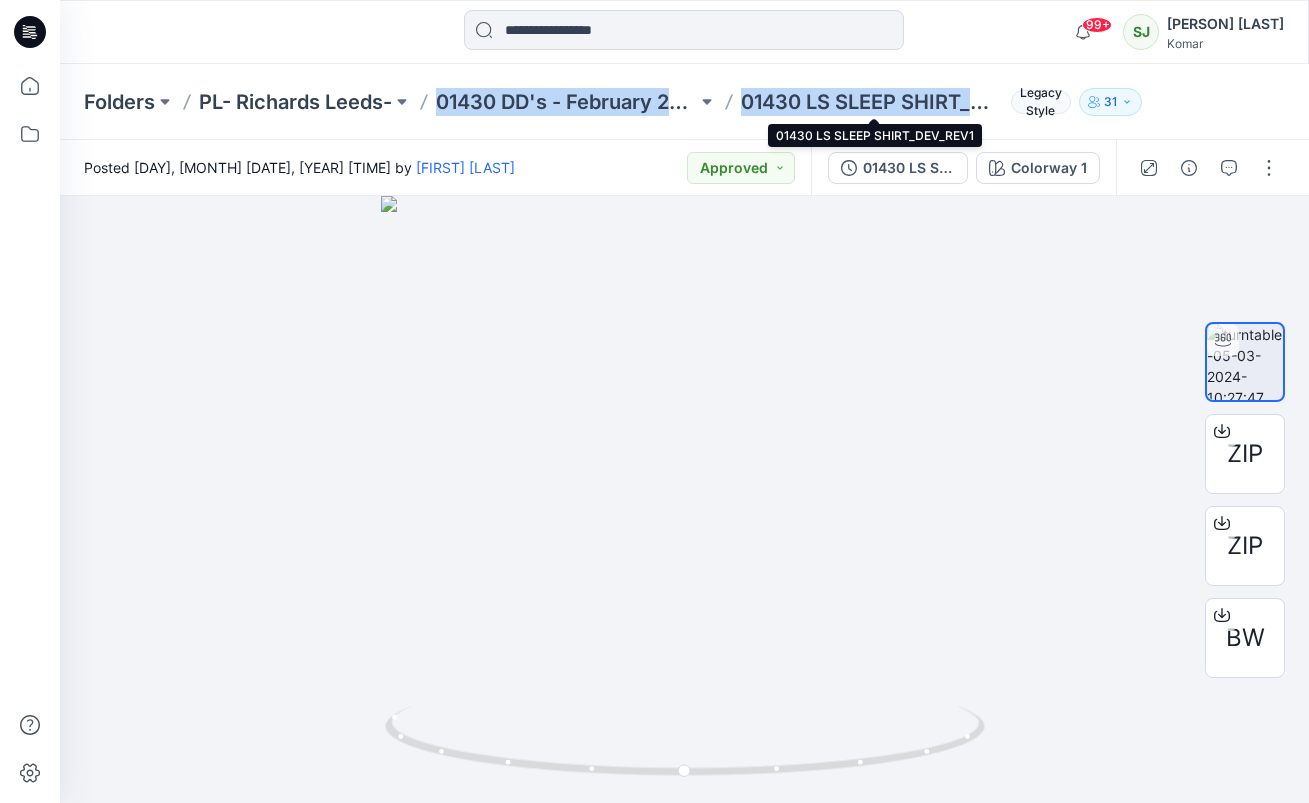 copy on "01430 DD's - [MONTH] [YEAR] Market - License Pjs 01430 LS SLEEP SHIRT_D" 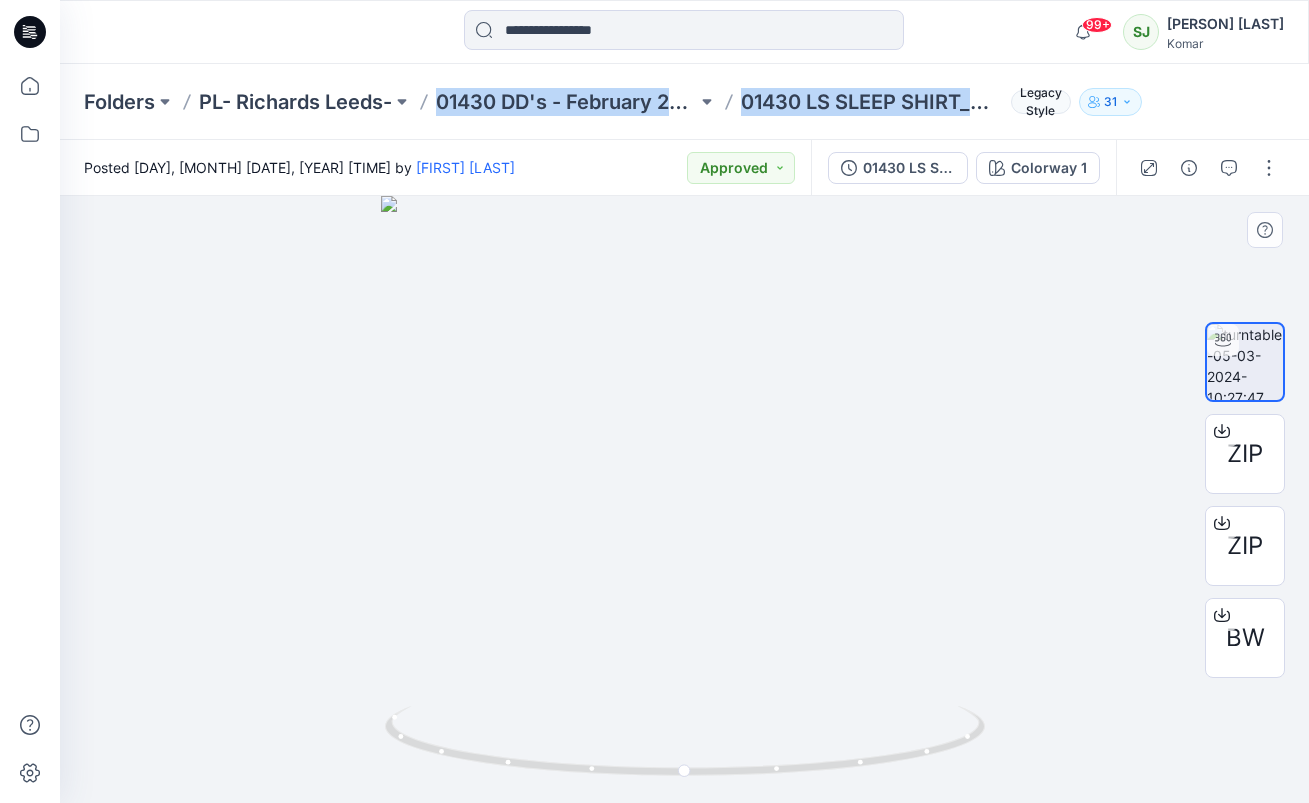 click at bounding box center [684, 499] 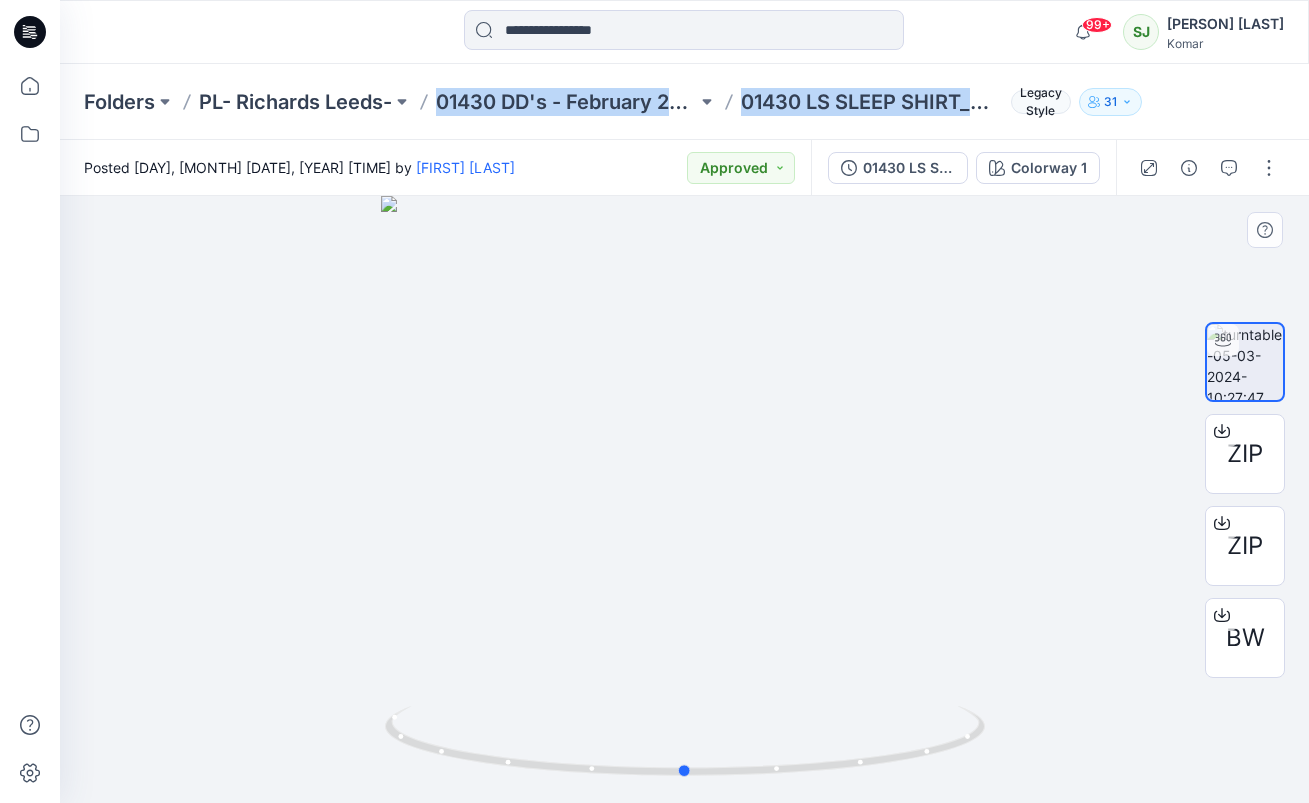 drag, startPoint x: 495, startPoint y: 229, endPoint x: 495, endPoint y: 217, distance: 12 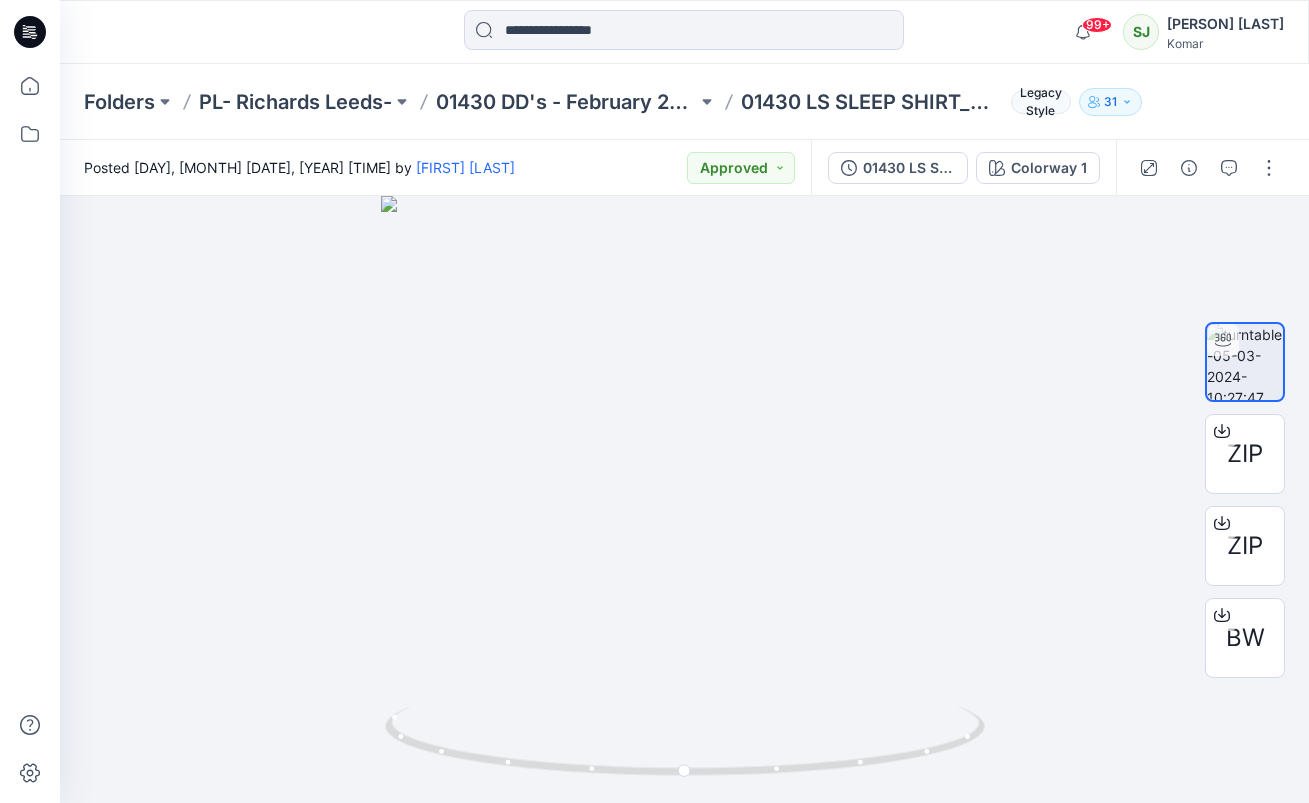 click 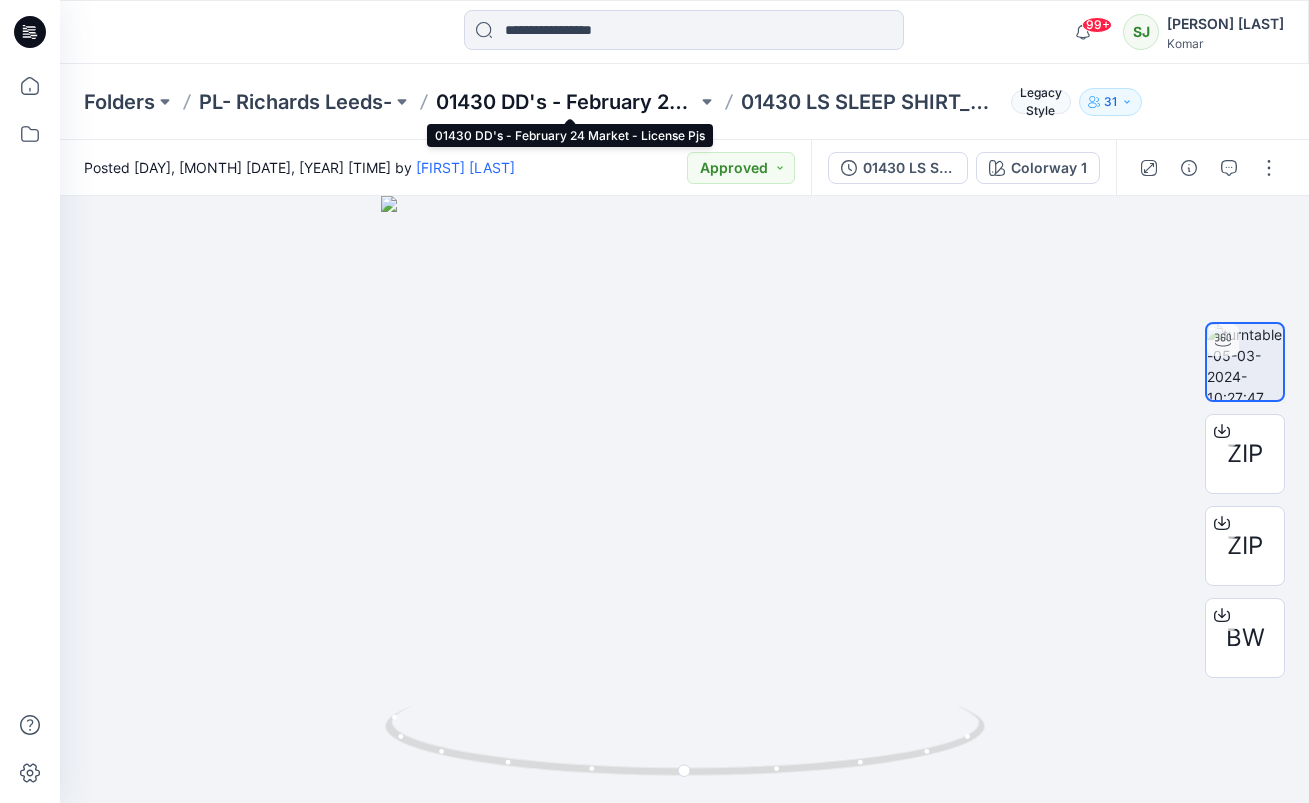 click on "01430 DD's - February 24 Market - License Pjs" at bounding box center [566, 102] 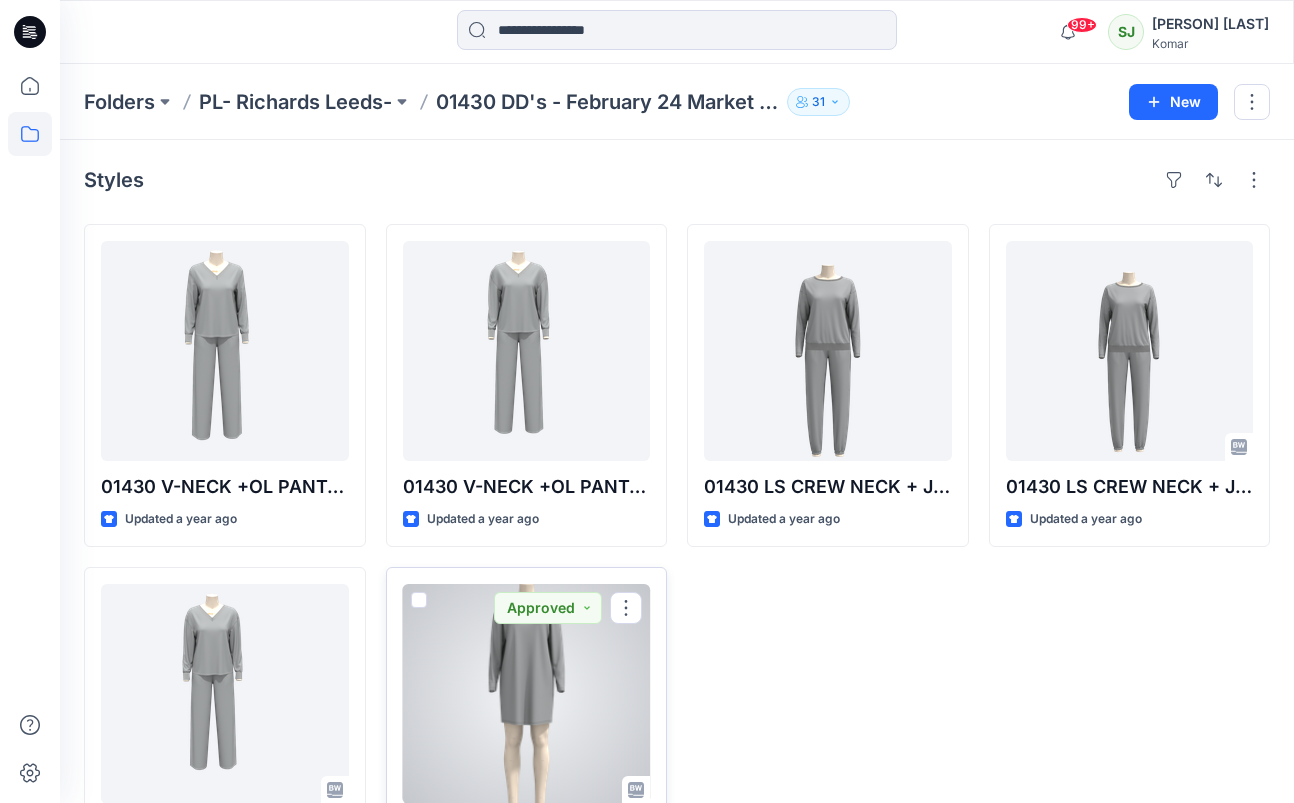 click at bounding box center [527, 694] 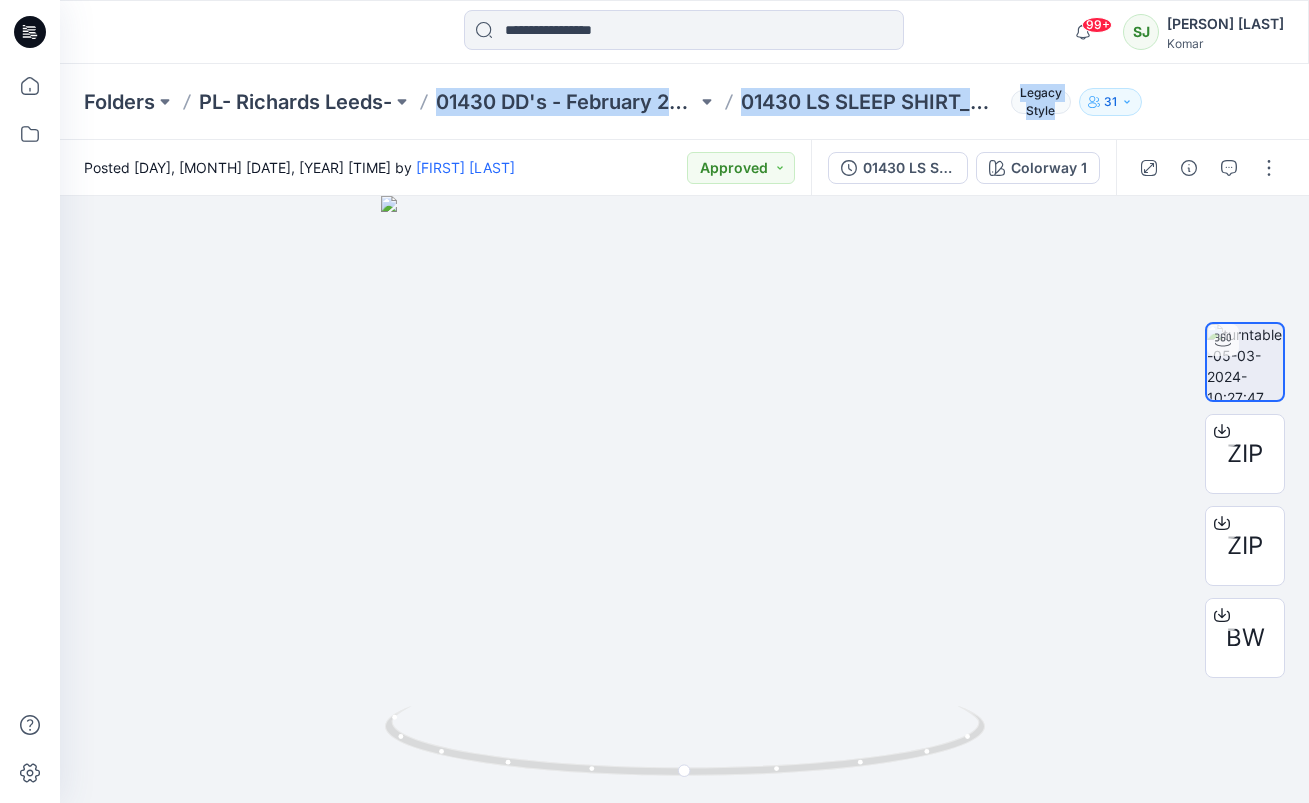 drag, startPoint x: 435, startPoint y: 104, endPoint x: 1059, endPoint y: 117, distance: 624.1354 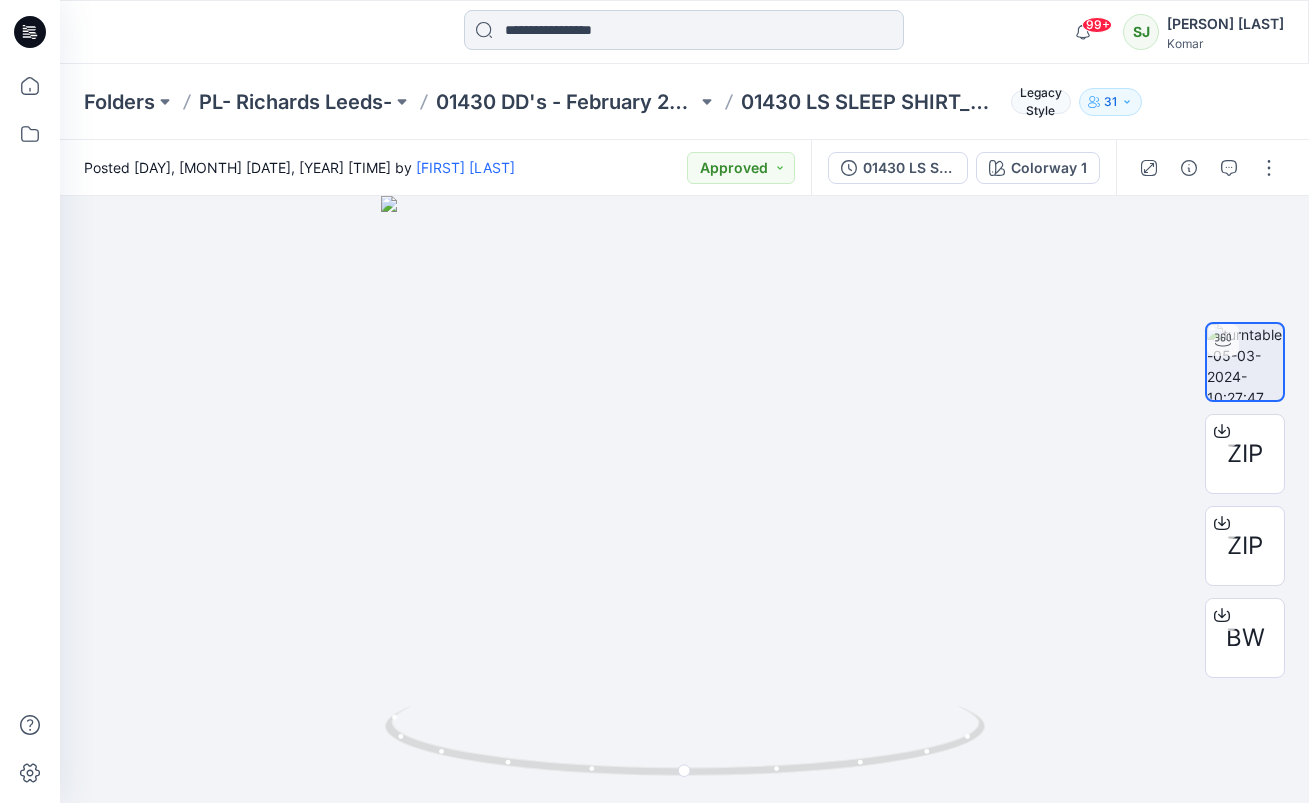click at bounding box center [684, 30] 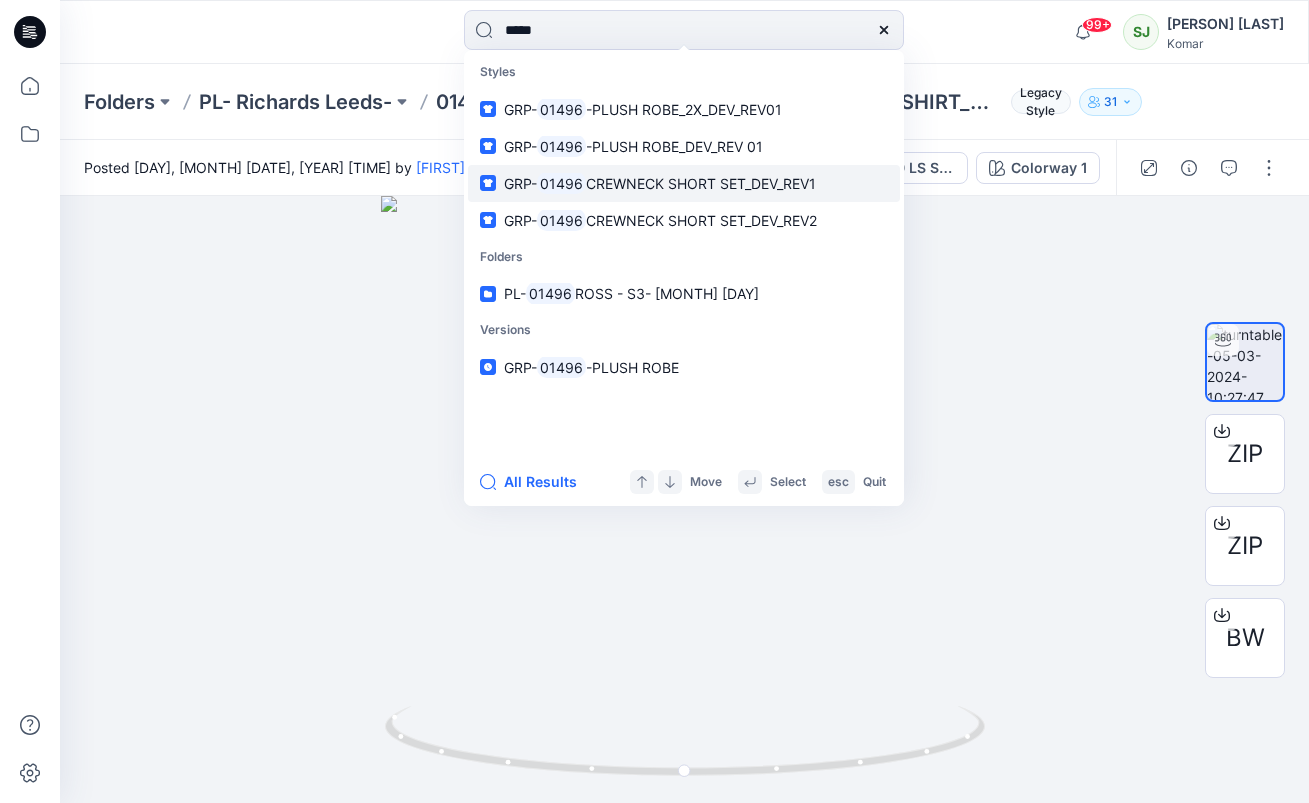 type on "*****" 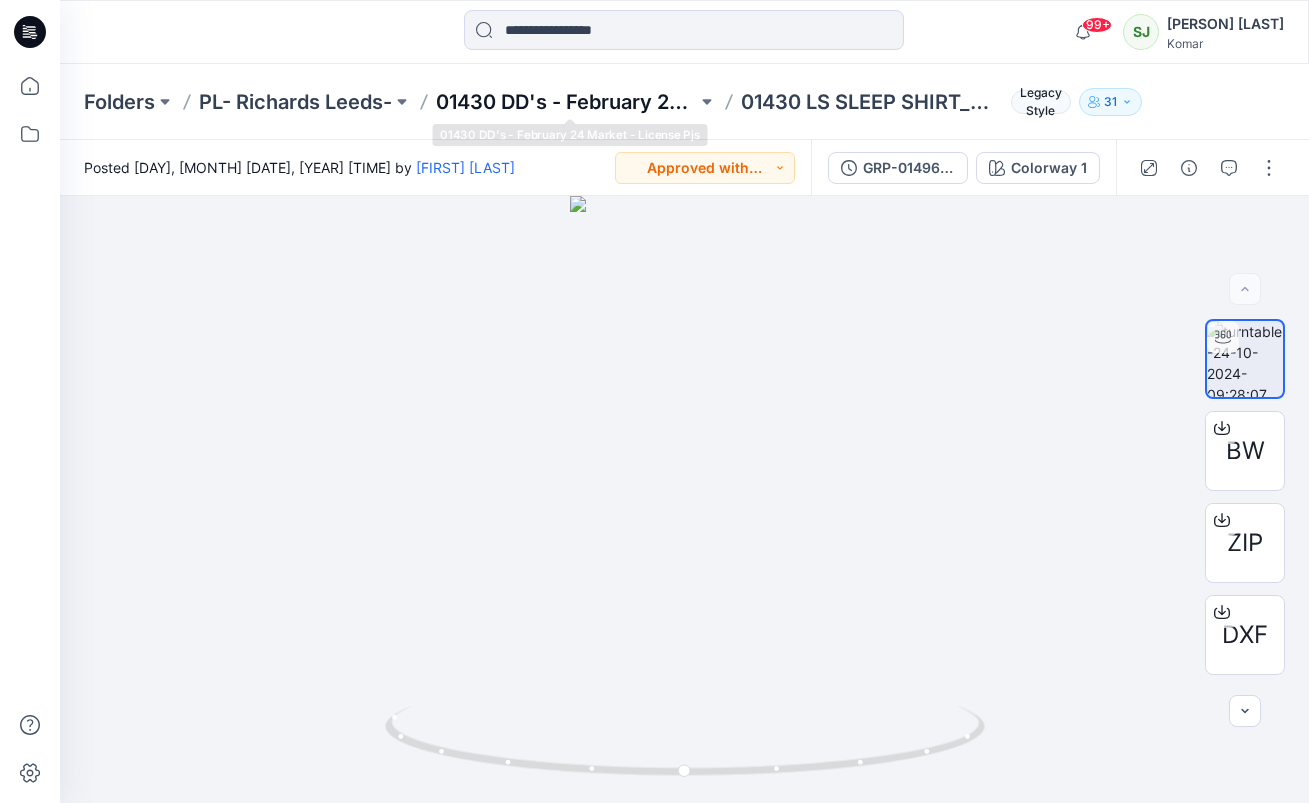 click on "01430 DD's - February 24 Market - License Pjs" at bounding box center (566, 102) 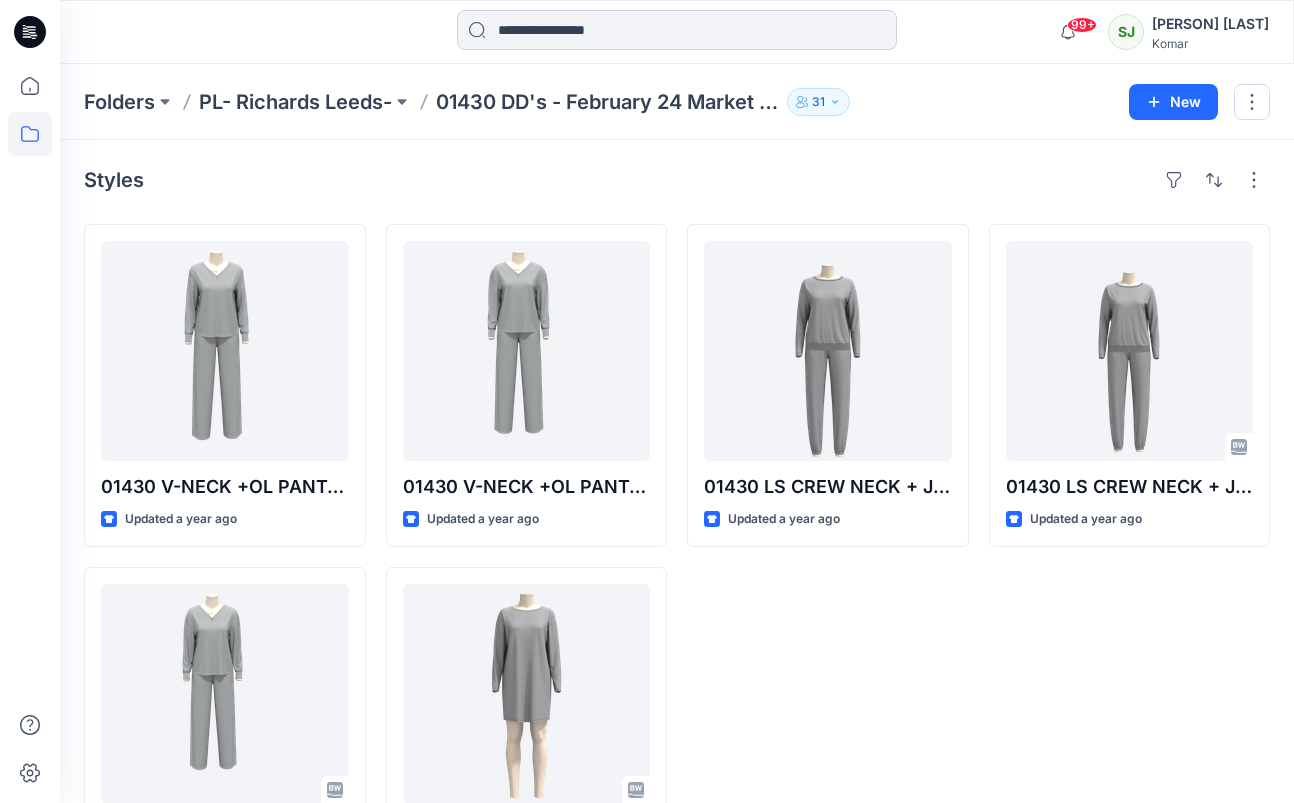 click at bounding box center (677, 30) 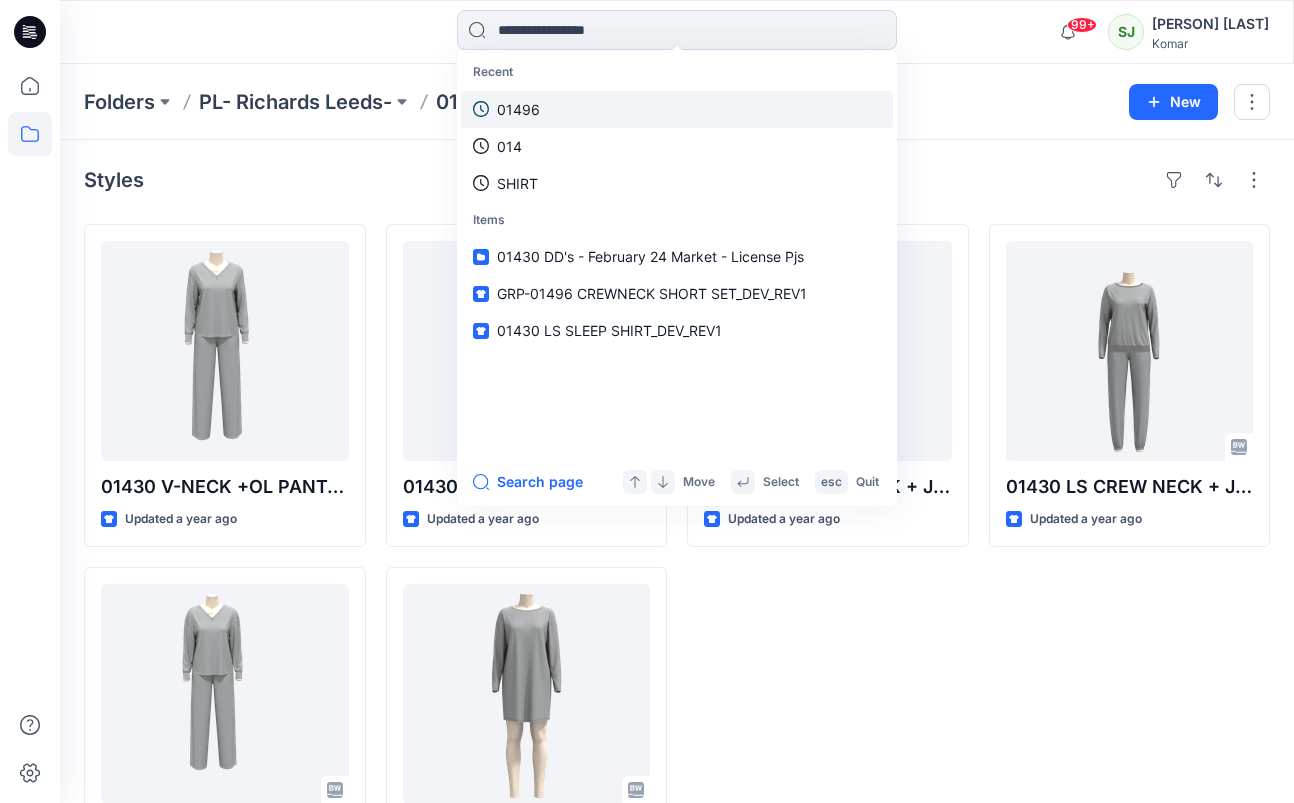 click on "01496" at bounding box center (518, 109) 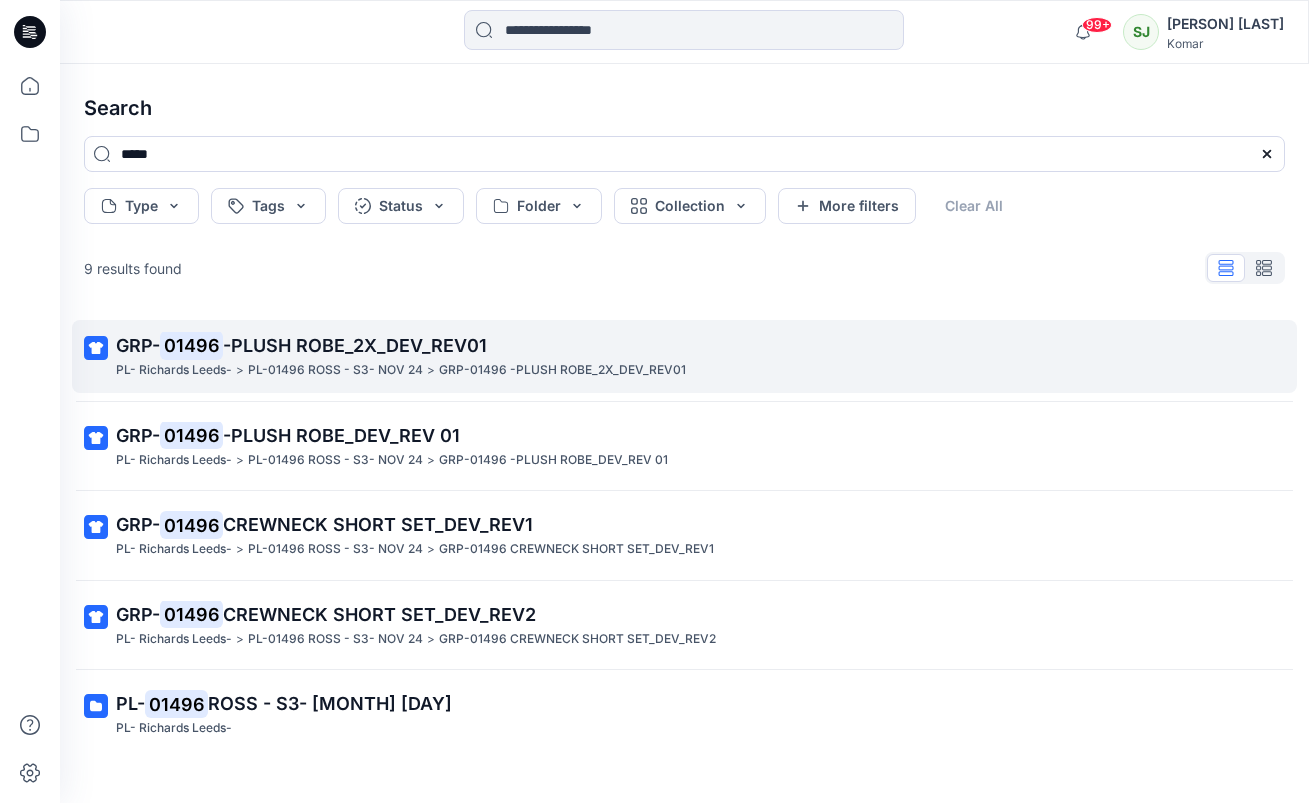 click on "-PLUSH ROBE_2X_DEV_REV01" at bounding box center (355, 345) 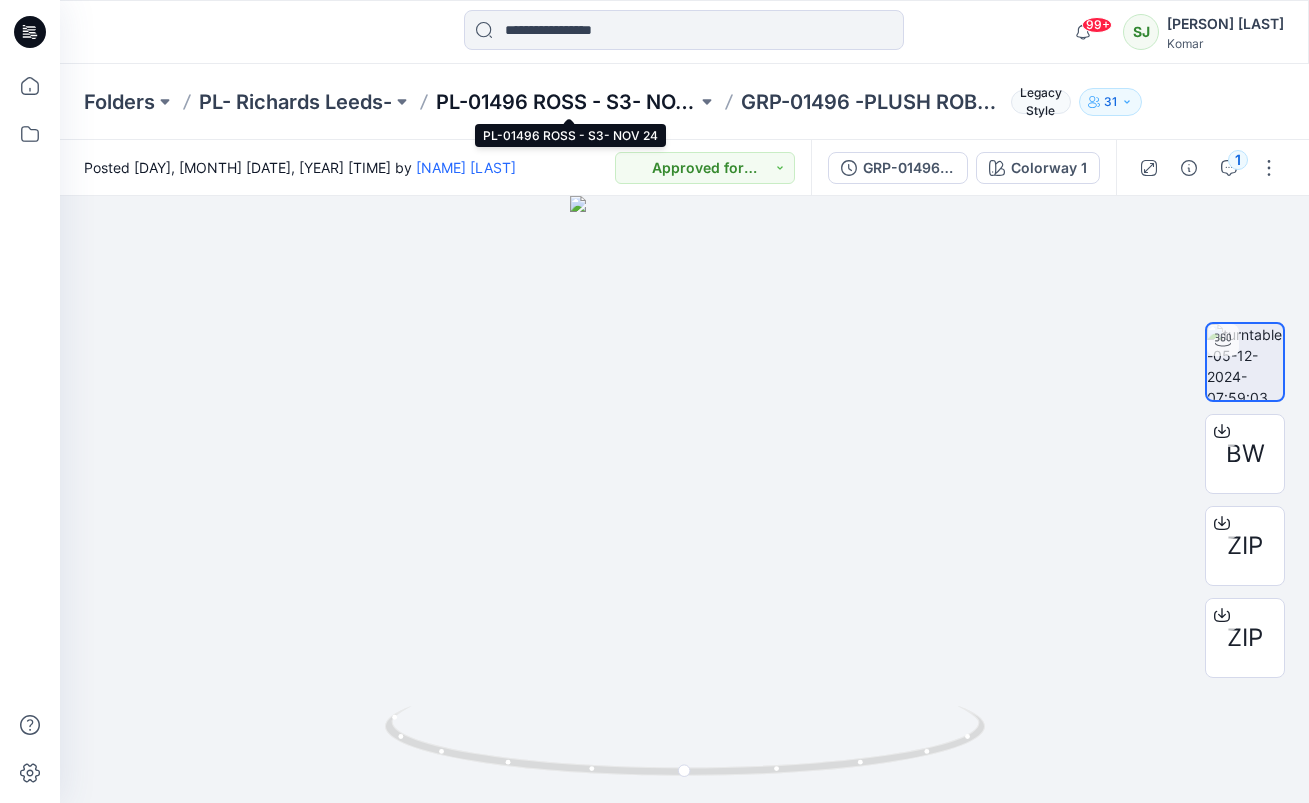 click on "PL-01496 ROSS - S3- NOV 24" at bounding box center [566, 102] 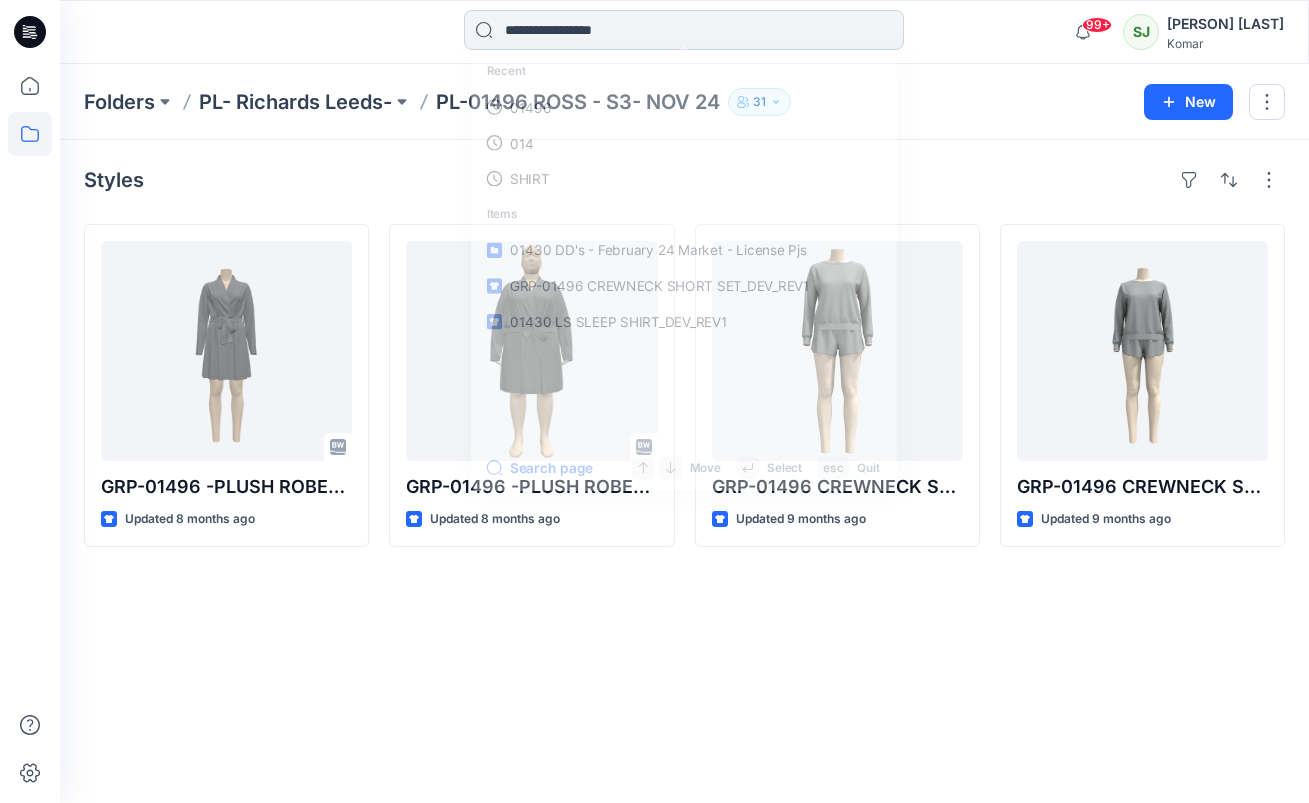 click at bounding box center (684, 30) 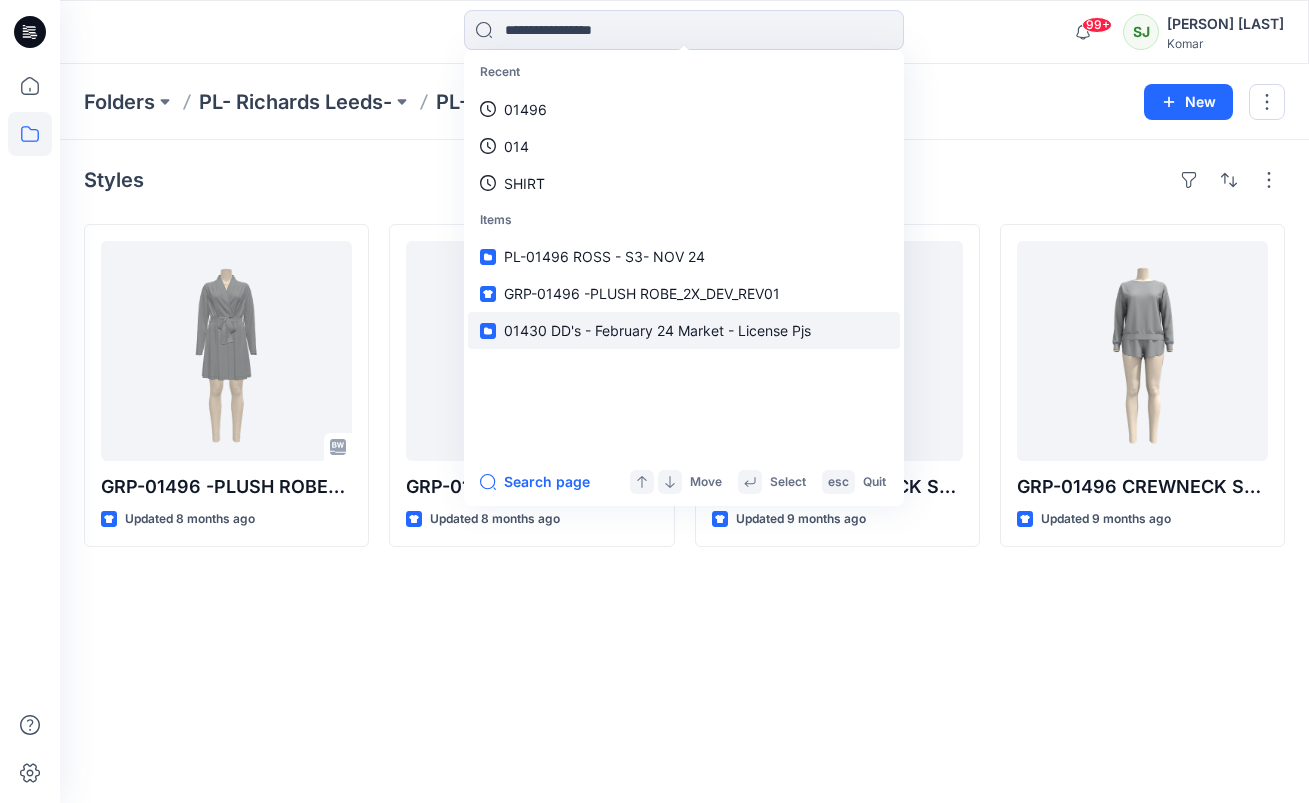 click on "01430 DD's - February 24 Market - License Pjs" at bounding box center (657, 330) 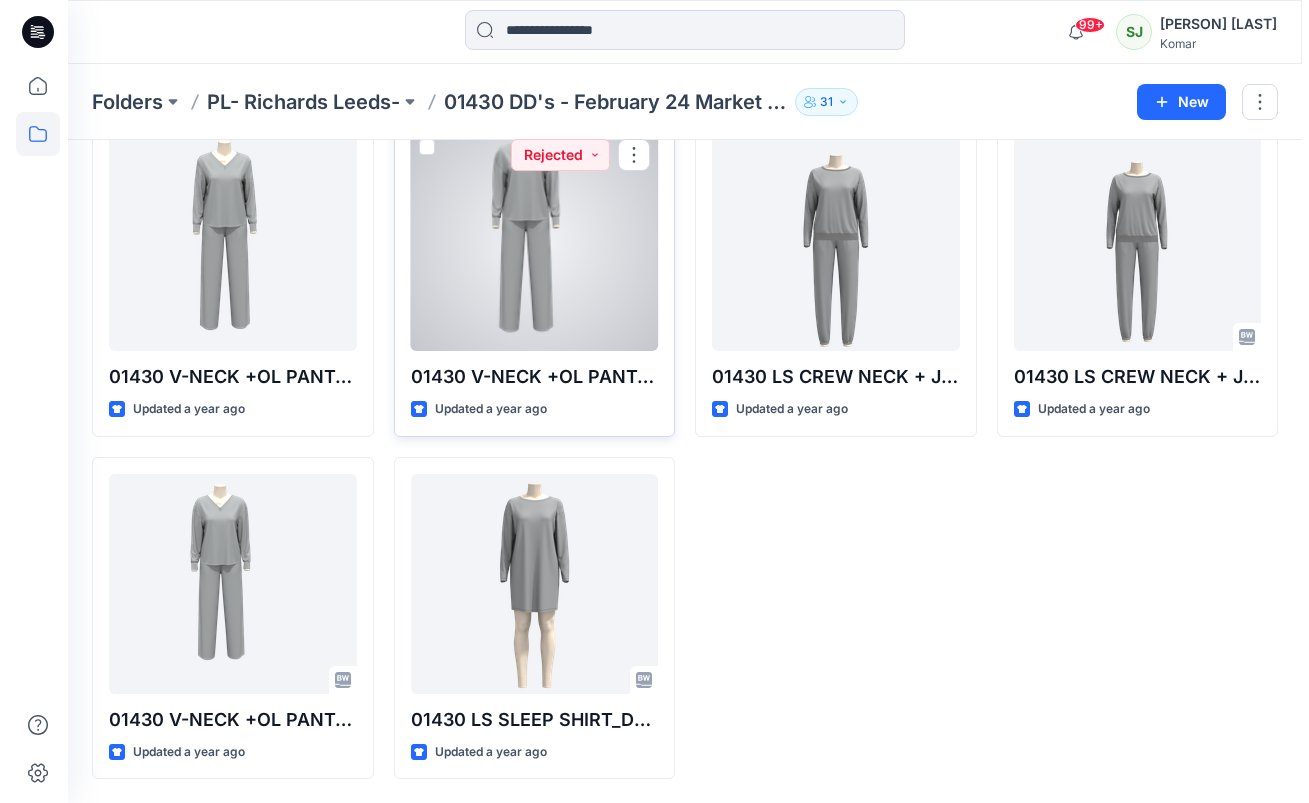 scroll, scrollTop: 0, scrollLeft: 0, axis: both 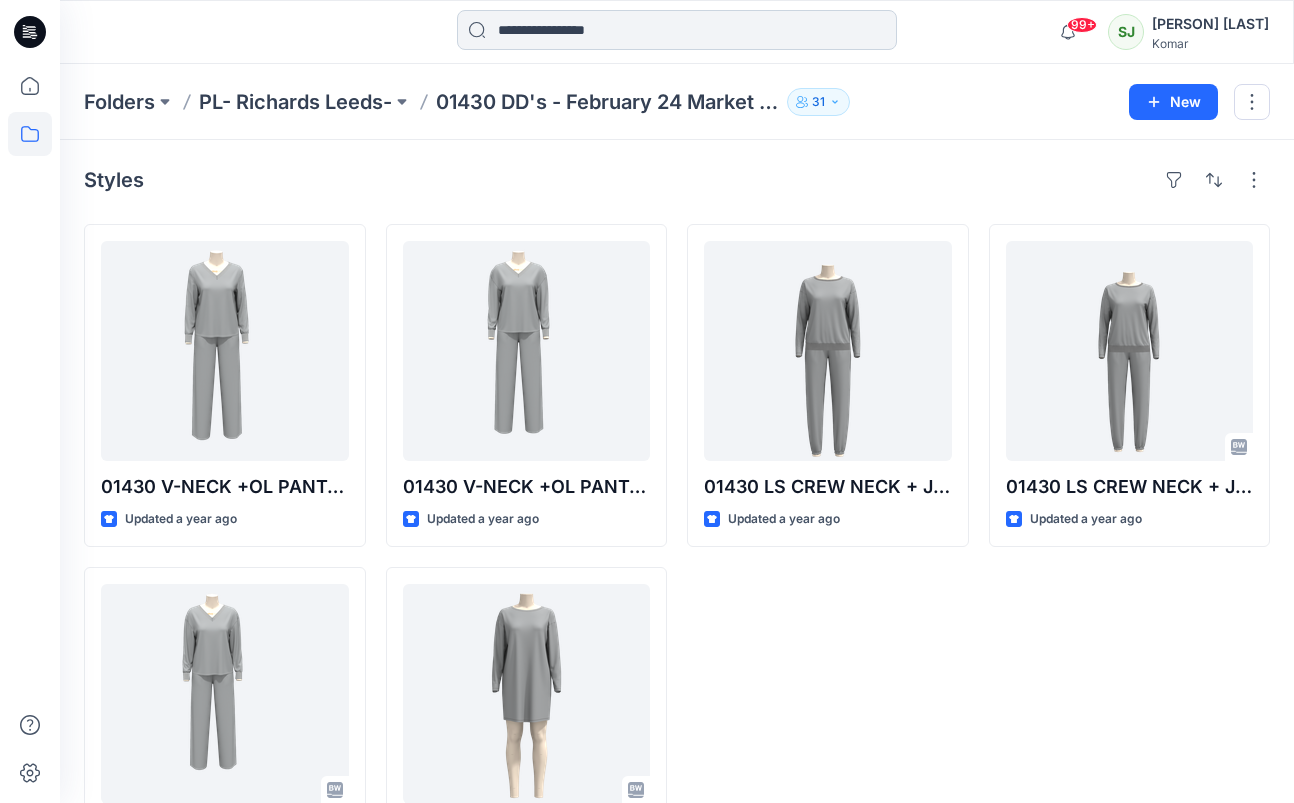 click at bounding box center [677, 30] 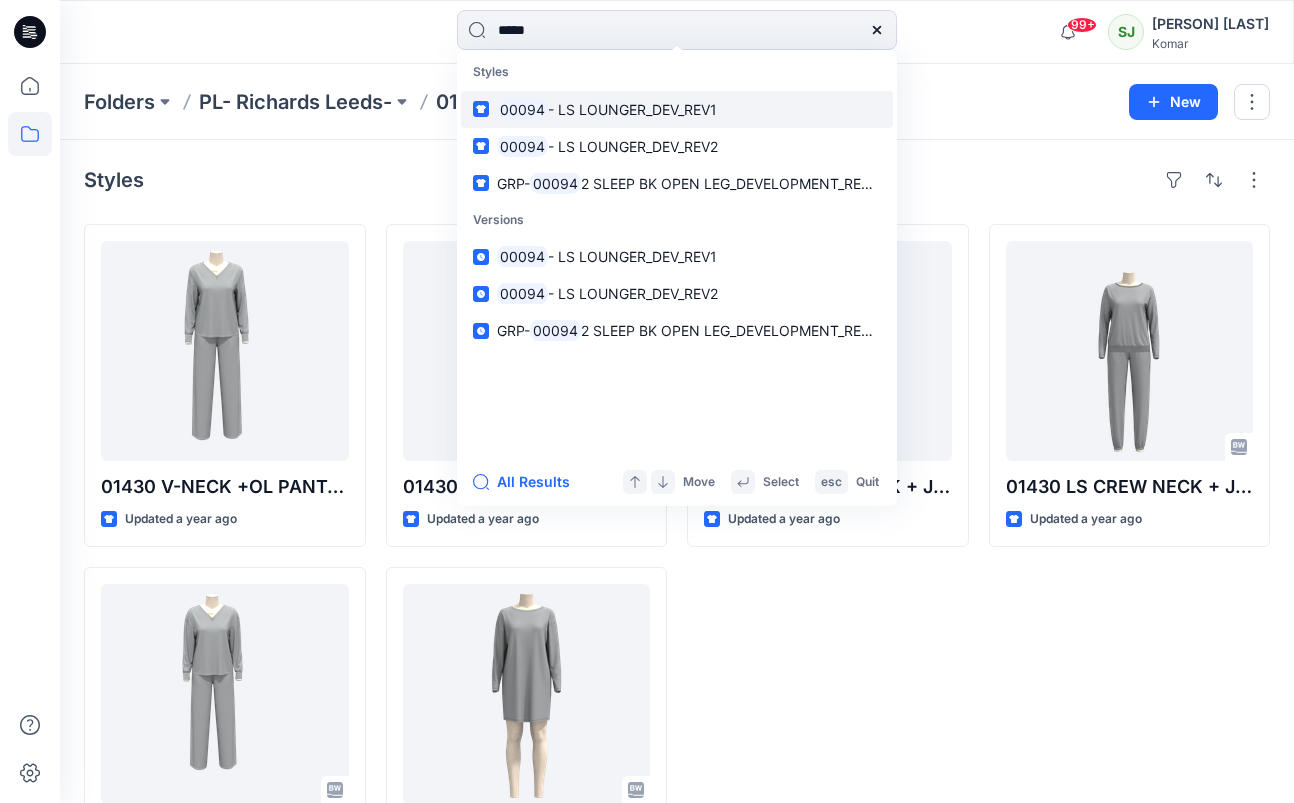 type on "*****" 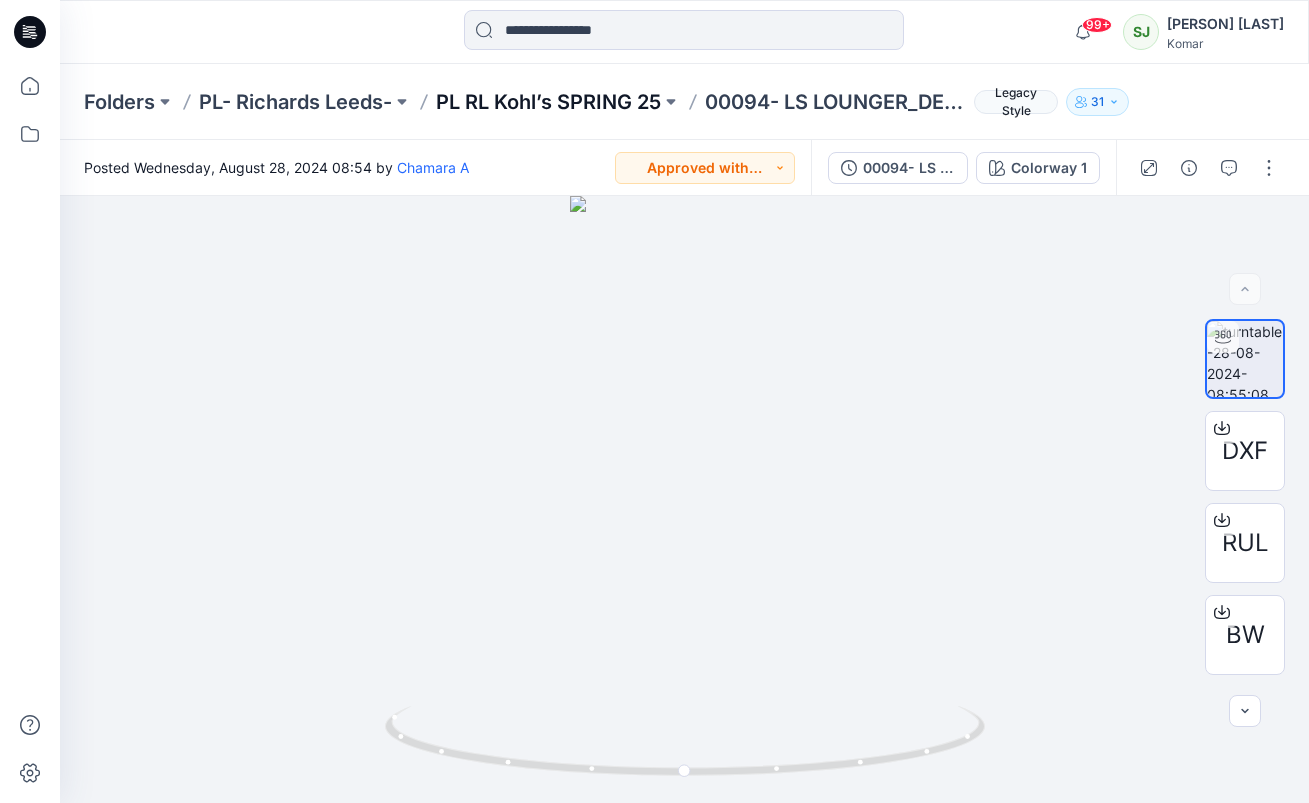 click on "PL RL Kohl’s SPRING 25" at bounding box center [548, 102] 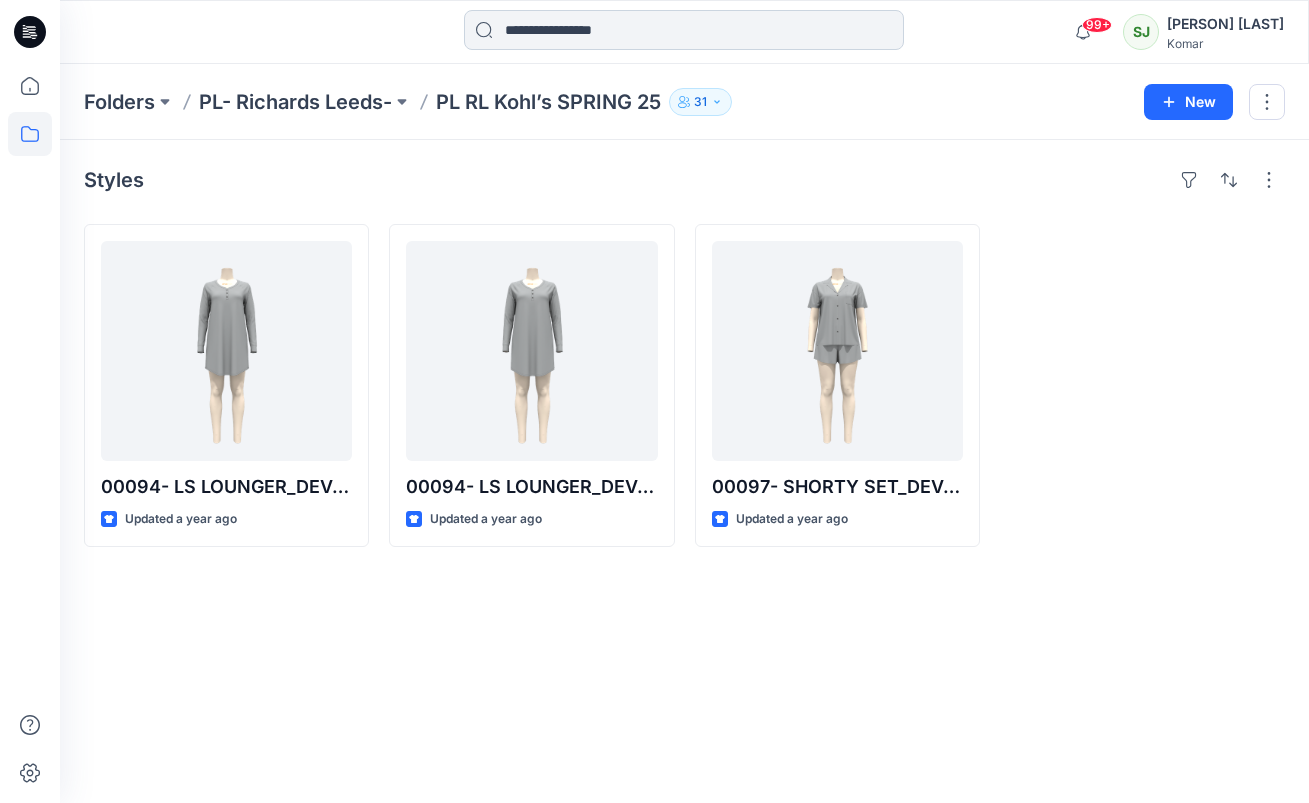 click at bounding box center [684, 30] 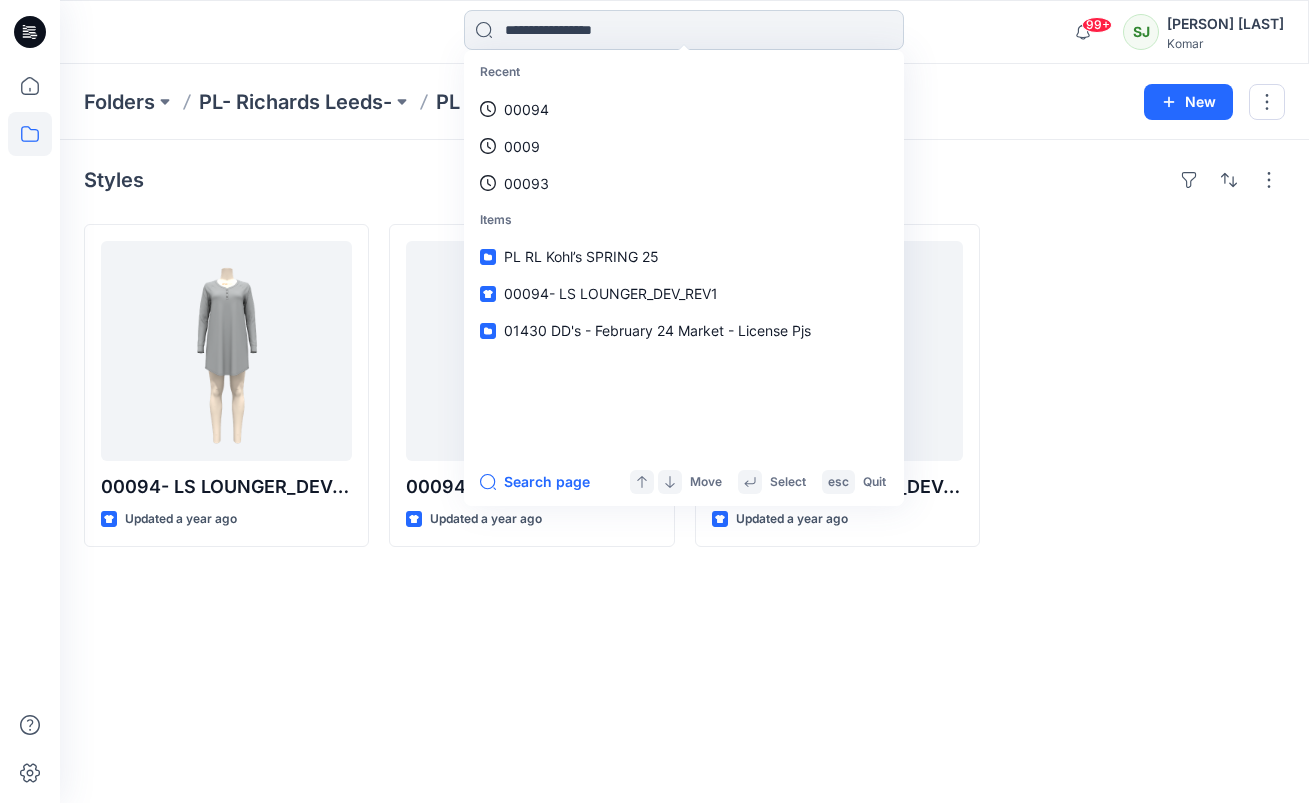 click at bounding box center [684, 30] 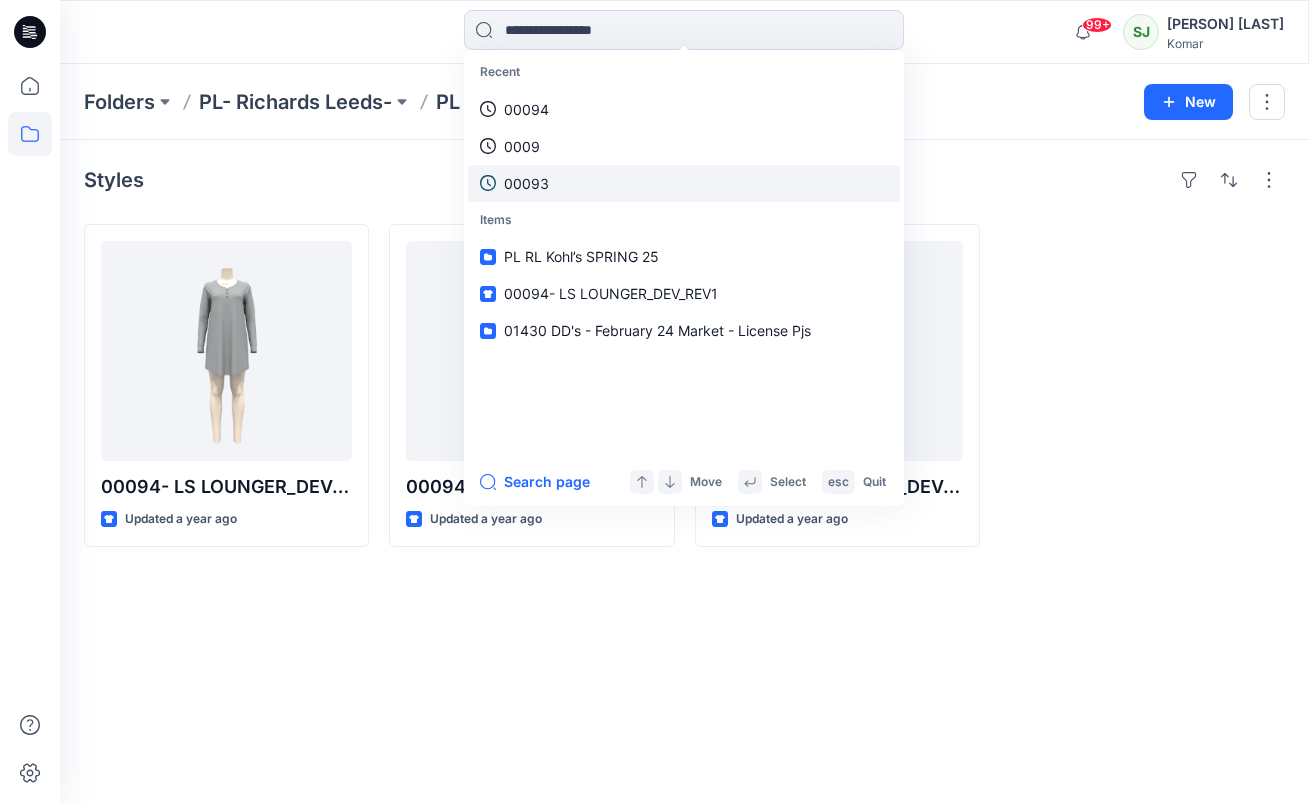 click on "00093" at bounding box center (526, 183) 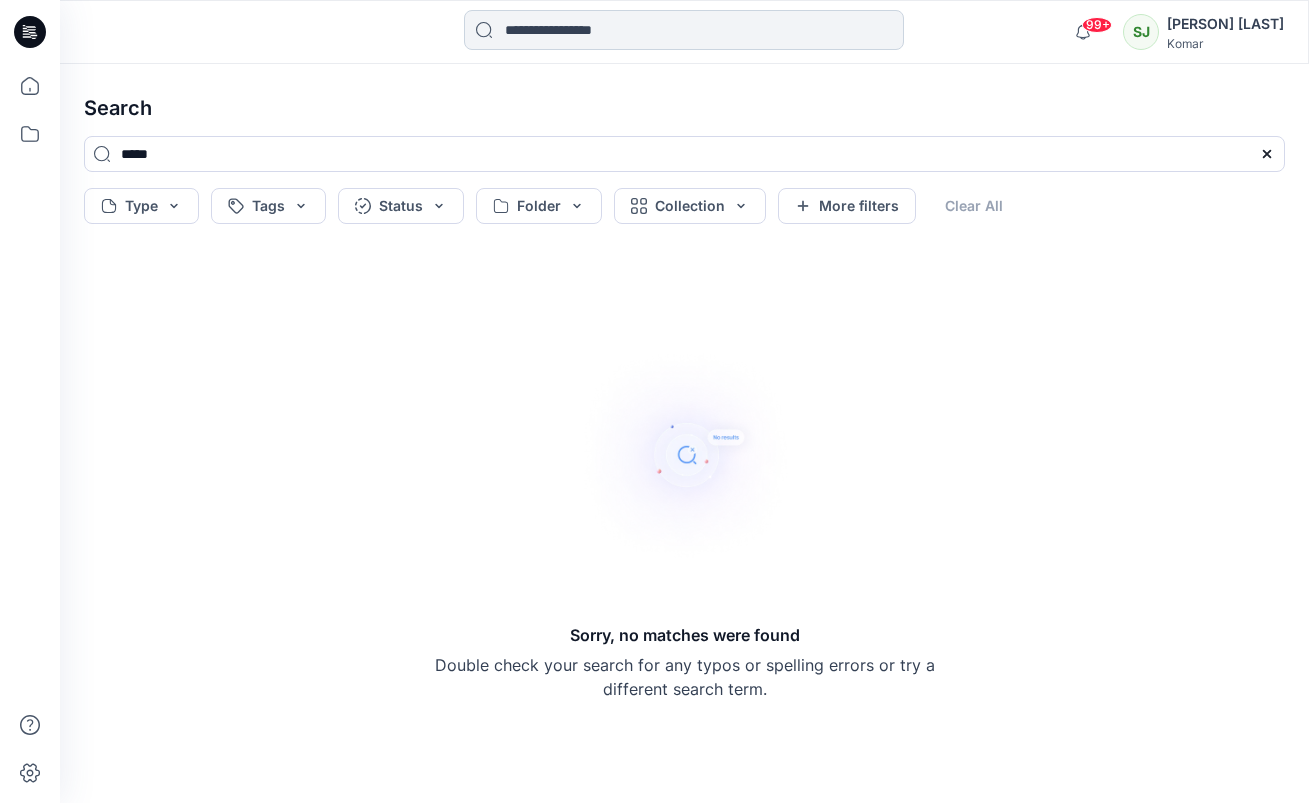 click at bounding box center [684, 30] 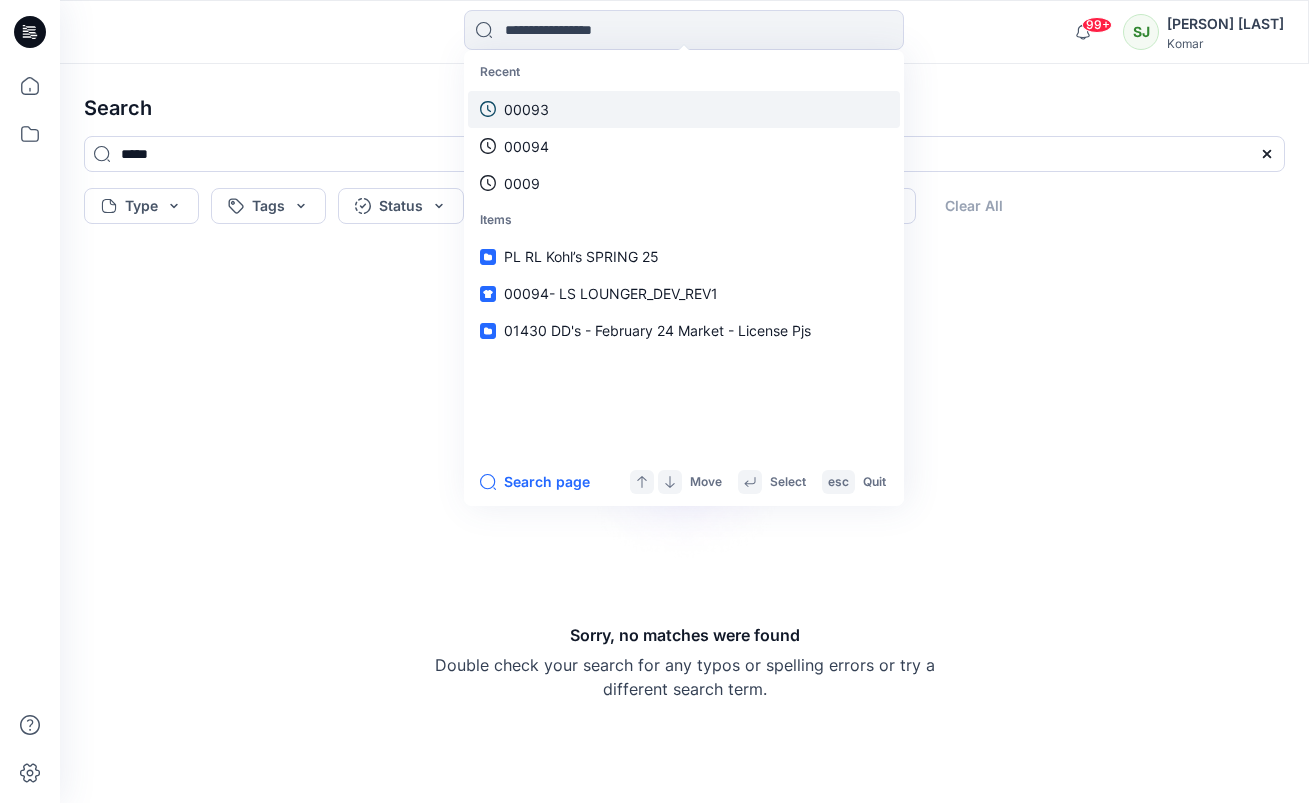 click on "00093" at bounding box center [526, 109] 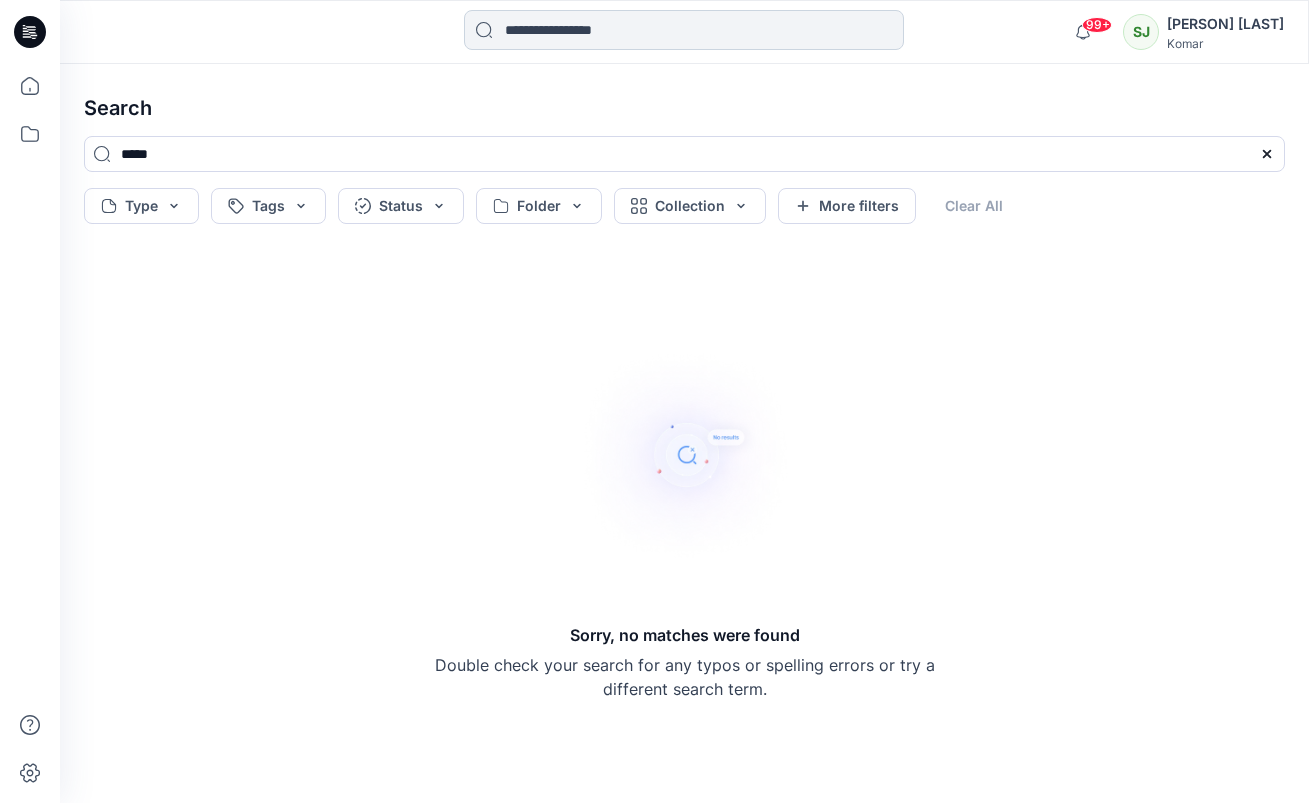 click at bounding box center [684, 30] 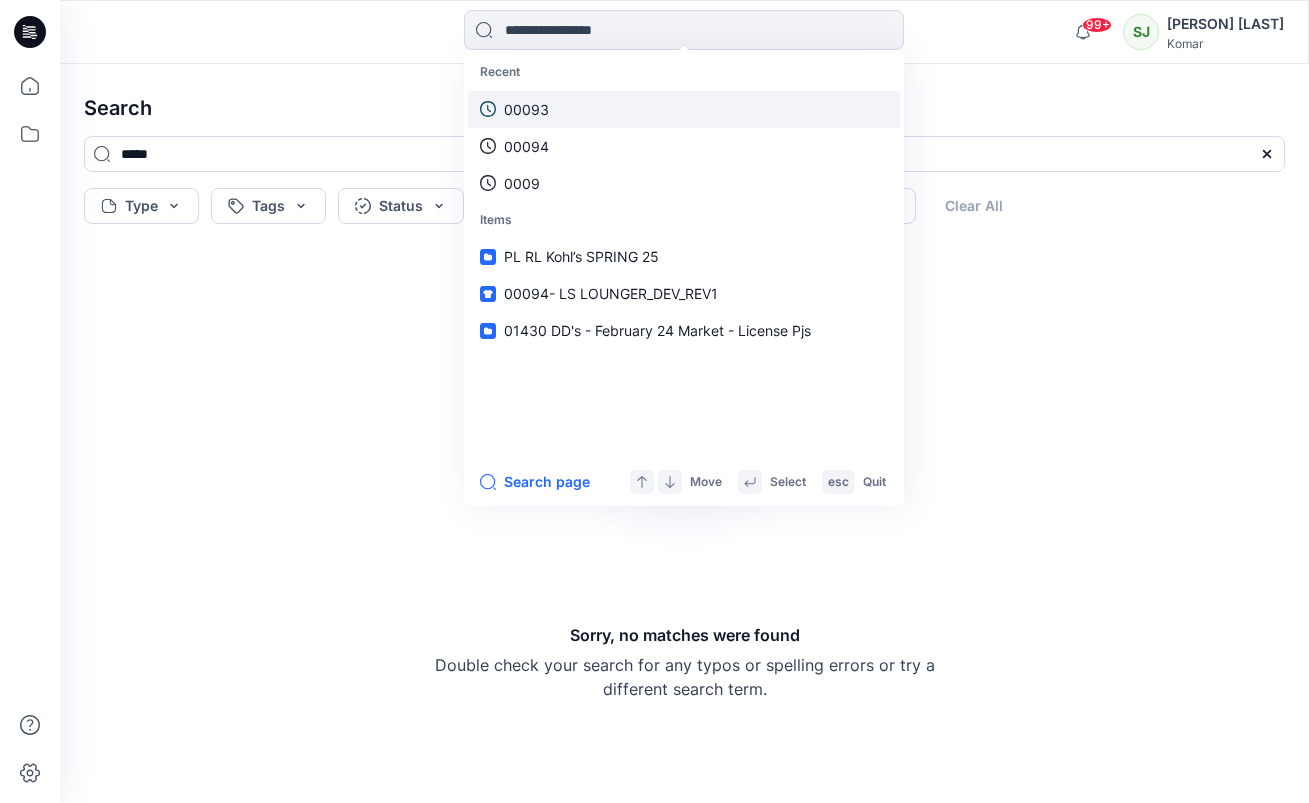 click on "00093" at bounding box center [526, 109] 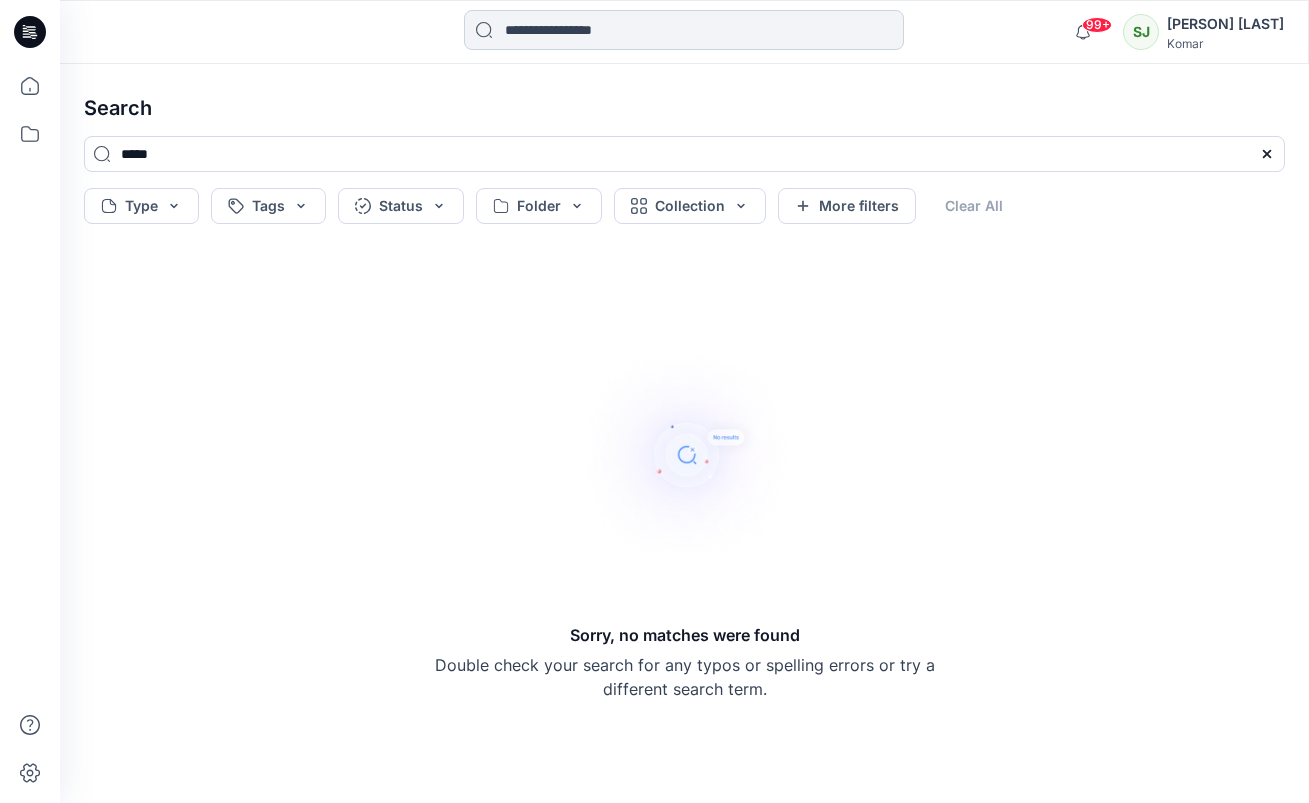click at bounding box center (684, 30) 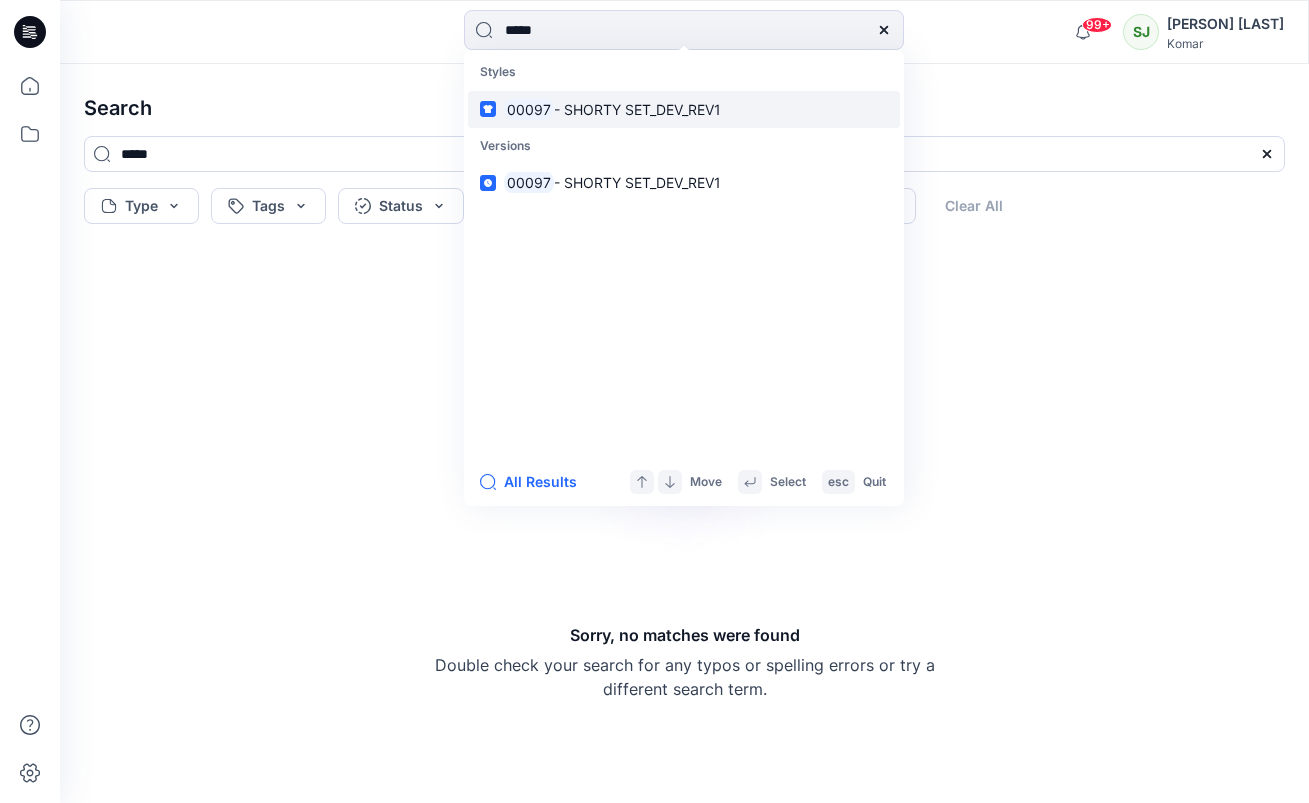 type on "*****" 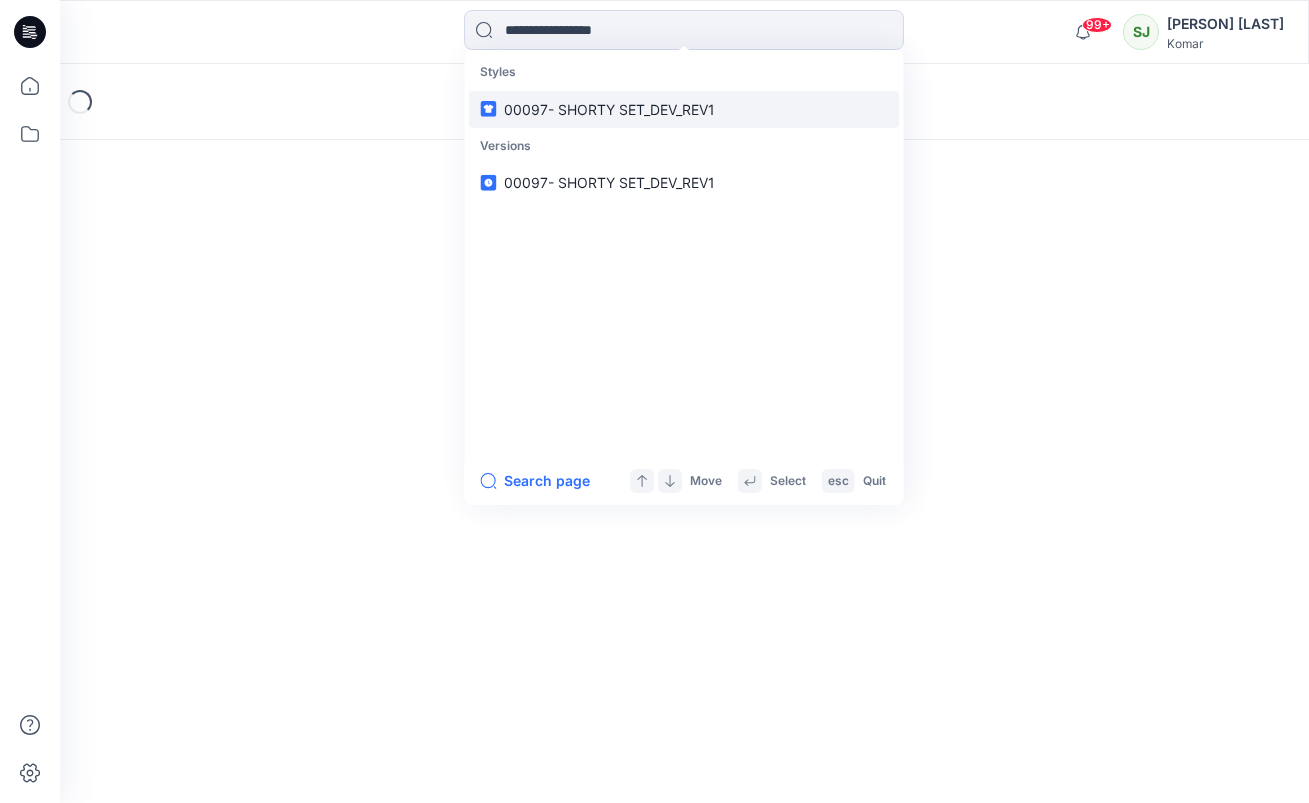 click on "Loading..." at bounding box center (684, 102) 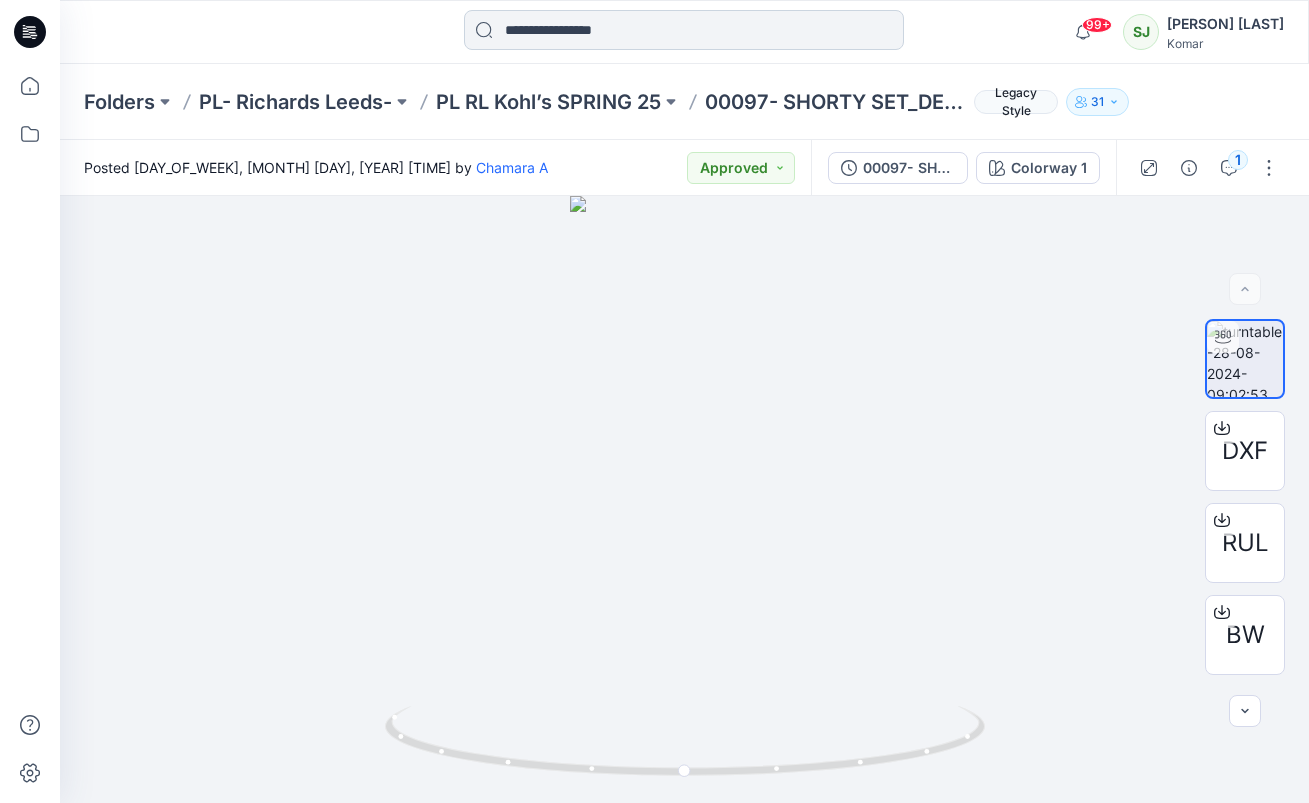 click at bounding box center (684, 30) 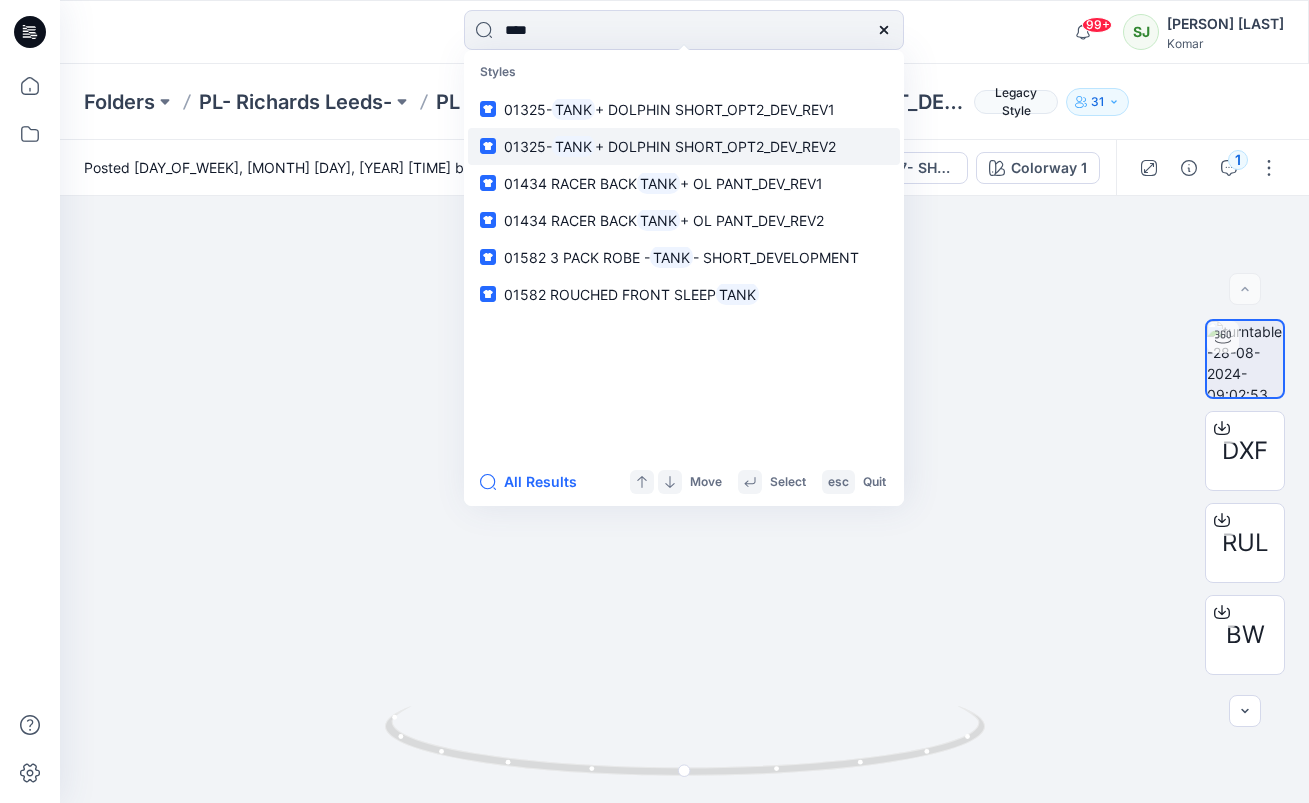 type on "****" 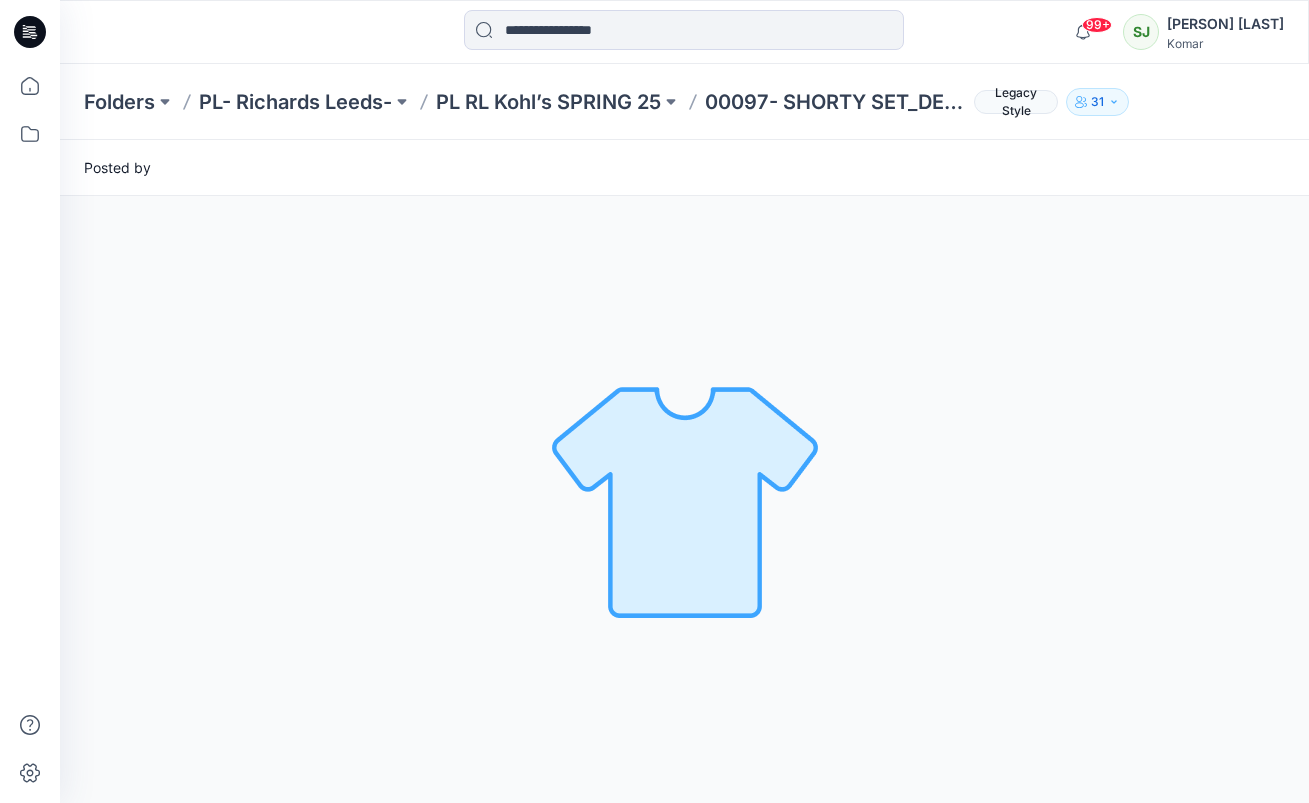 click on "Posted  by" at bounding box center (680, 167) 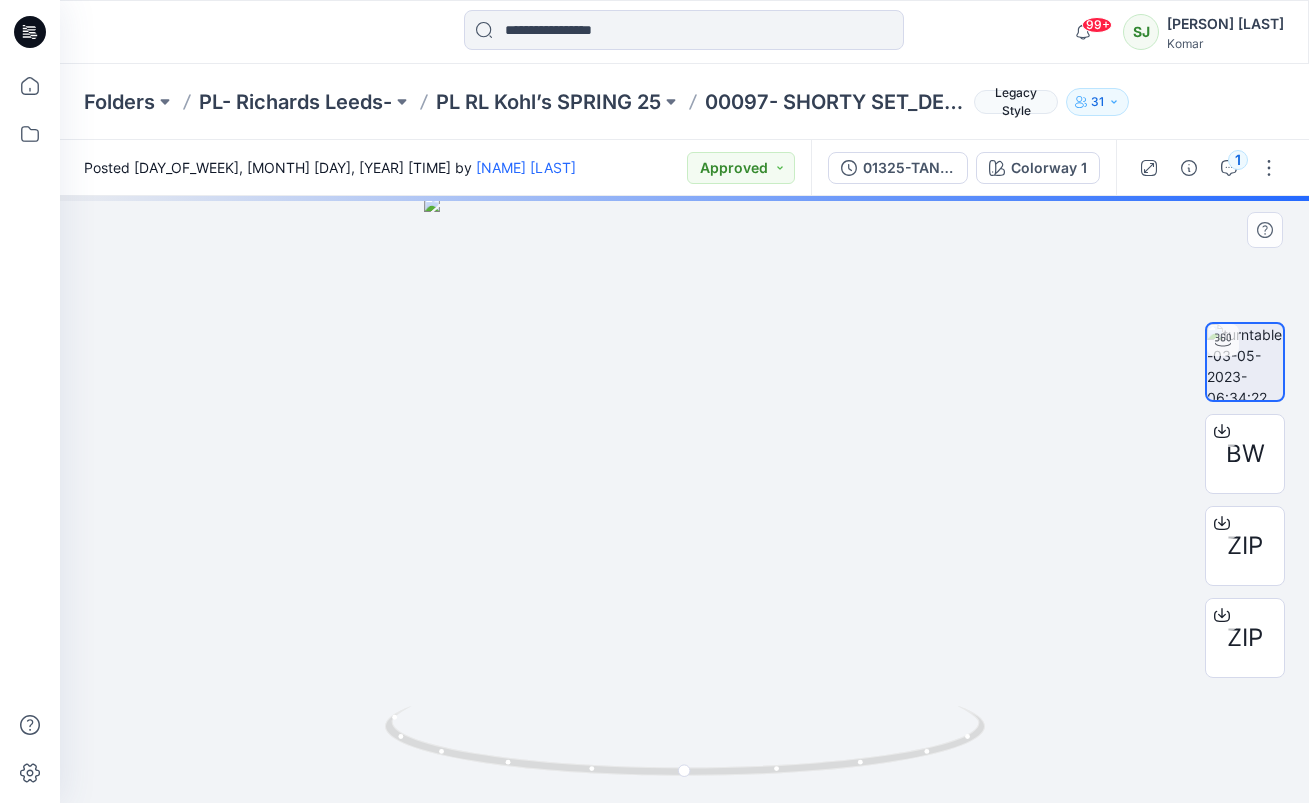 drag, startPoint x: 636, startPoint y: 287, endPoint x: 537, endPoint y: 702, distance: 426.64505 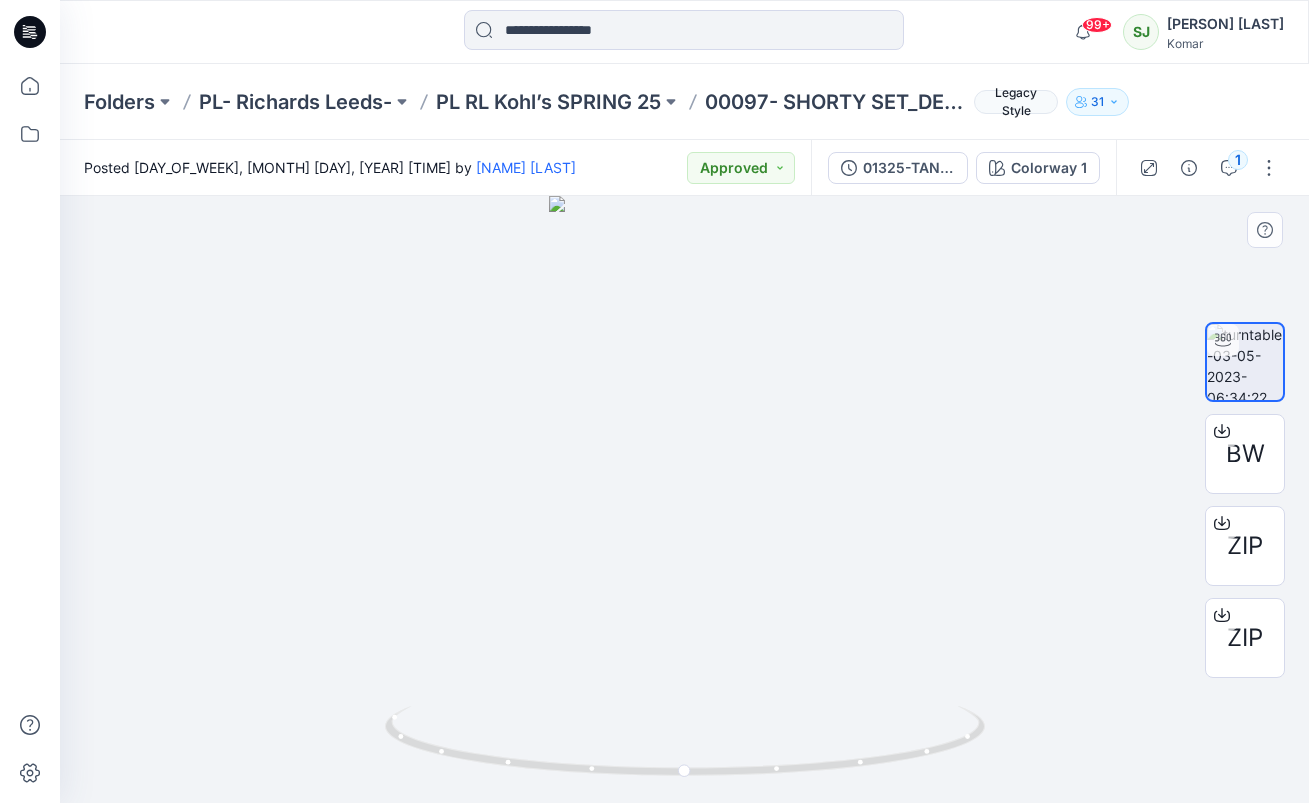 click at bounding box center [684, 499] 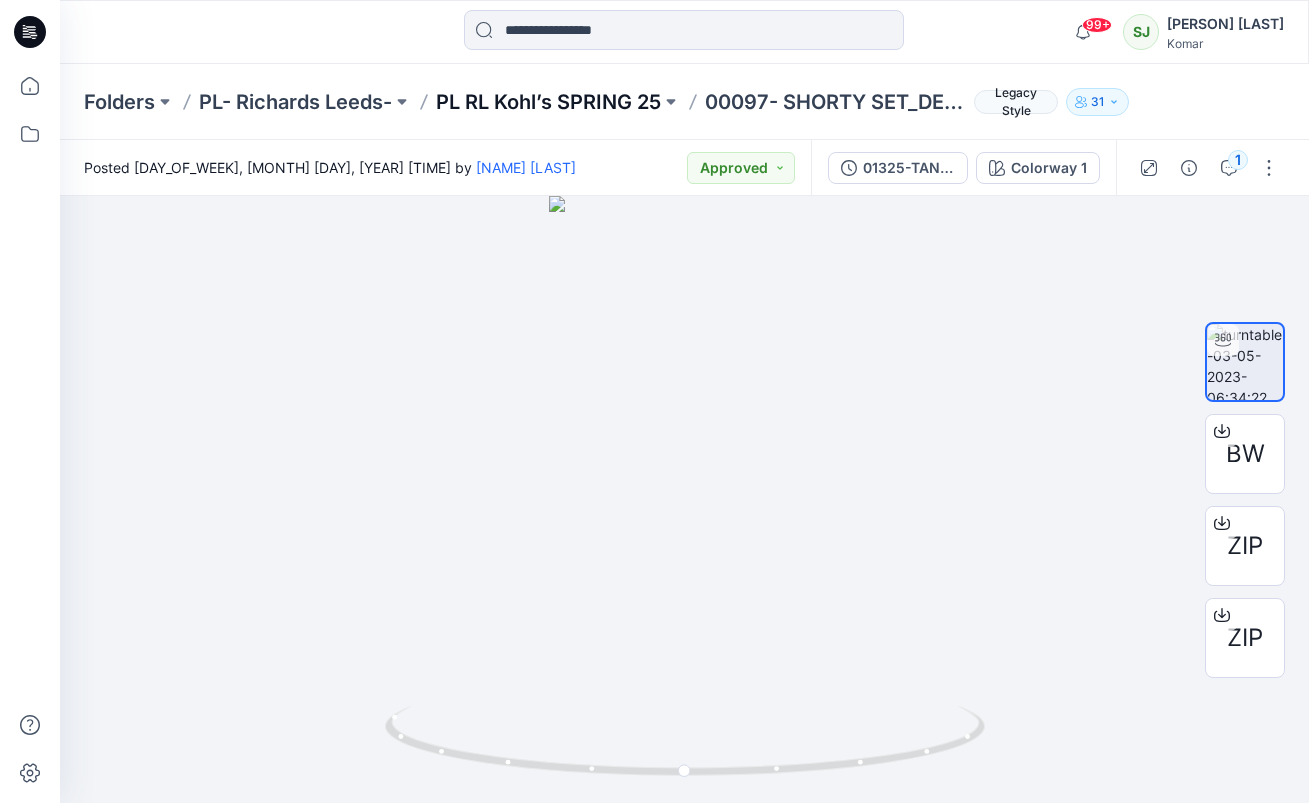 click on "PL RL Kohl’s SPRING 25" at bounding box center [548, 102] 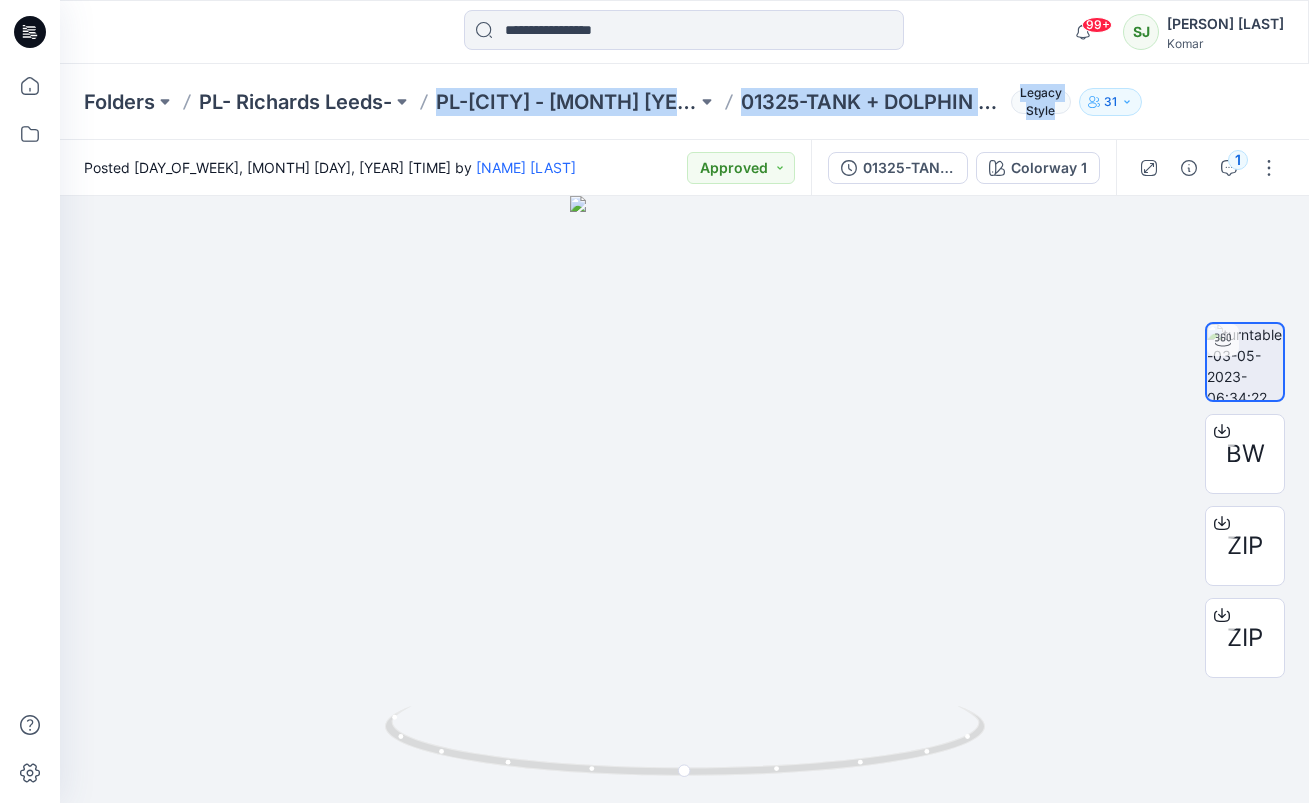 drag, startPoint x: 429, startPoint y: 105, endPoint x: 1062, endPoint y: 113, distance: 633.05054 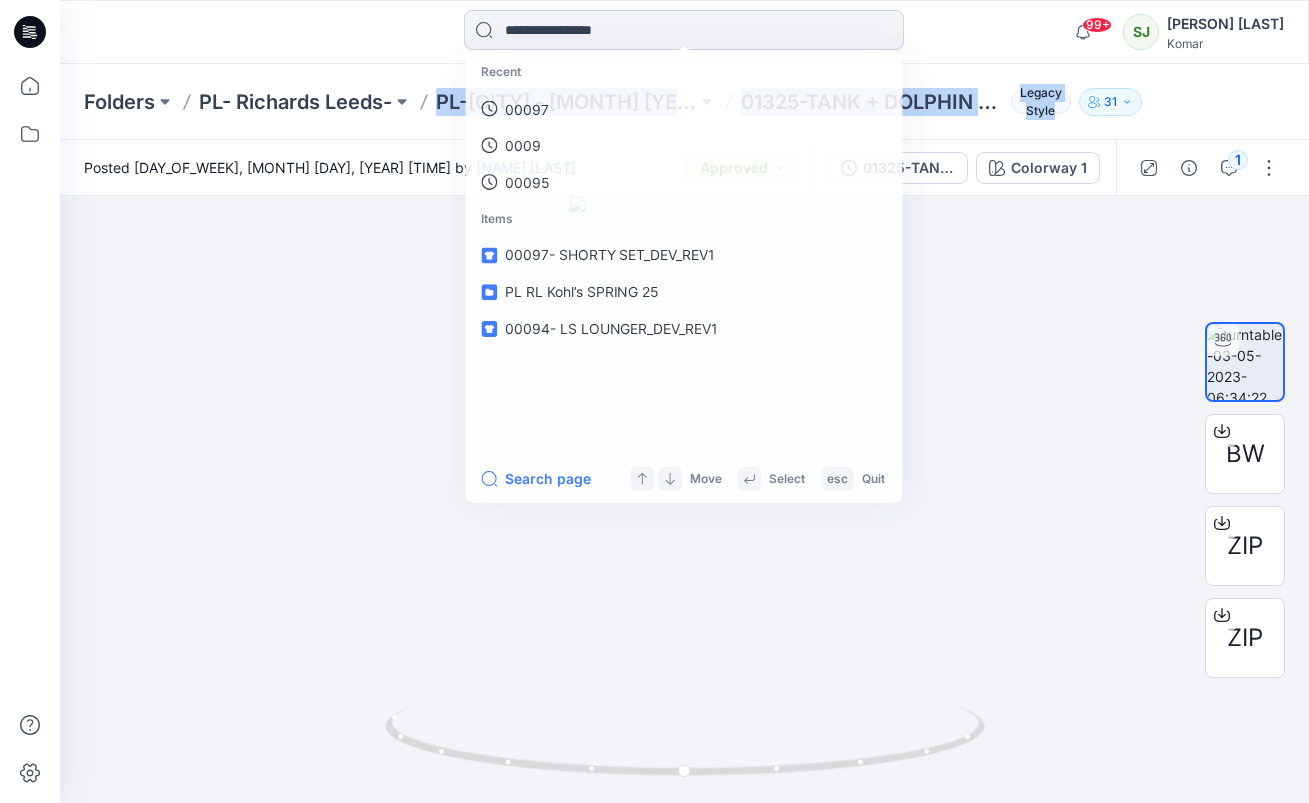 click at bounding box center (684, 30) 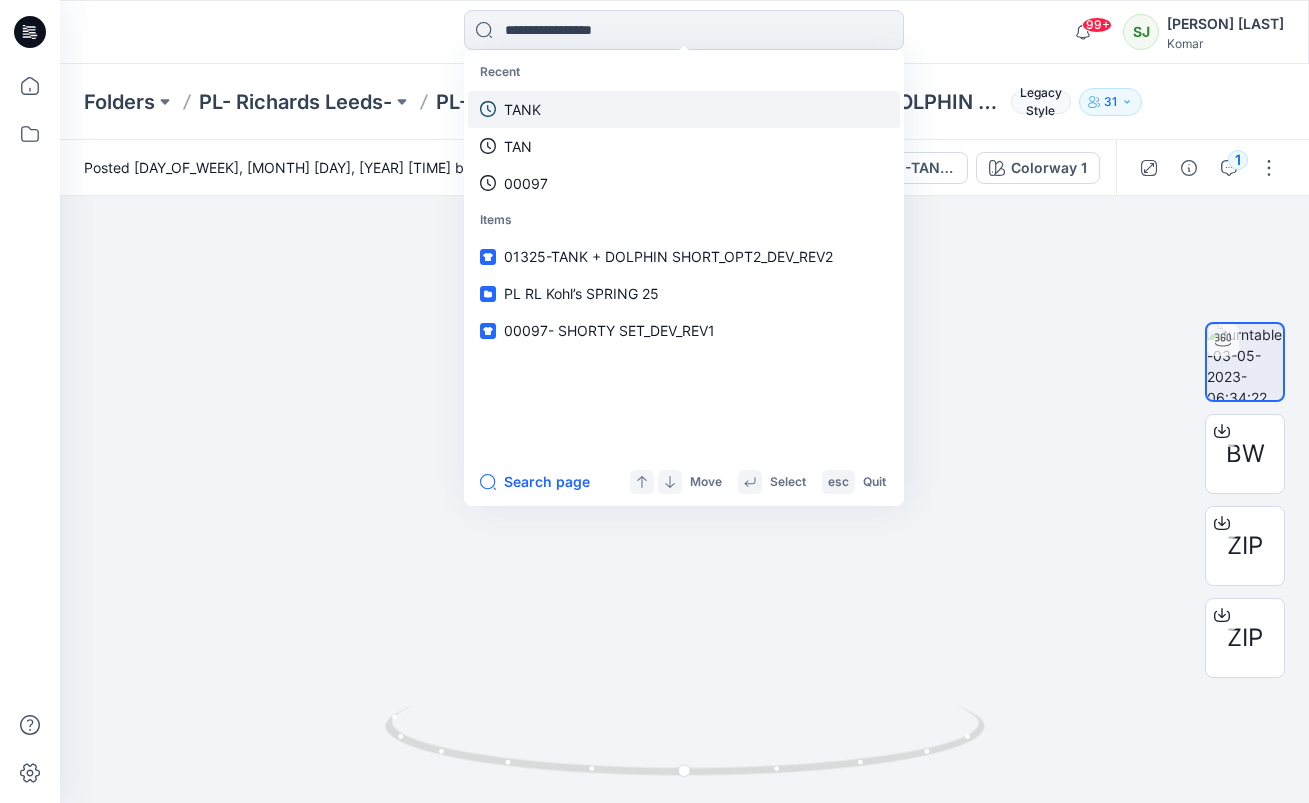 click on "TANK" at bounding box center (522, 109) 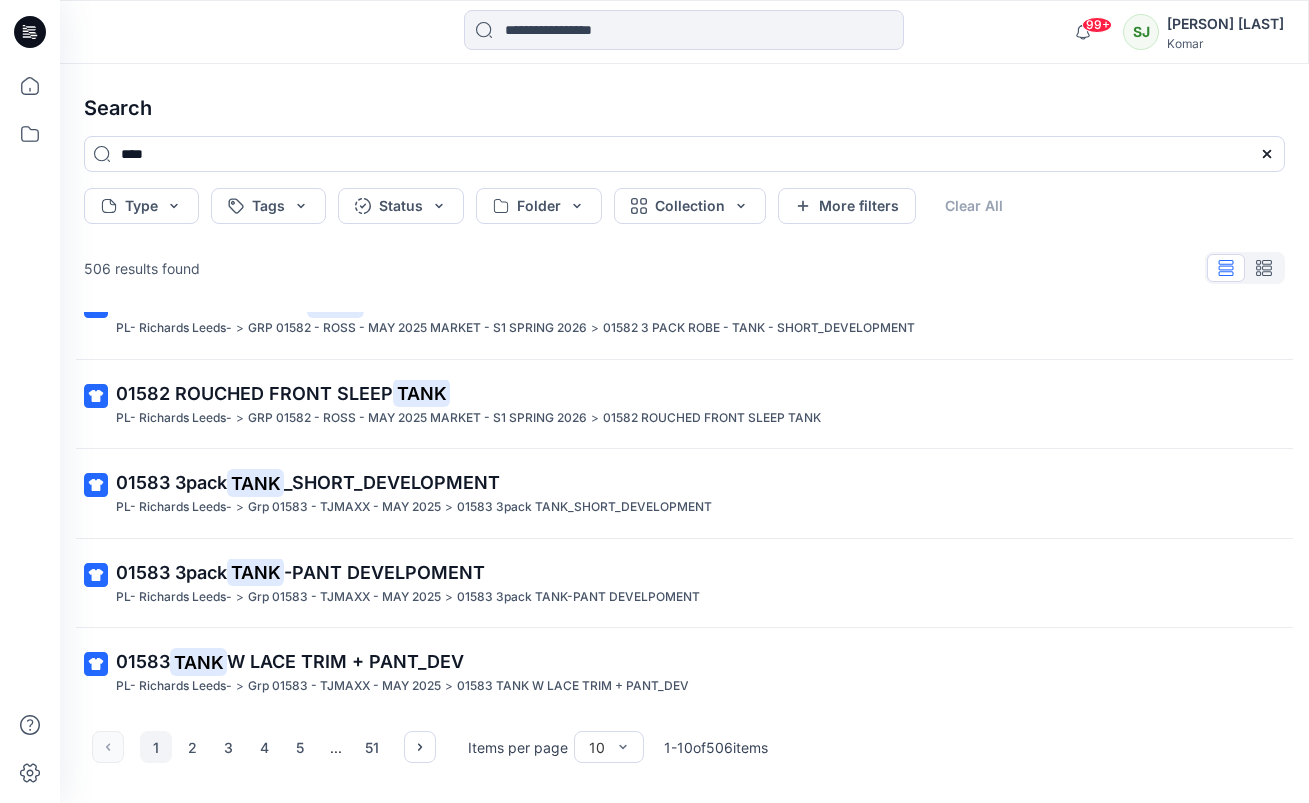 scroll, scrollTop: 500, scrollLeft: 0, axis: vertical 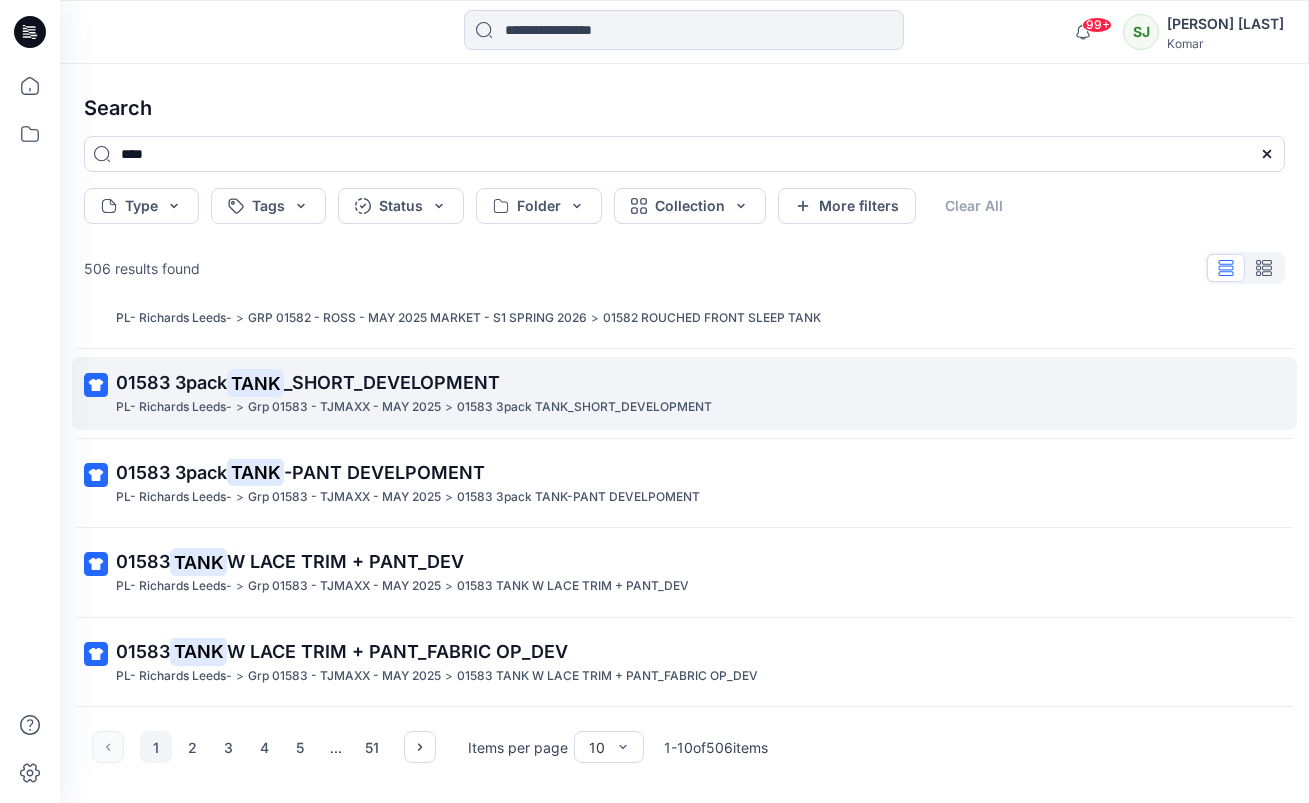click on "01583 3pack" at bounding box center (171, 382) 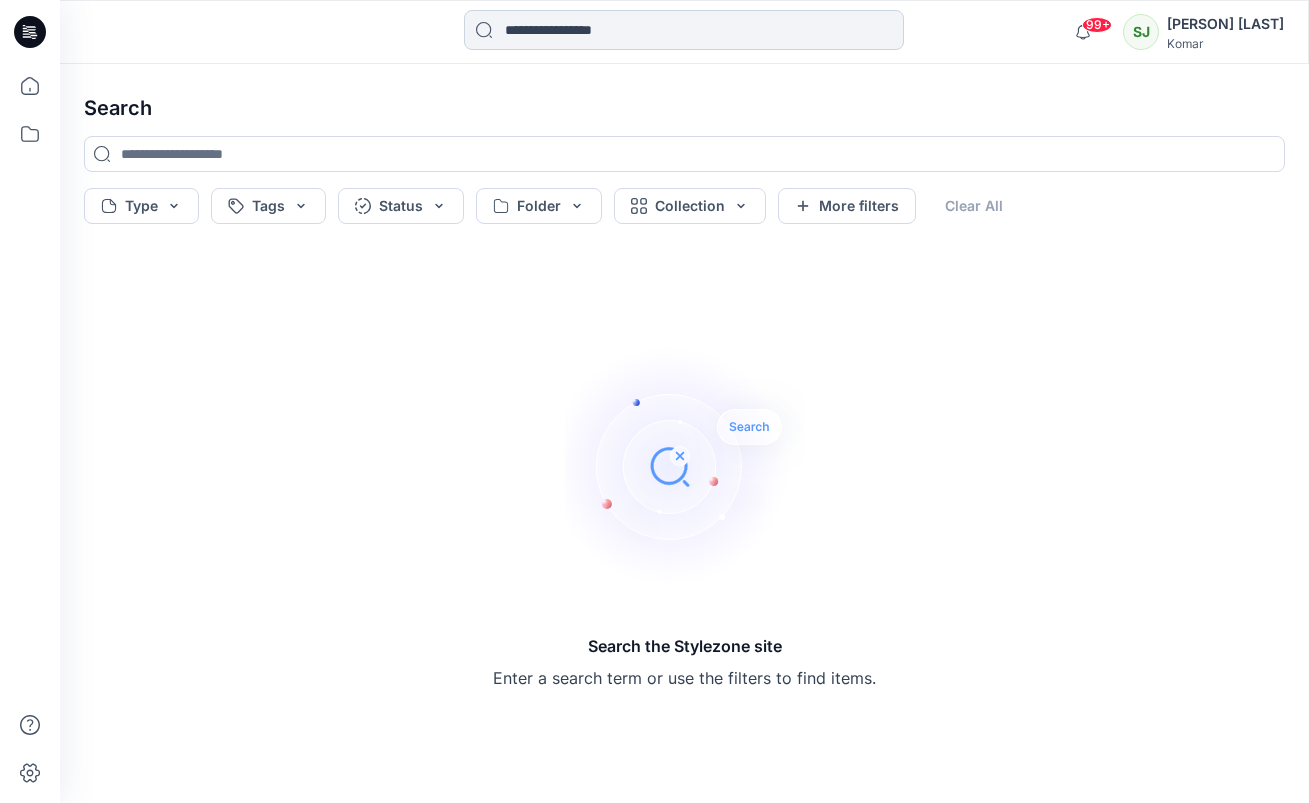 click at bounding box center (684, 30) 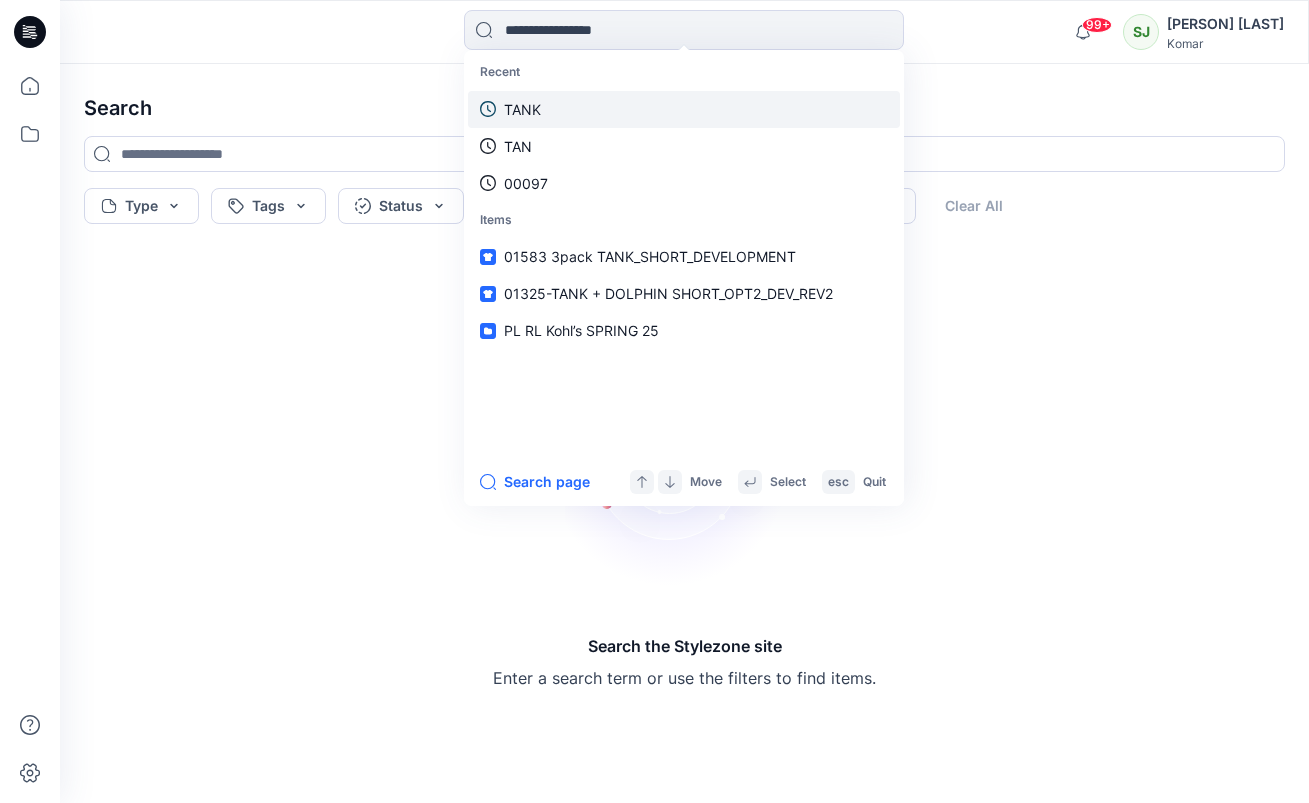 click on "TANK" at bounding box center (522, 109) 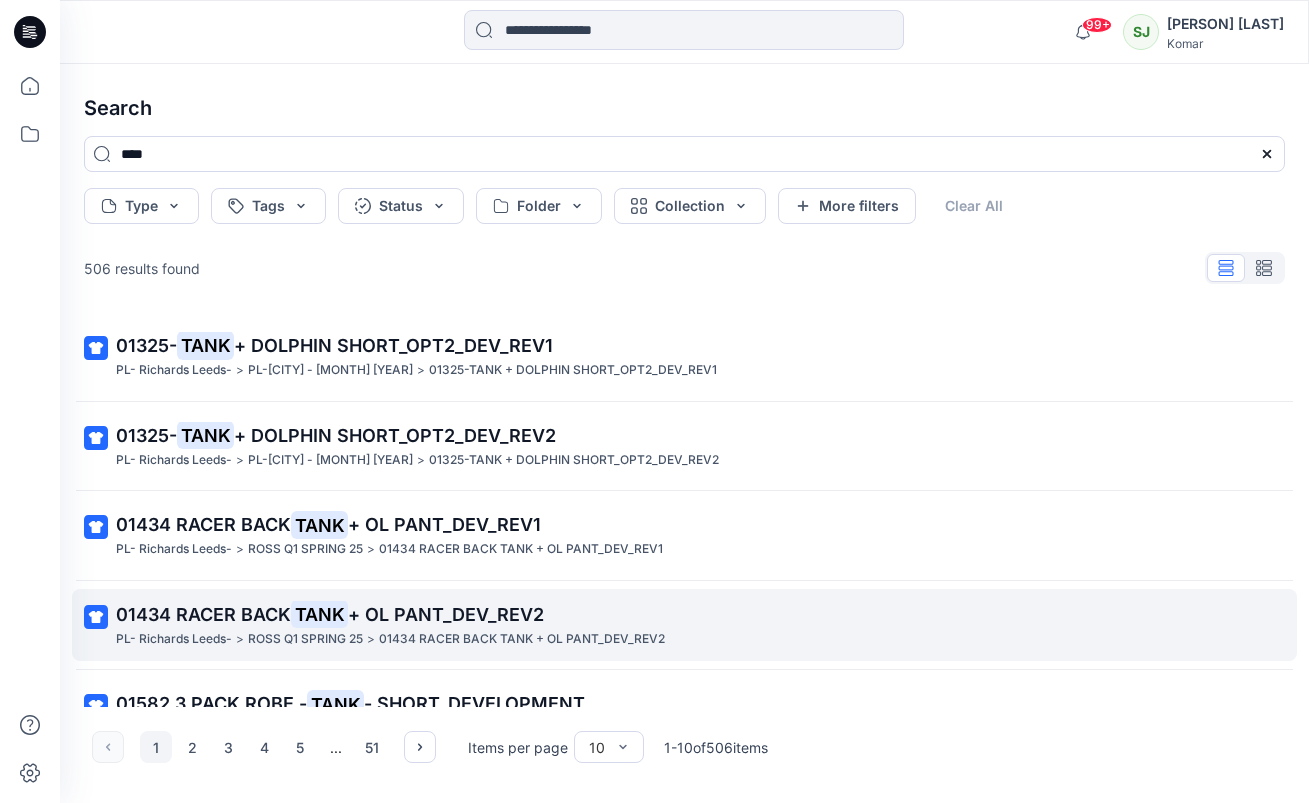 click on "+ OL PANT_DEV_REV2" at bounding box center (446, 614) 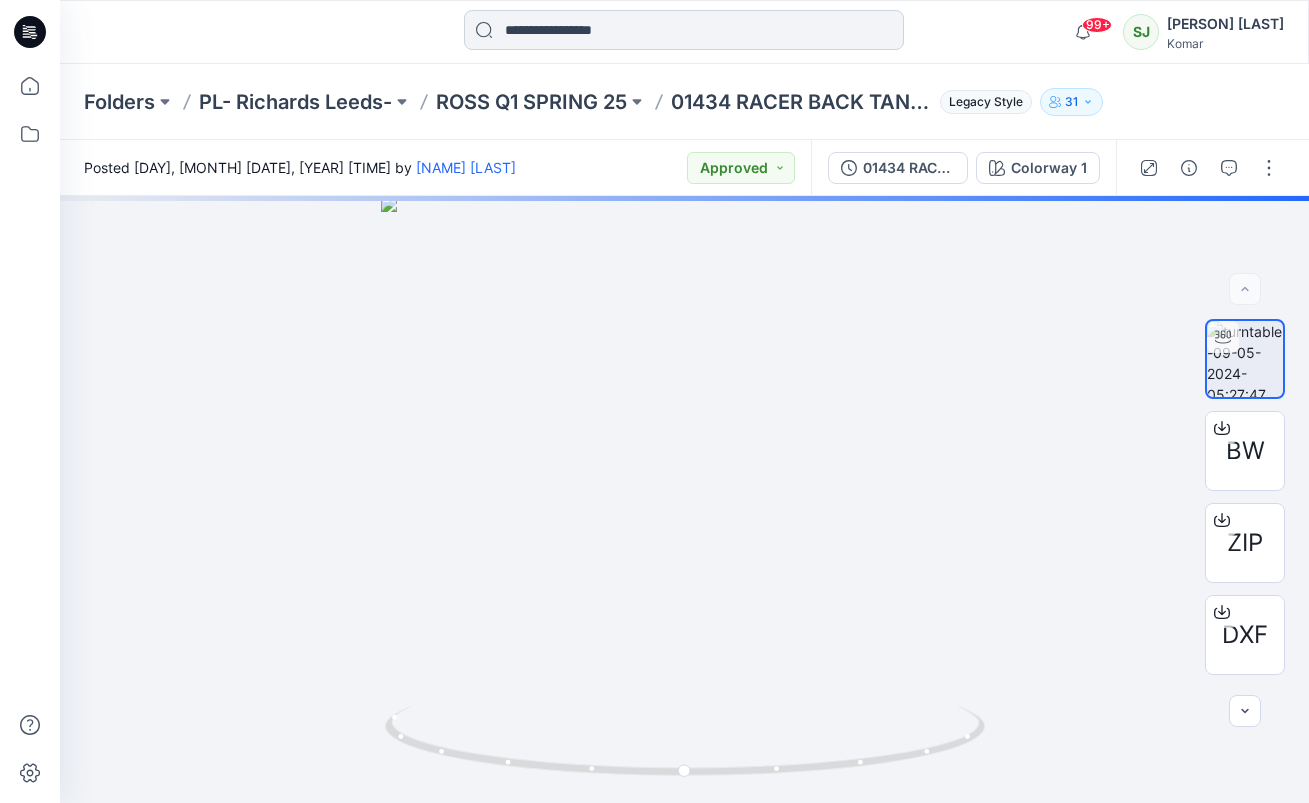 click at bounding box center [684, 30] 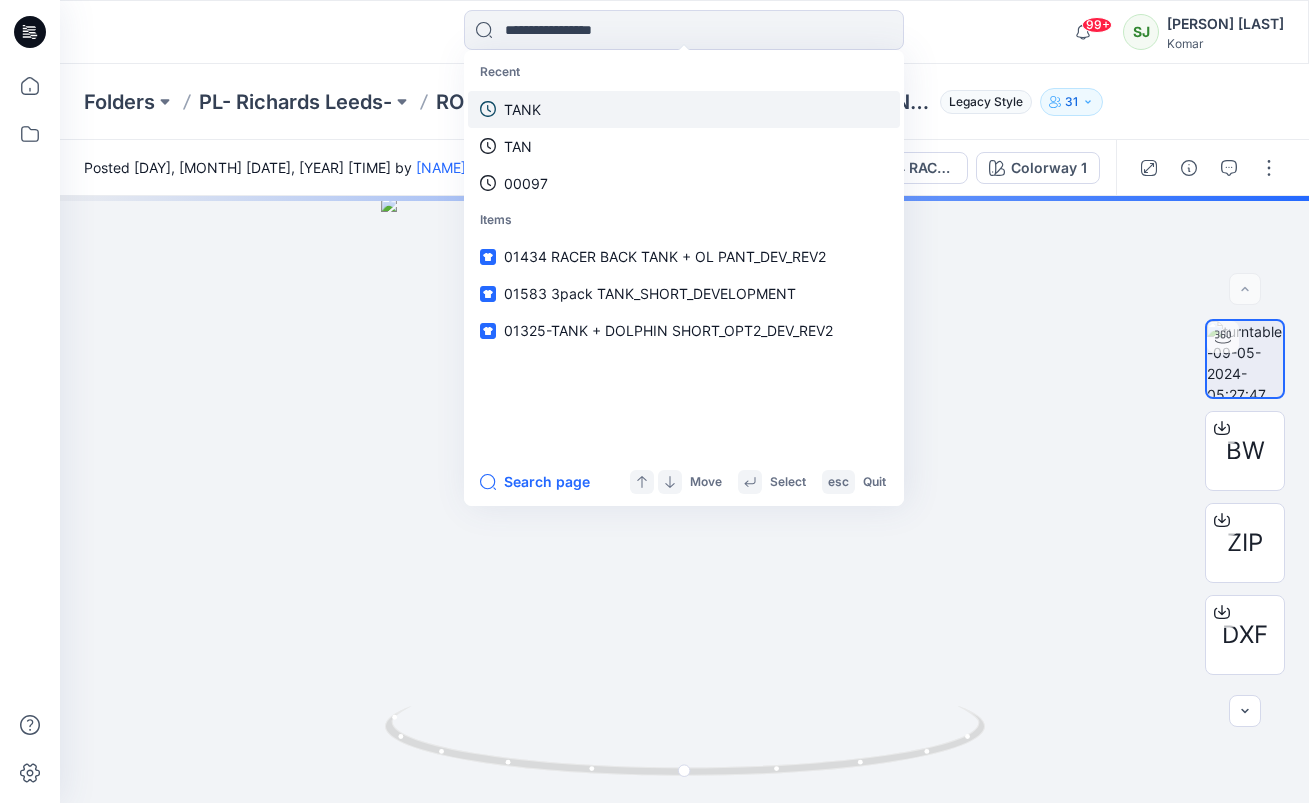 click on "TANK" at bounding box center (522, 109) 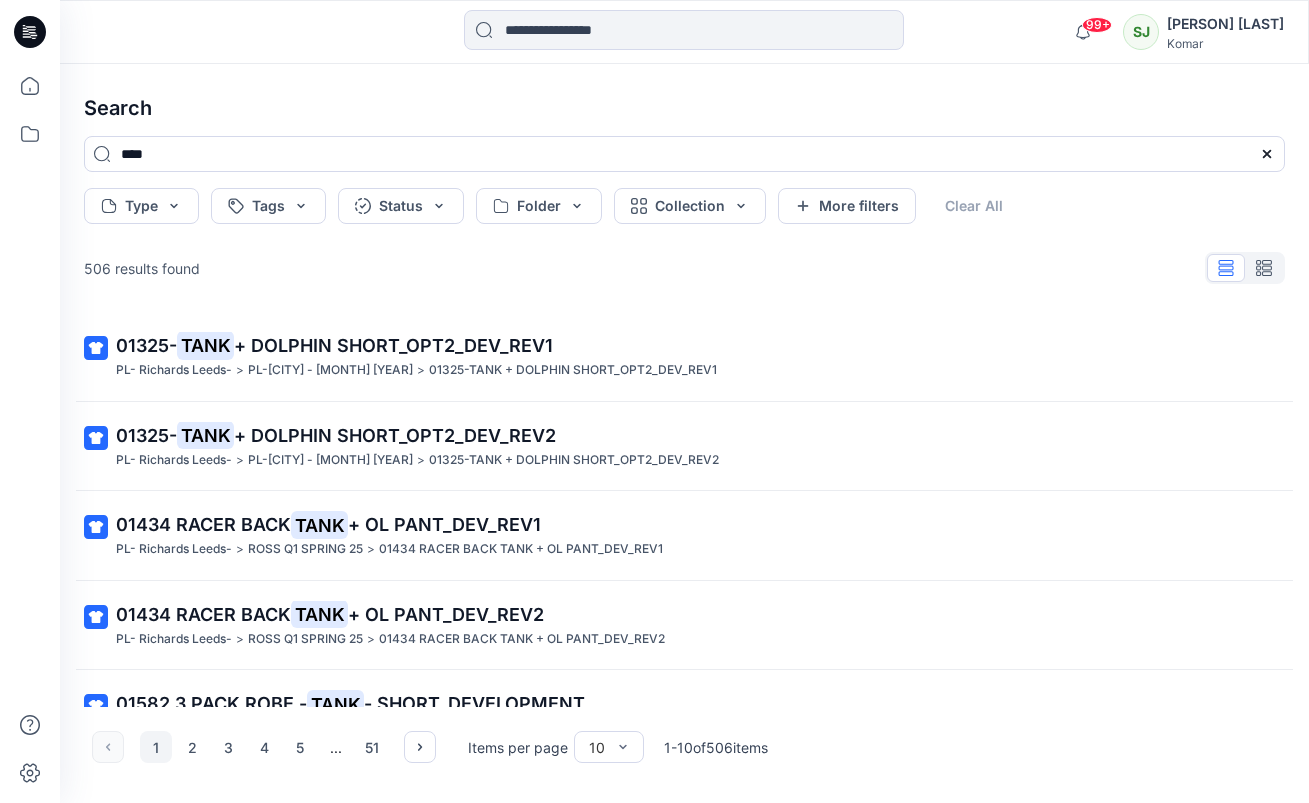 scroll, scrollTop: 500, scrollLeft: 0, axis: vertical 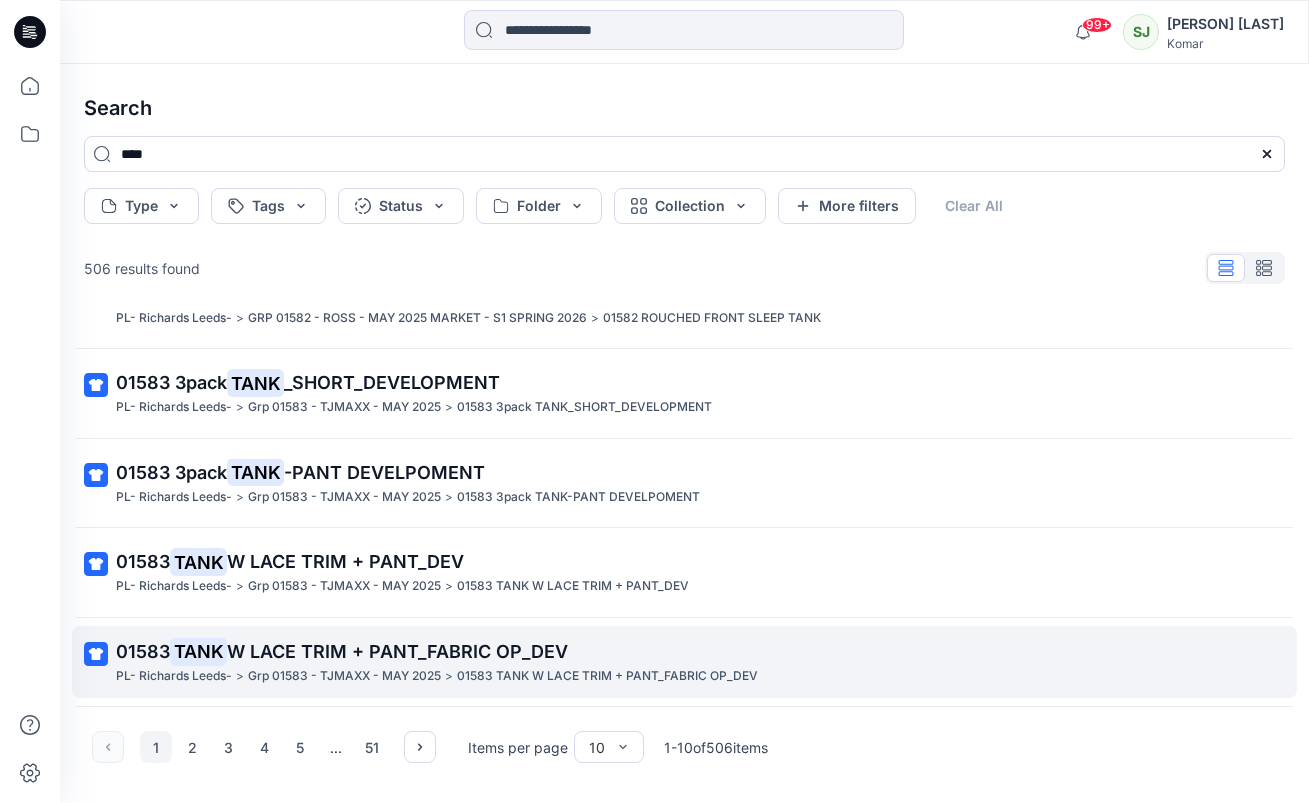 click on "W LACE TRIM + PANT_FABRIC OP_DEV" at bounding box center [397, 651] 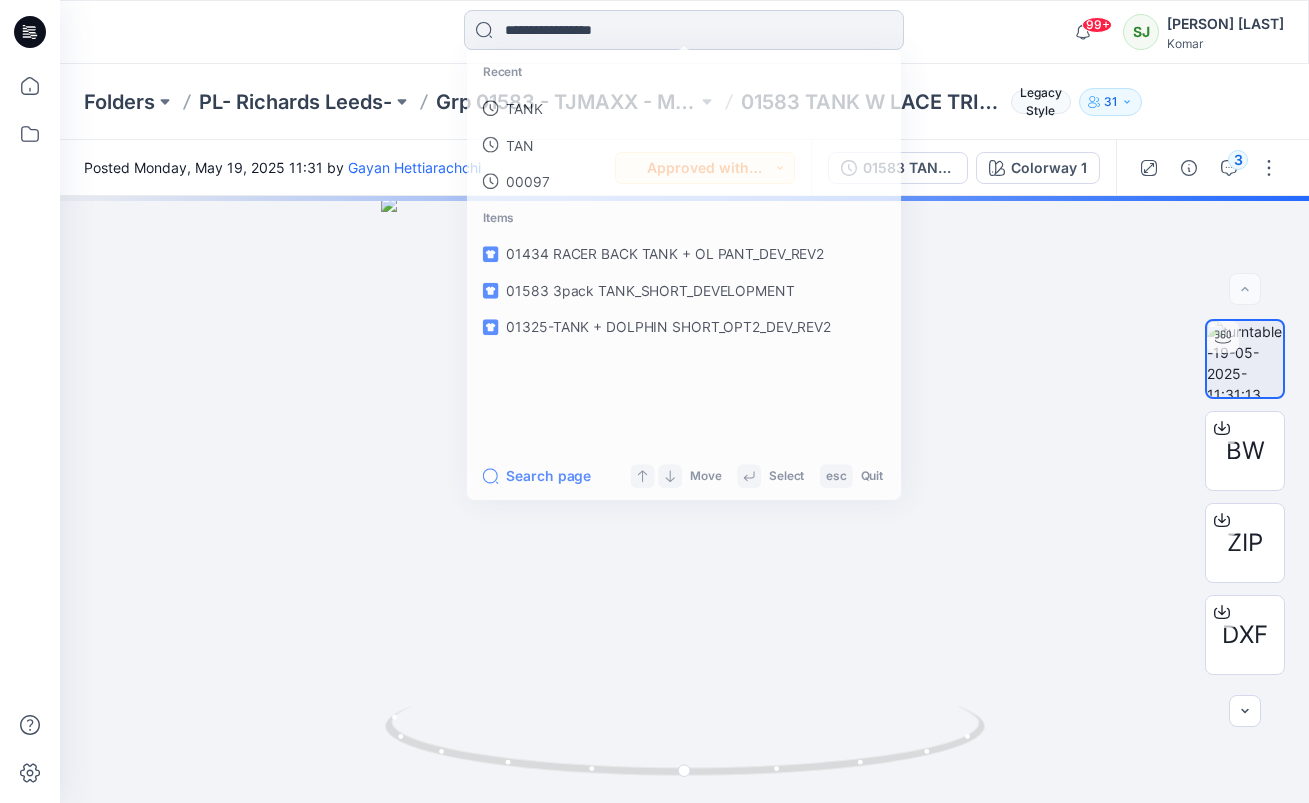 click at bounding box center [684, 30] 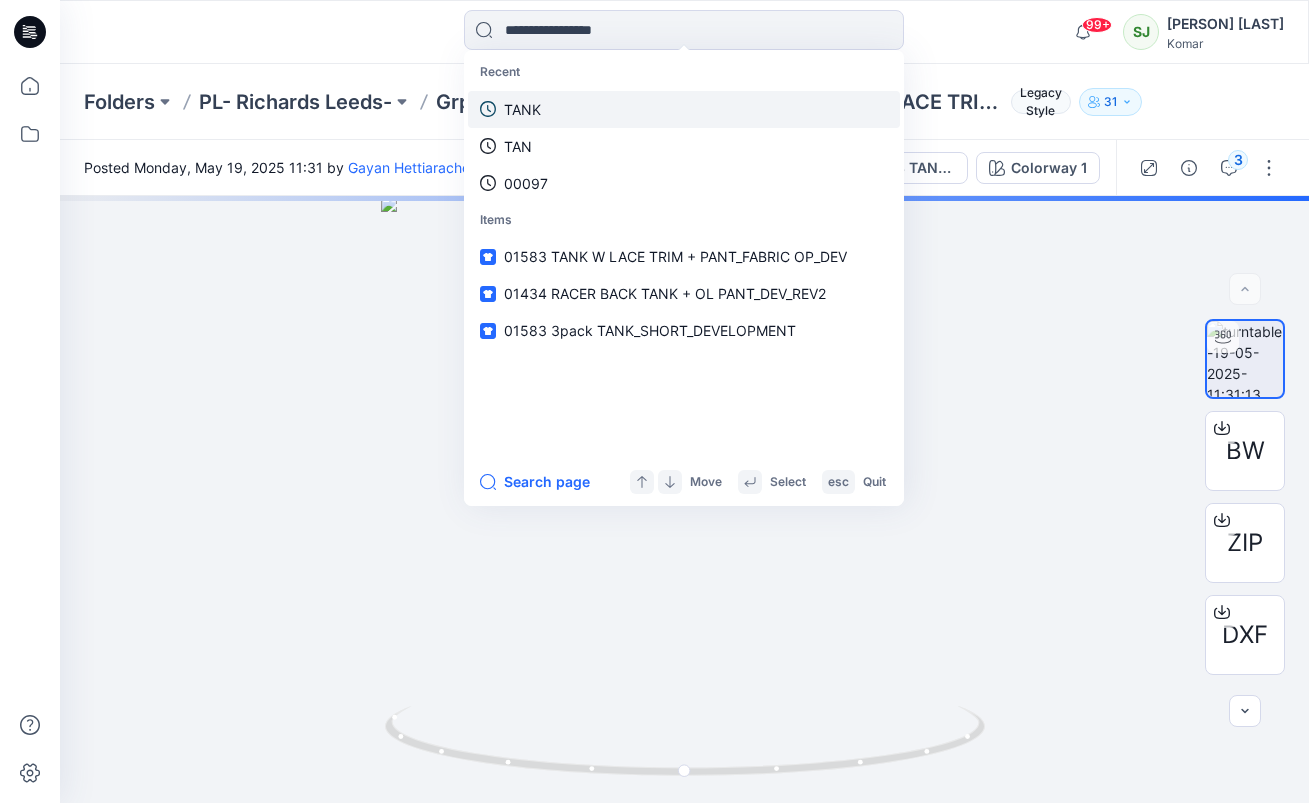 click on "TANK" at bounding box center (522, 109) 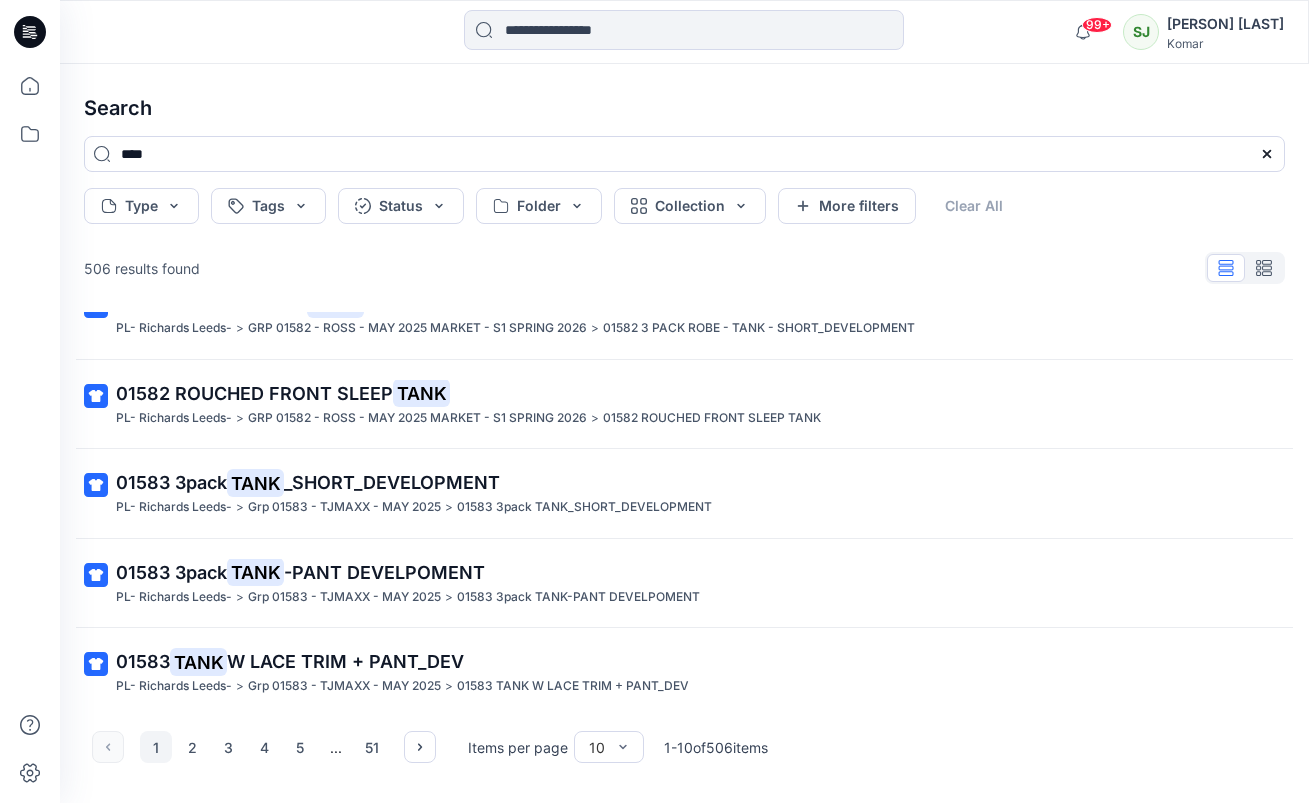scroll, scrollTop: 500, scrollLeft: 0, axis: vertical 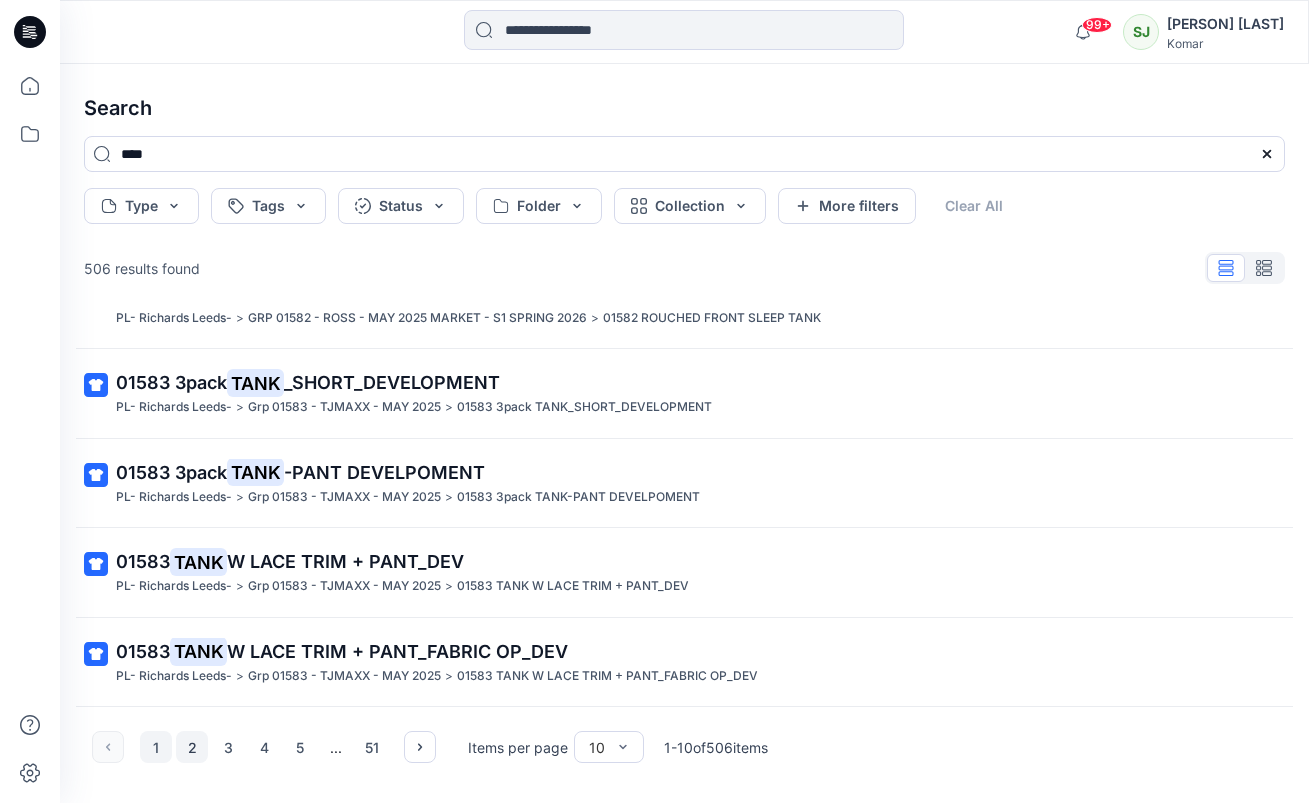 click on "2" at bounding box center (192, 747) 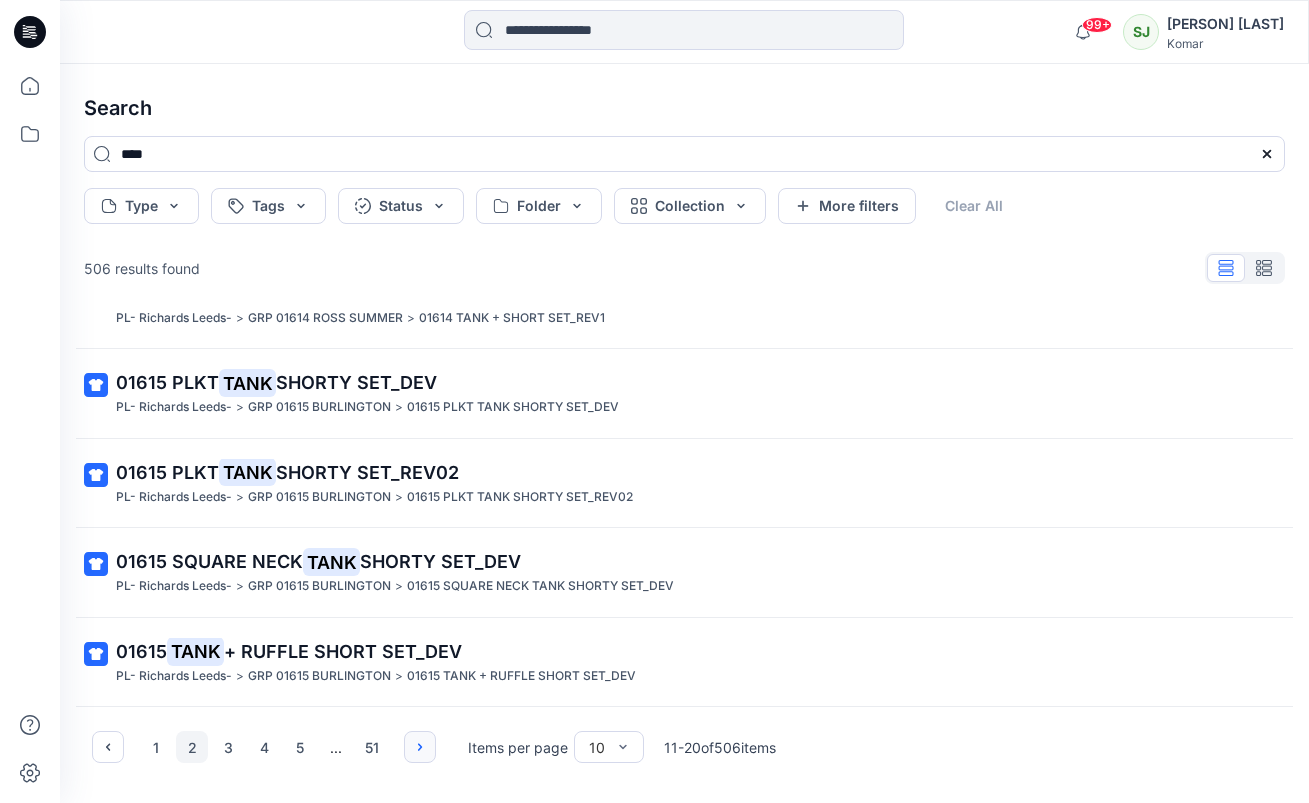 click 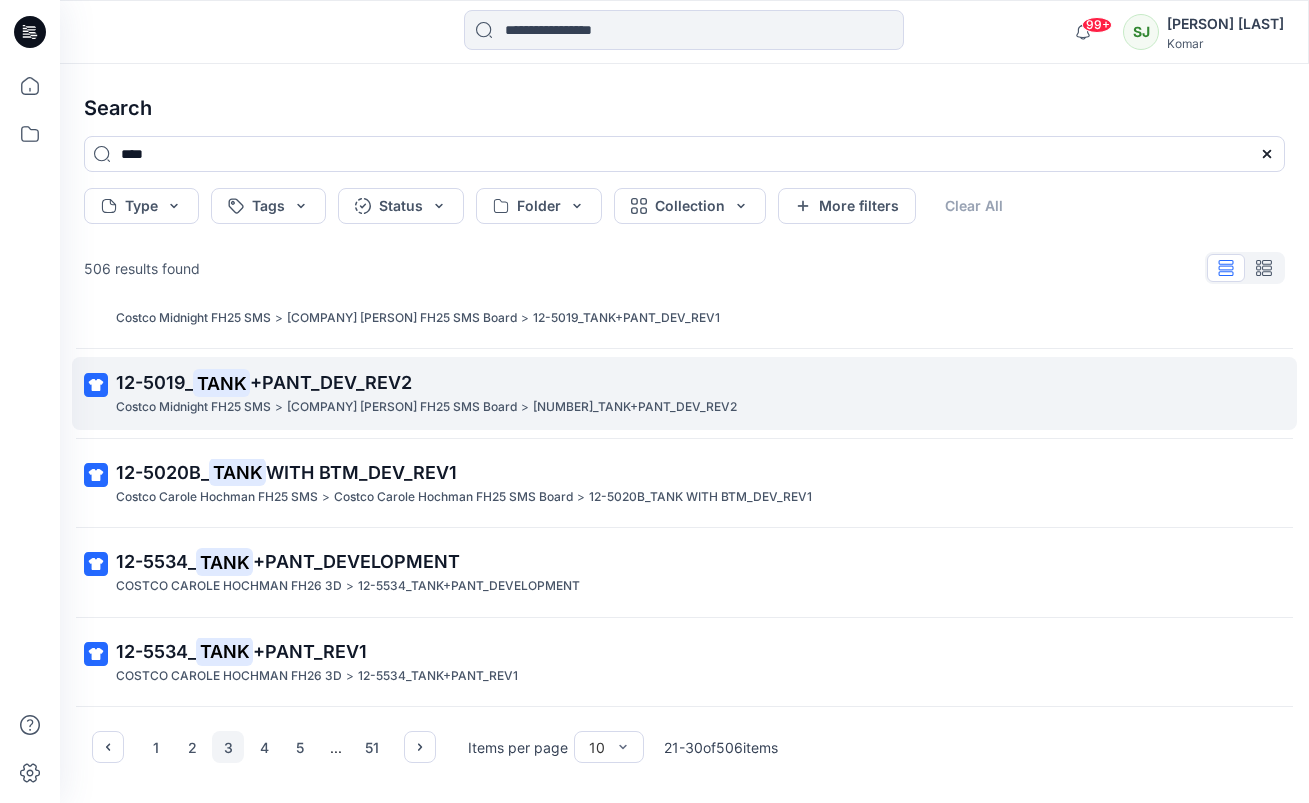 click on "+PANT_DEV_REV2" at bounding box center (331, 382) 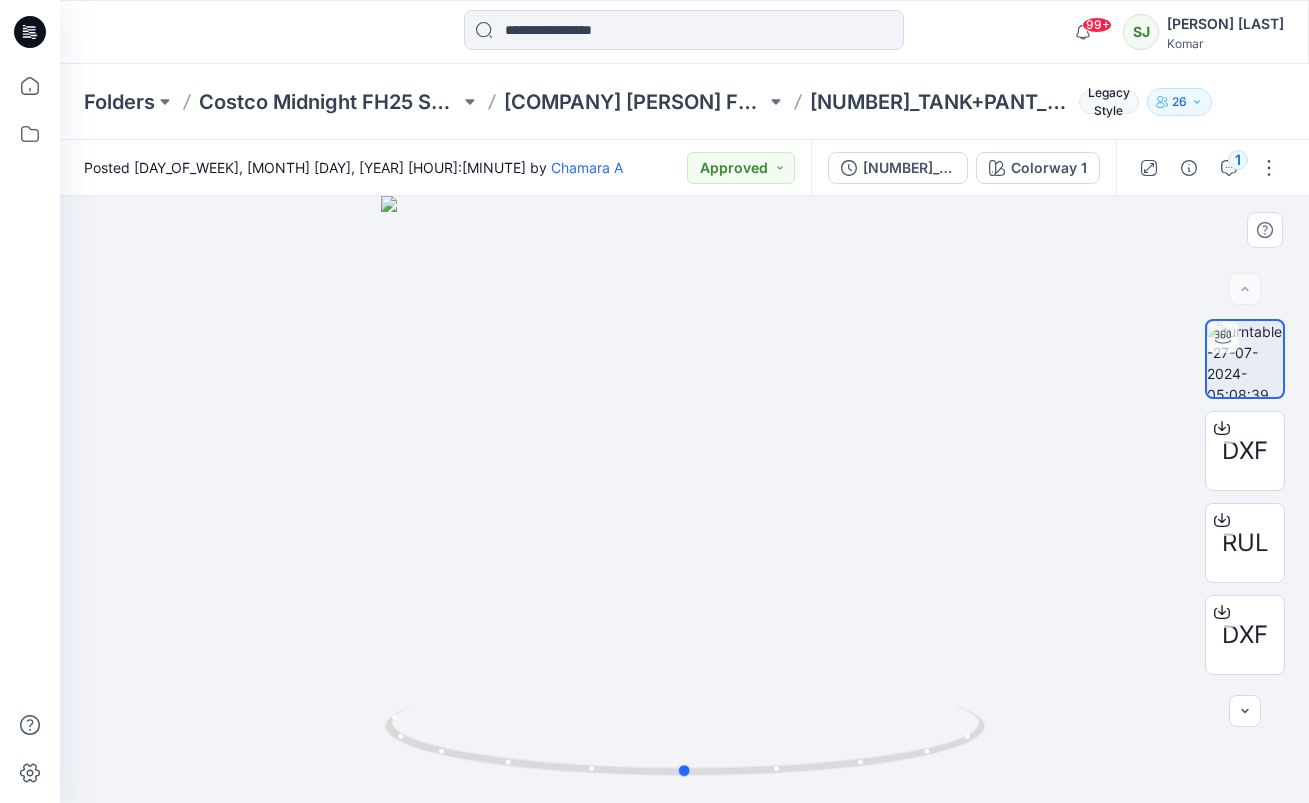 click at bounding box center [684, 499] 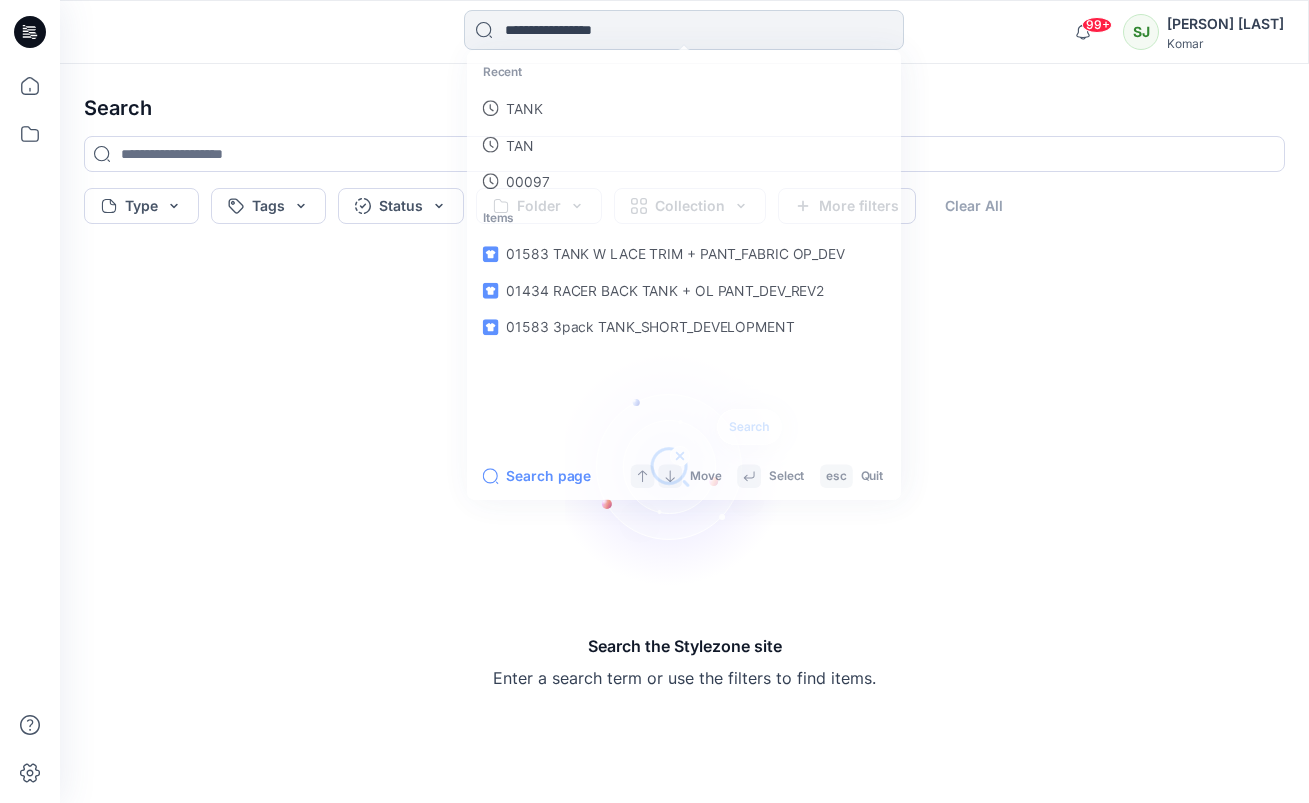 click at bounding box center [684, 30] 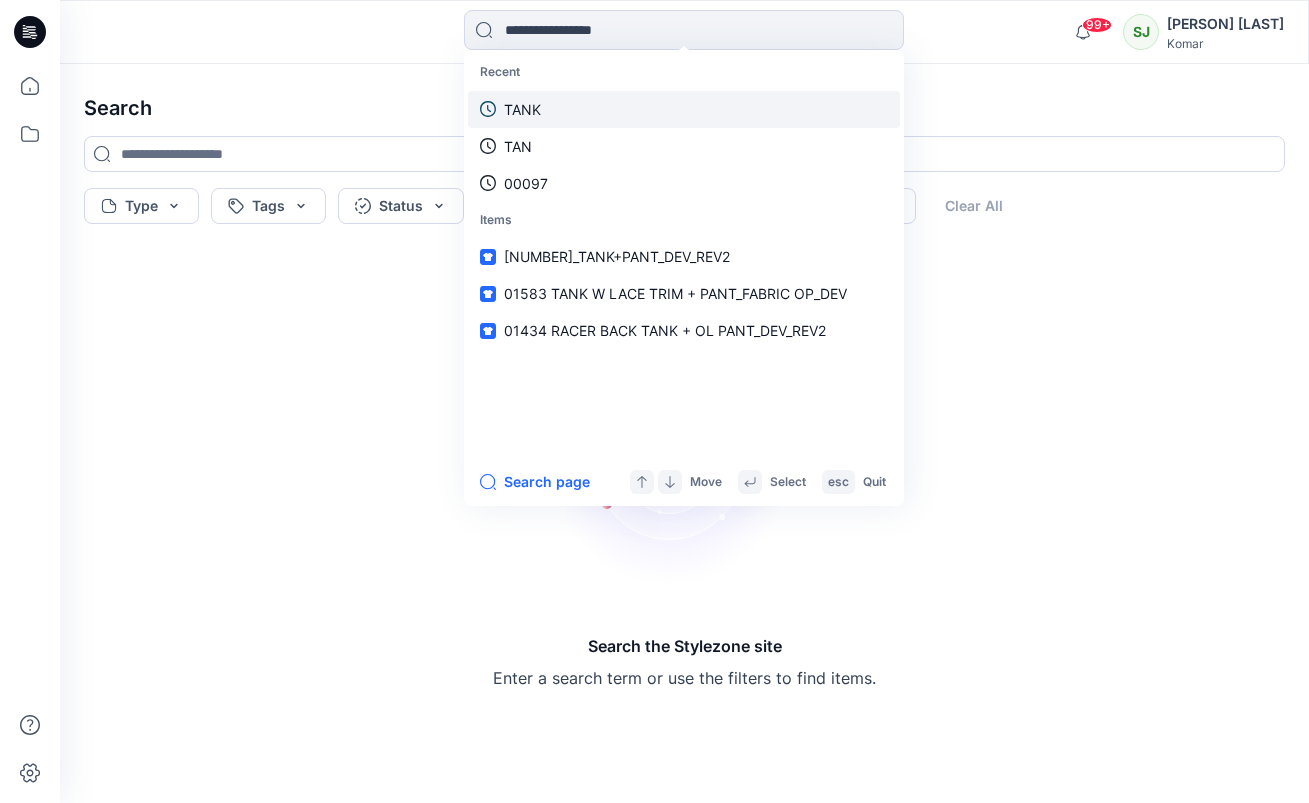 click on "TANK" at bounding box center (522, 109) 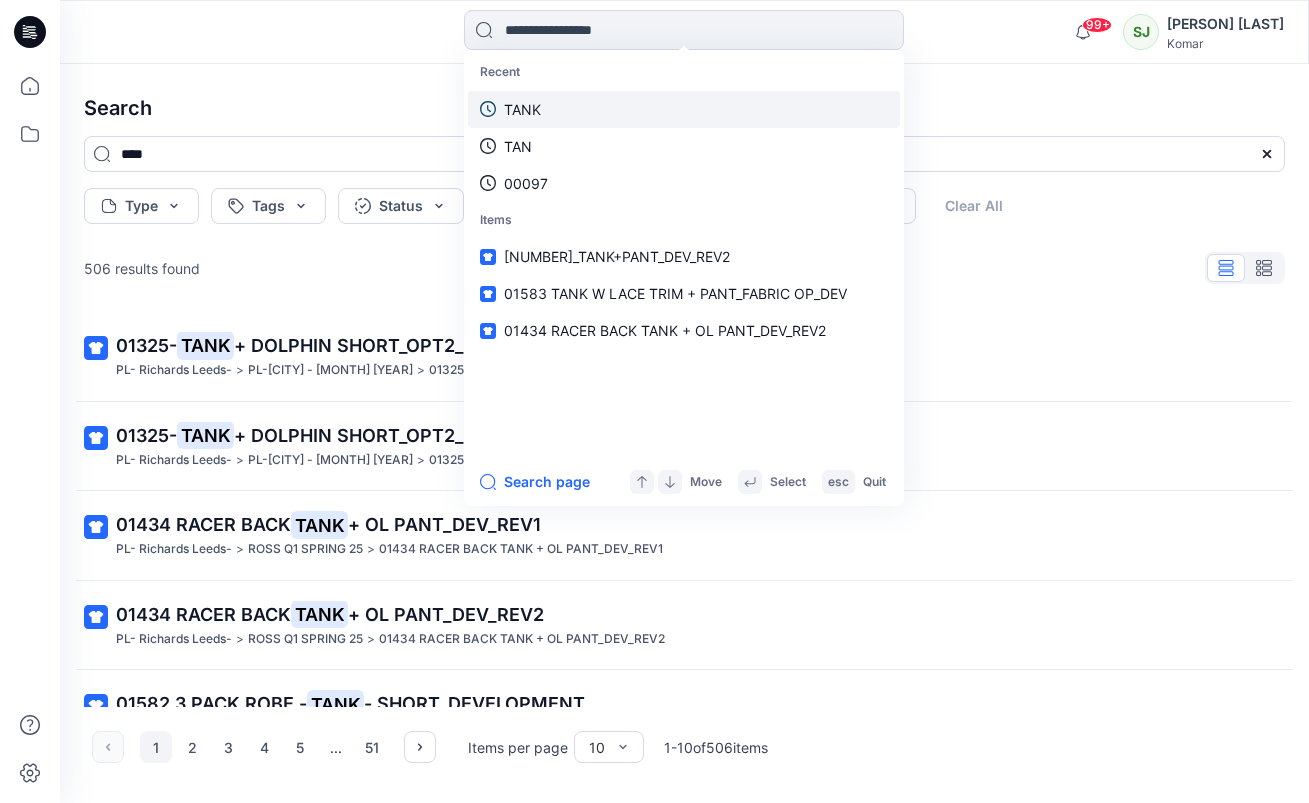 type on "****" 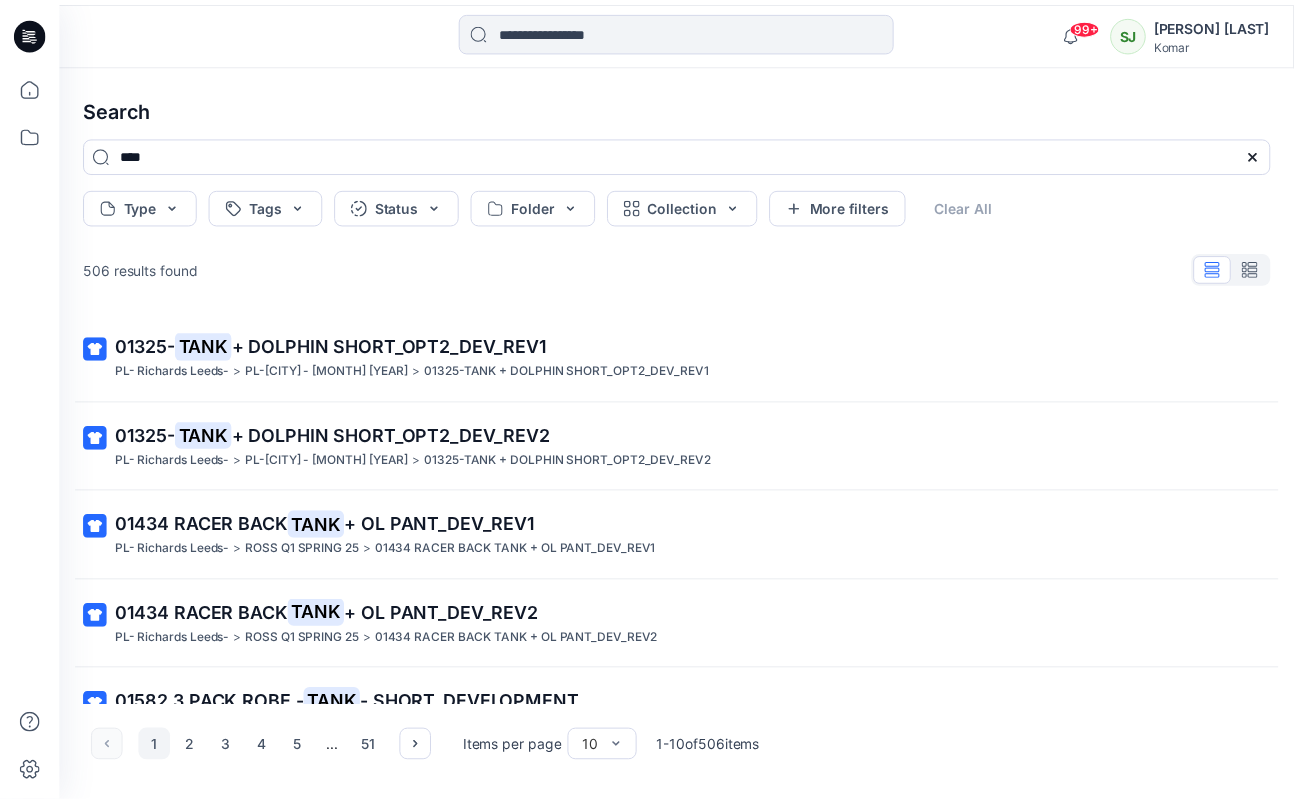 scroll, scrollTop: 500, scrollLeft: 0, axis: vertical 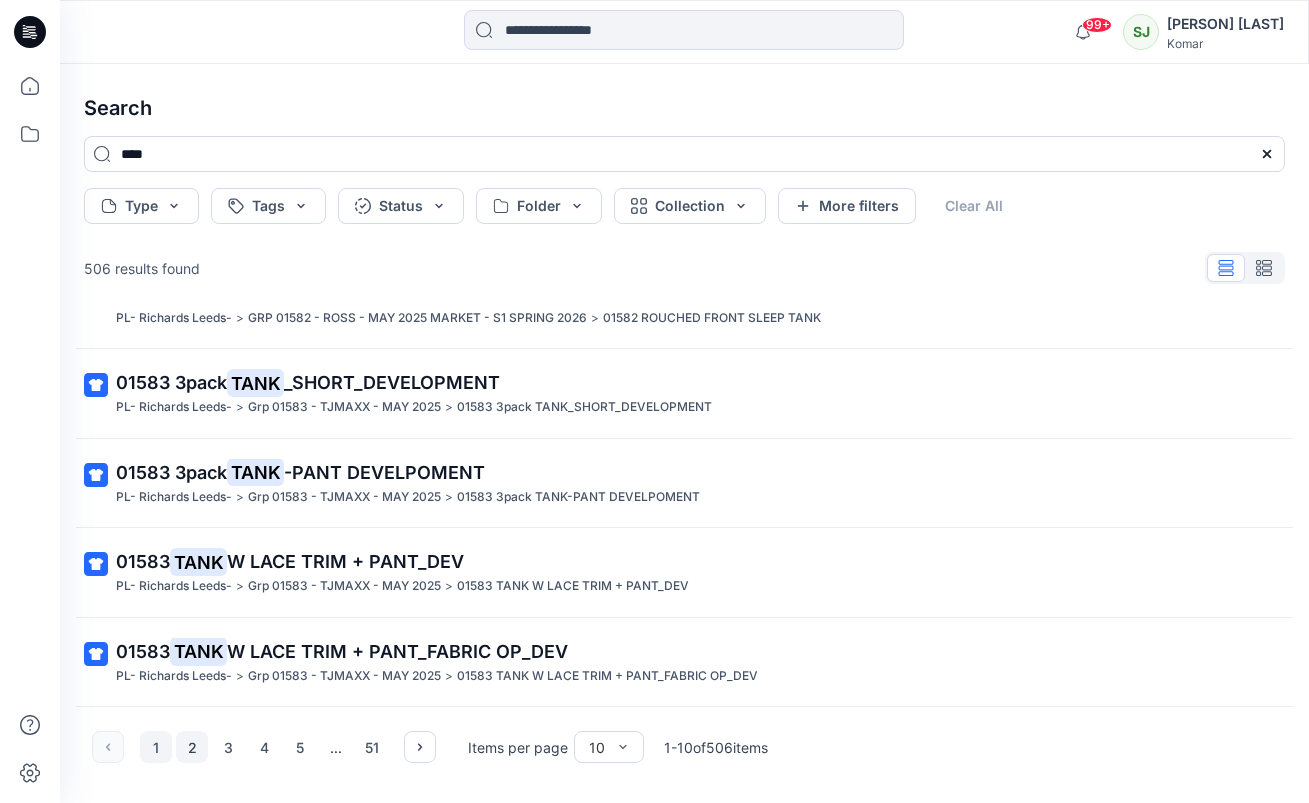 click on "2" at bounding box center (192, 747) 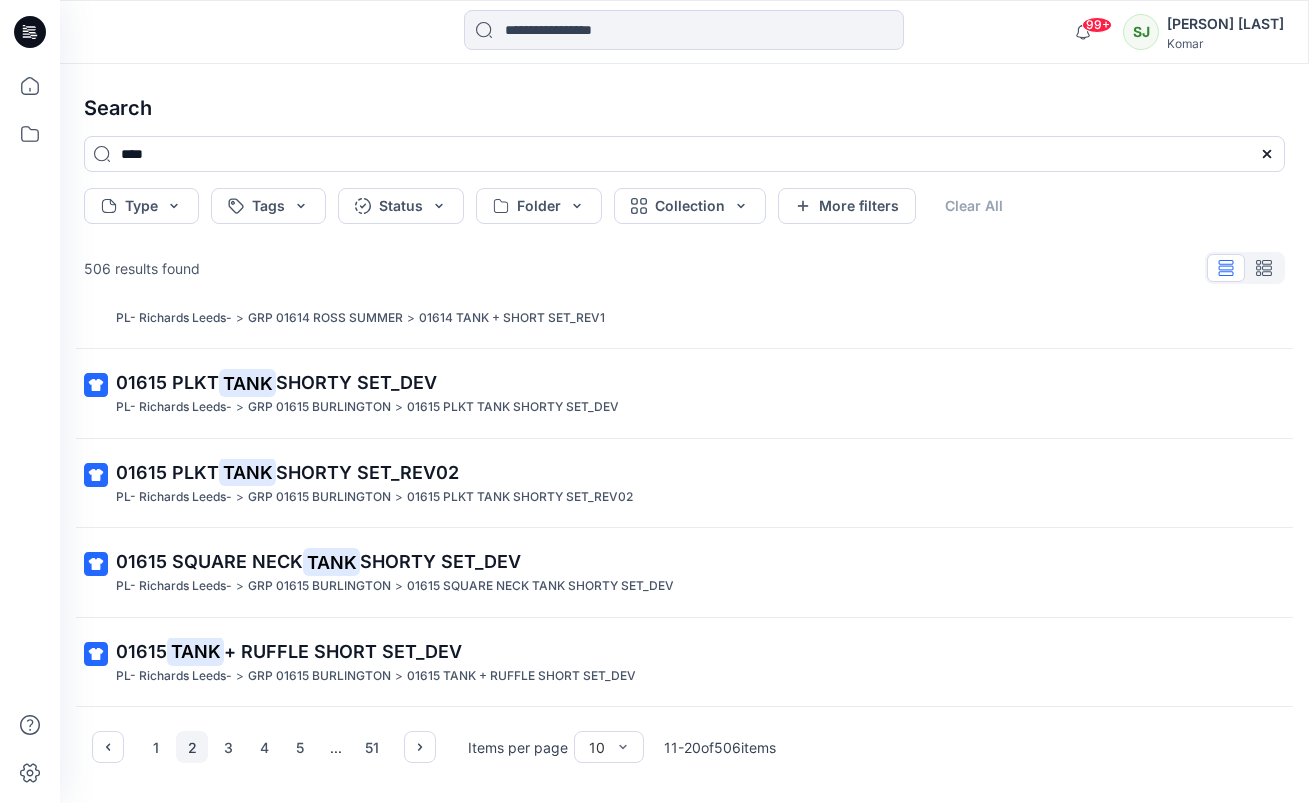 click on "2" at bounding box center (192, 747) 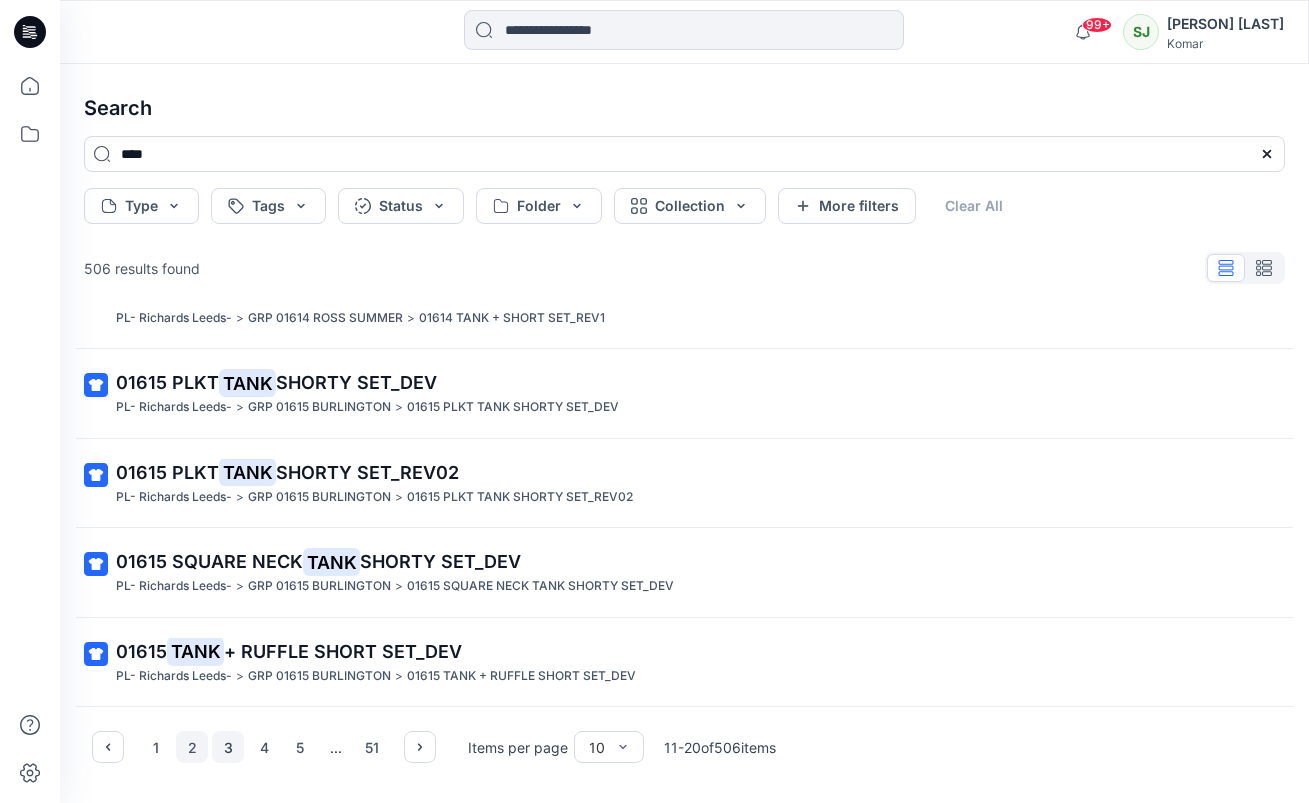 click on "3" at bounding box center (228, 747) 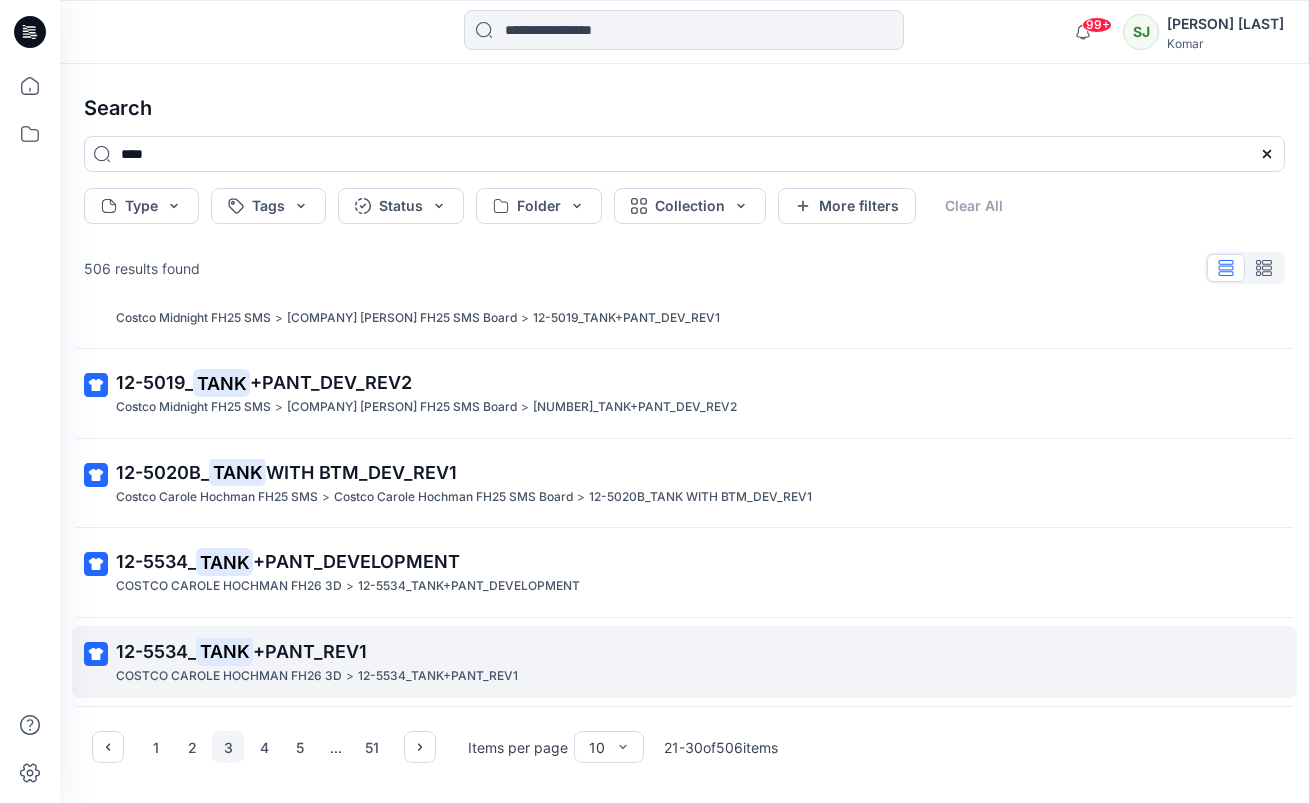 click on "TANK" at bounding box center [224, 651] 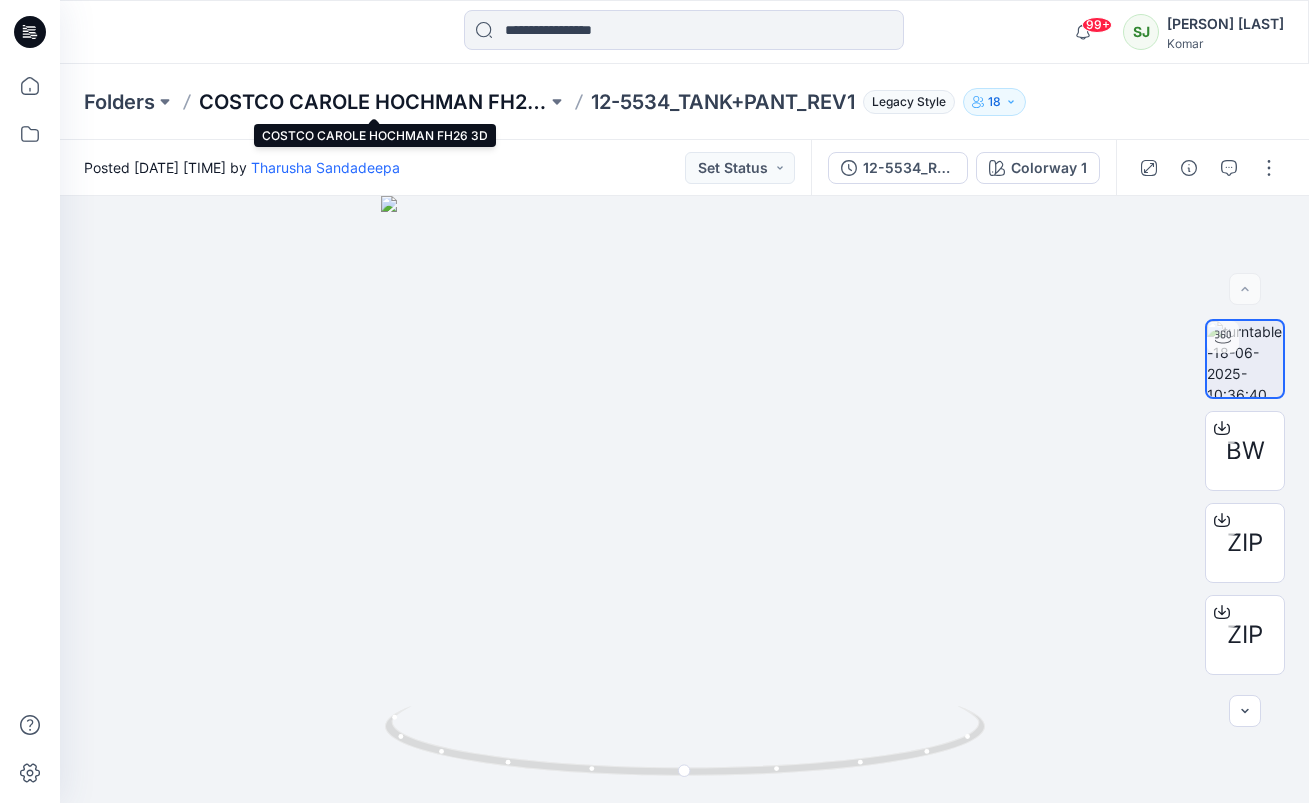 click on "COSTCO CAROLE HOCHMAN FH26 3D" at bounding box center [373, 102] 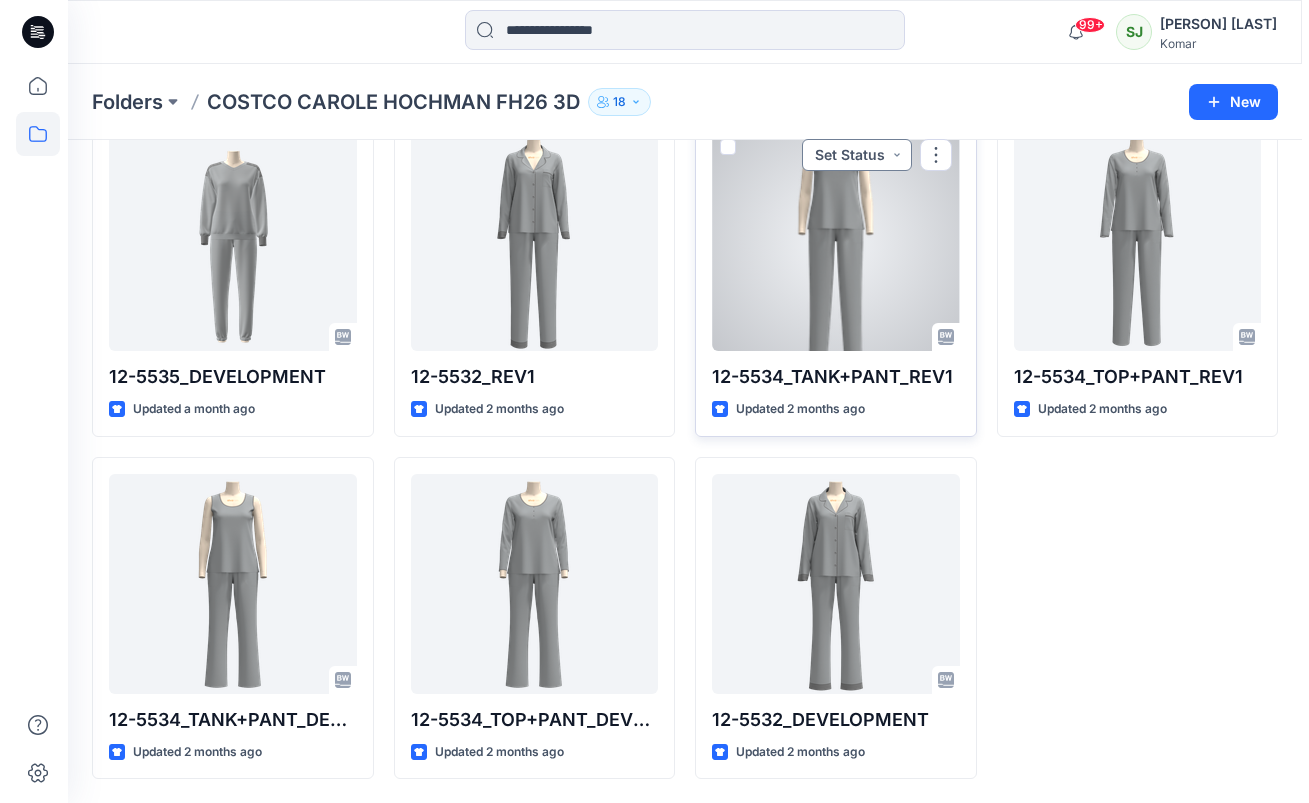 scroll, scrollTop: 0, scrollLeft: 0, axis: both 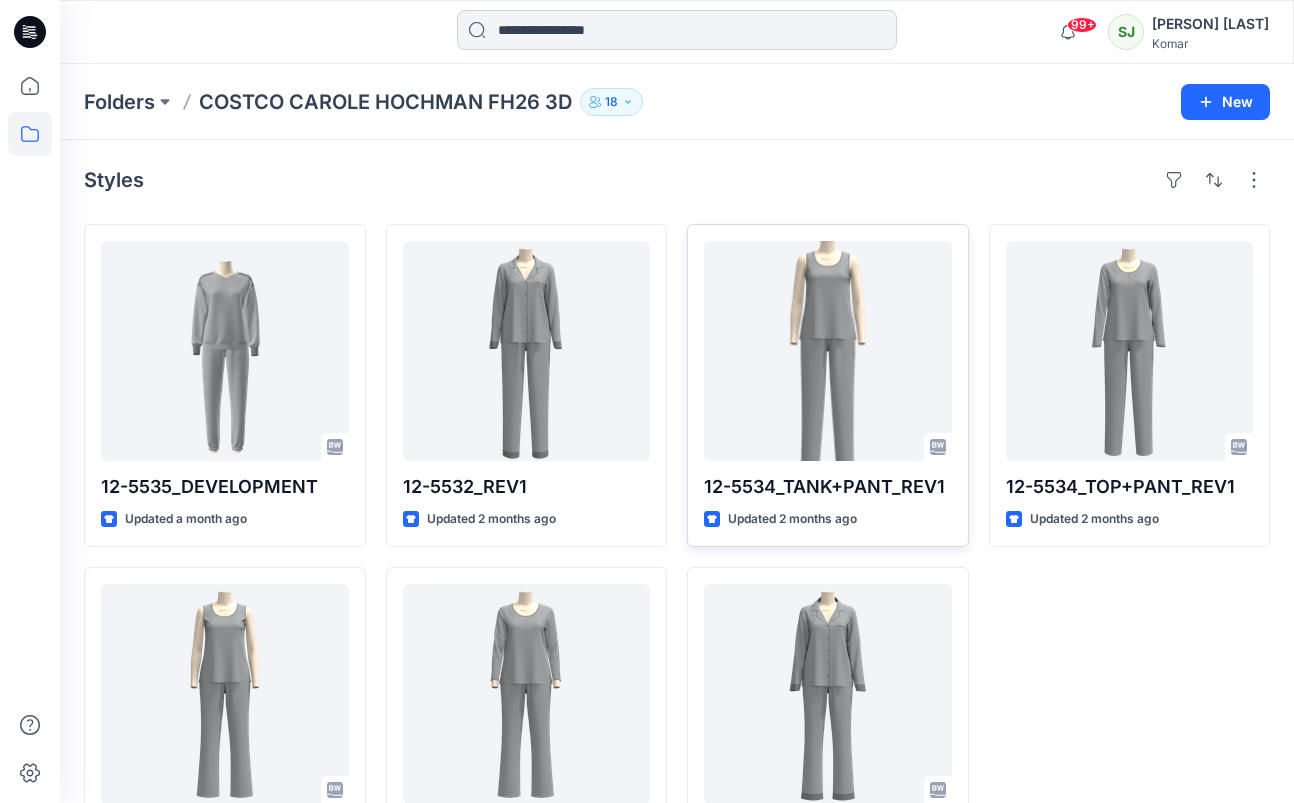 click at bounding box center [677, 30] 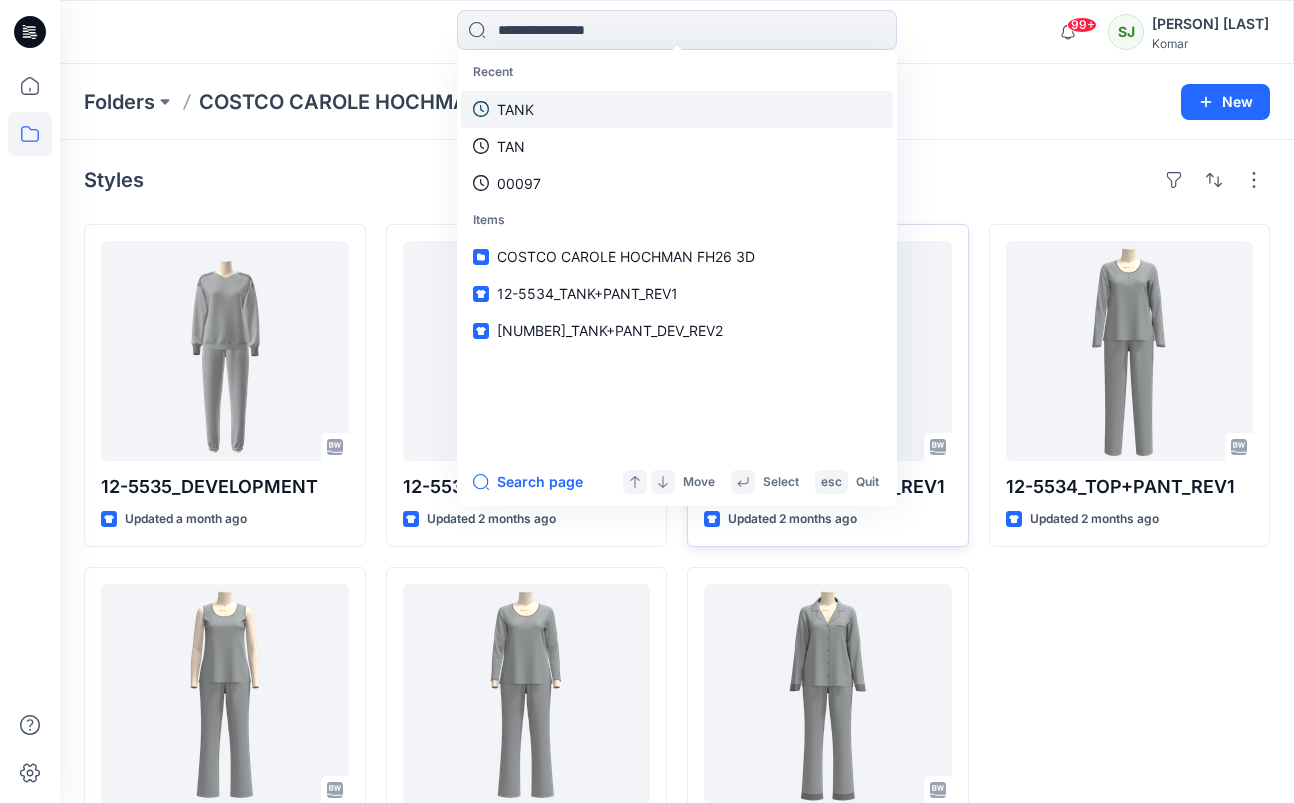 click on "TANK" at bounding box center (515, 109) 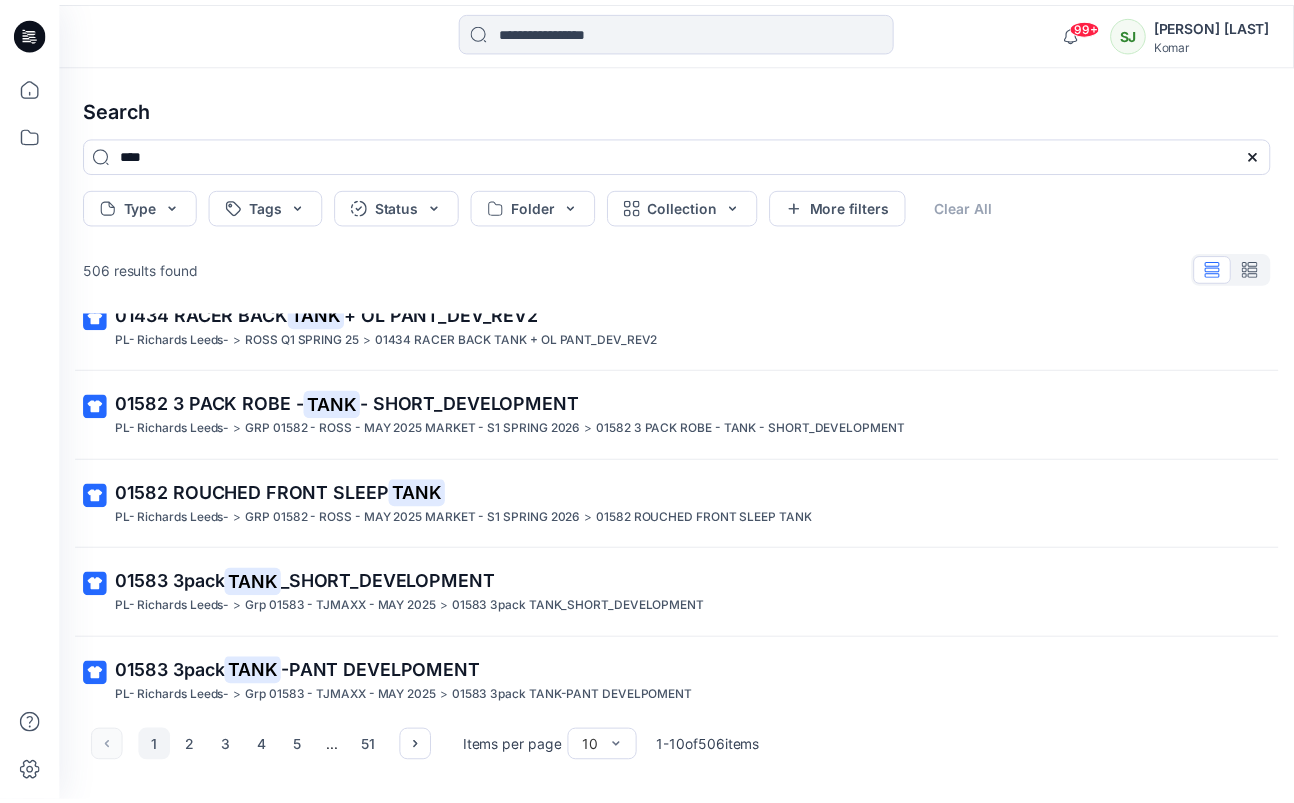 scroll, scrollTop: 500, scrollLeft: 0, axis: vertical 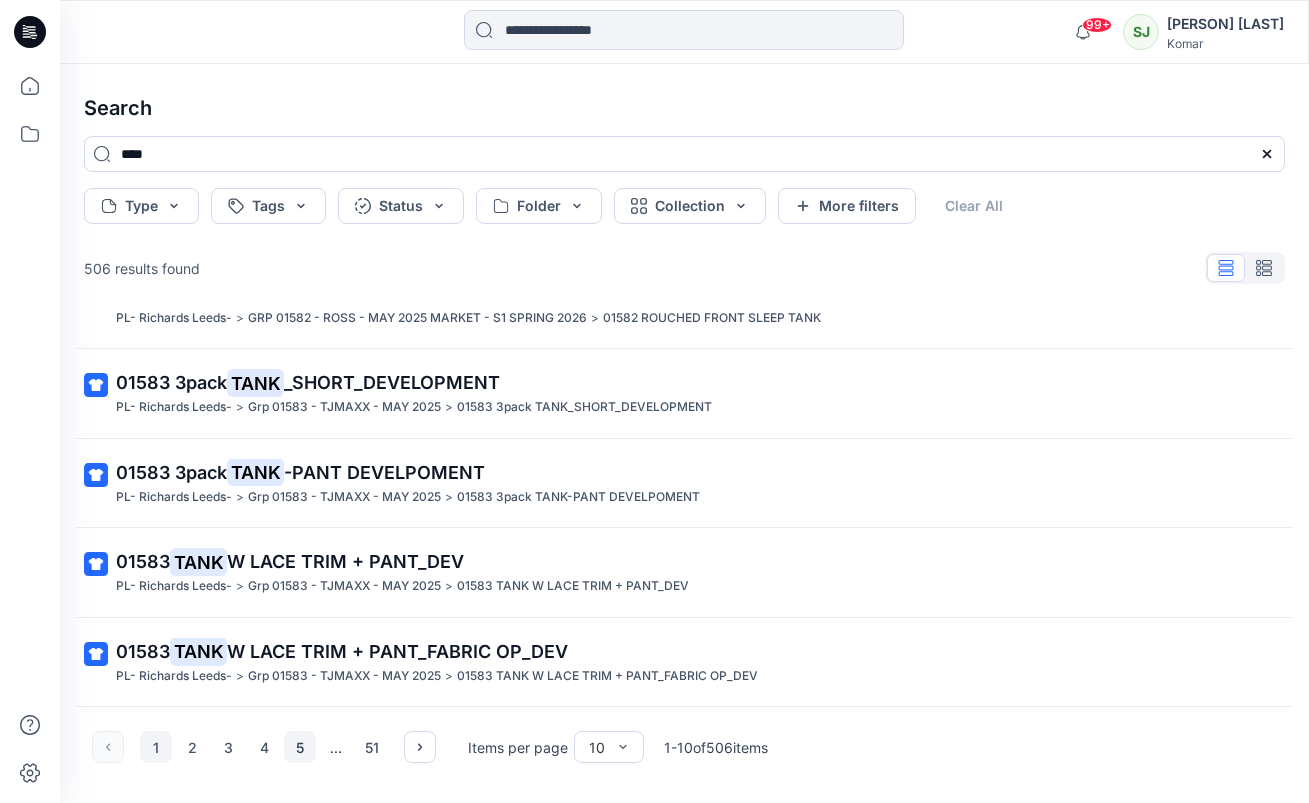 click on "5" at bounding box center (300, 747) 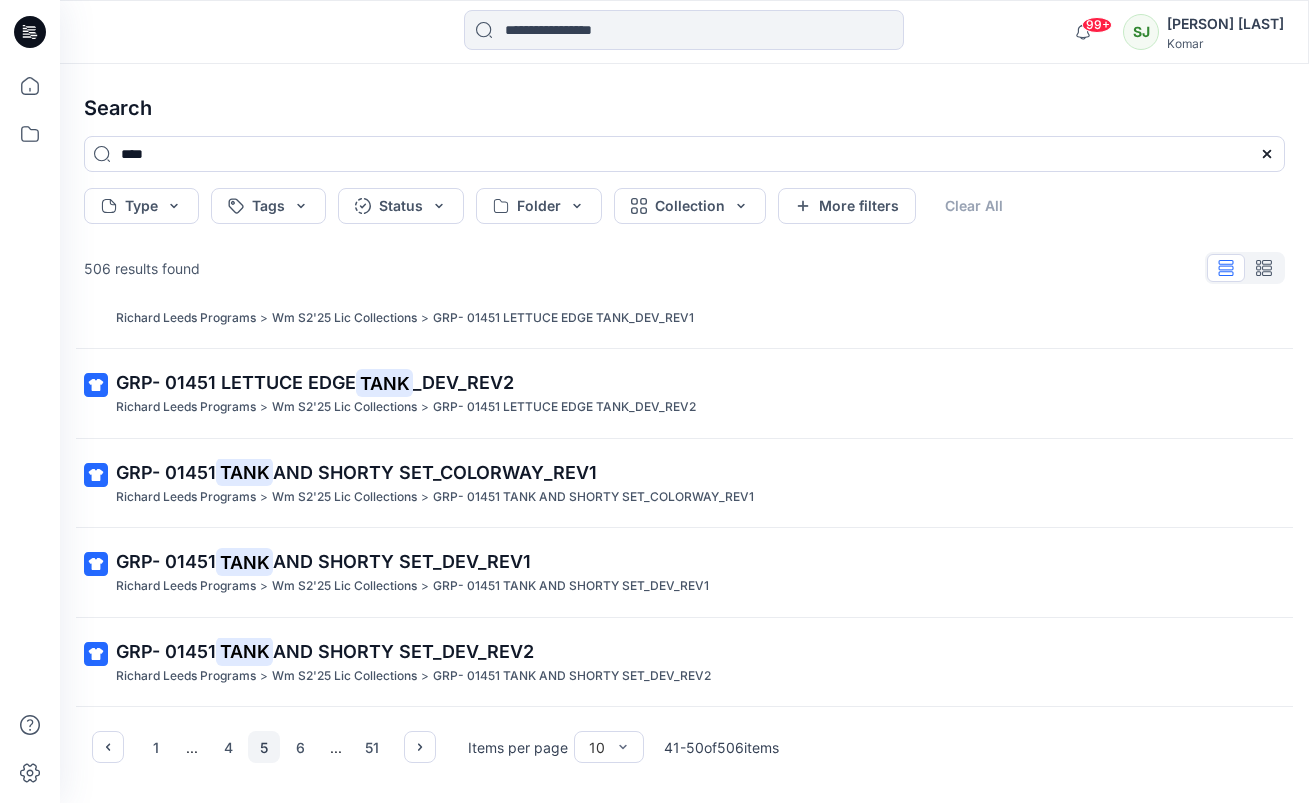 click on "5" at bounding box center (264, 747) 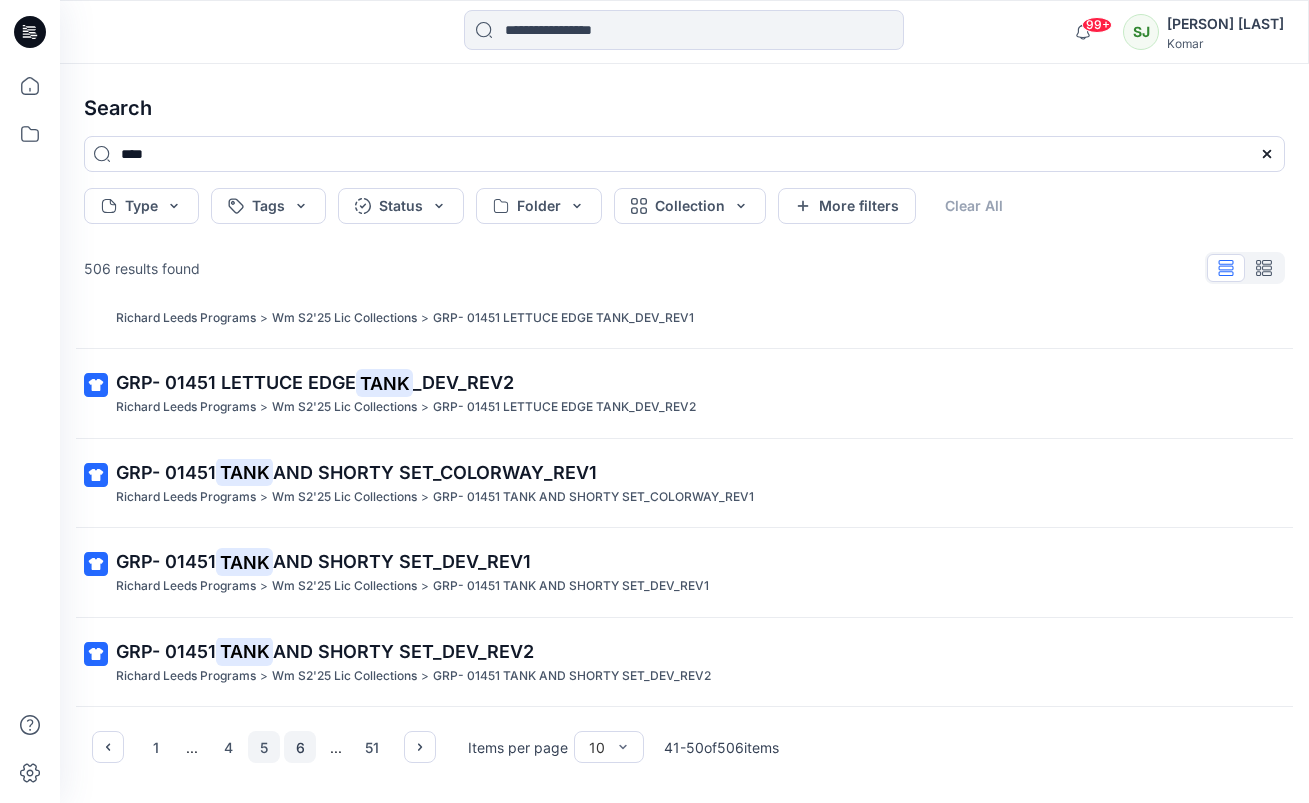 click on "6" at bounding box center [300, 747] 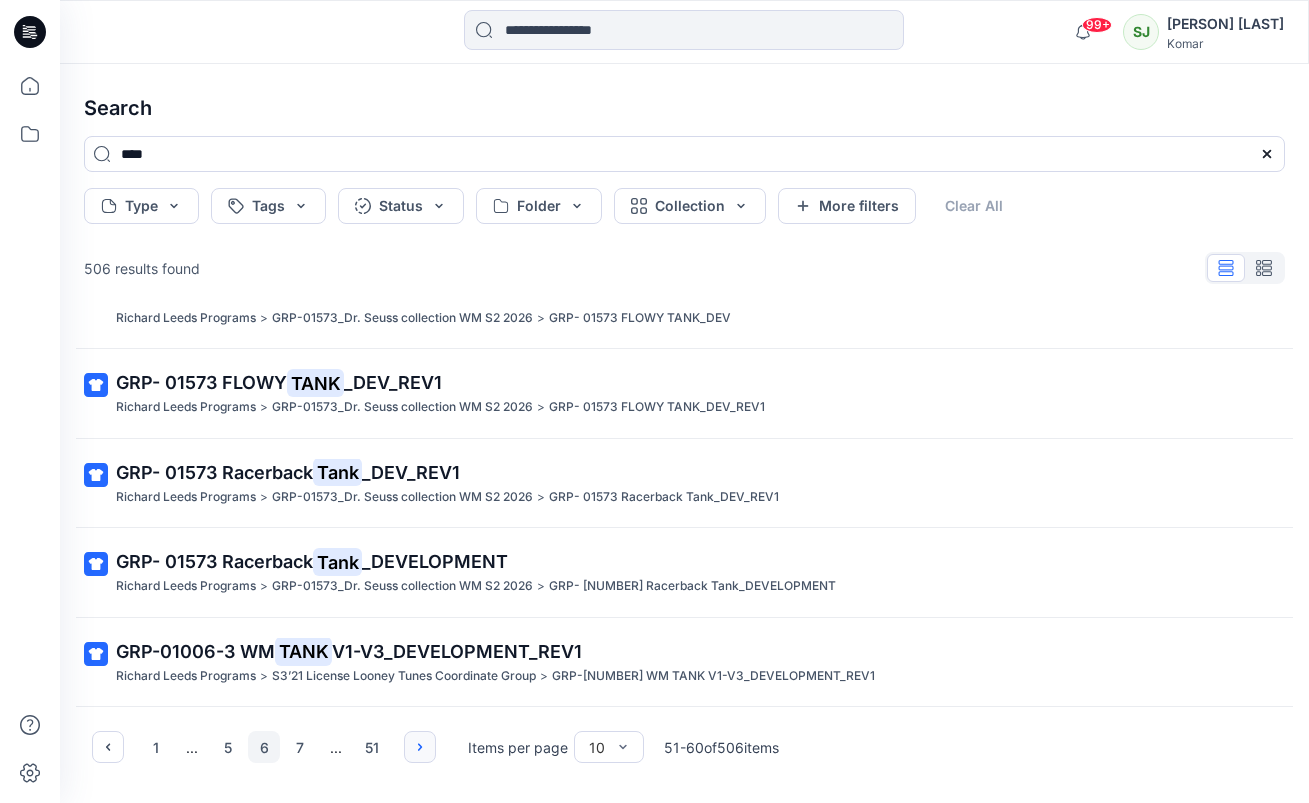 click 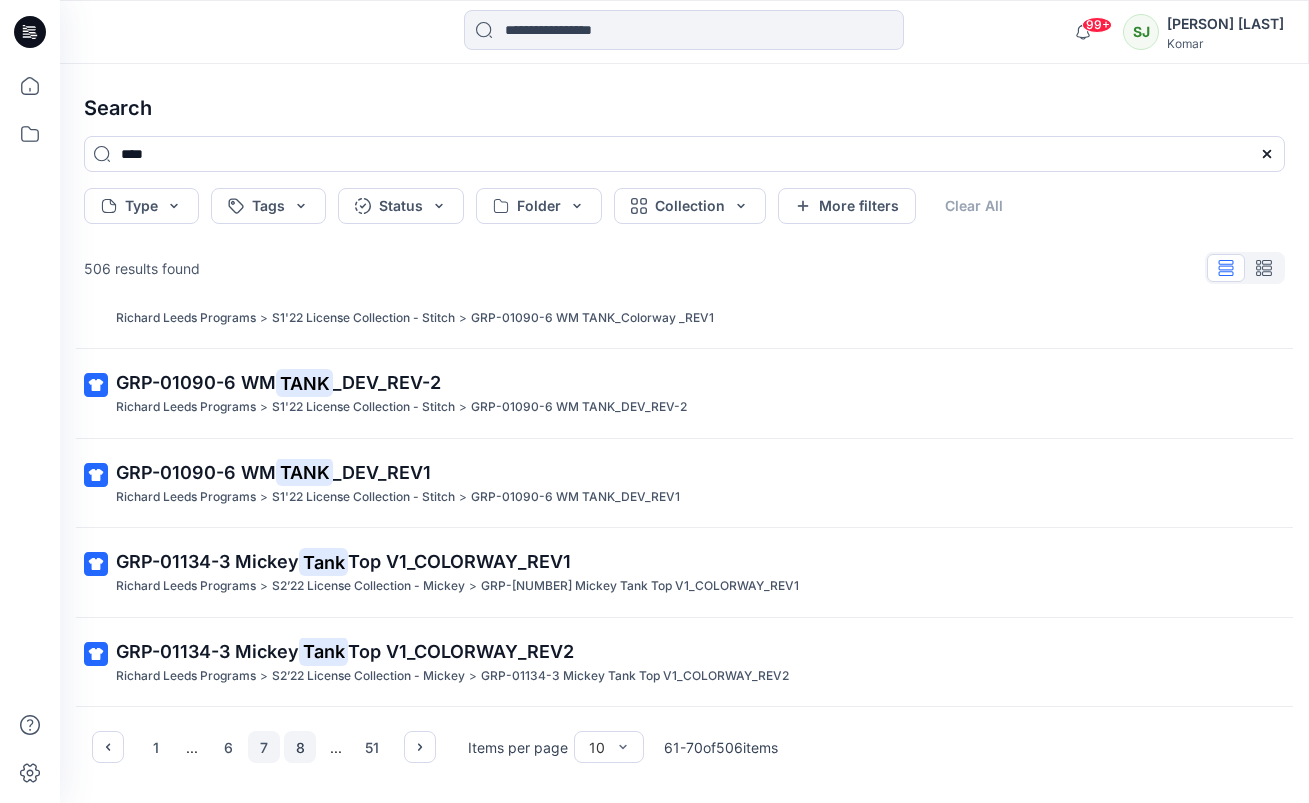 click on "8" at bounding box center (300, 747) 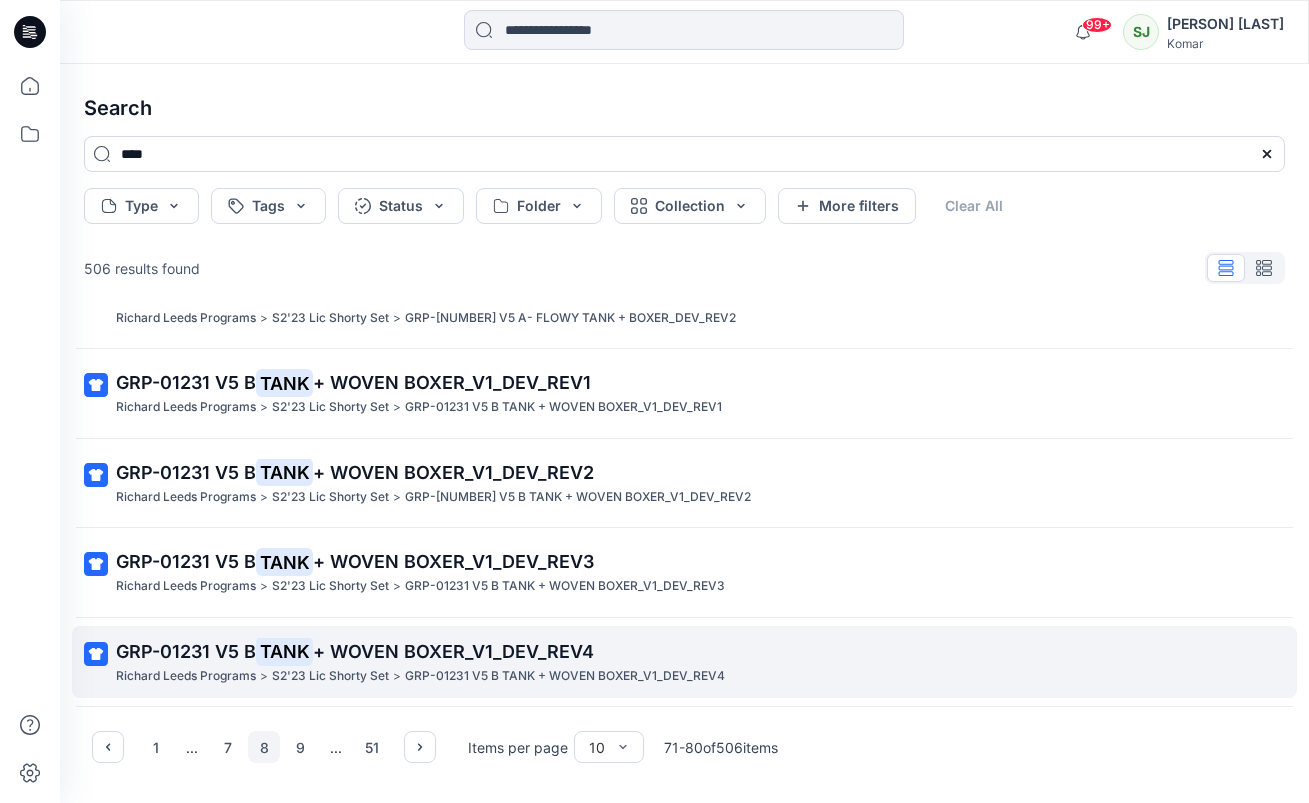 click on "TANK" at bounding box center [284, 651] 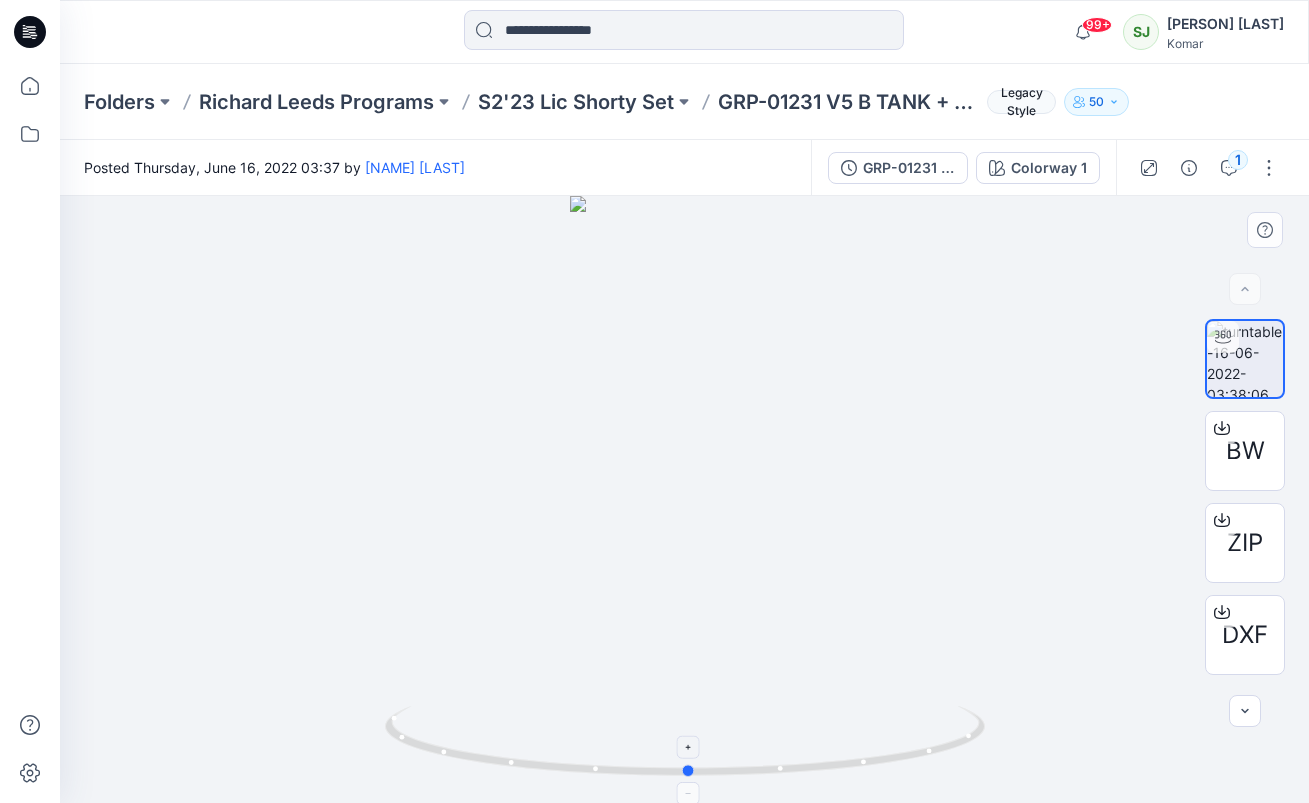drag, startPoint x: 680, startPoint y: 773, endPoint x: 684, endPoint y: 724, distance: 49.162994 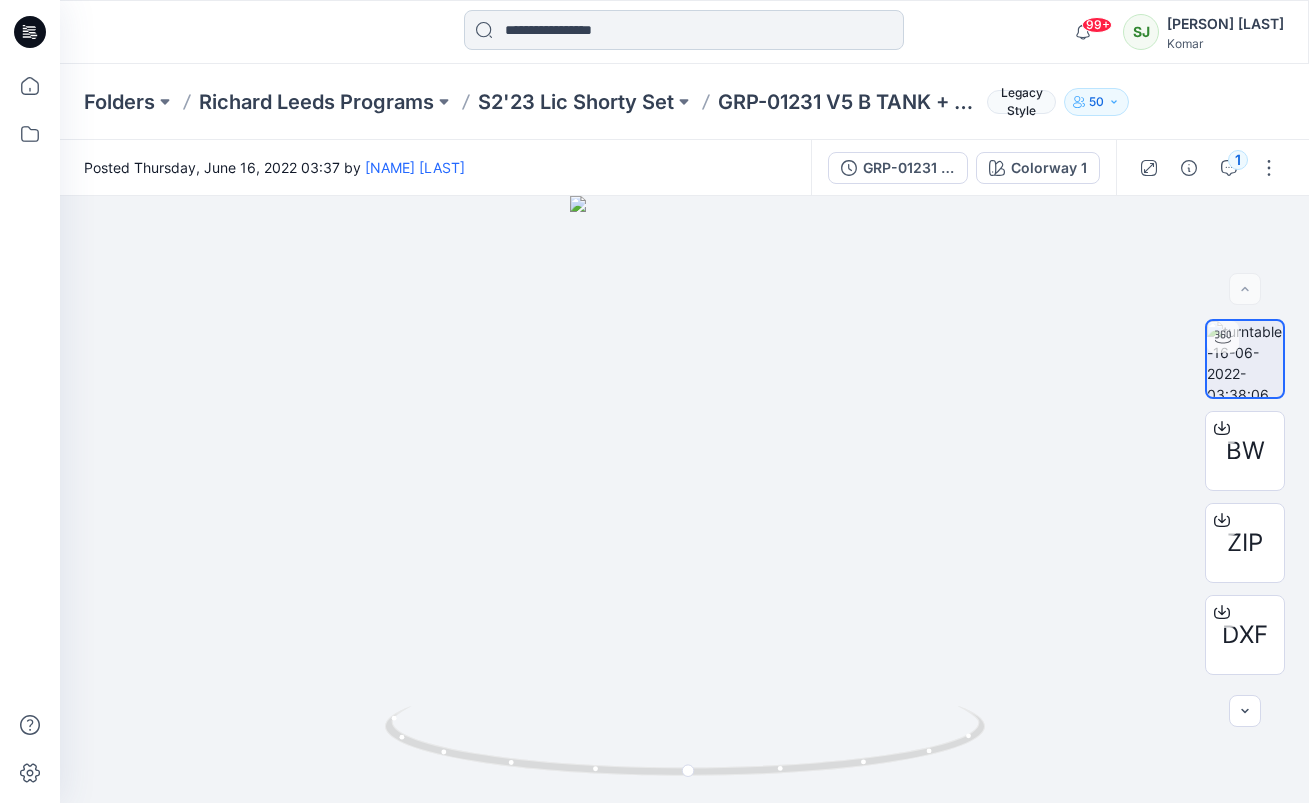 click at bounding box center (684, 30) 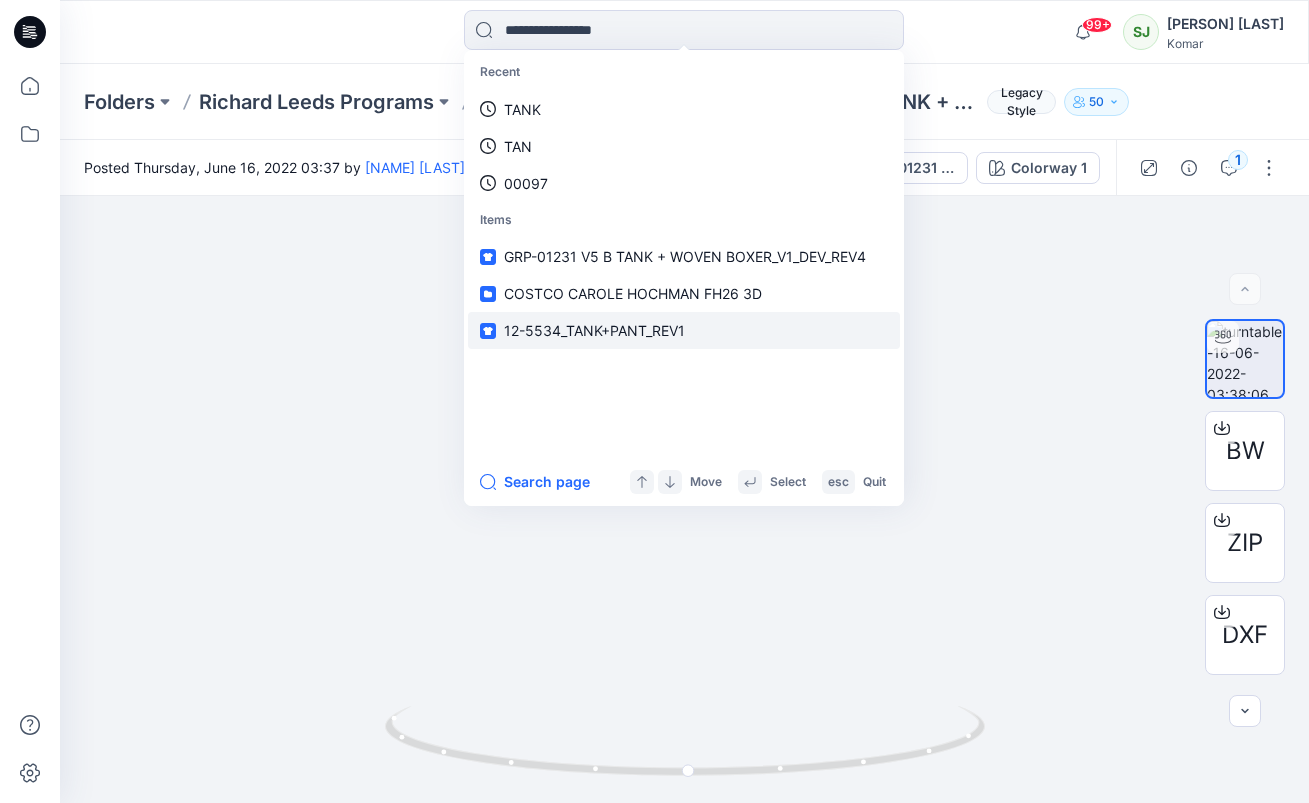 click on "12-5534_TANK+PANT_REV1" at bounding box center [594, 330] 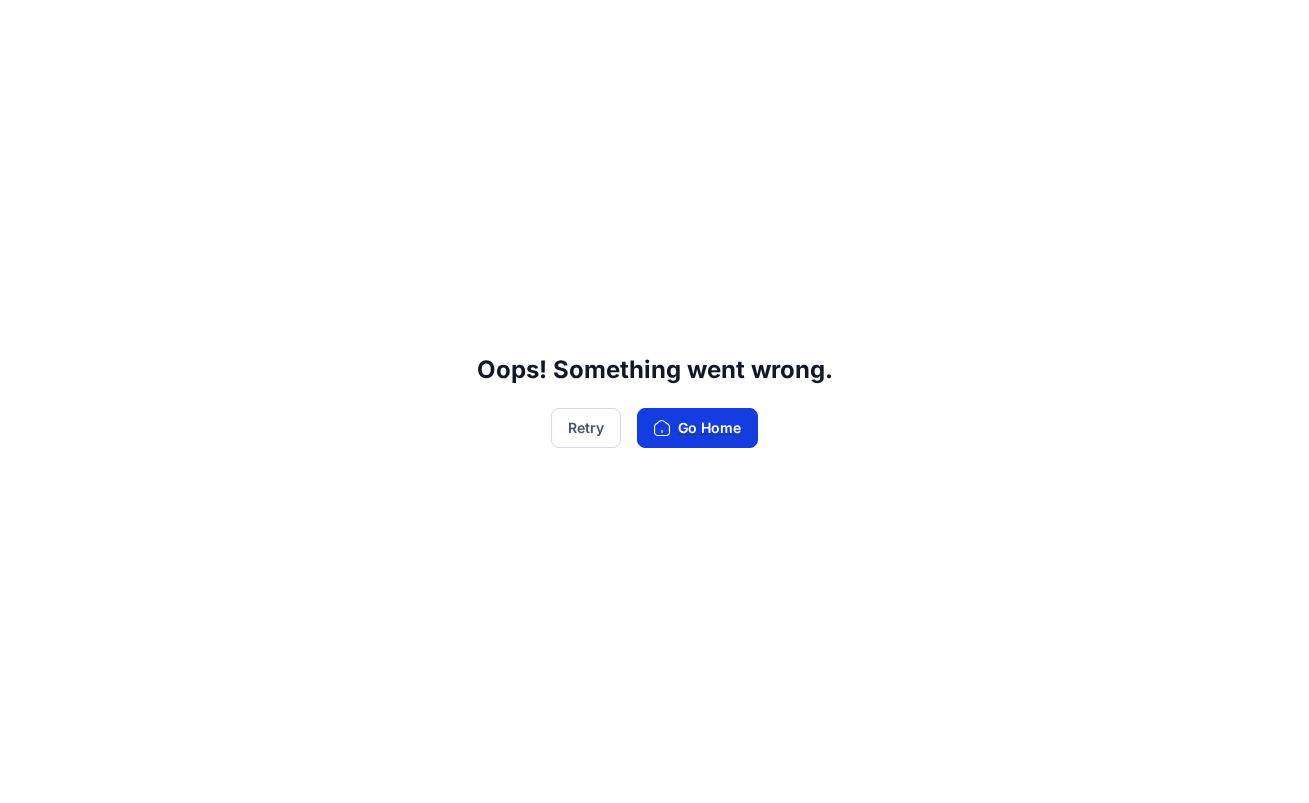 click on "Go Home" at bounding box center (697, 428) 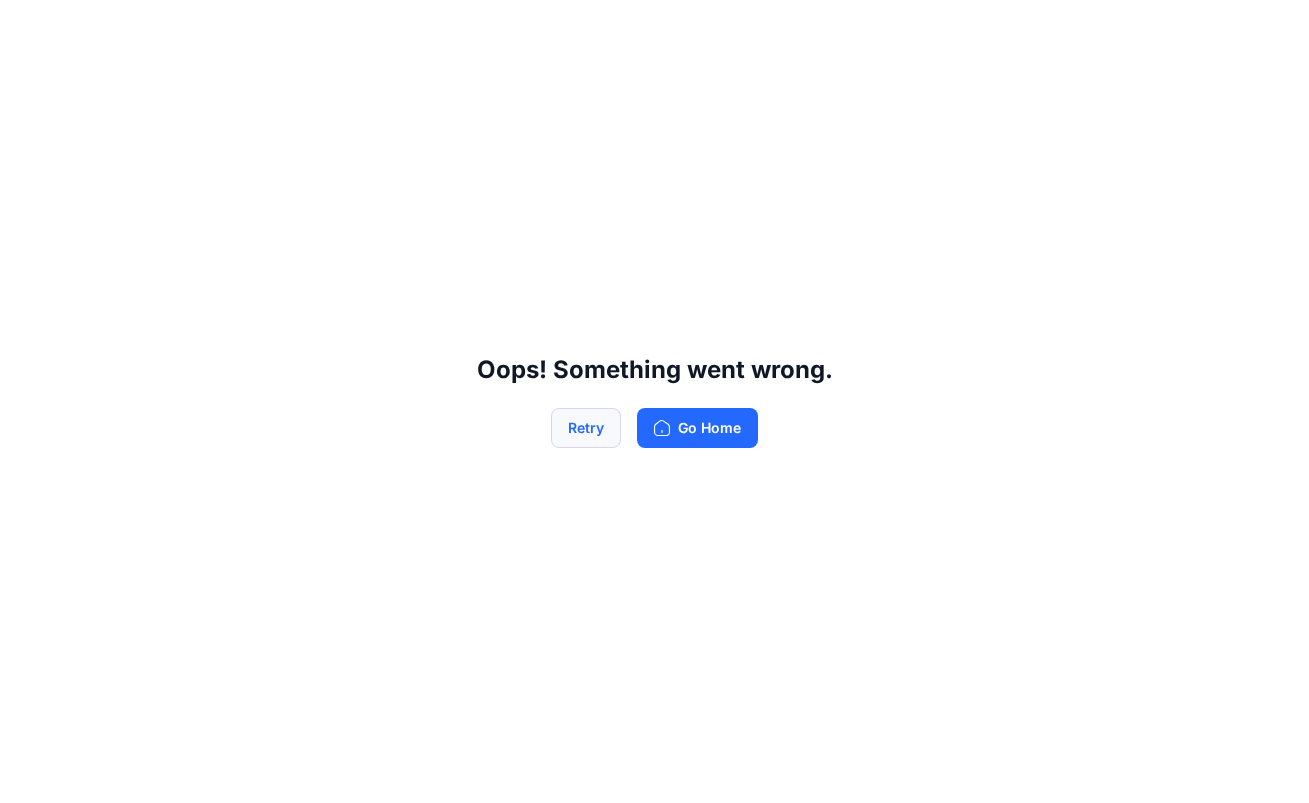 click on "Retry" at bounding box center (586, 428) 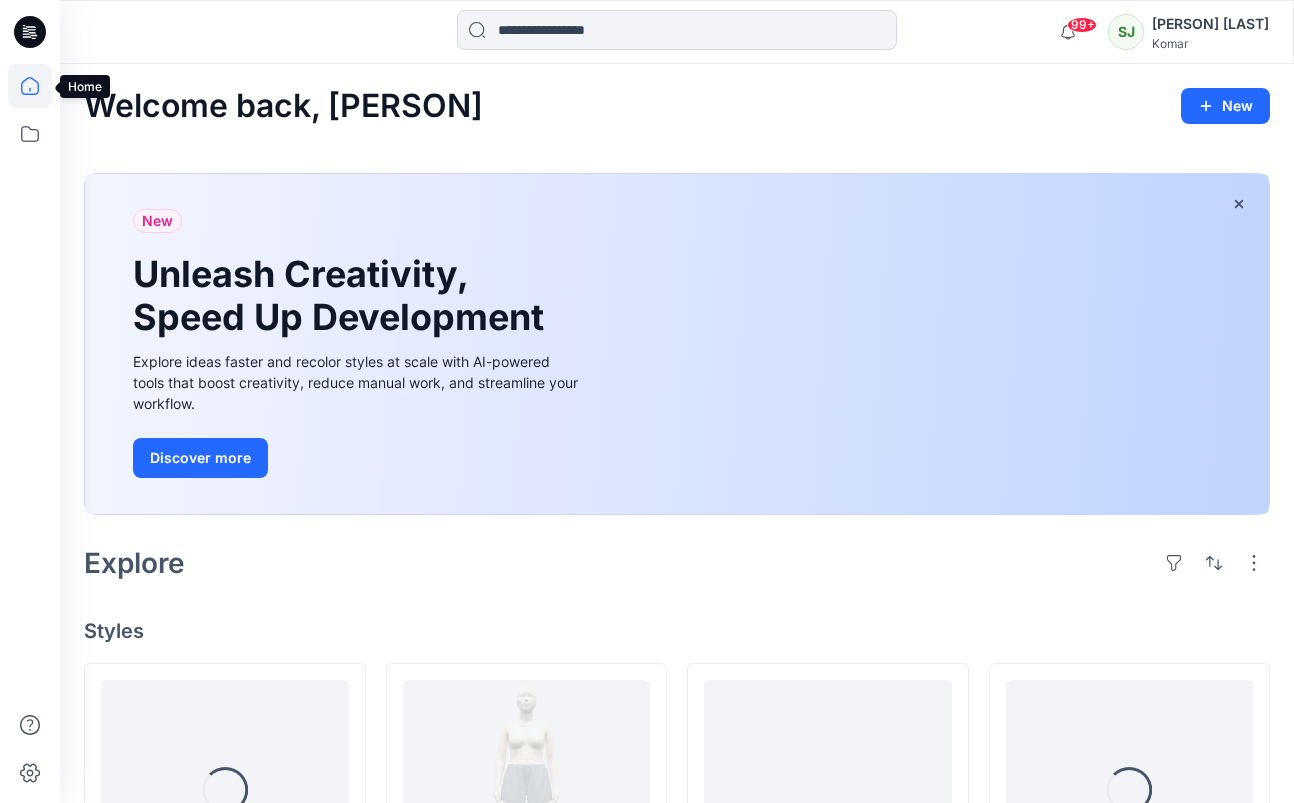 click 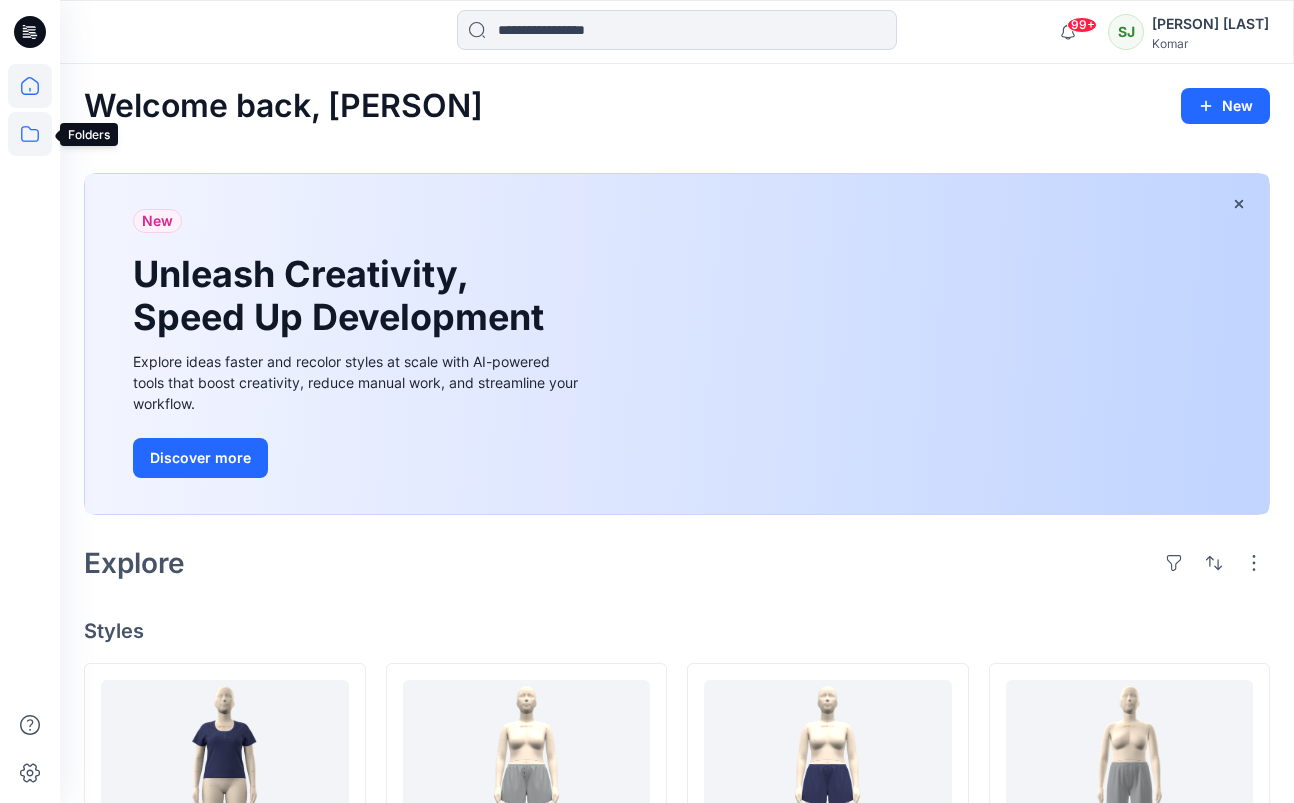 click 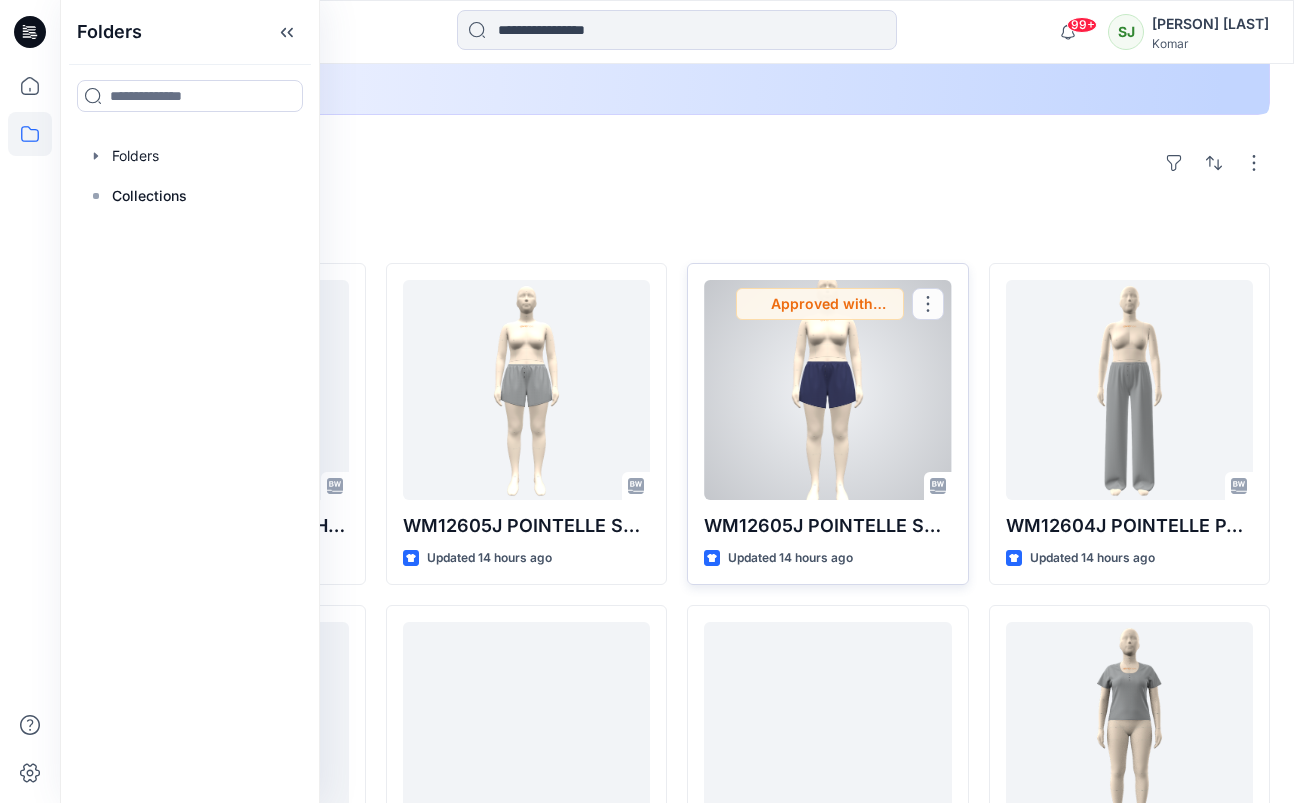 scroll, scrollTop: 100, scrollLeft: 0, axis: vertical 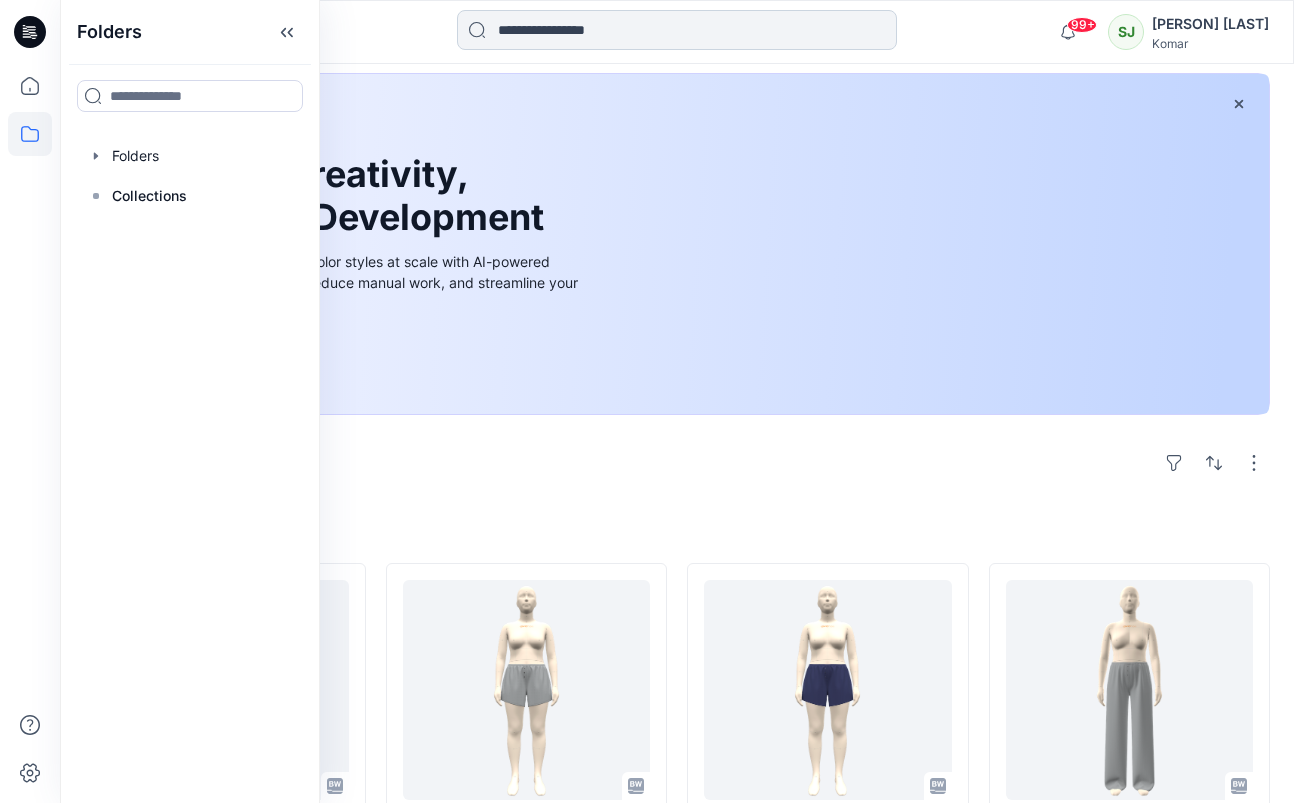 click at bounding box center [677, 30] 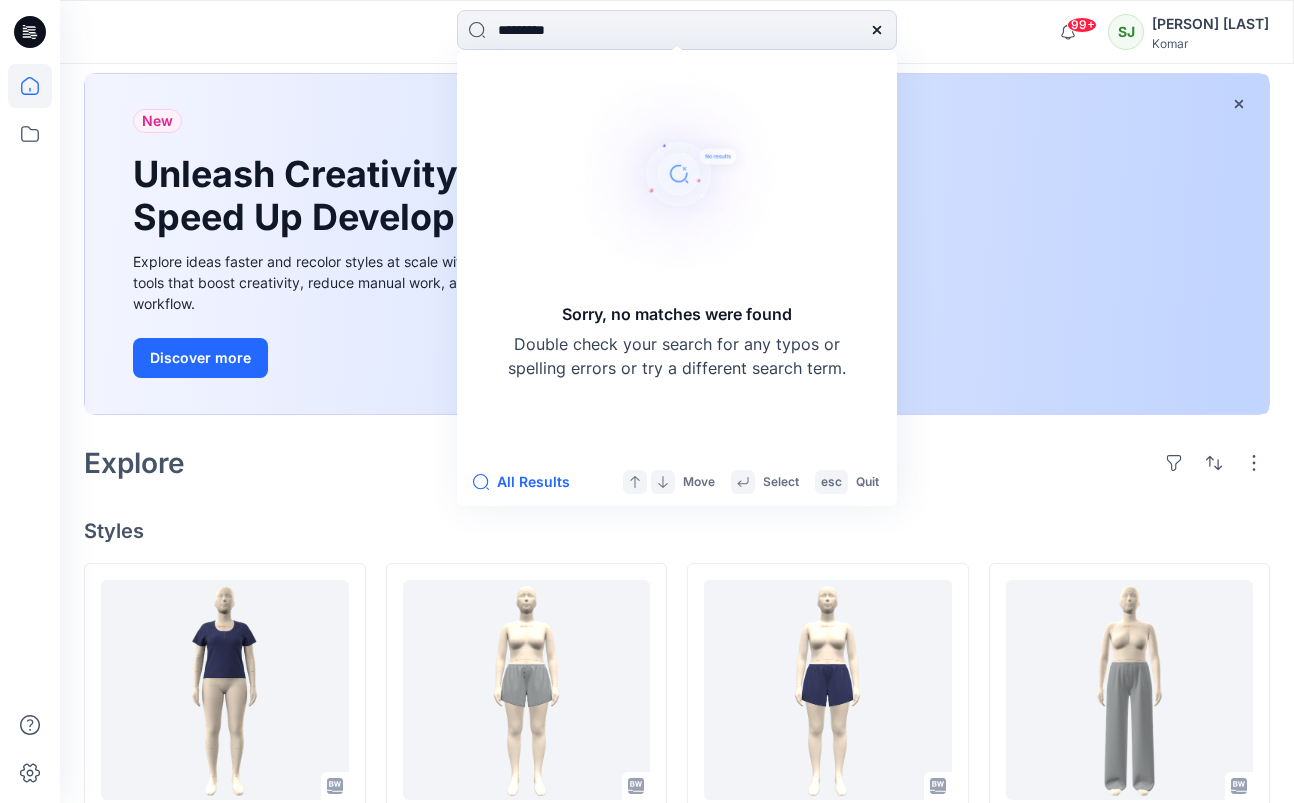 drag, startPoint x: 542, startPoint y: 31, endPoint x: 262, endPoint y: 4, distance: 281.29877 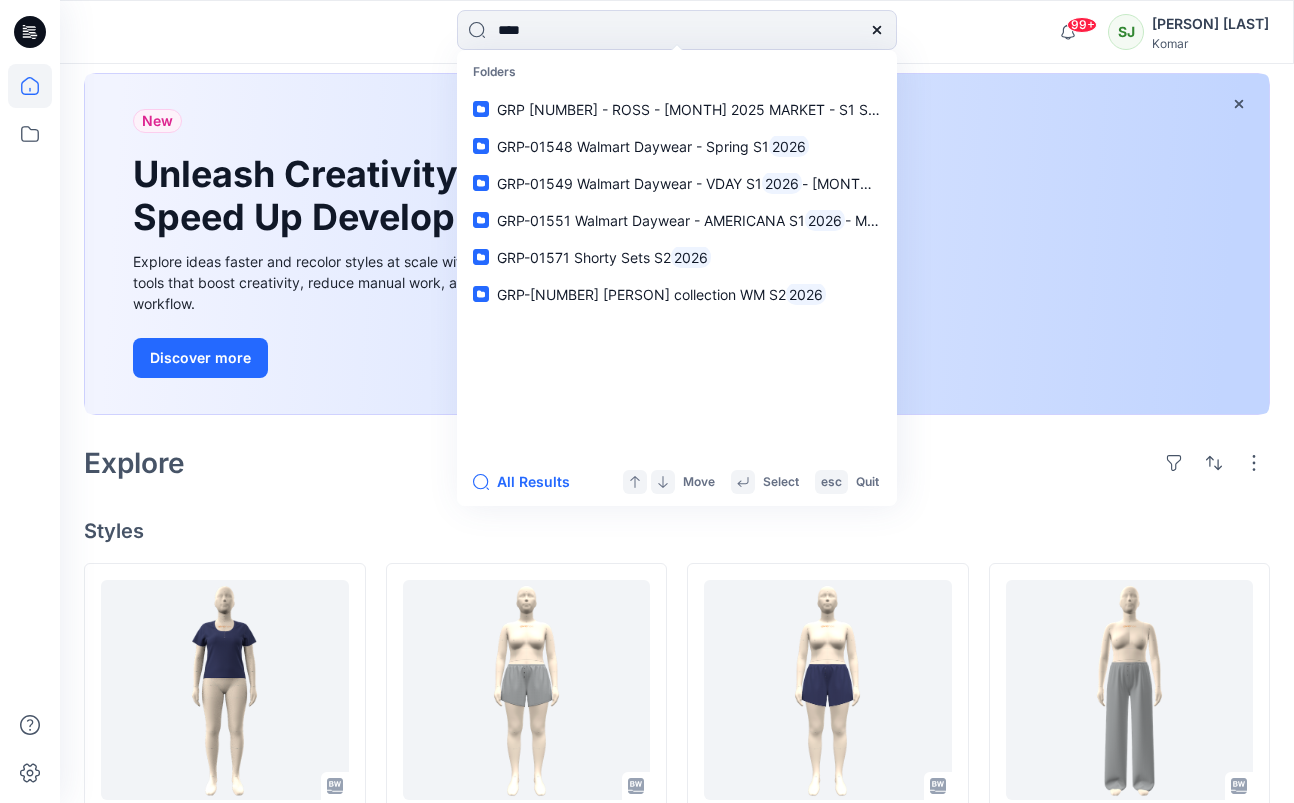 drag, startPoint x: 542, startPoint y: 27, endPoint x: 363, endPoint y: 15, distance: 179.40178 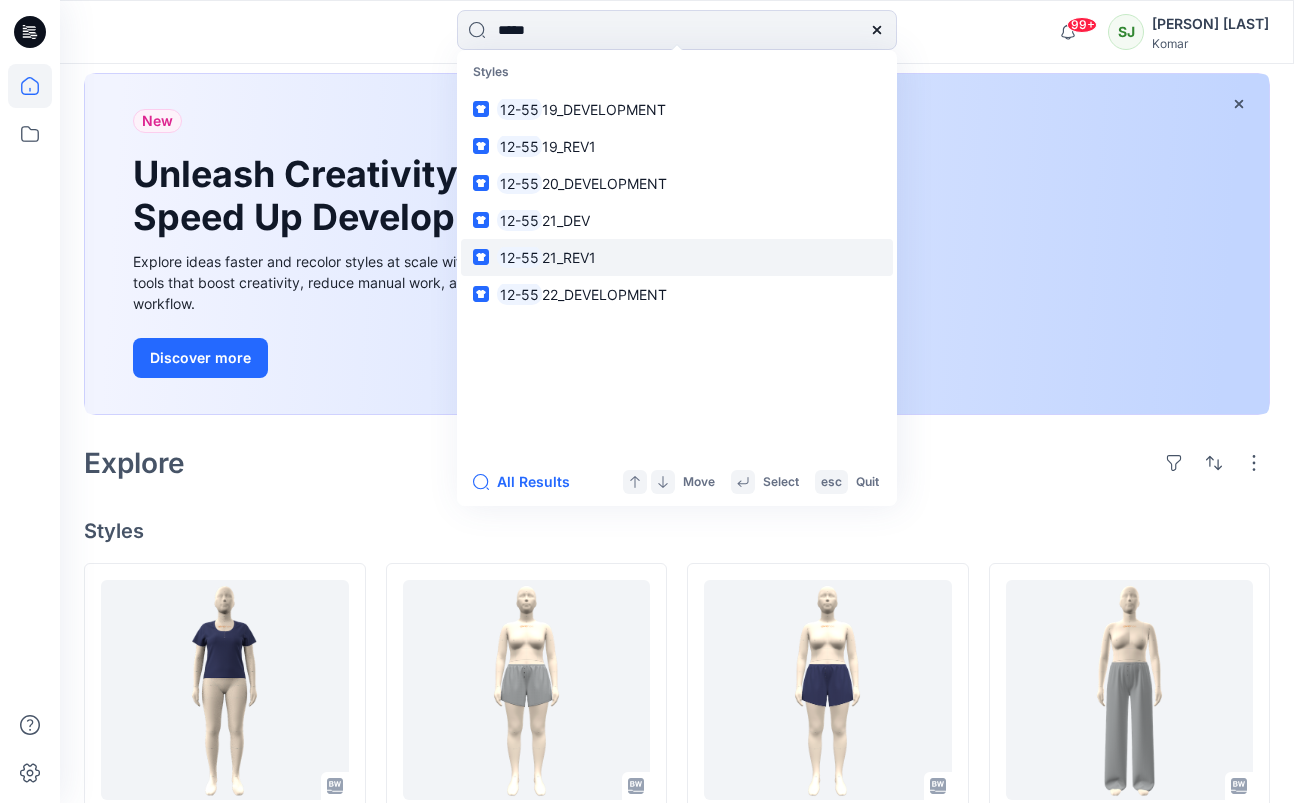 type on "*****" 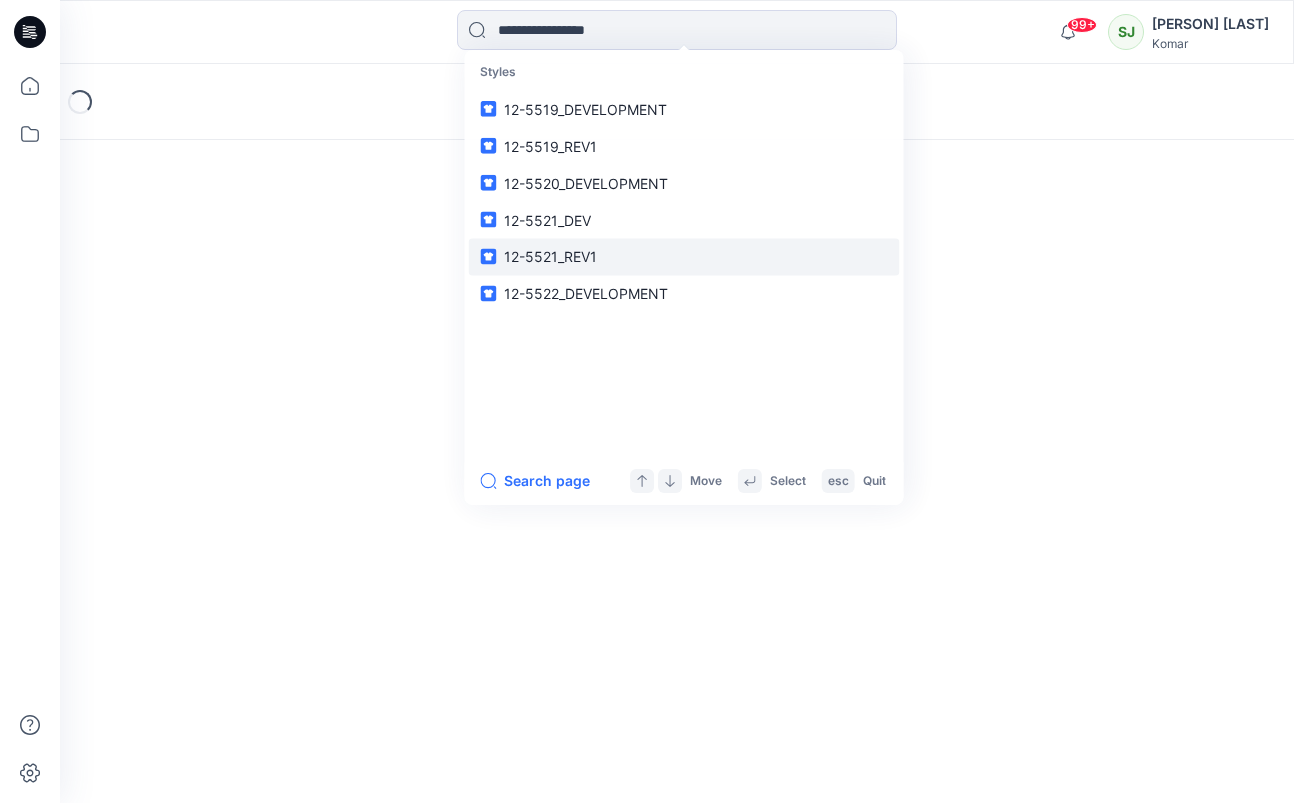 scroll, scrollTop: 0, scrollLeft: 0, axis: both 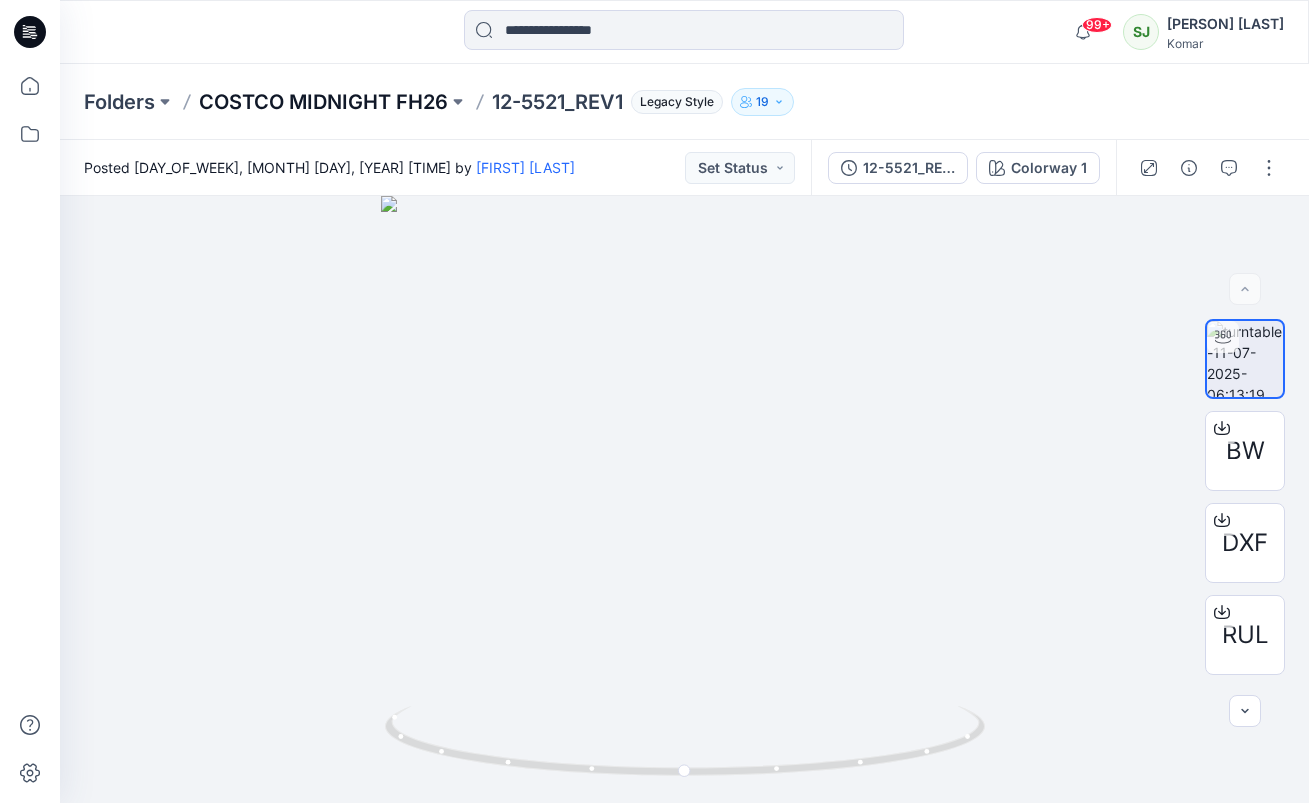 click on "COSTCO MIDNIGHT FH26" at bounding box center [323, 102] 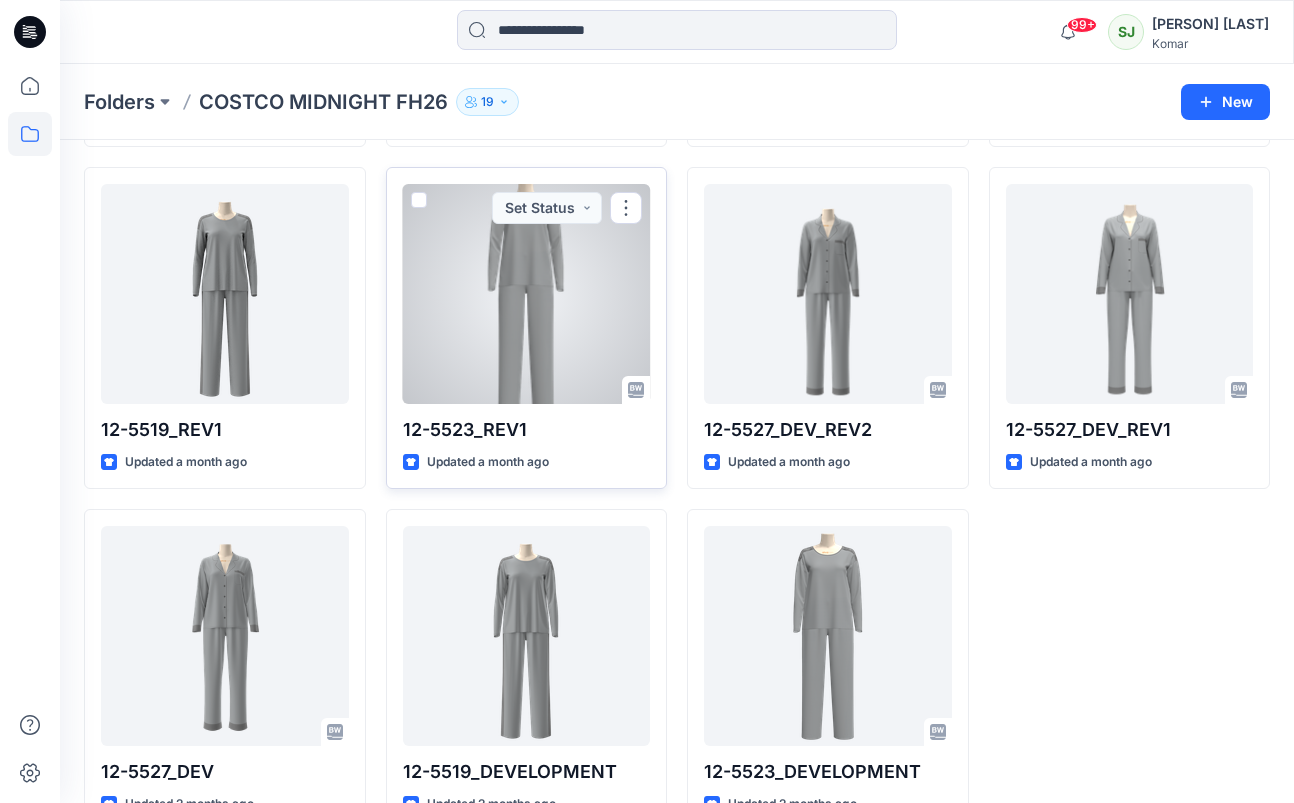 scroll, scrollTop: 453, scrollLeft: 0, axis: vertical 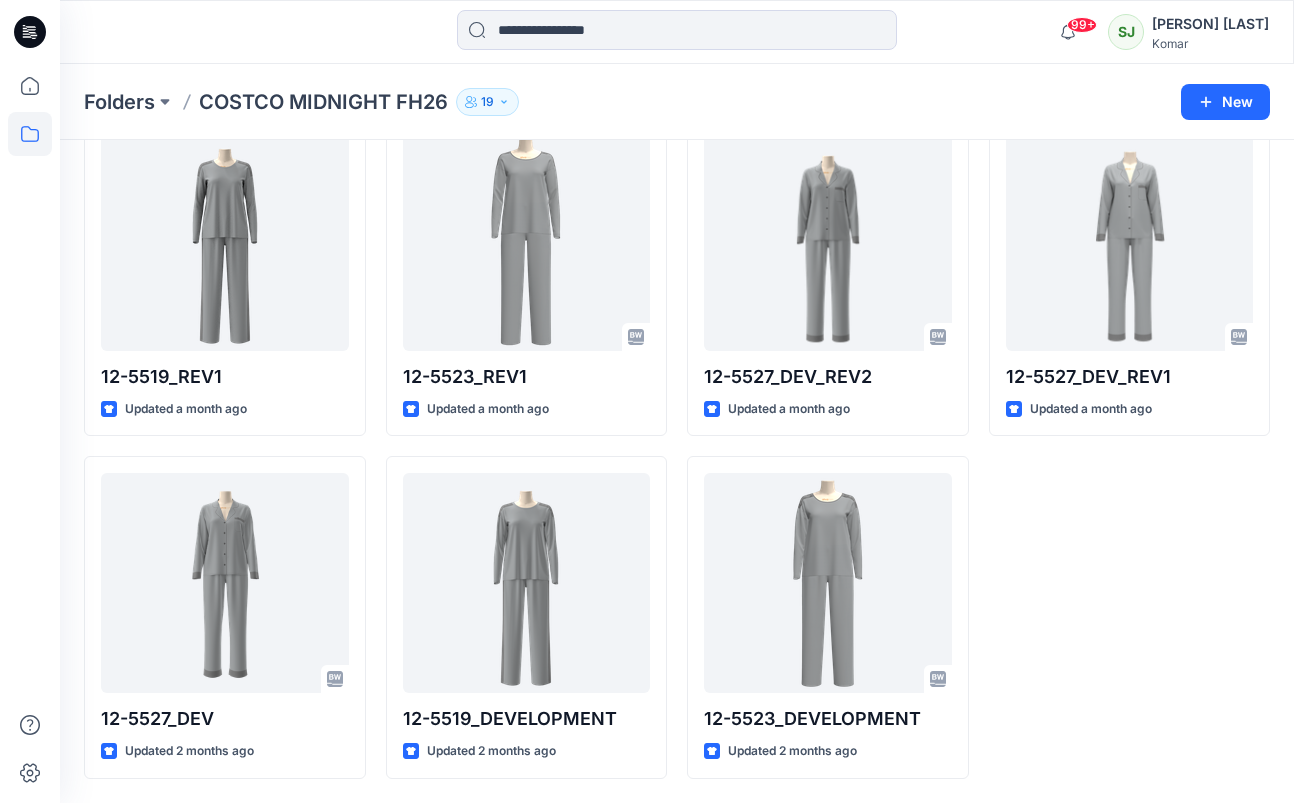 click on "COSTCO MIDNIGHT FH26" at bounding box center [323, 102] 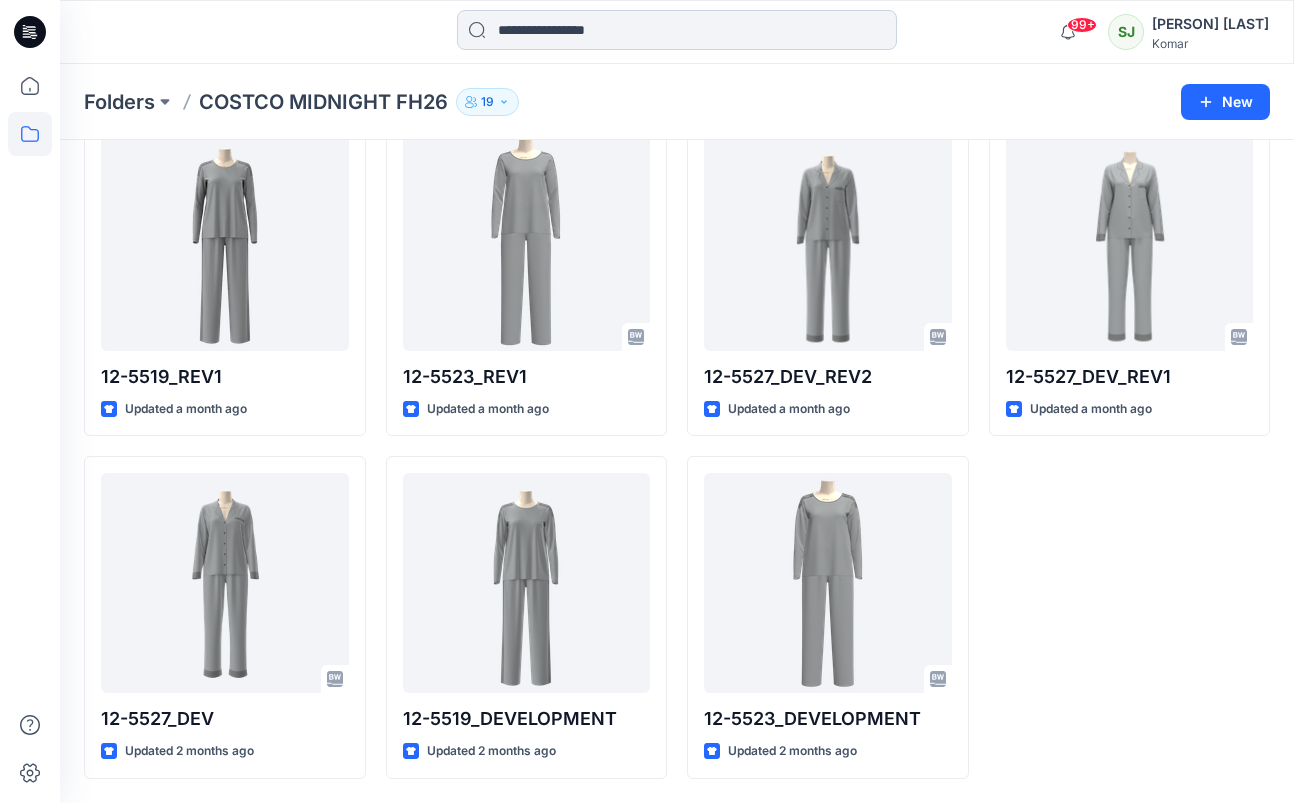 click at bounding box center (677, 30) 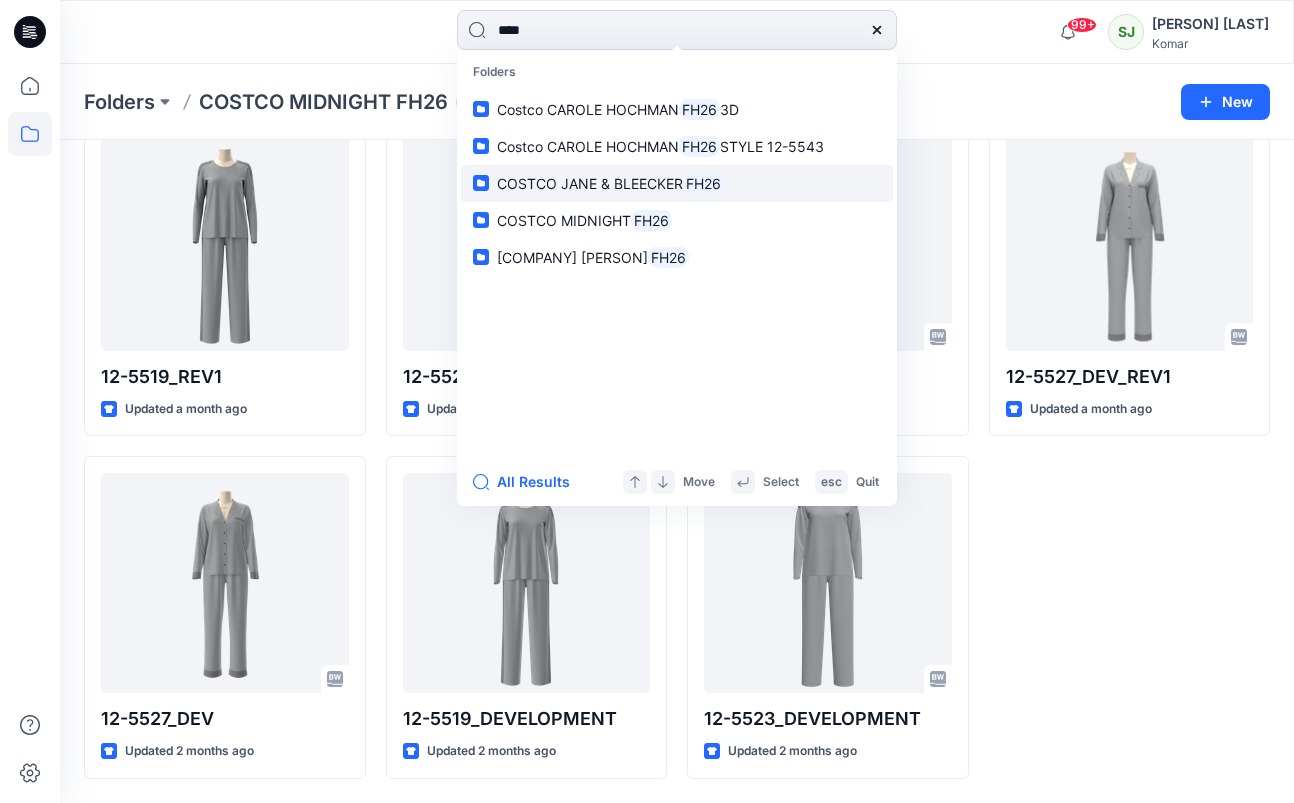 type on "****" 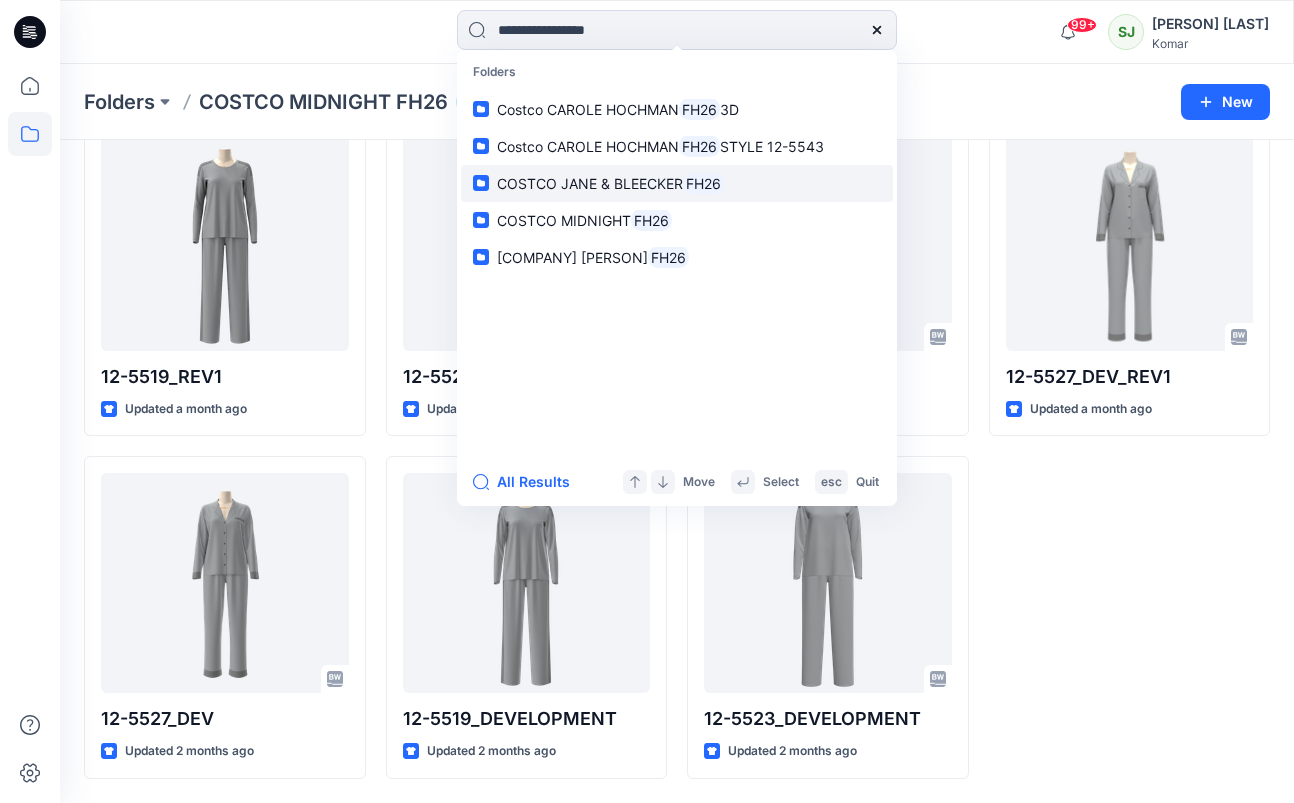 scroll, scrollTop: 0, scrollLeft: 0, axis: both 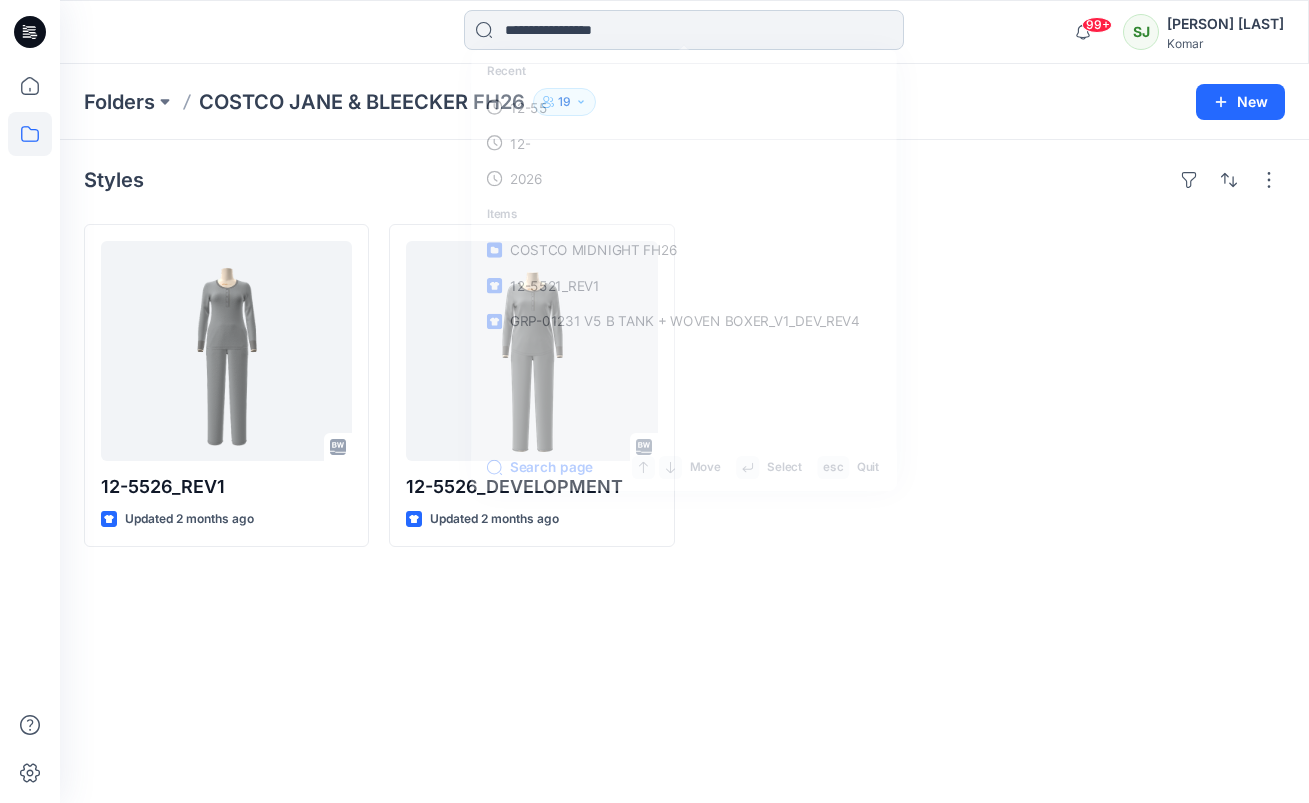 click at bounding box center (684, 30) 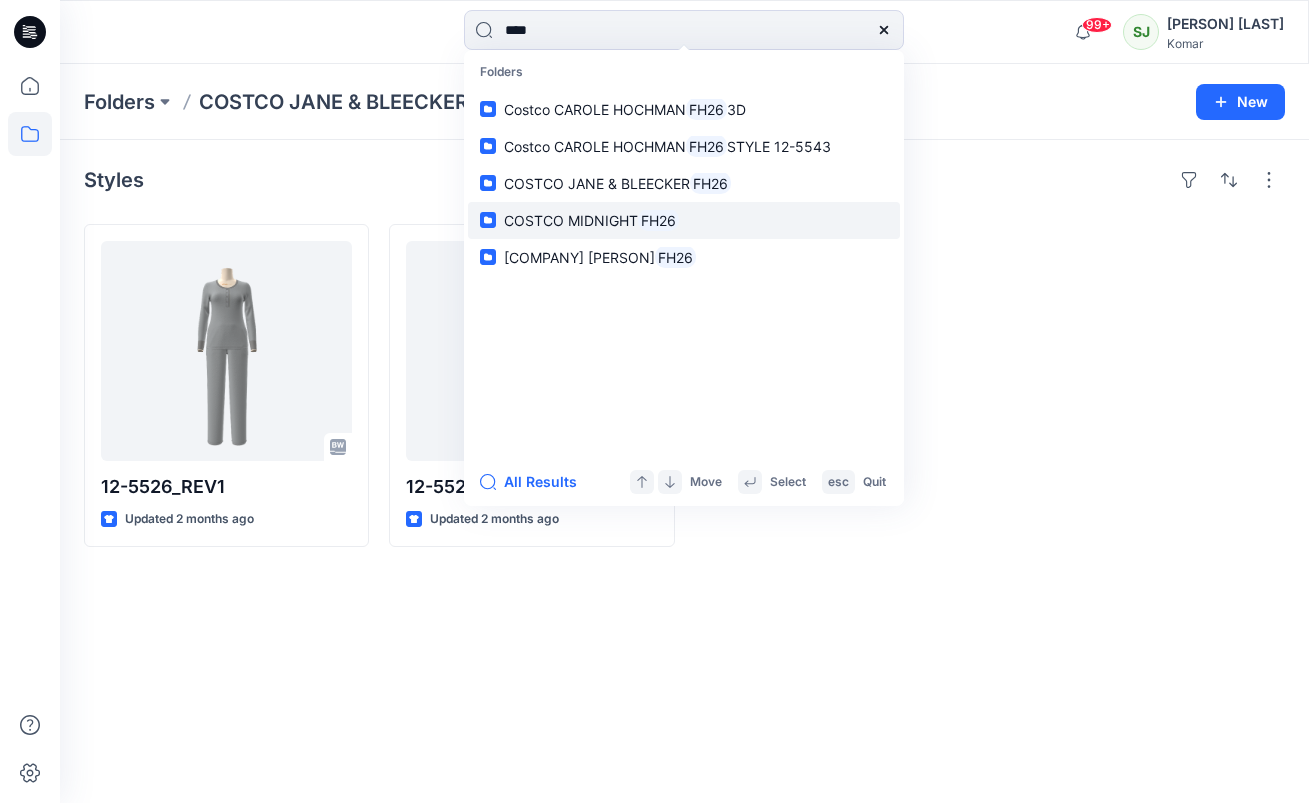 type on "****" 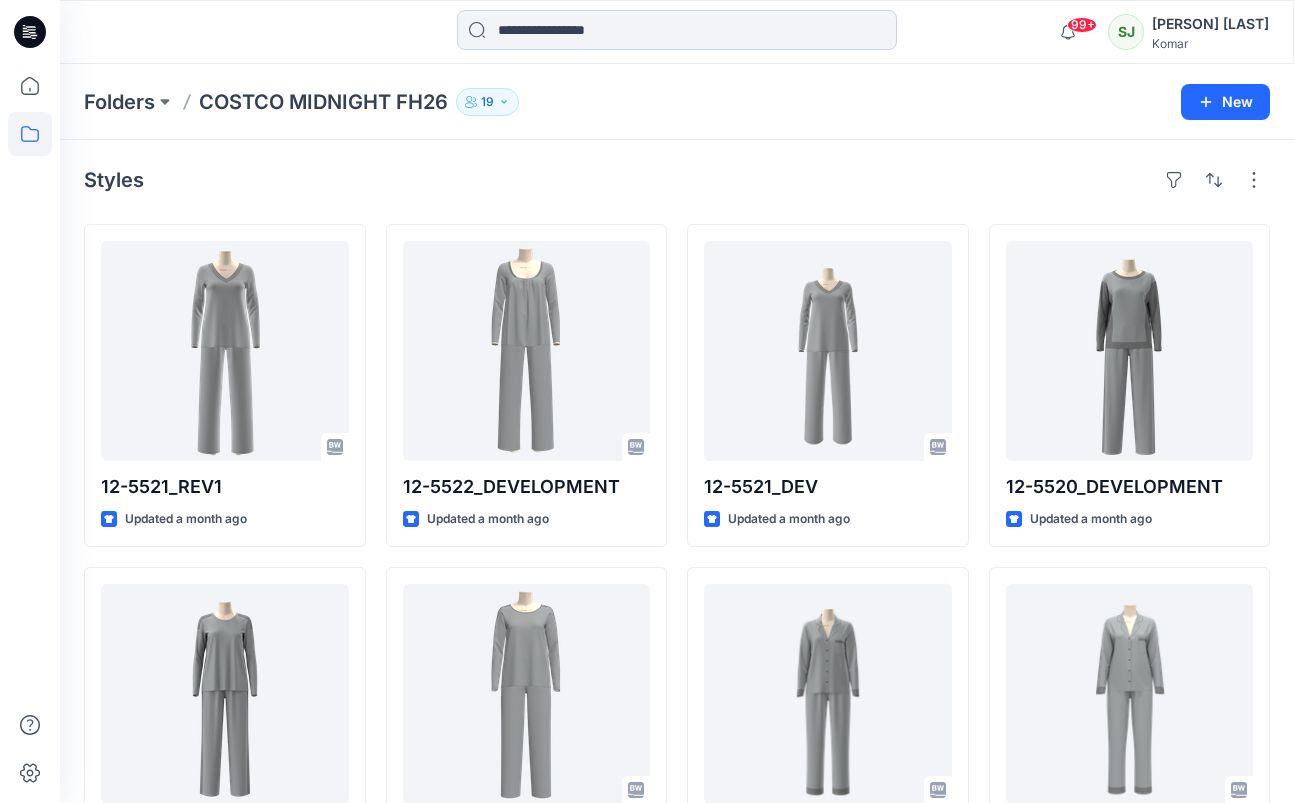 click at bounding box center [677, 30] 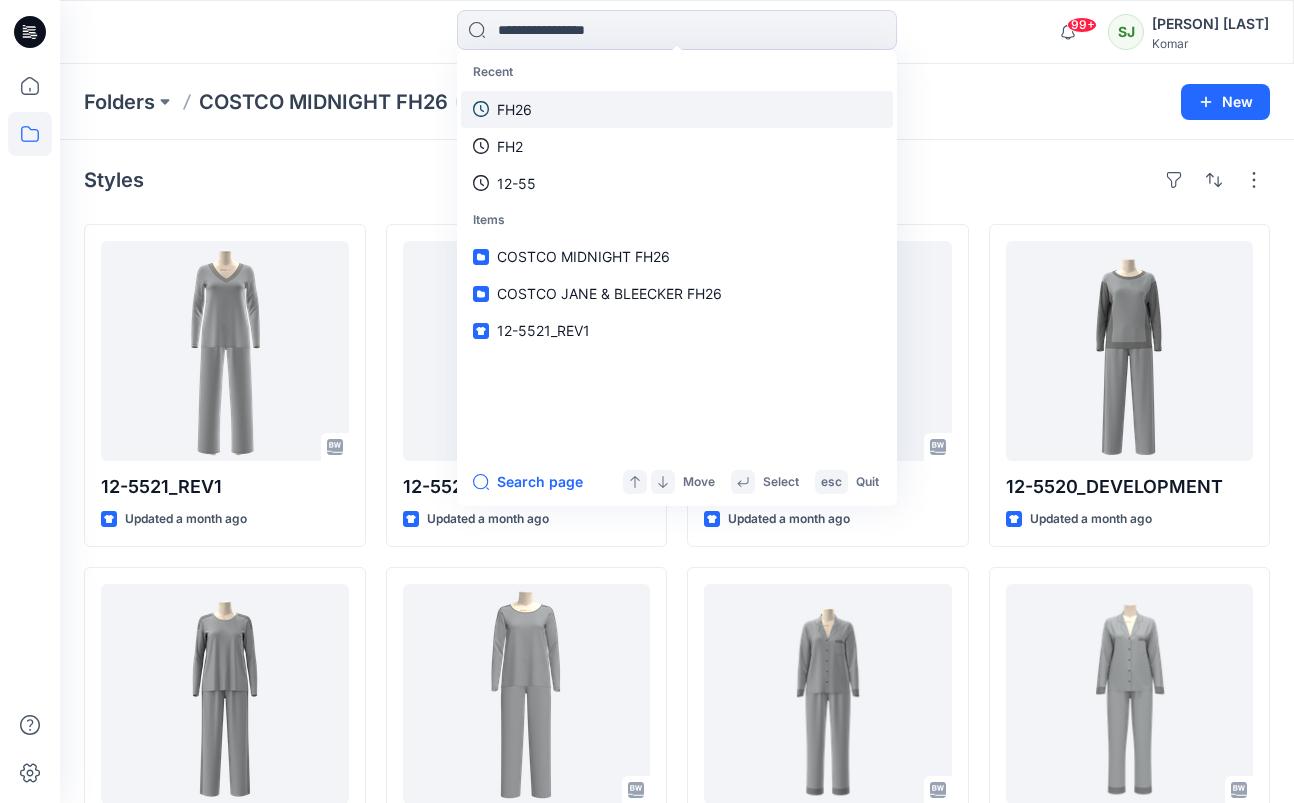 click on "FH26" at bounding box center [514, 109] 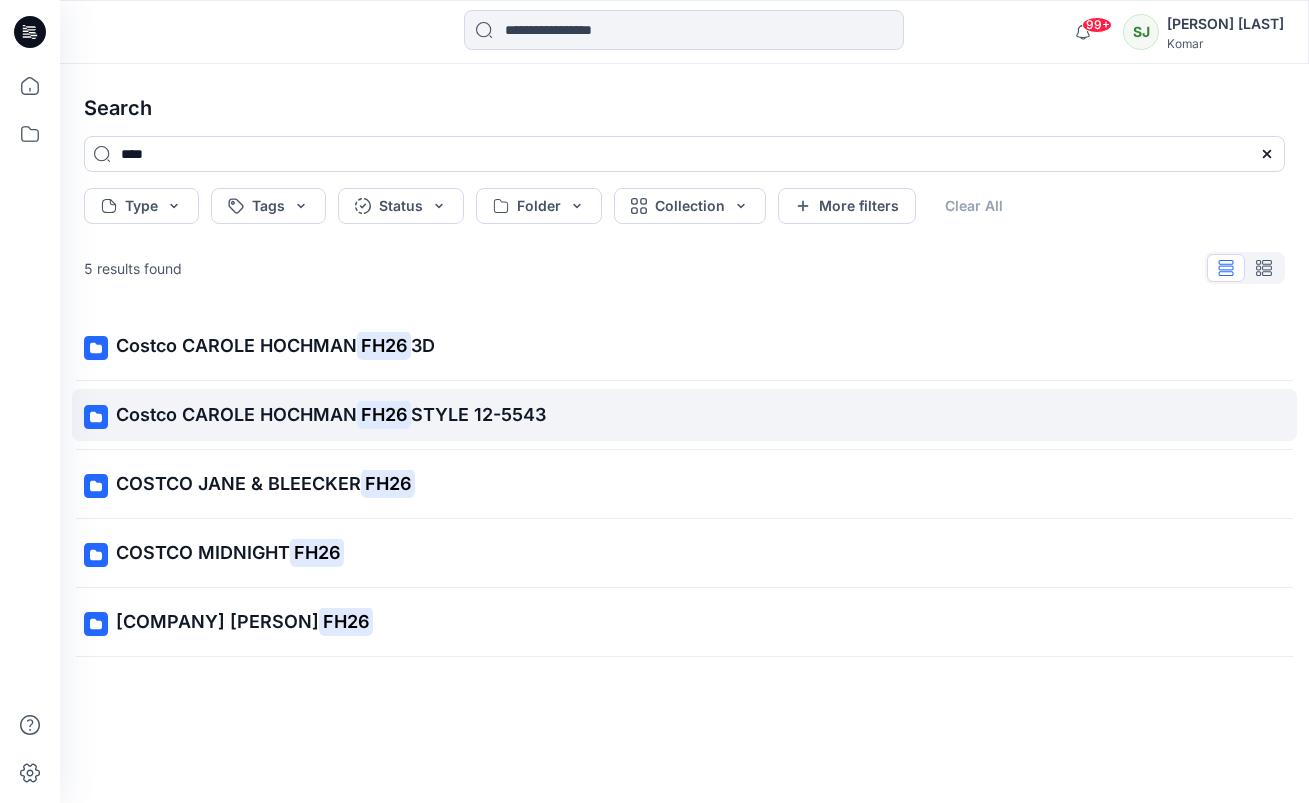 click on "Costco CAROLE HOCHMAN" at bounding box center (236, 414) 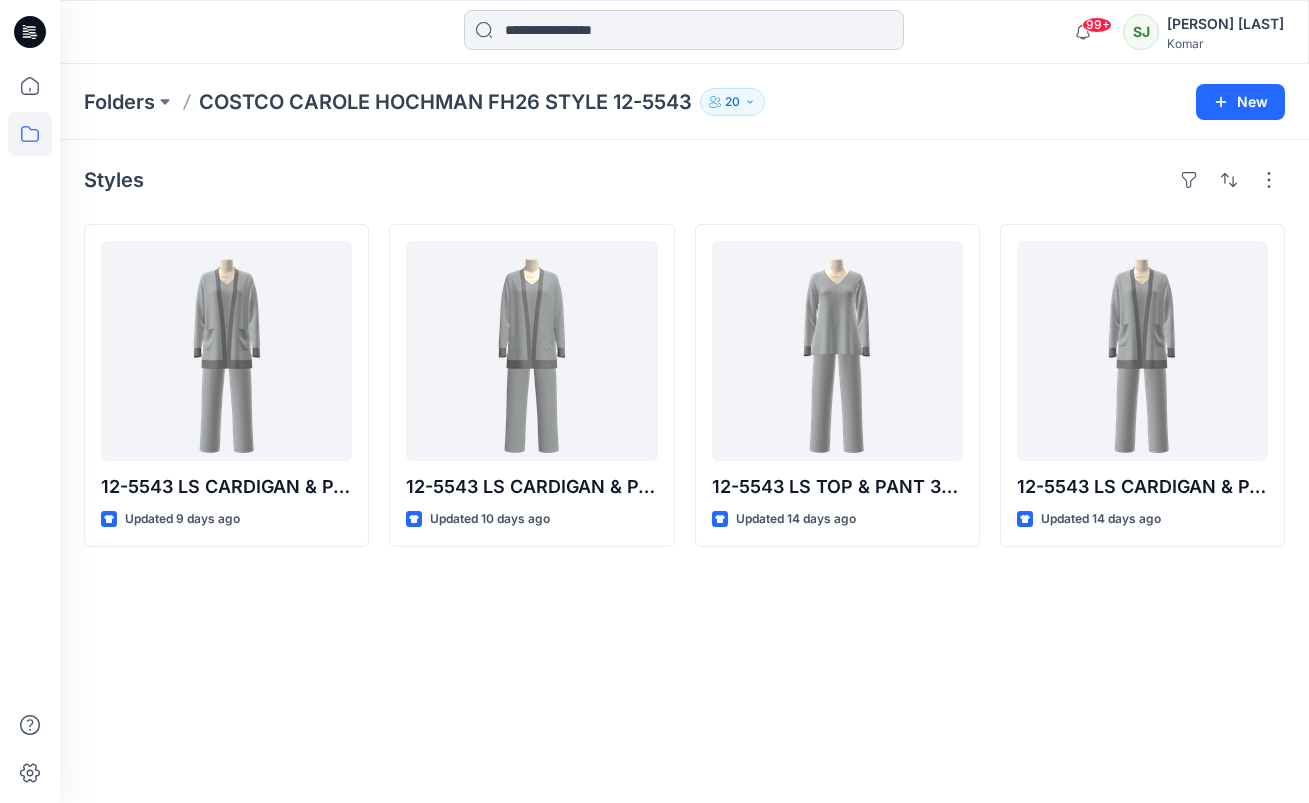 click at bounding box center (684, 30) 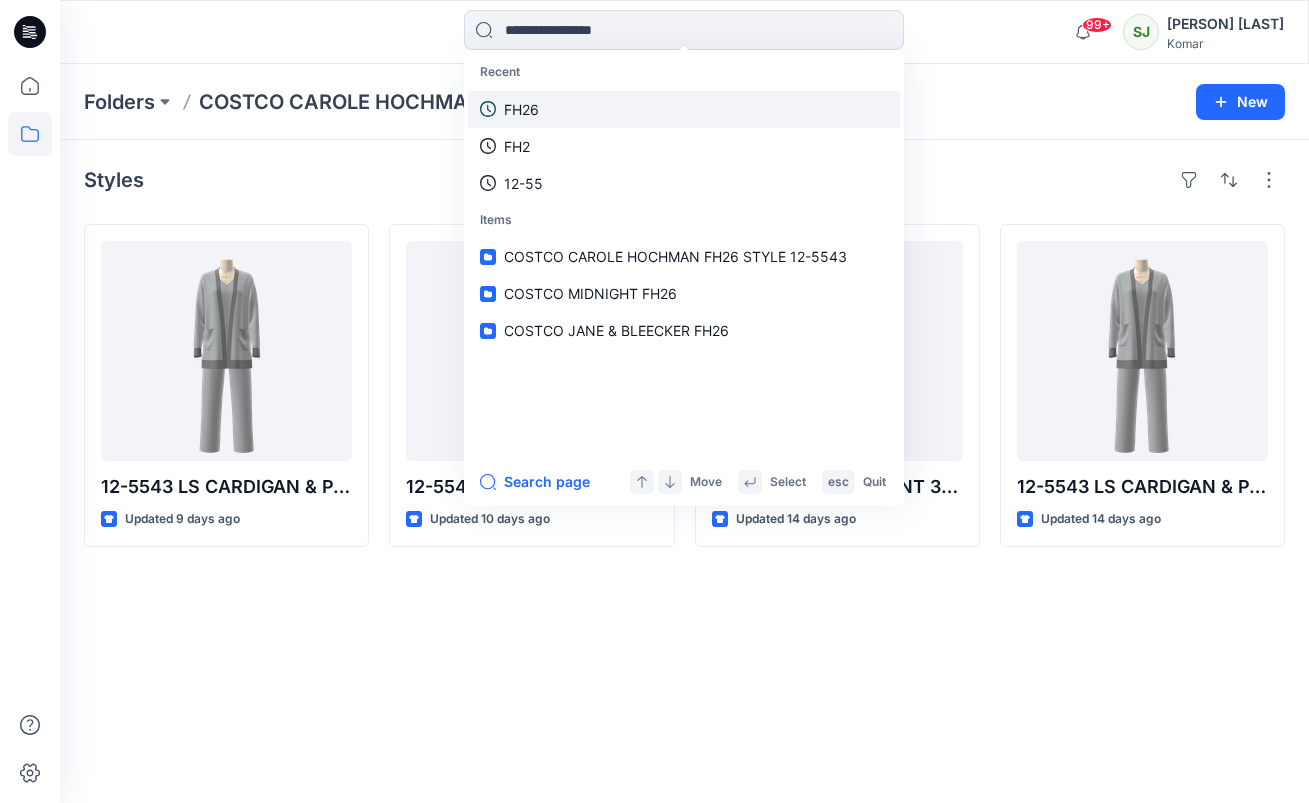 click on "FH26" at bounding box center (521, 109) 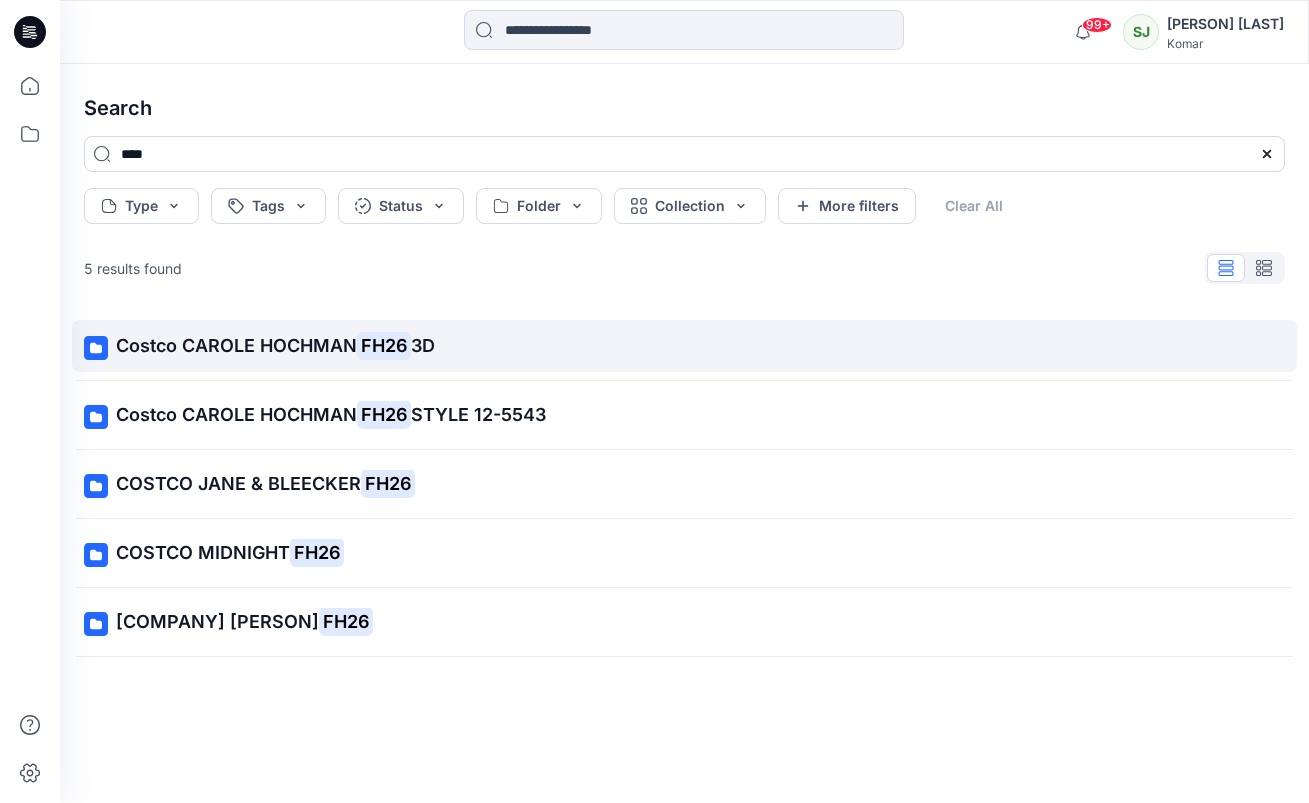 click on "FH26" at bounding box center (384, 345) 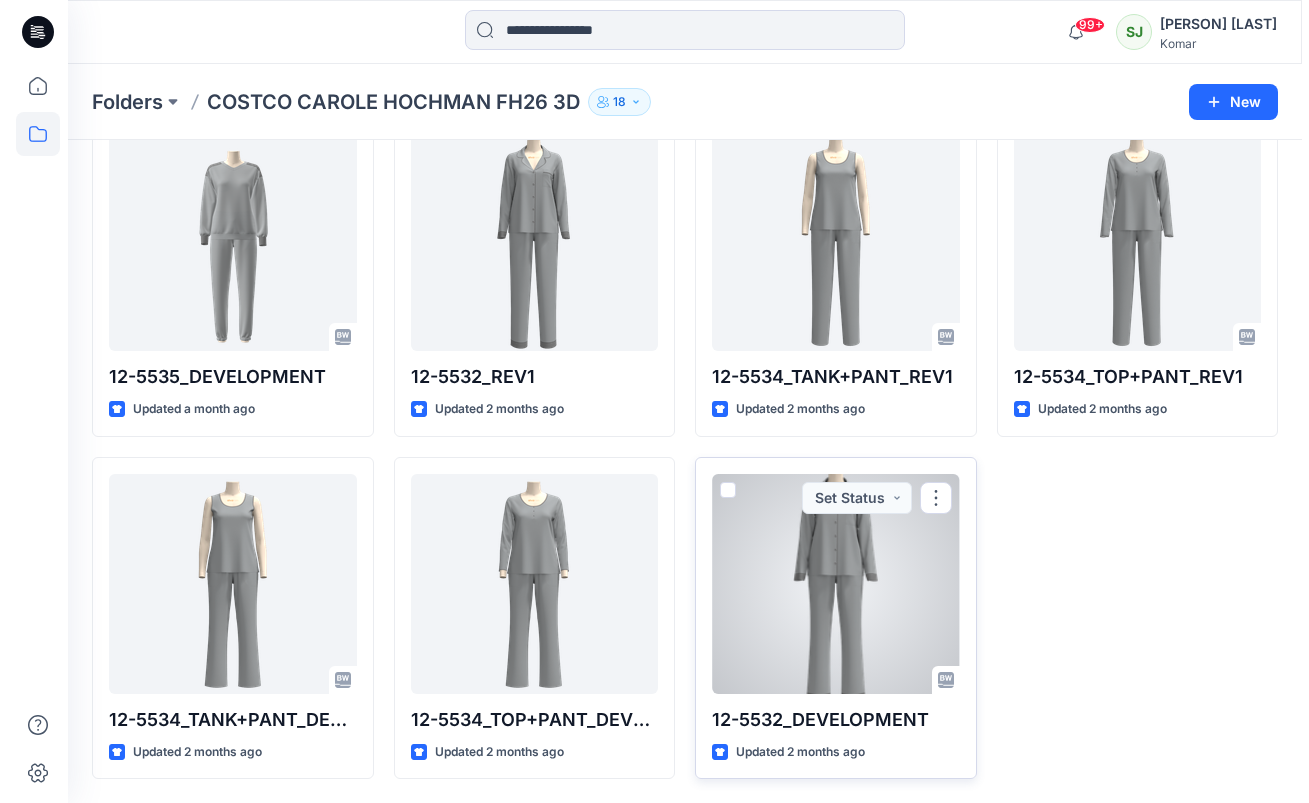 scroll, scrollTop: 0, scrollLeft: 0, axis: both 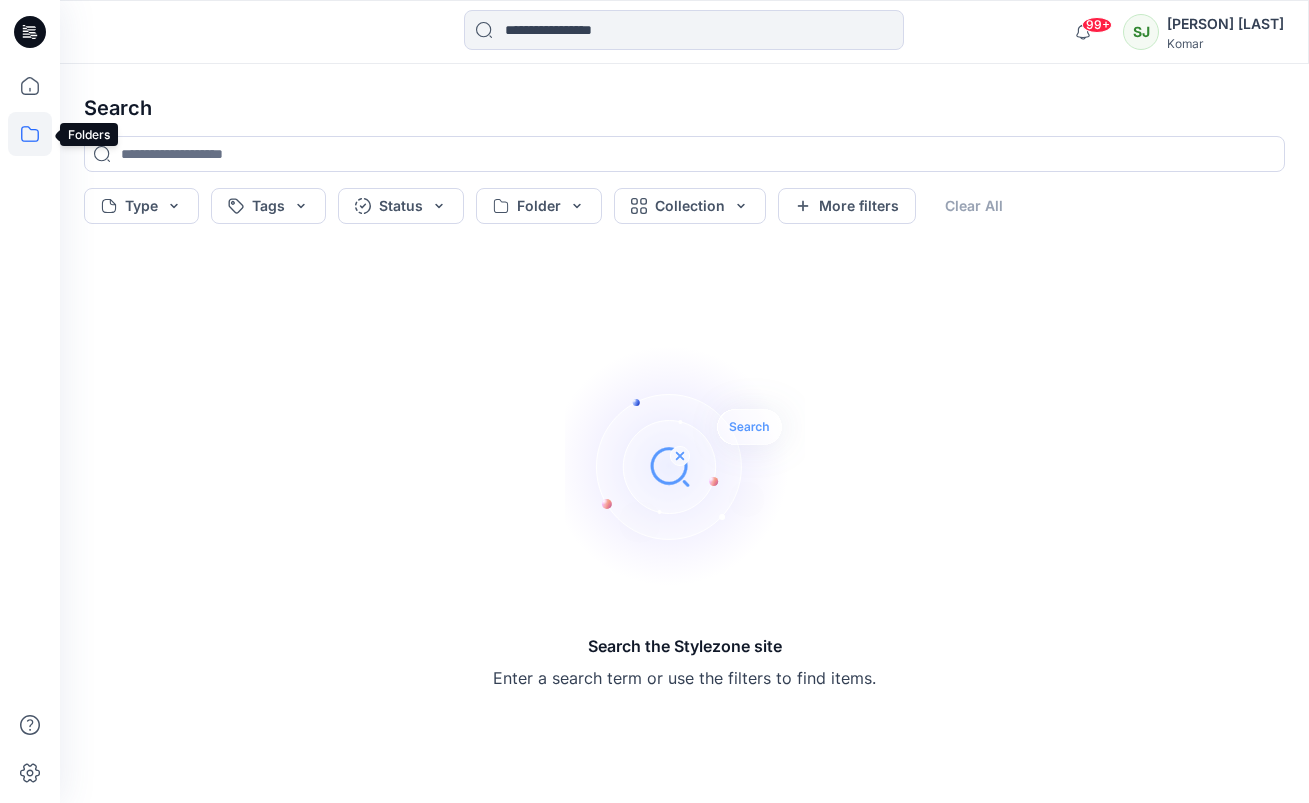 click 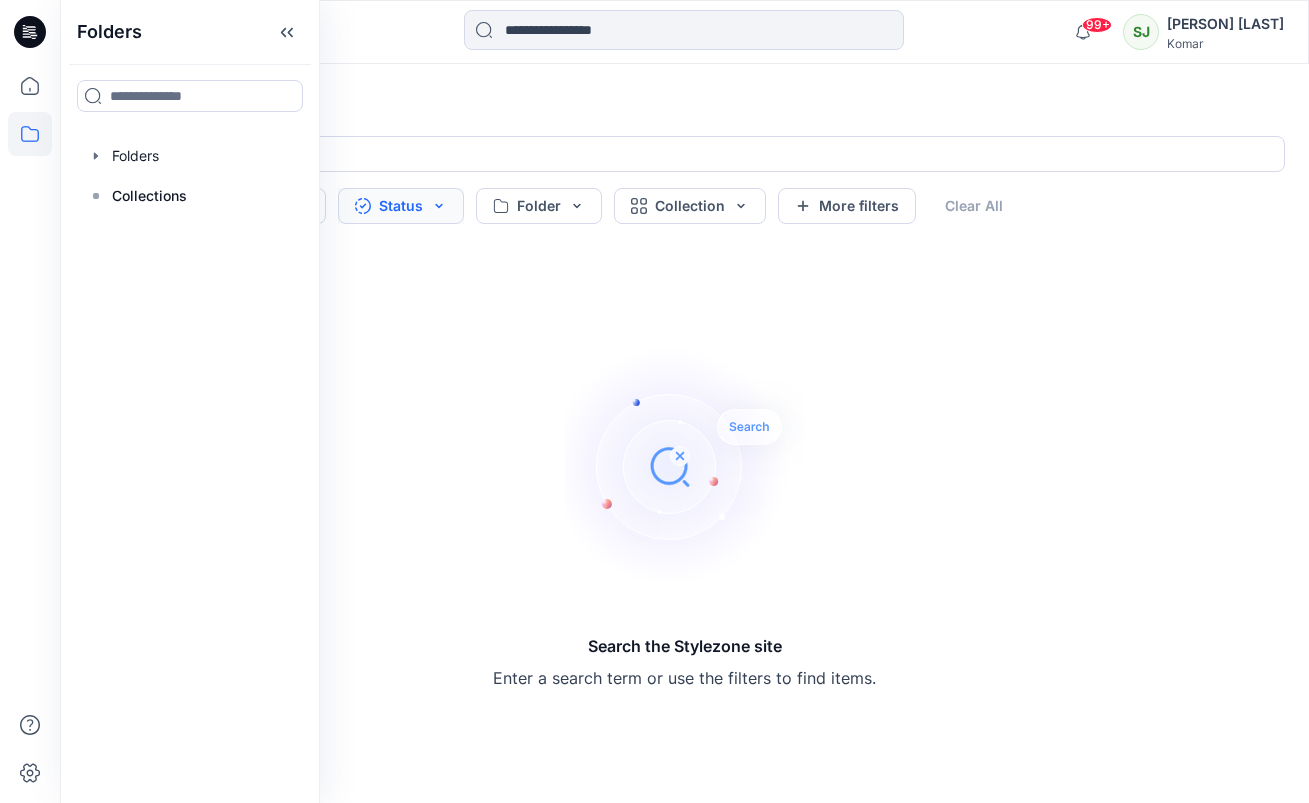 click on "Status" at bounding box center (401, 206) 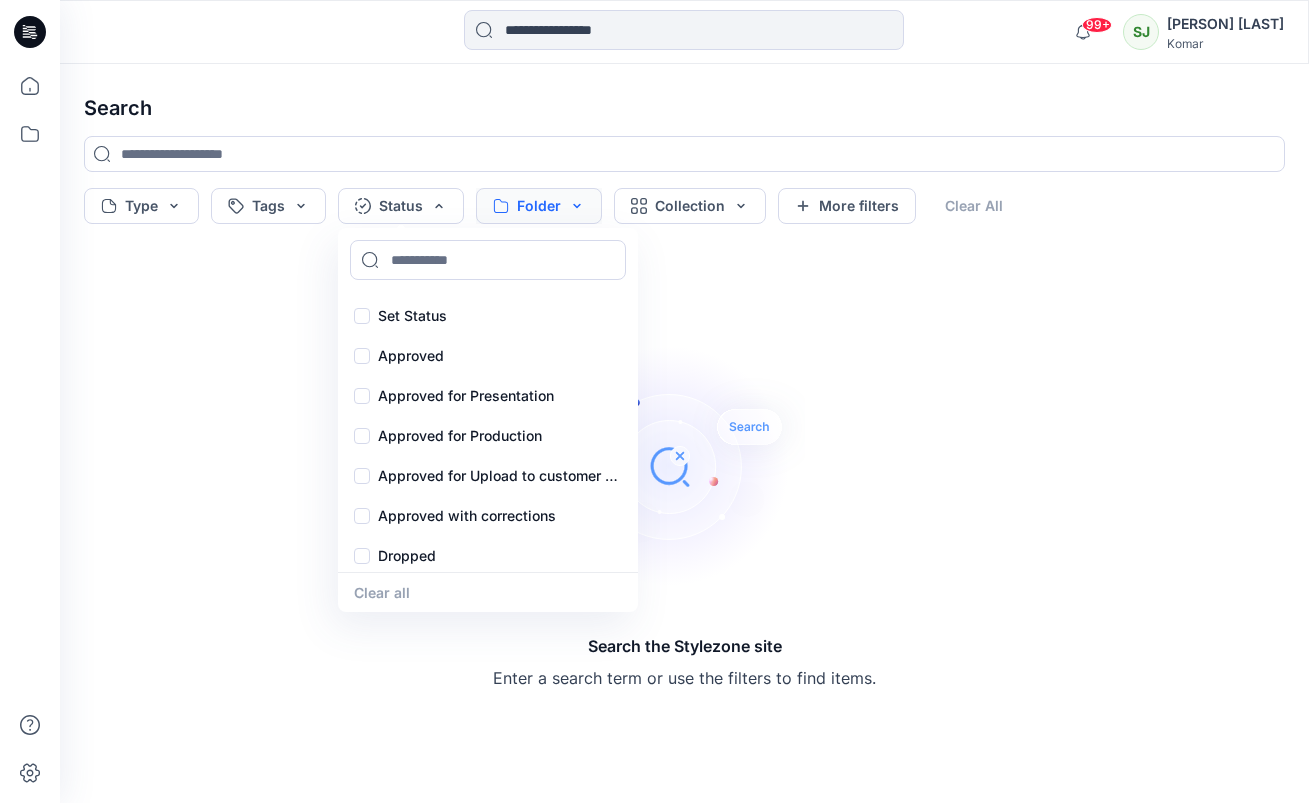 click on "Folder" at bounding box center [539, 206] 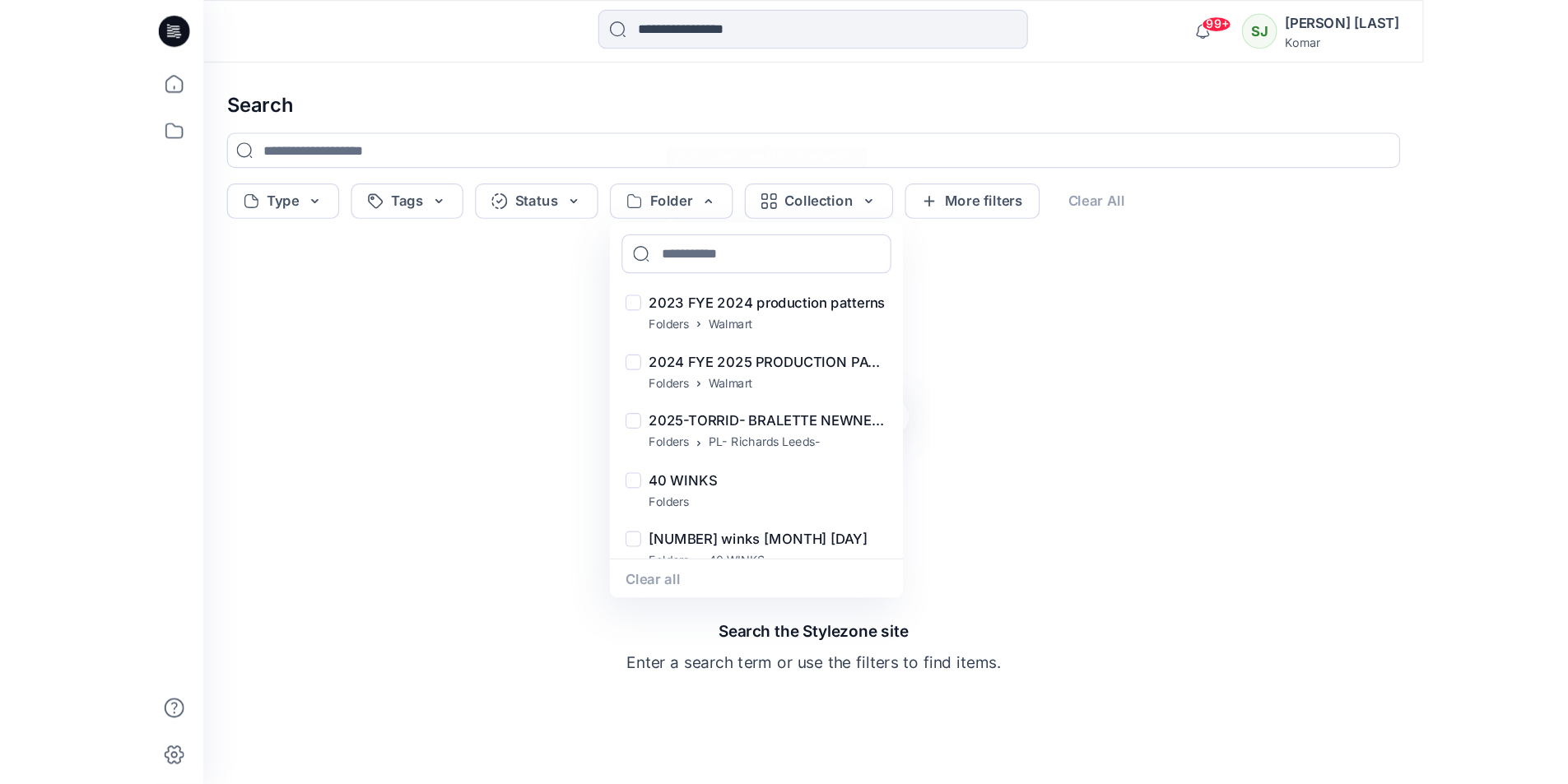 scroll, scrollTop: 351, scrollLeft: 0, axis: vertical 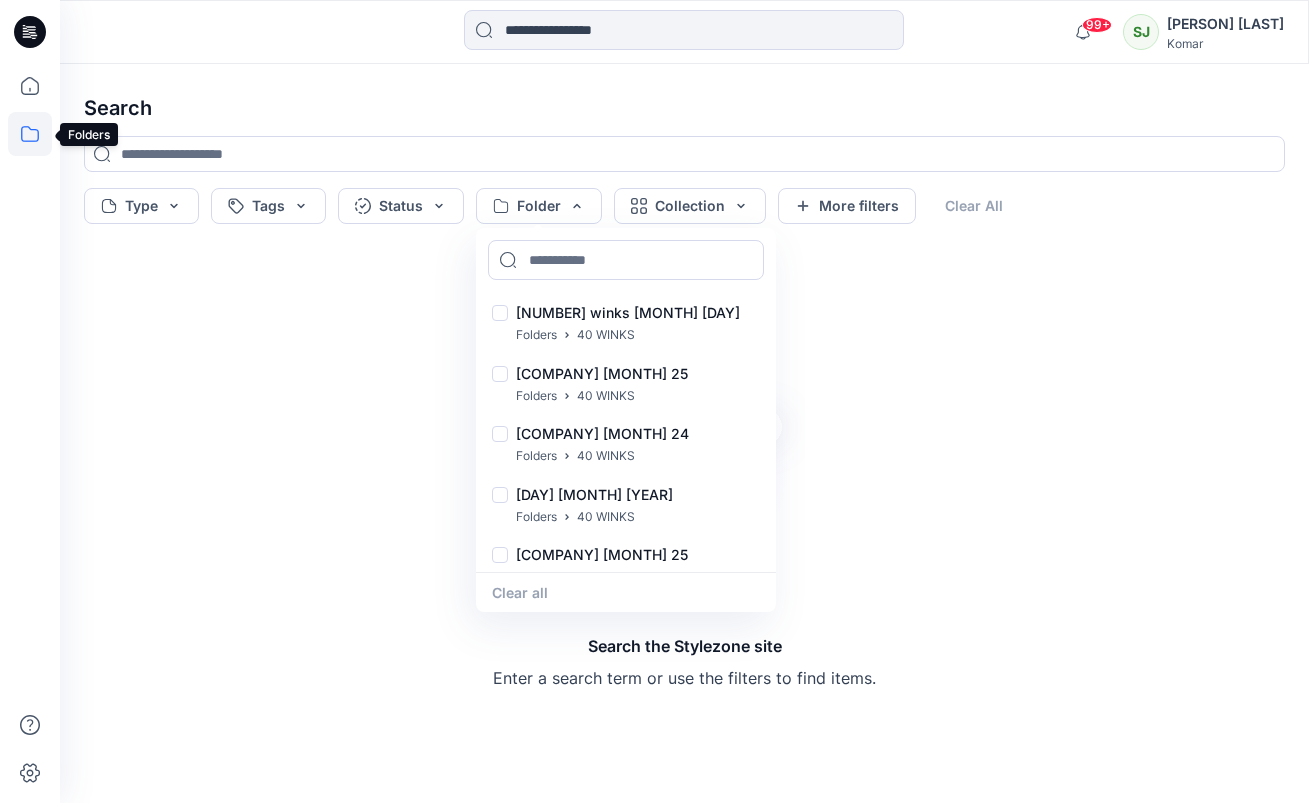 click 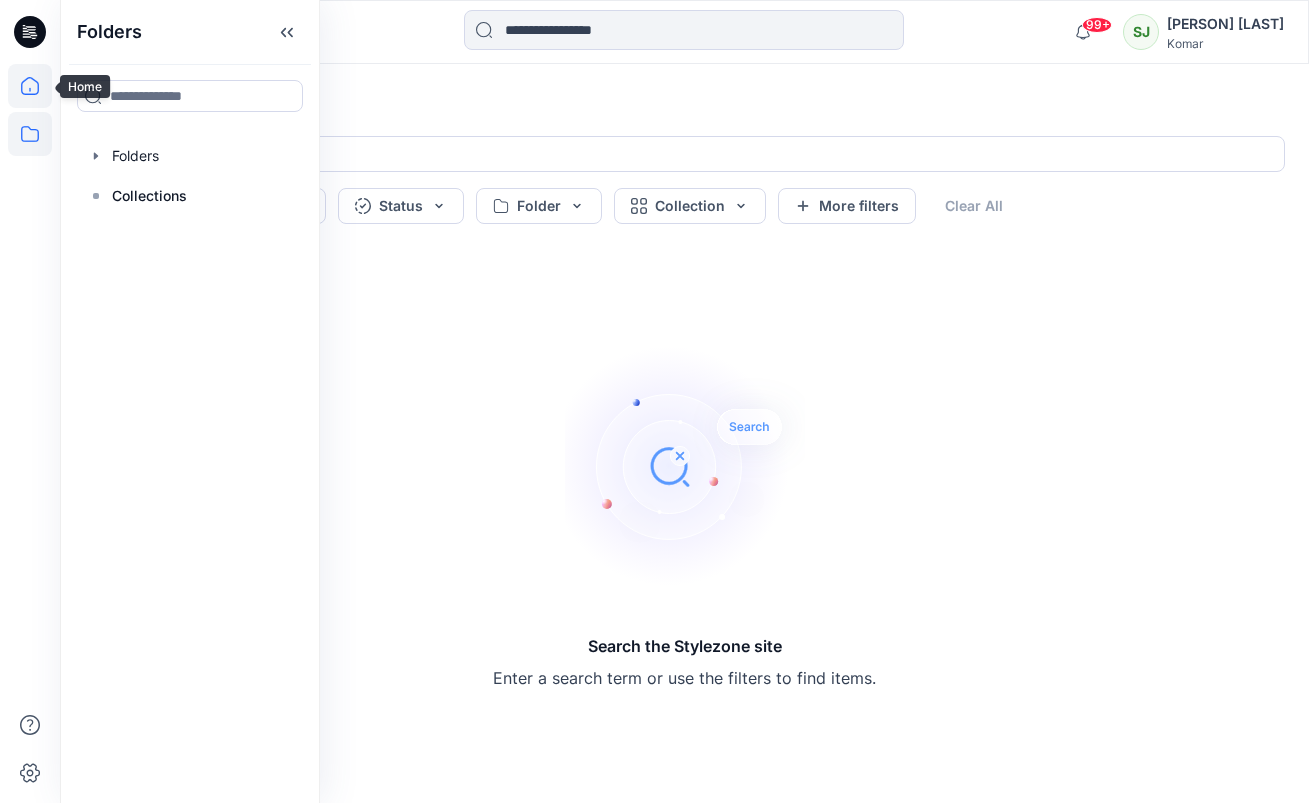click 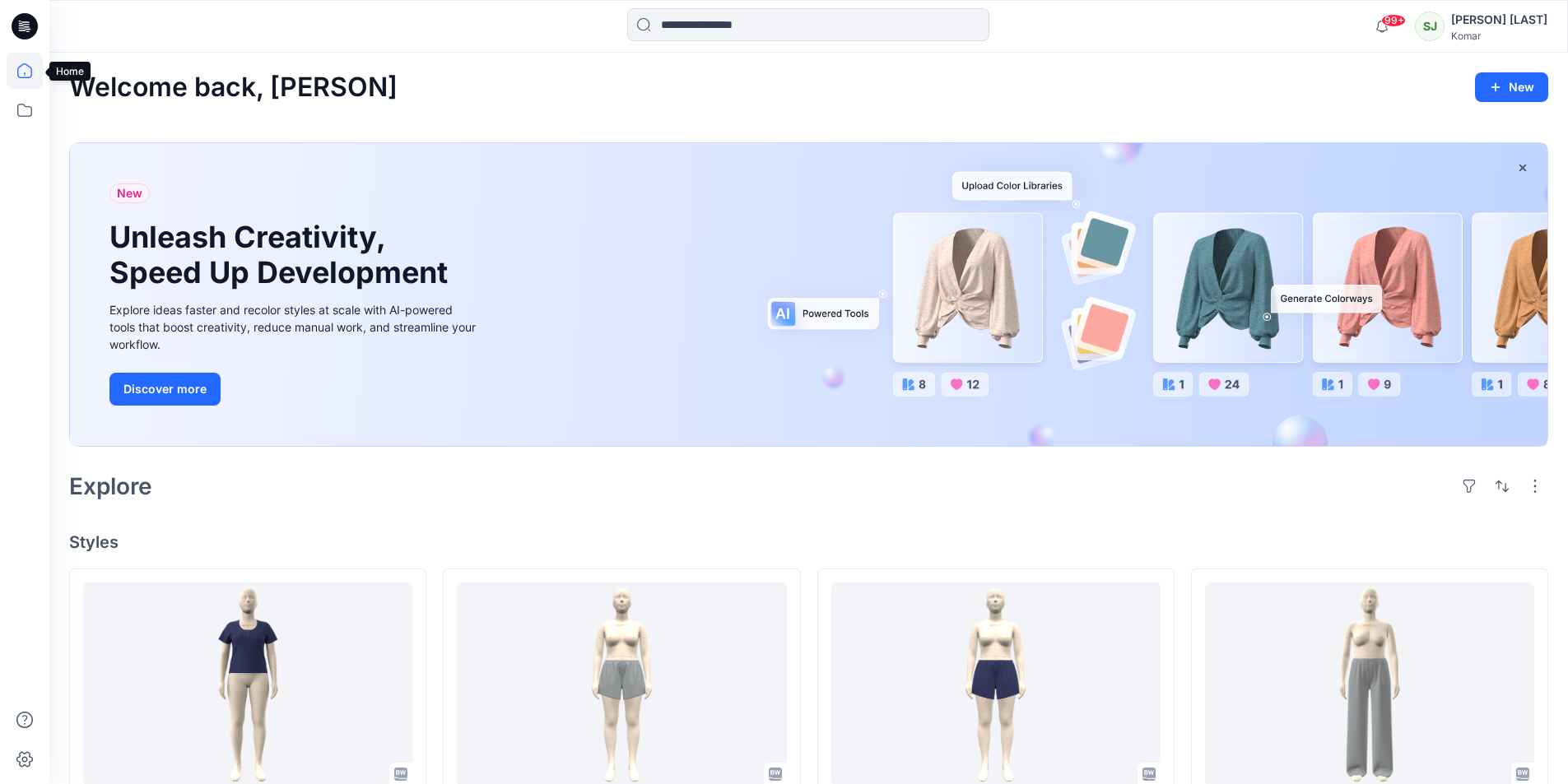 click 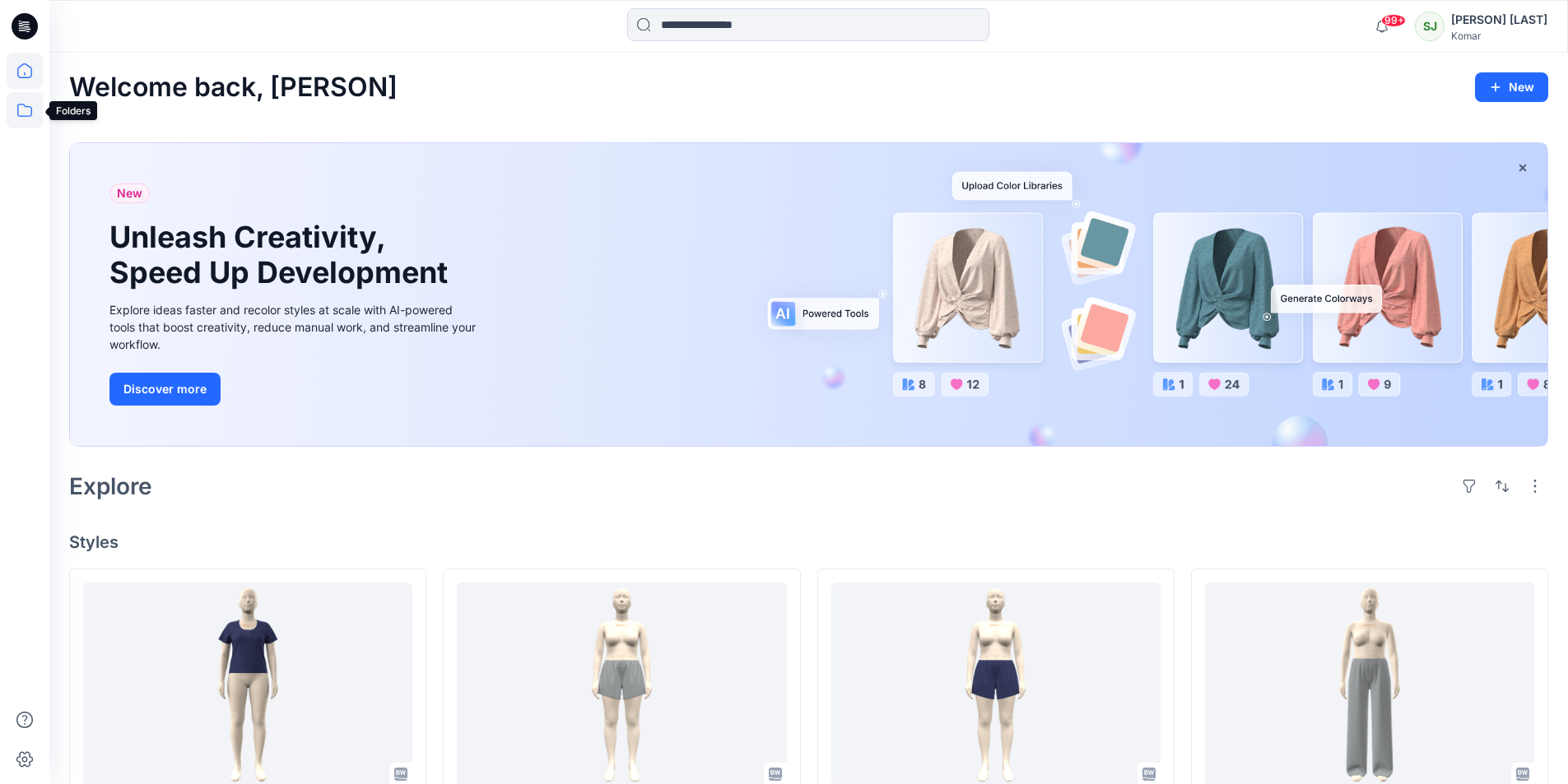click 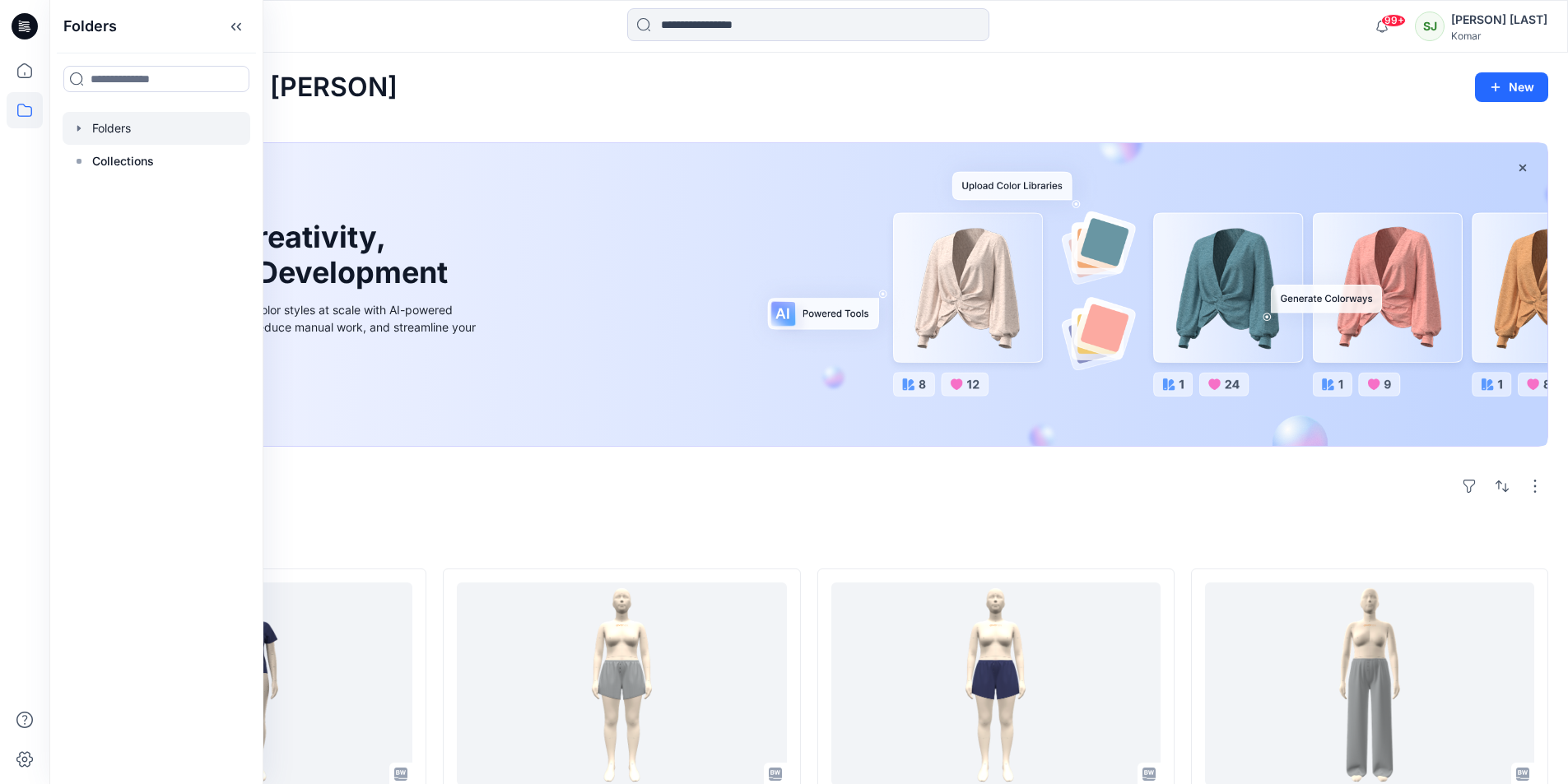 click at bounding box center (156, 128) 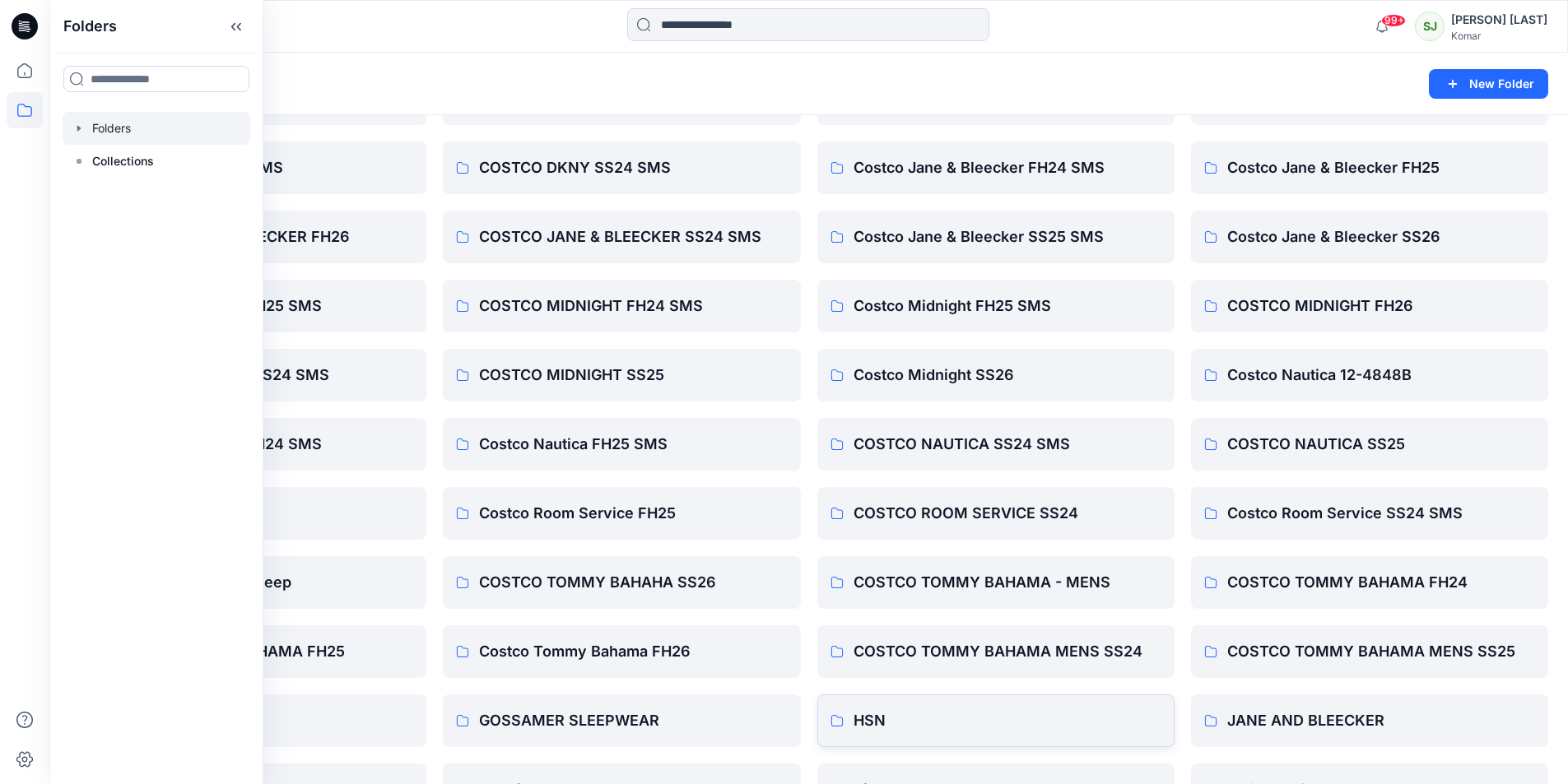 scroll, scrollTop: 368, scrollLeft: 0, axis: vertical 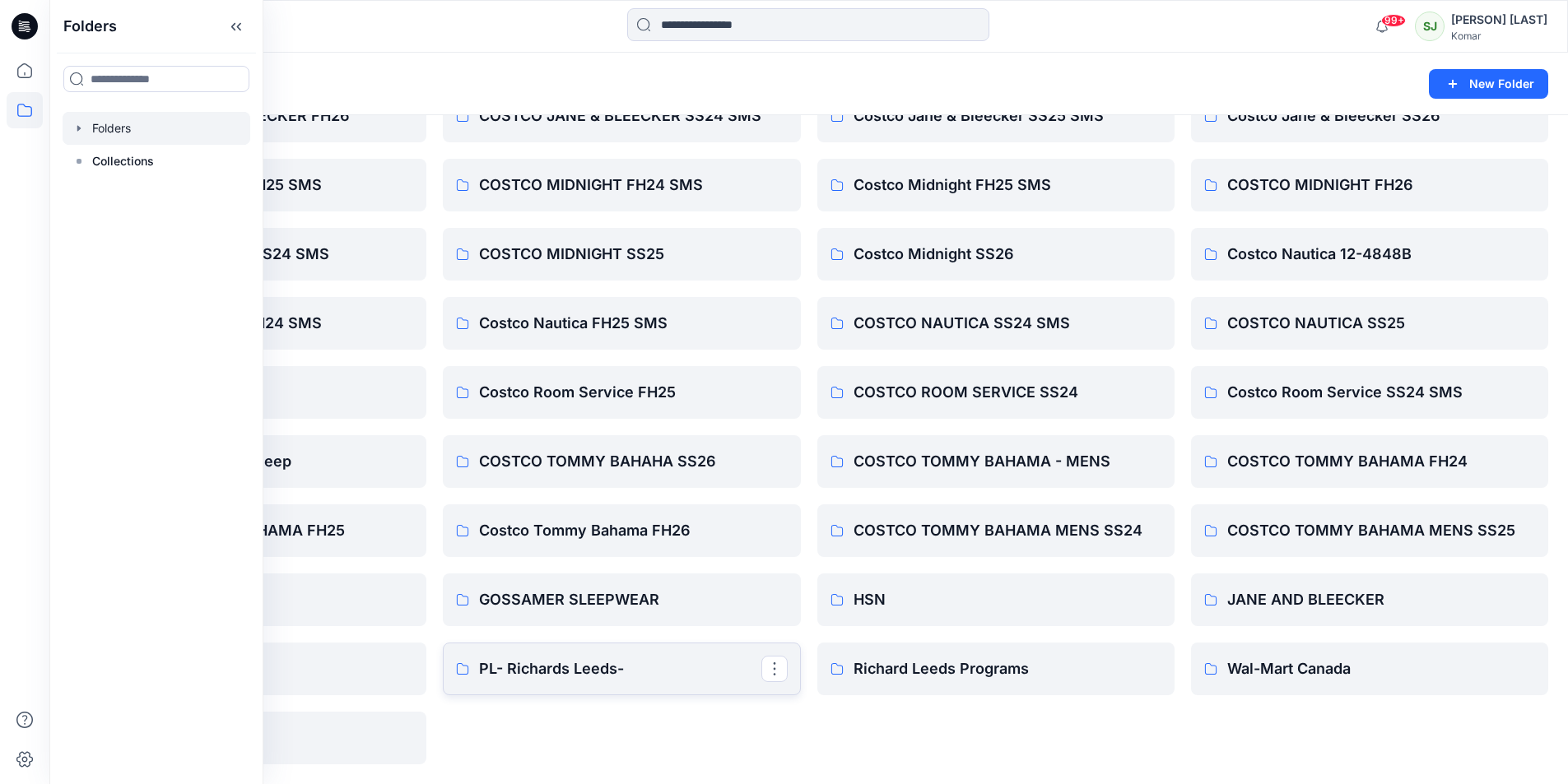 click on "PL- Richards Leeds-" at bounding box center [620, 669] 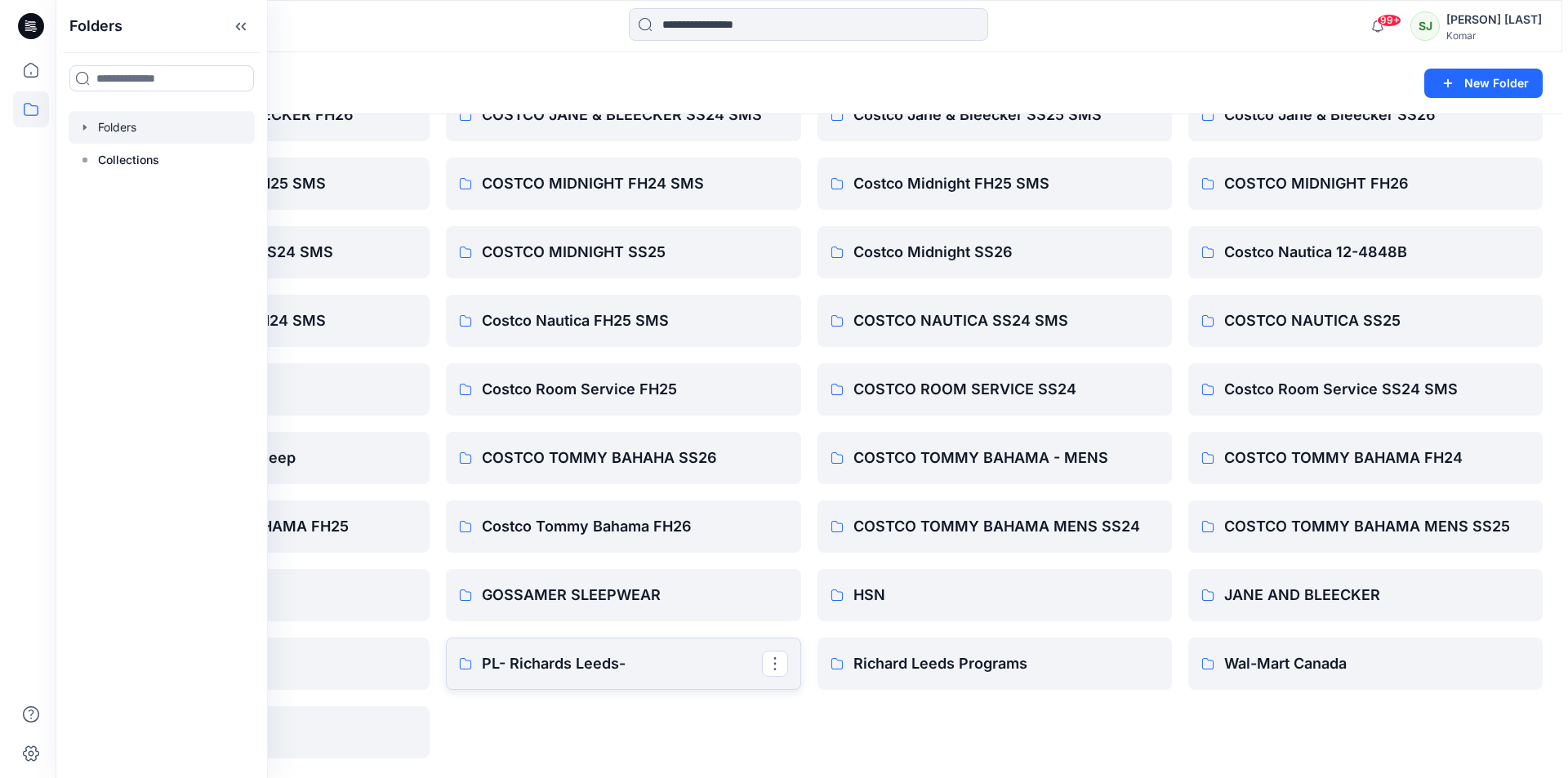 scroll, scrollTop: 0, scrollLeft: 0, axis: both 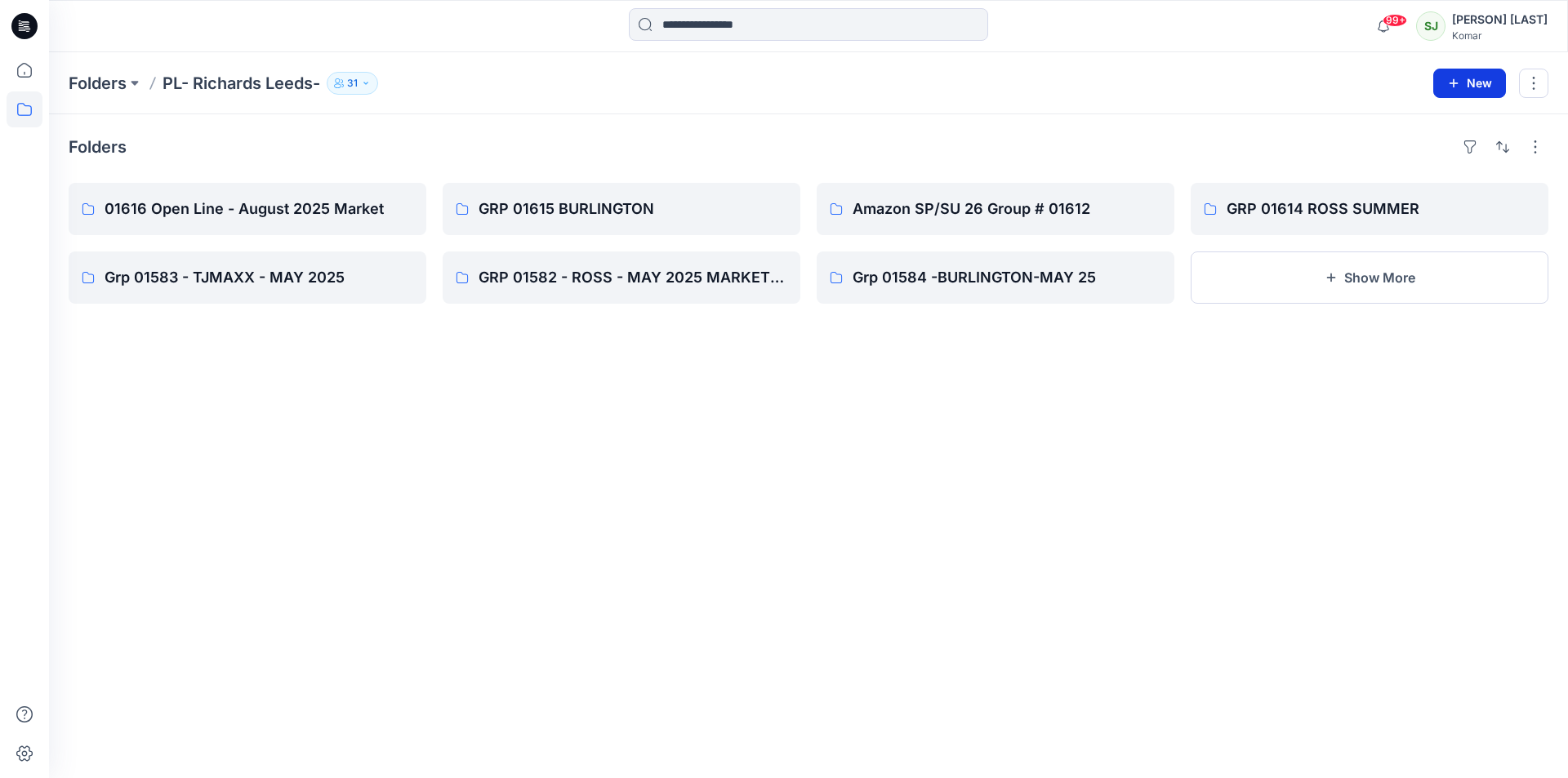 click on "New" at bounding box center [1469, 83] 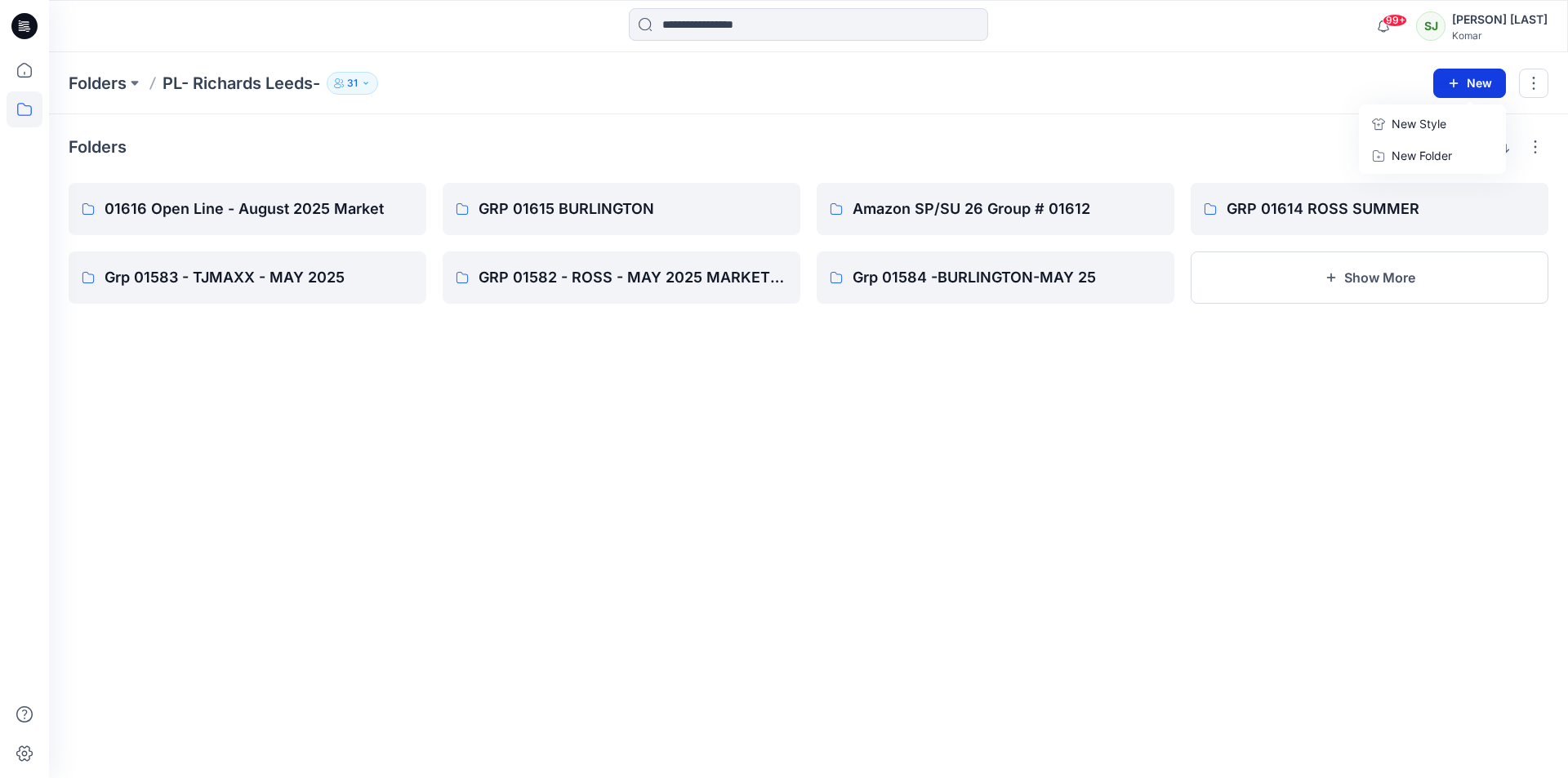 click on "New" at bounding box center [1469, 83] 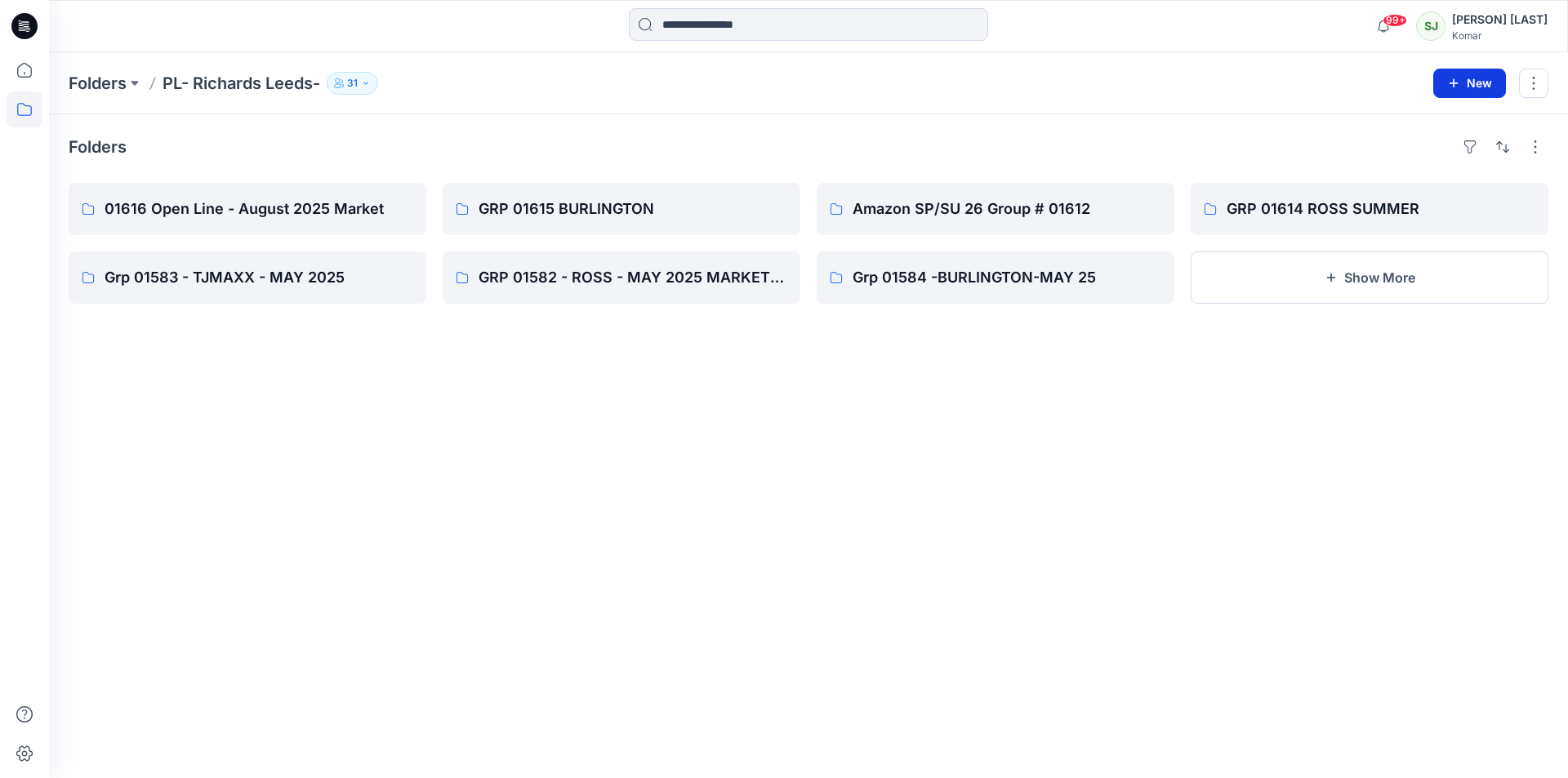 click 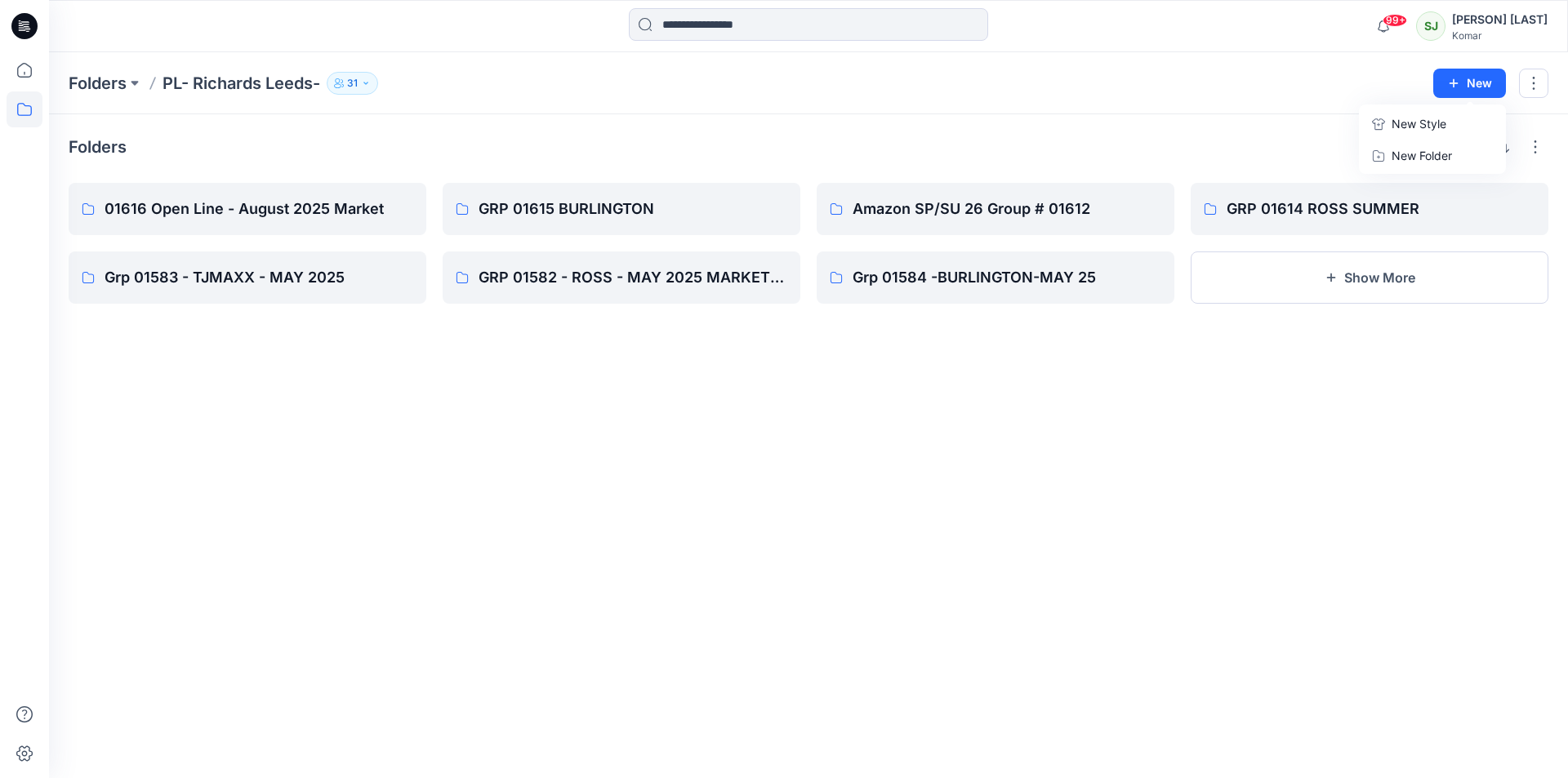 click on "PL- Richards Leeds-" at bounding box center [241, 83] 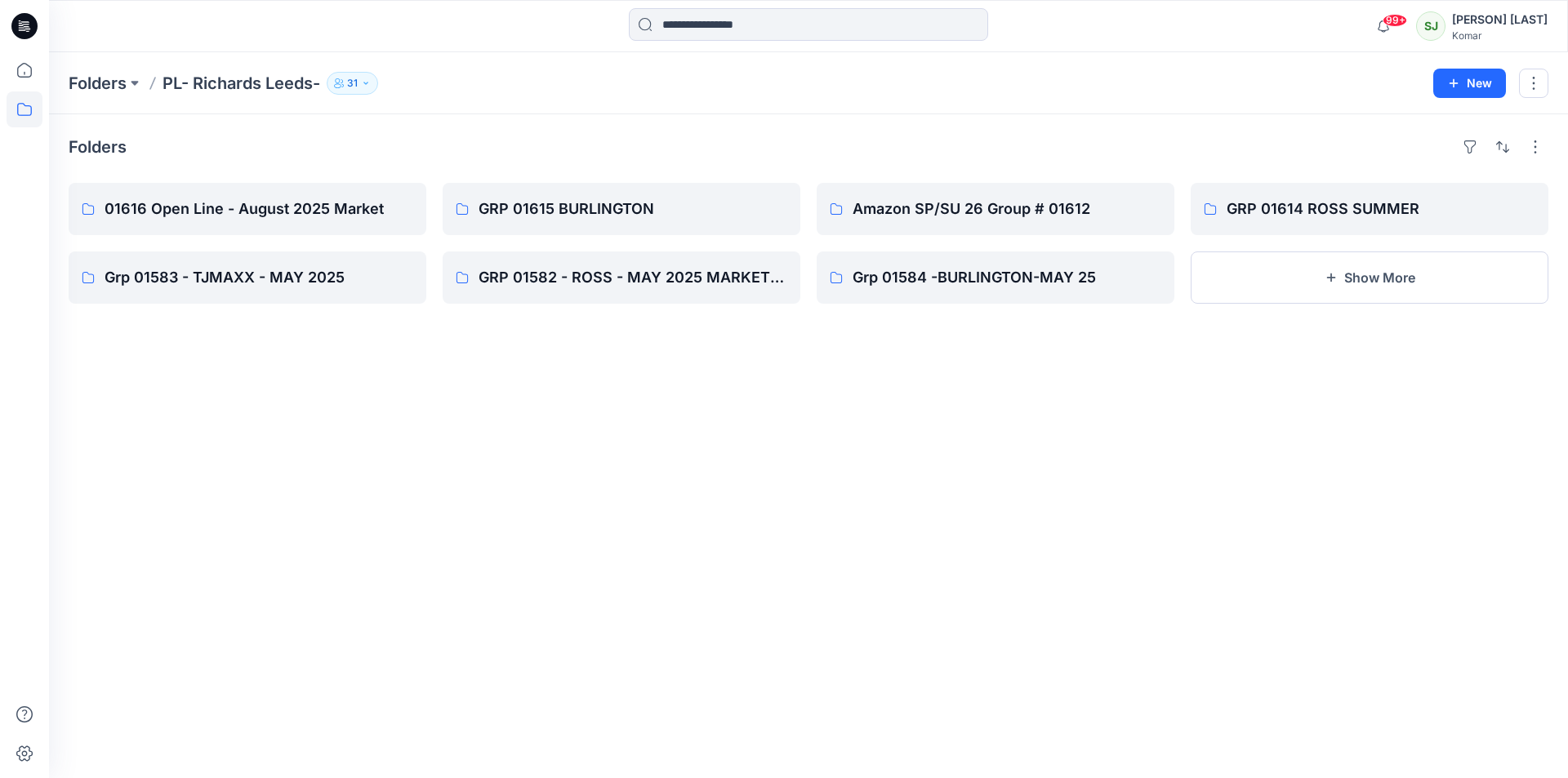 click on "PL- Richards Leeds-" at bounding box center (241, 83) 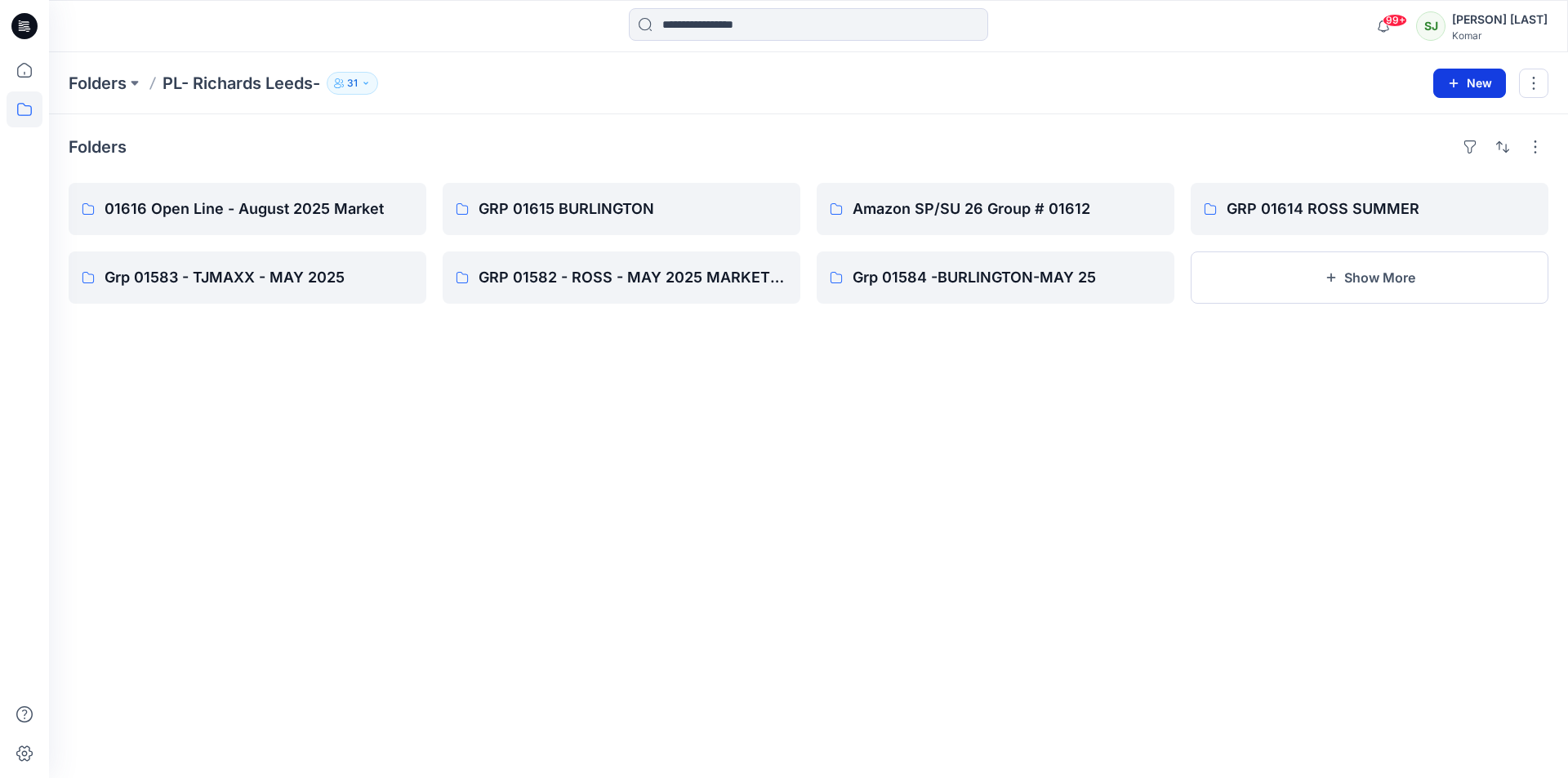 click on "New" at bounding box center [1469, 83] 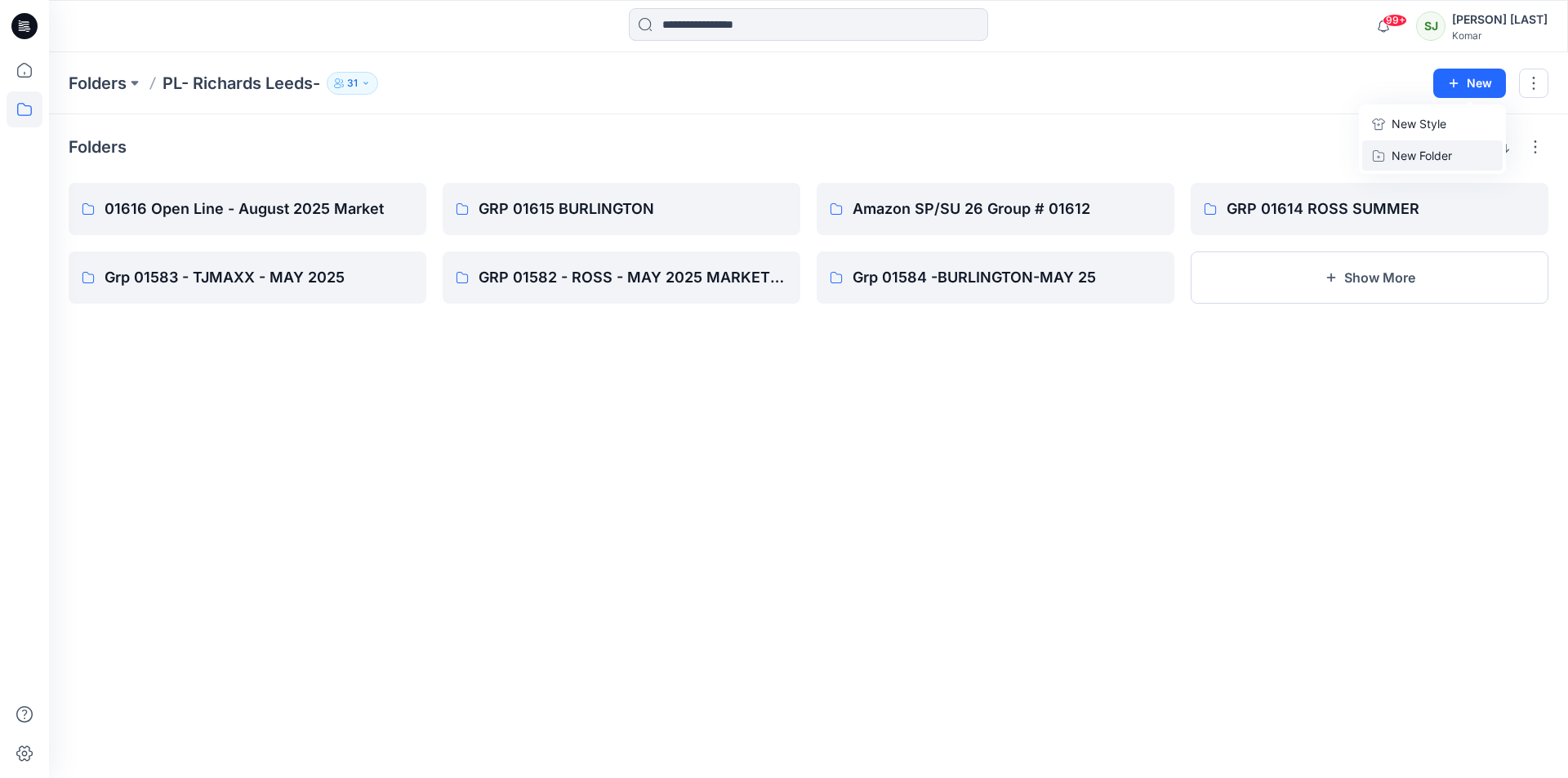 click on "New Folder" at bounding box center [1422, 155] 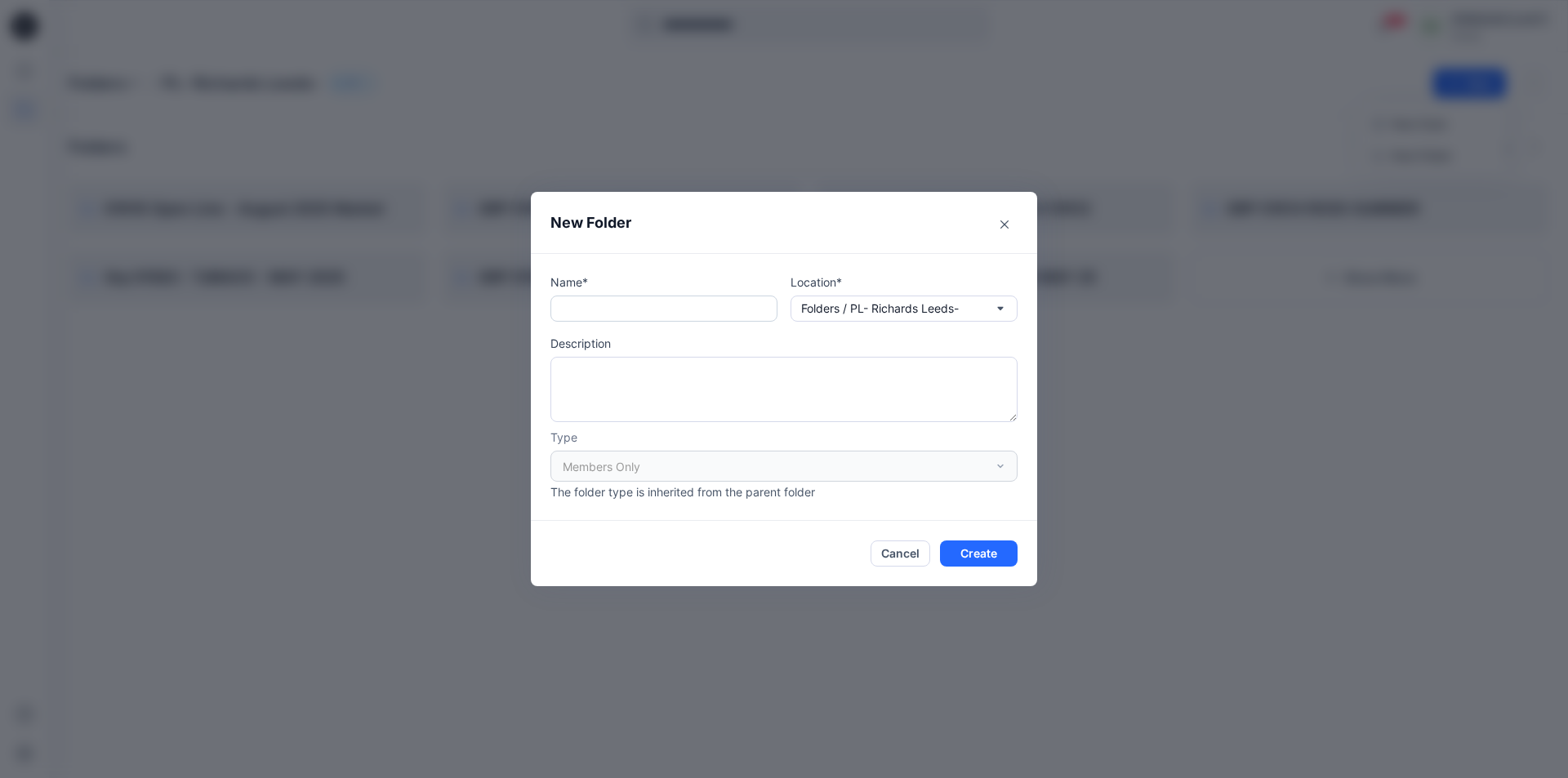 click at bounding box center (664, 309) 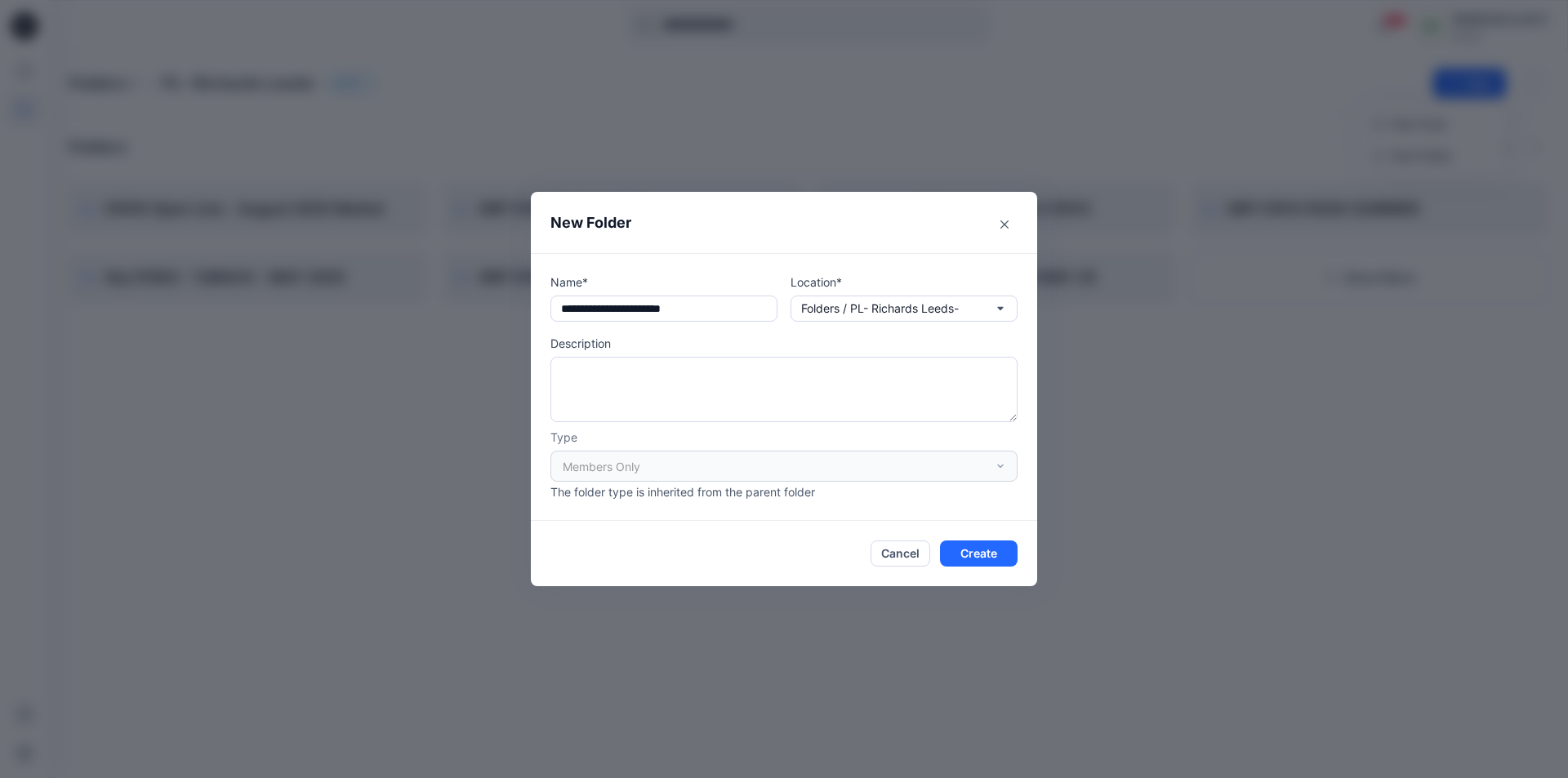 type on "**********" 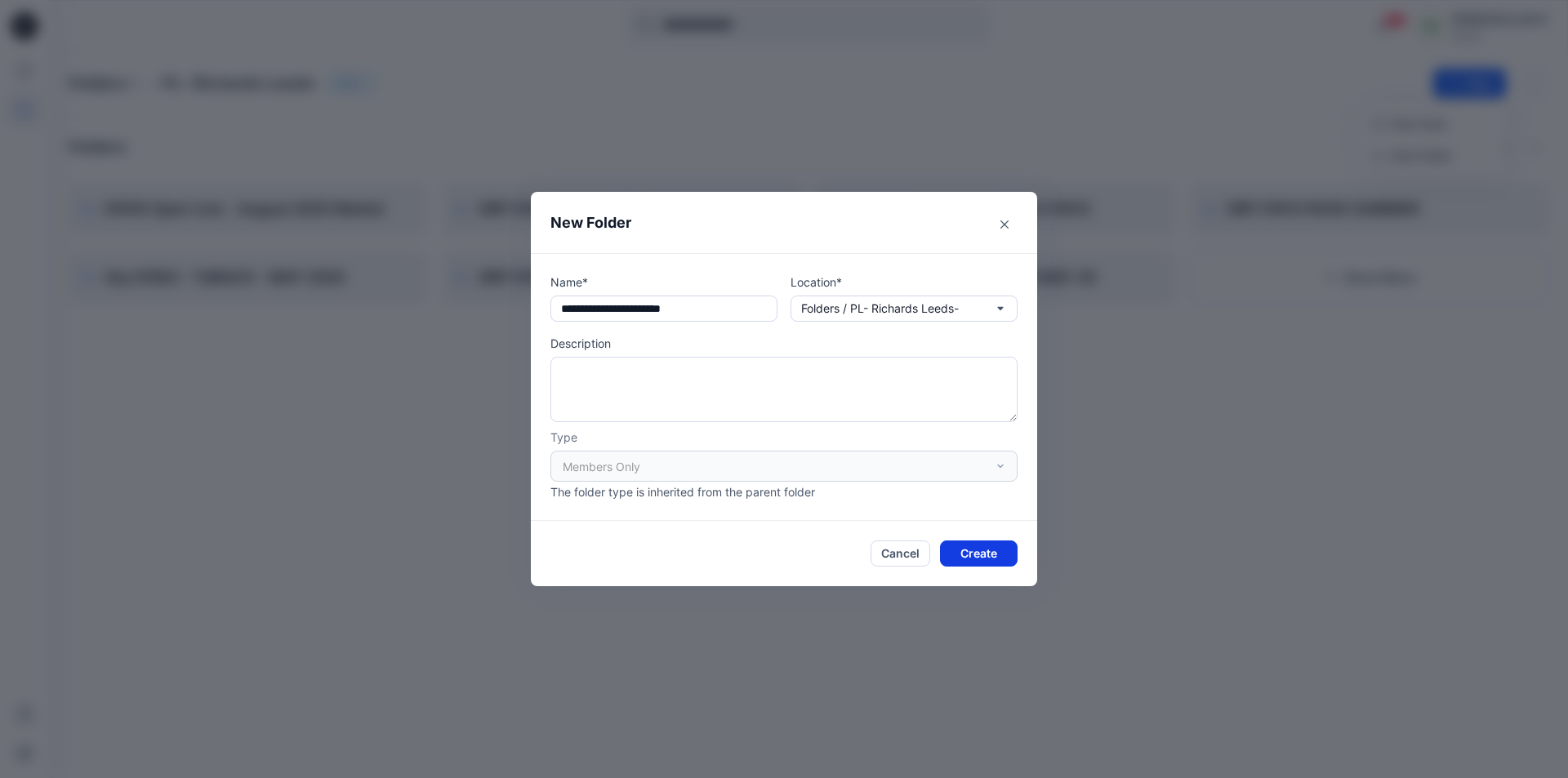 click on "Create" at bounding box center [978, 553] 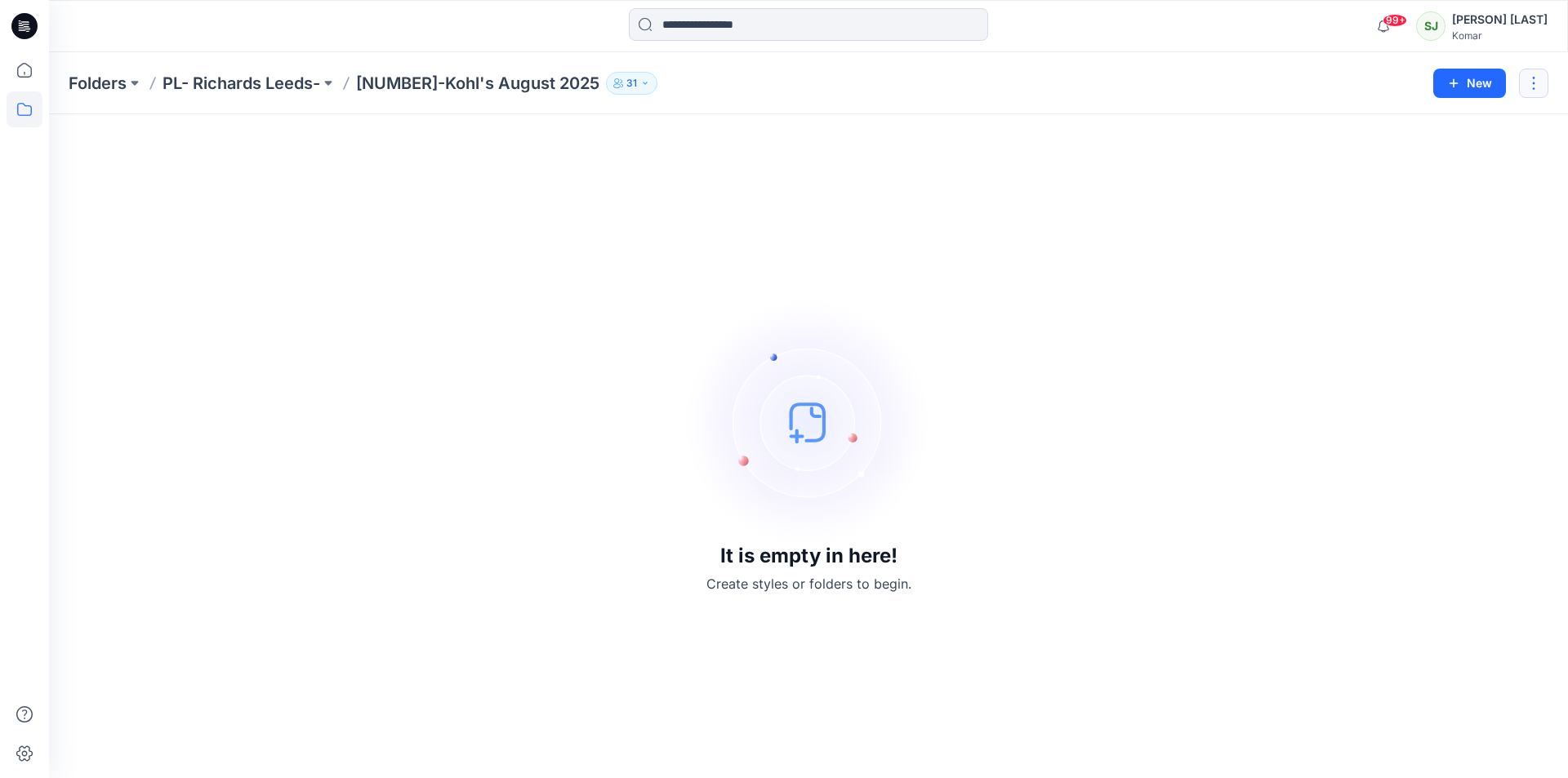 click at bounding box center [1534, 83] 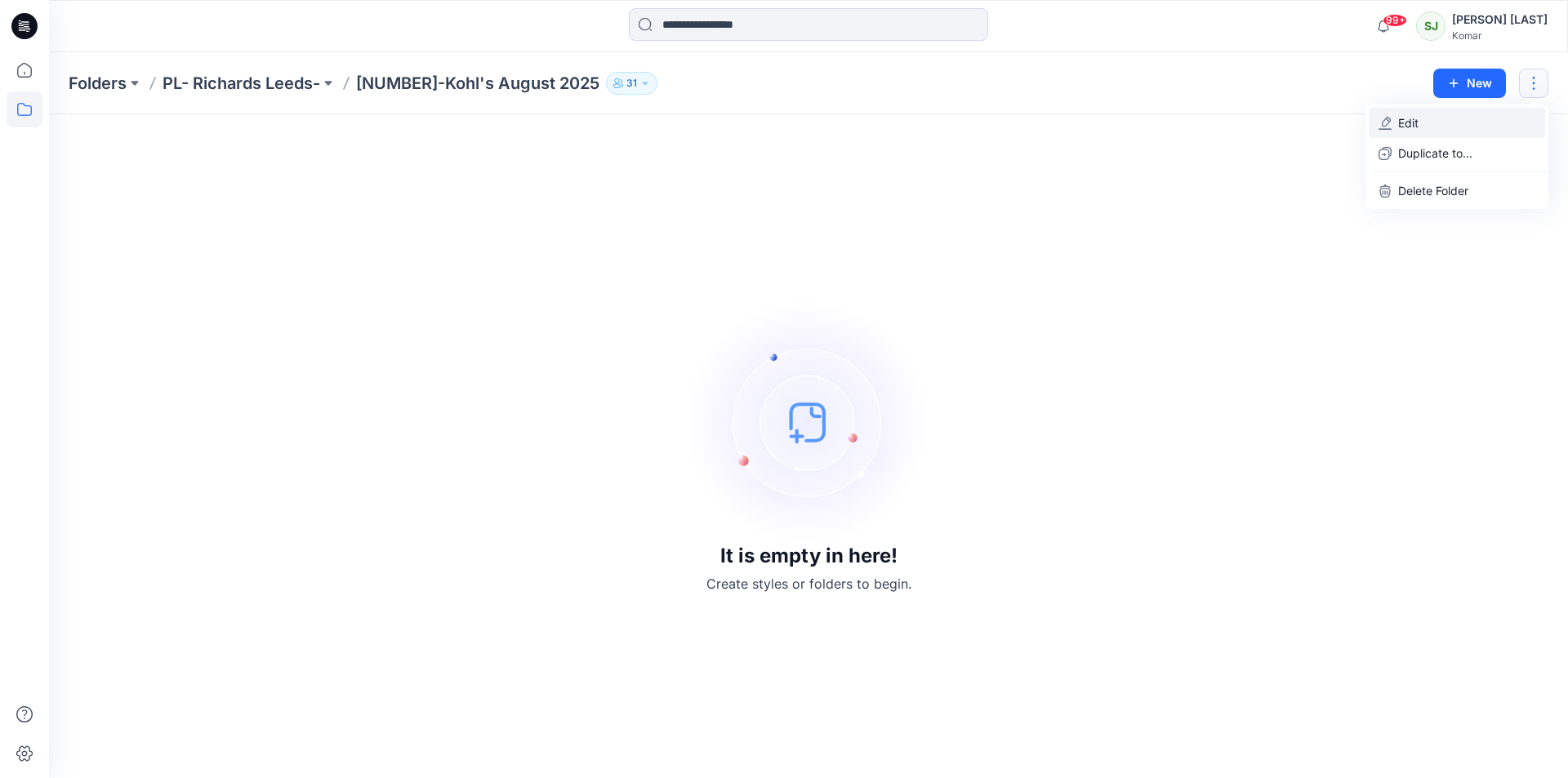 click on "Edit" at bounding box center (1408, 122) 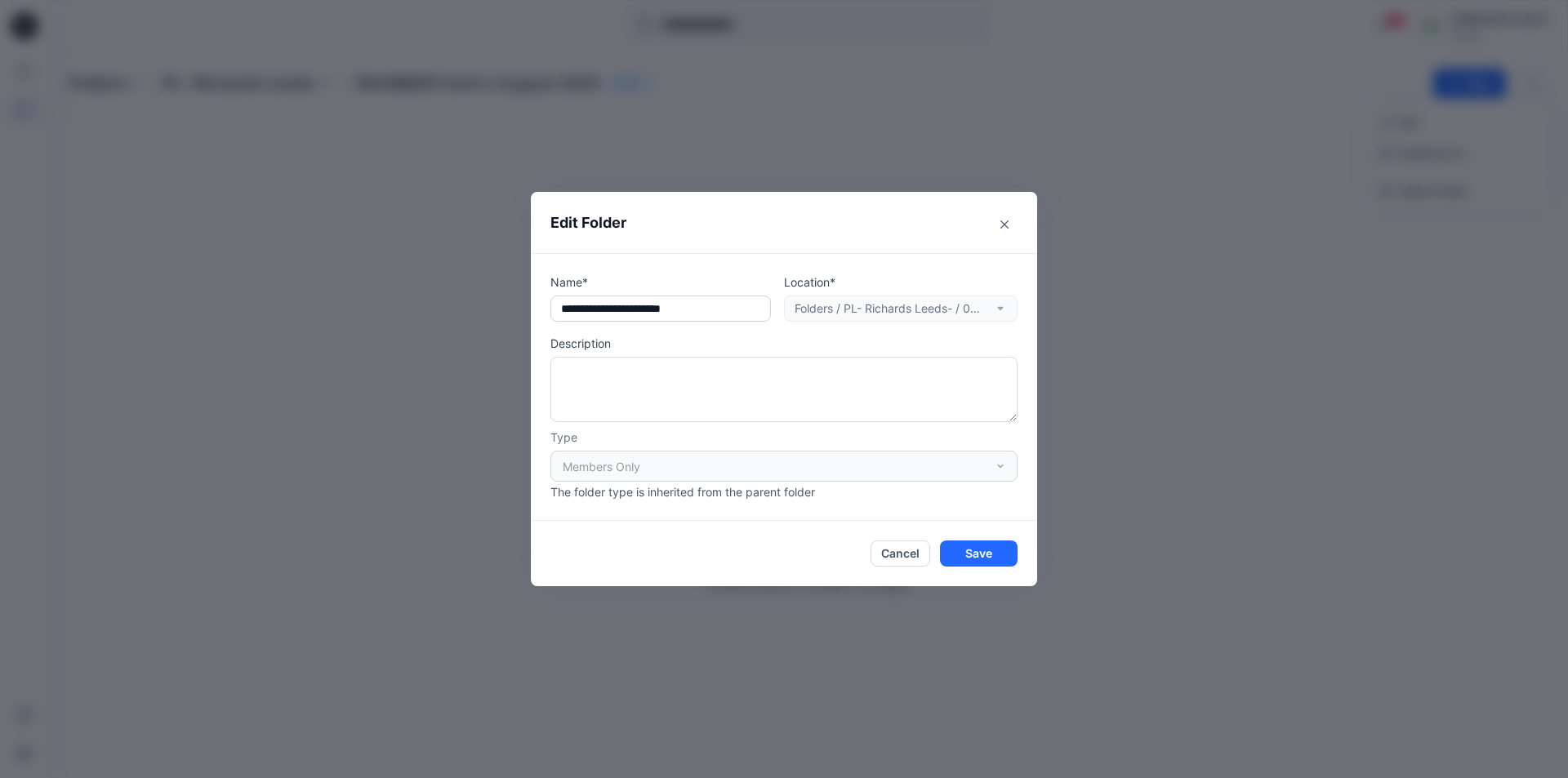 click on "**********" at bounding box center [661, 309] 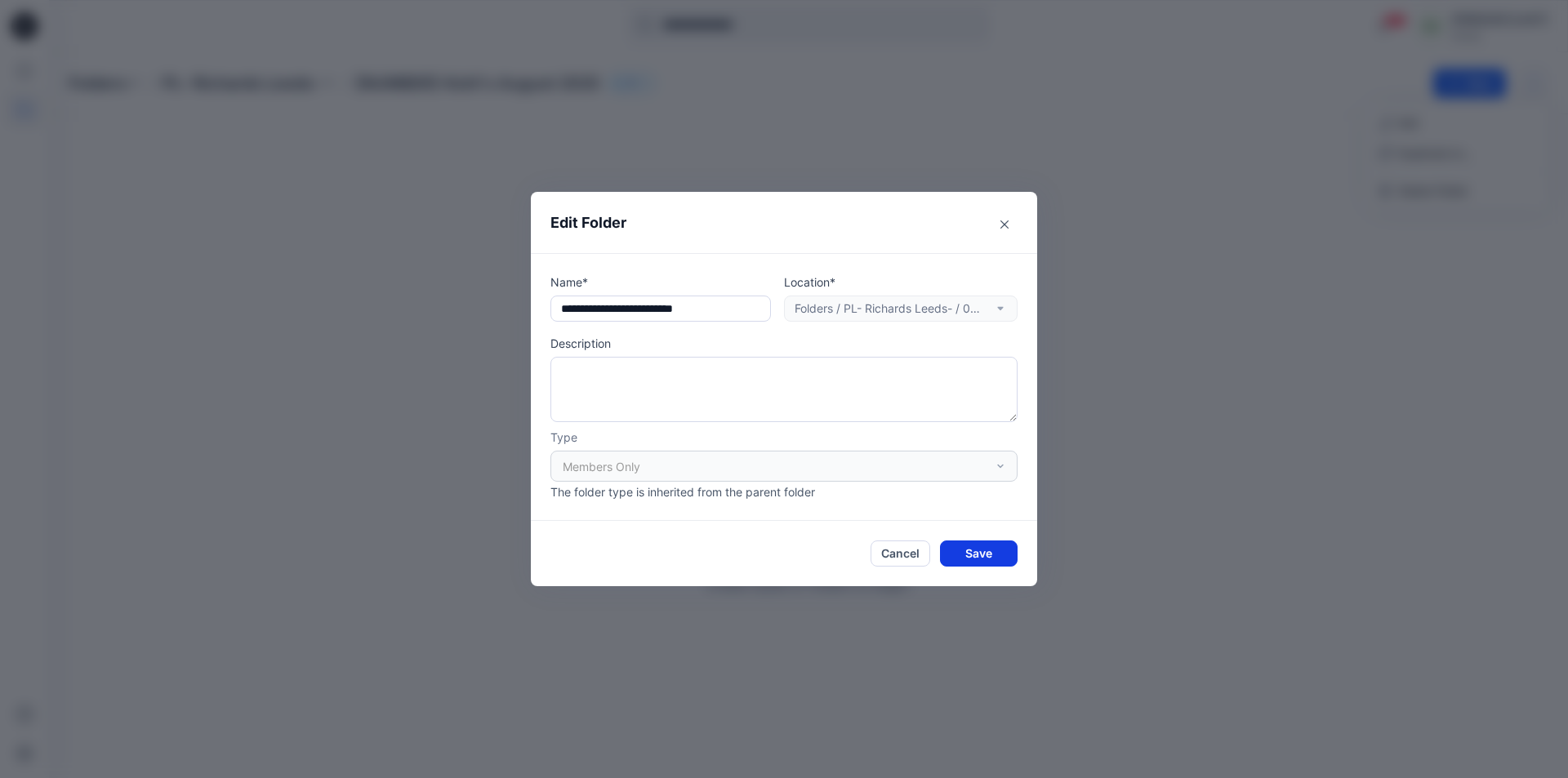 type on "**********" 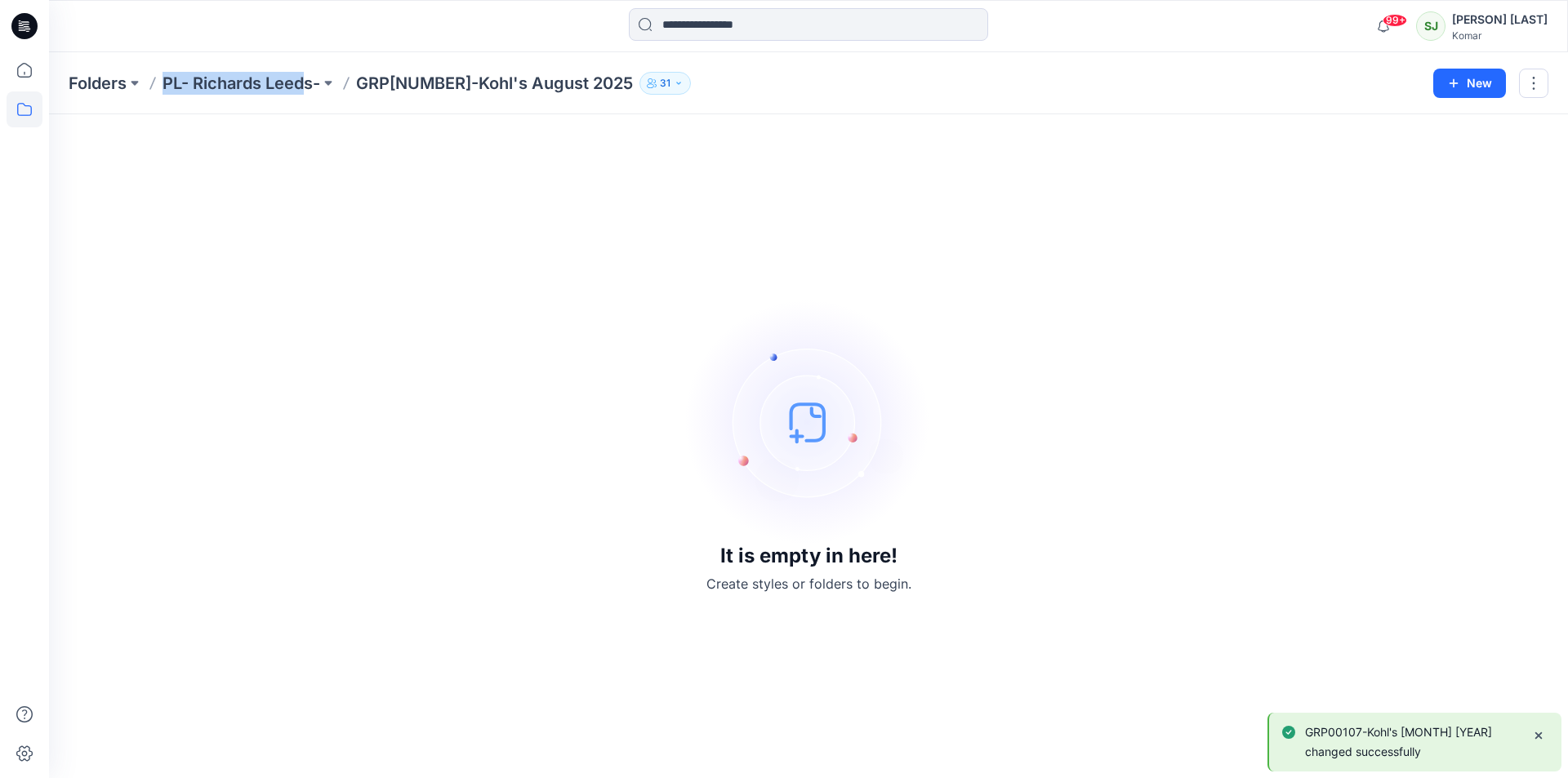 drag, startPoint x: 158, startPoint y: 82, endPoint x: 483, endPoint y: 96, distance: 325.3014 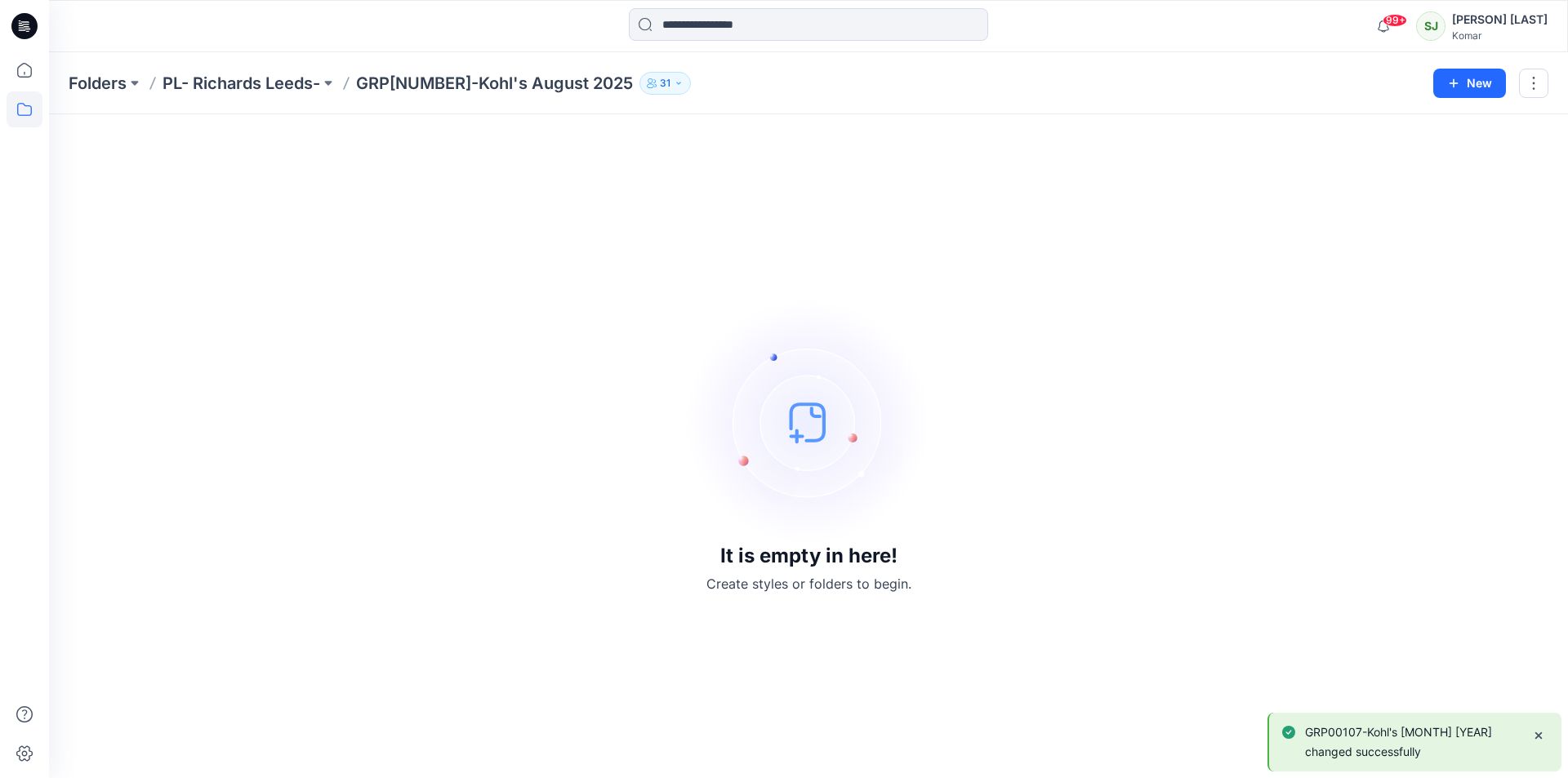 drag, startPoint x: 606, startPoint y: 91, endPoint x: 444, endPoint y: 94, distance: 162.02778 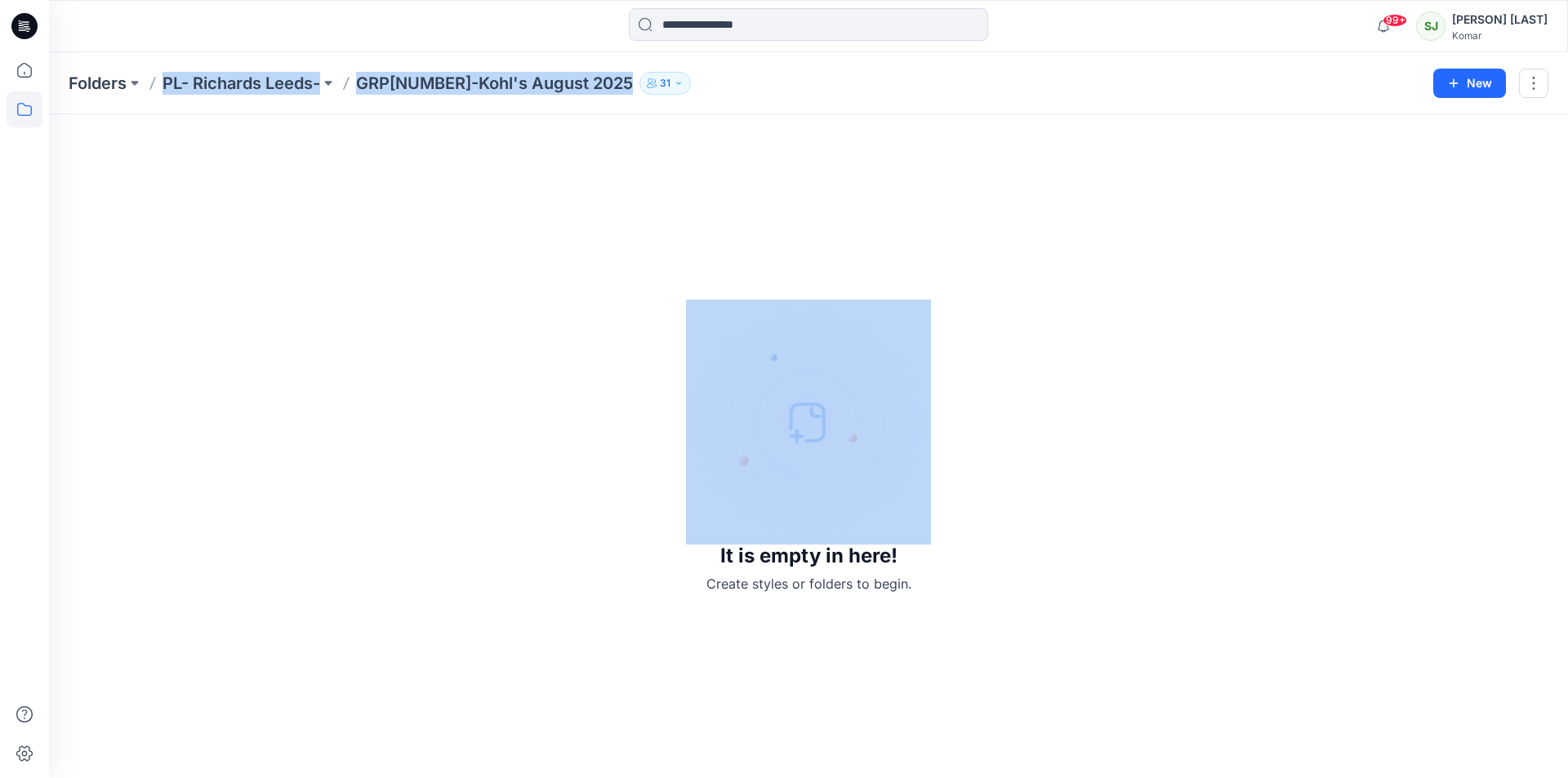 drag, startPoint x: 160, startPoint y: 86, endPoint x: 643, endPoint y: 104, distance: 483.3353 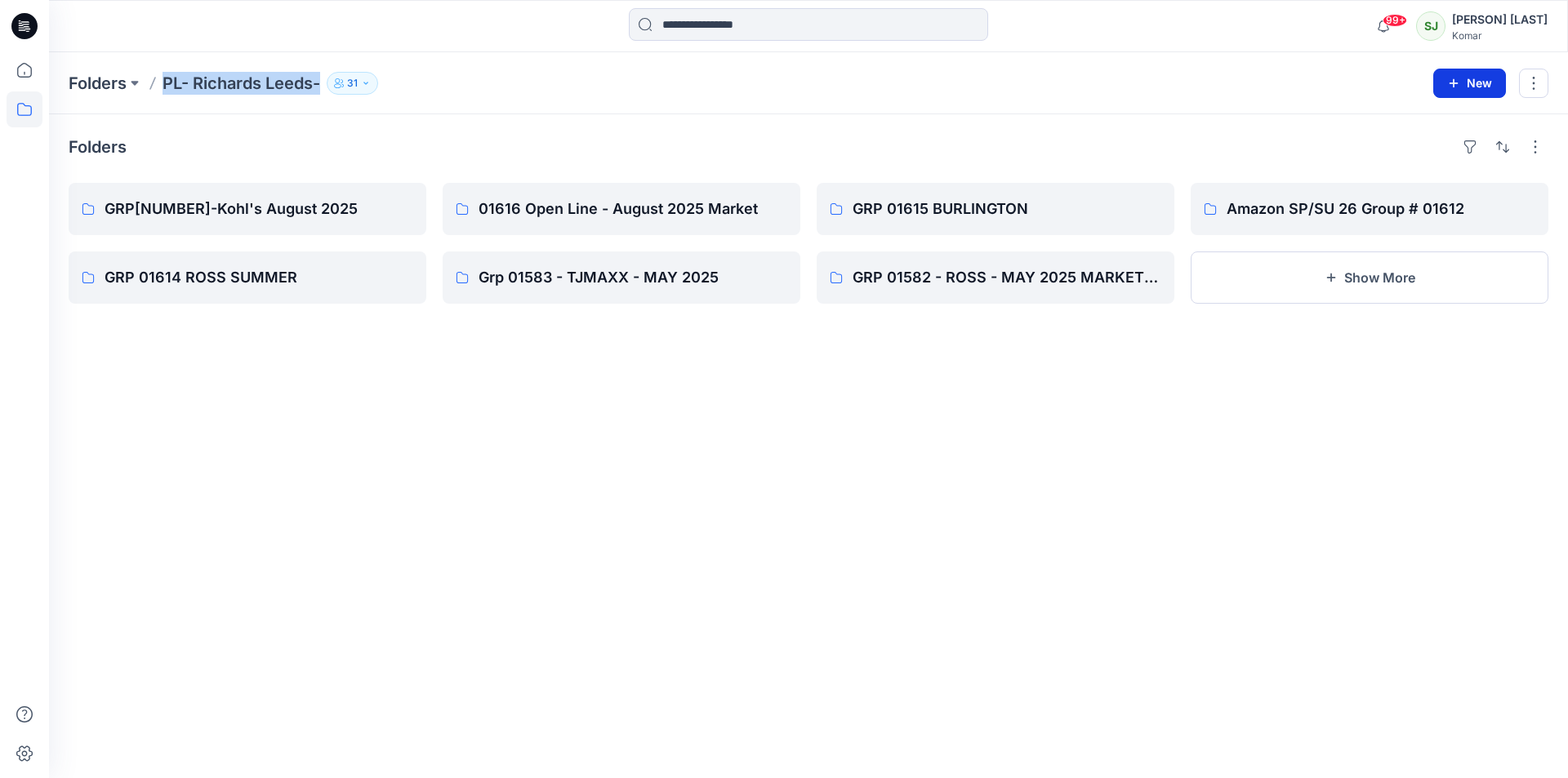 click on "New" at bounding box center [1469, 83] 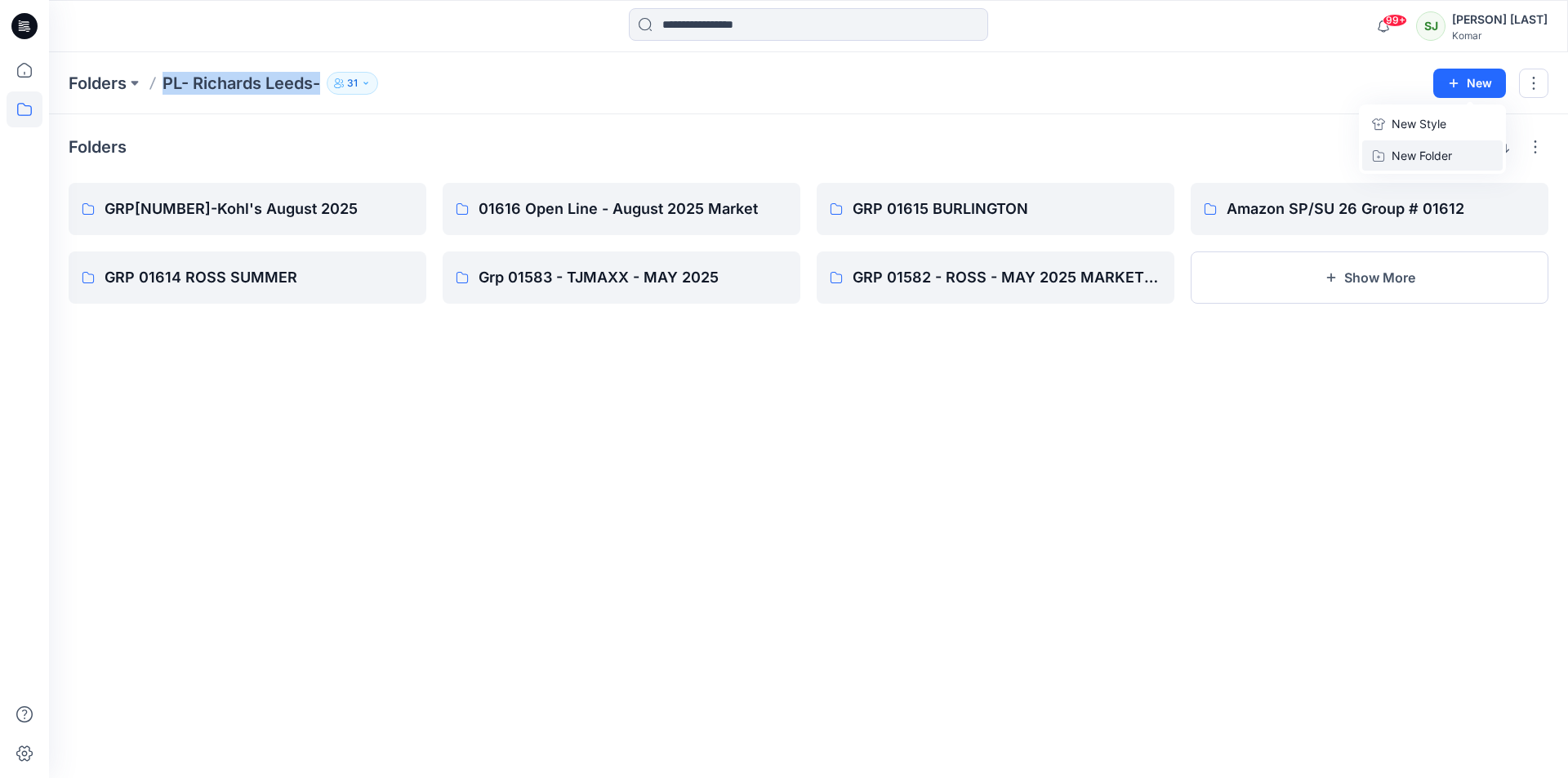 click on "New Folder" at bounding box center (1432, 155) 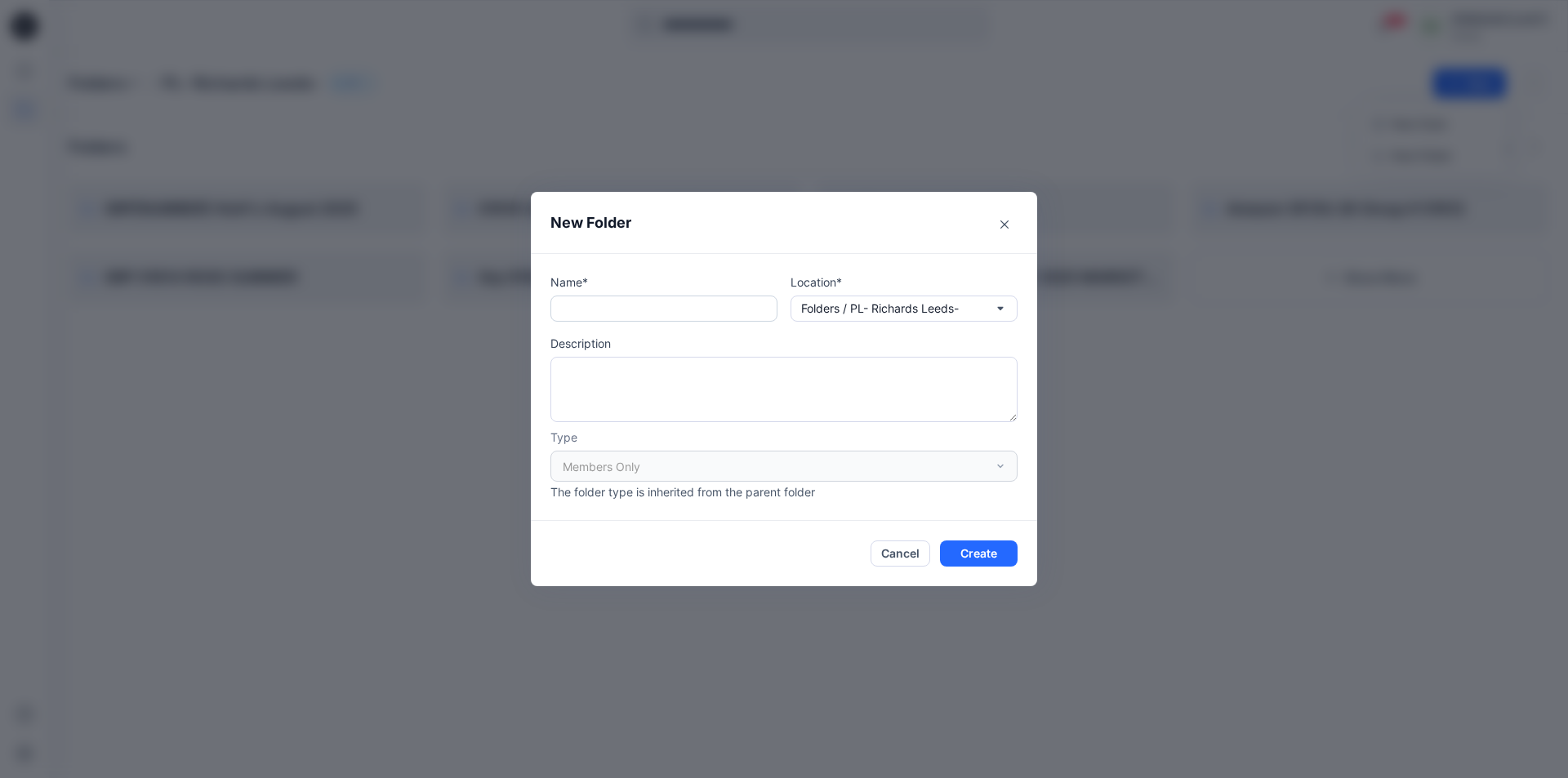 click at bounding box center (664, 309) 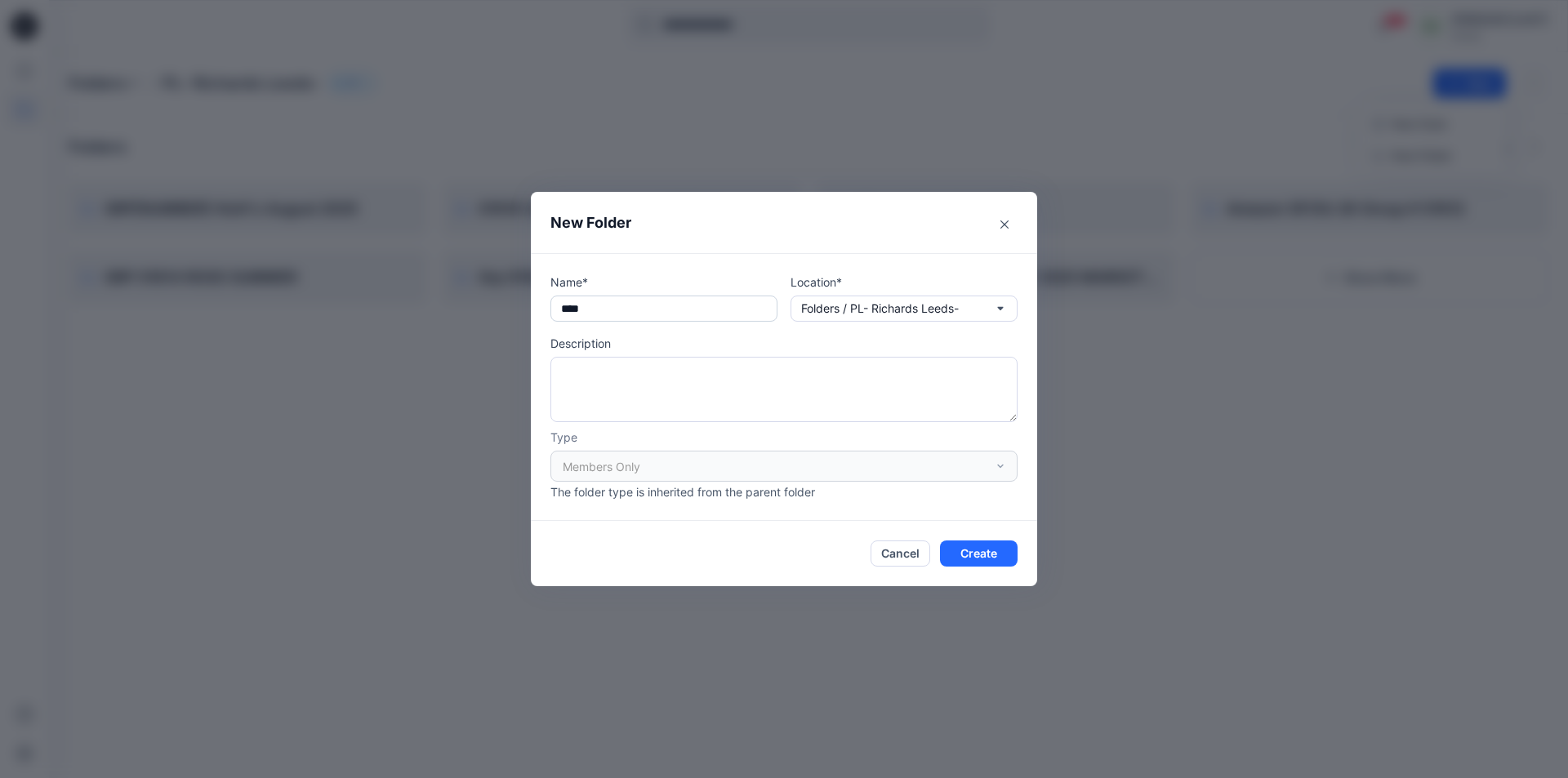 paste on "**********" 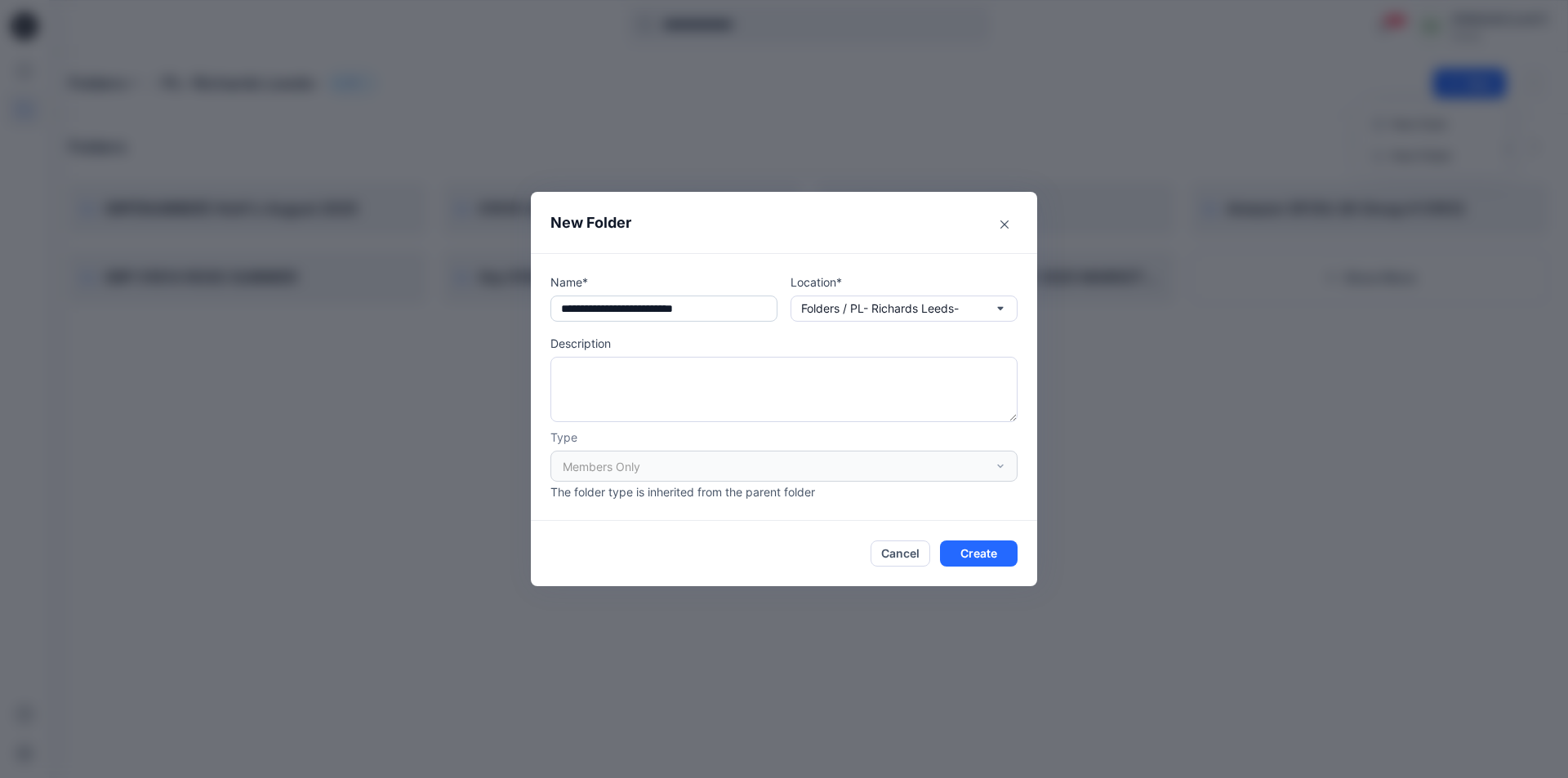 click on "**********" at bounding box center (664, 309) 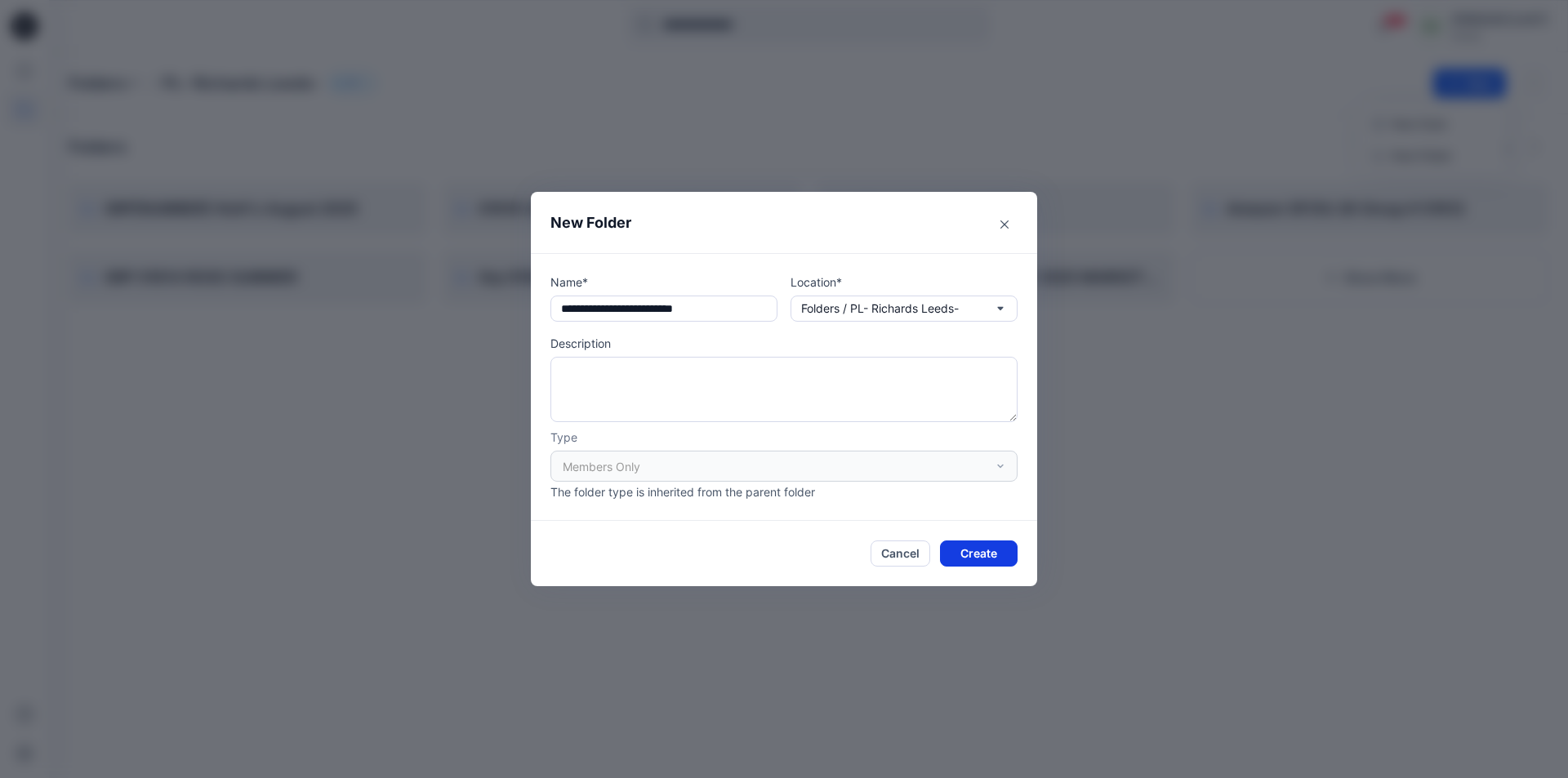 type on "**********" 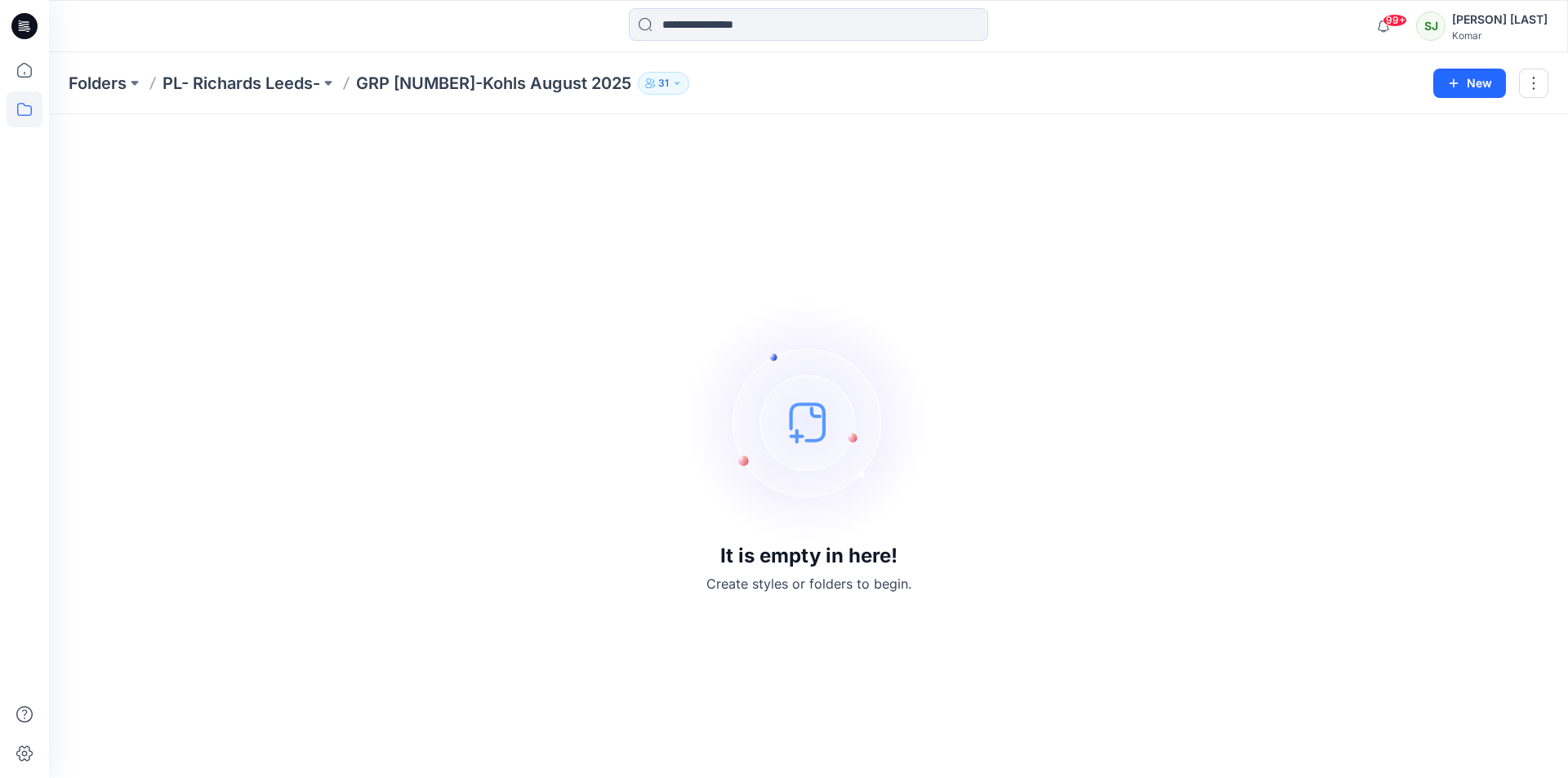 click on "It is empty in here! Create styles or folders to begin." at bounding box center [808, 446] 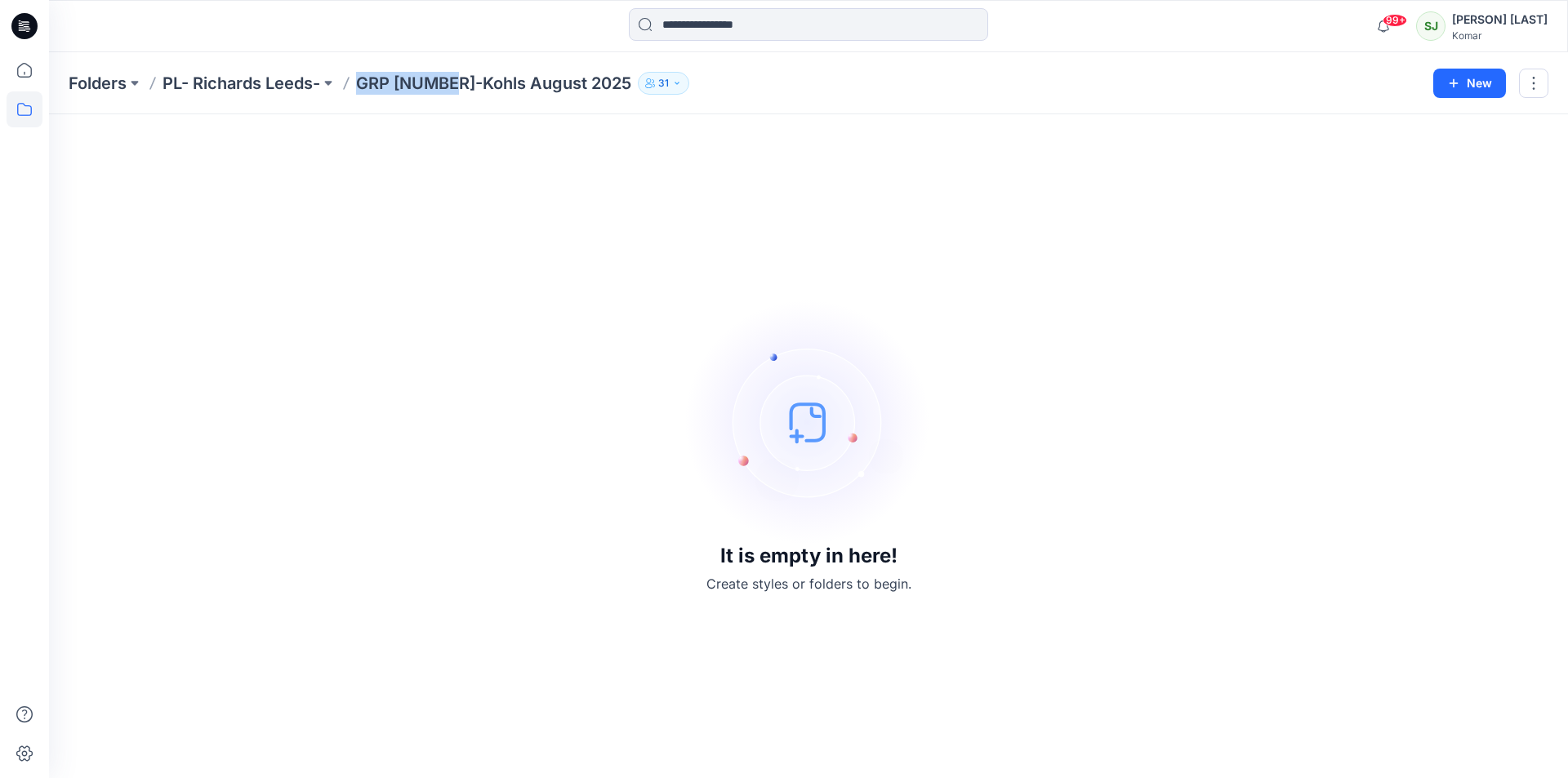 drag, startPoint x: 355, startPoint y: 91, endPoint x: 453, endPoint y: 91, distance: 98 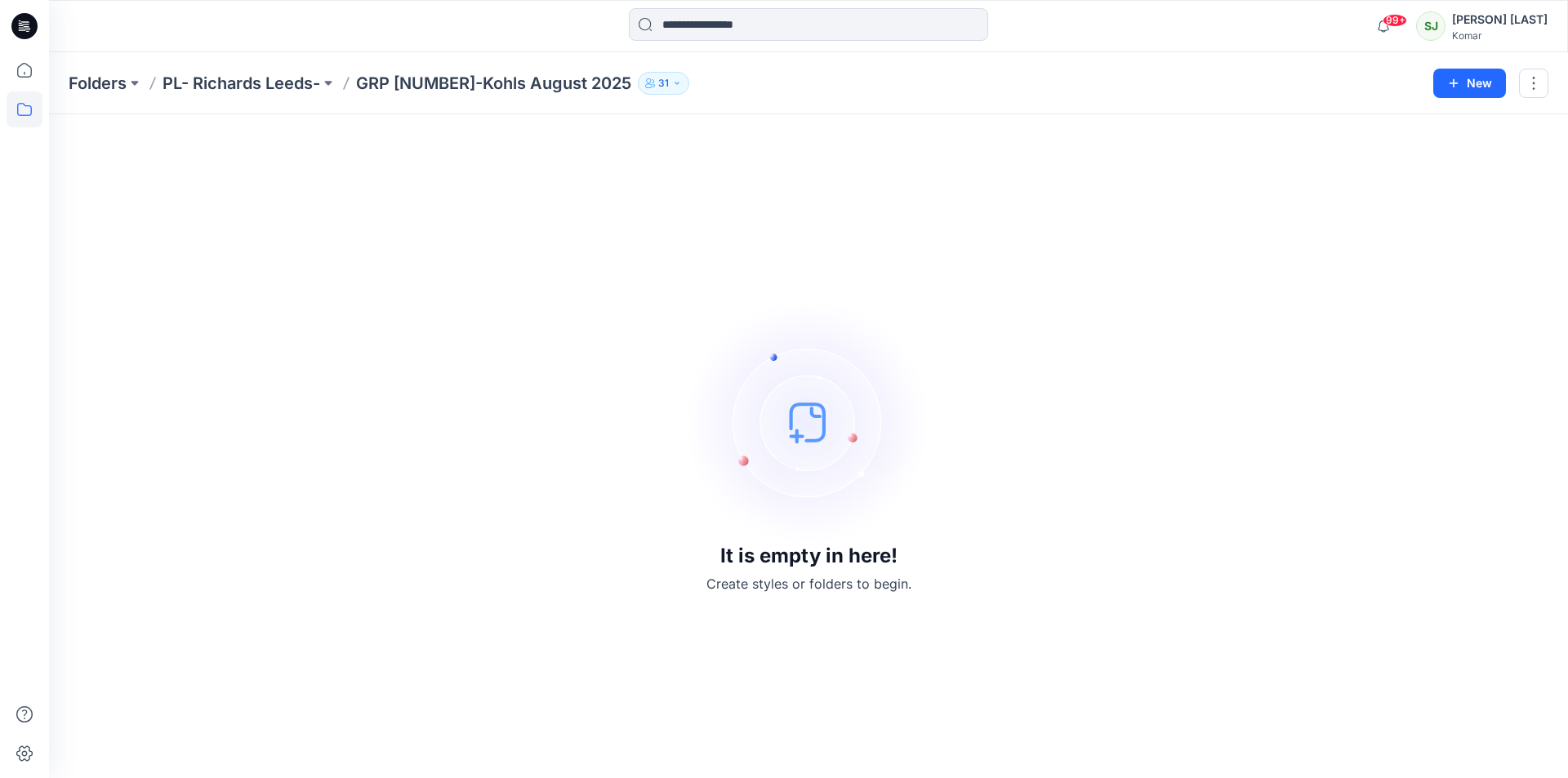 click on "It is empty in here! Create styles or folders to begin." at bounding box center (808, 446) 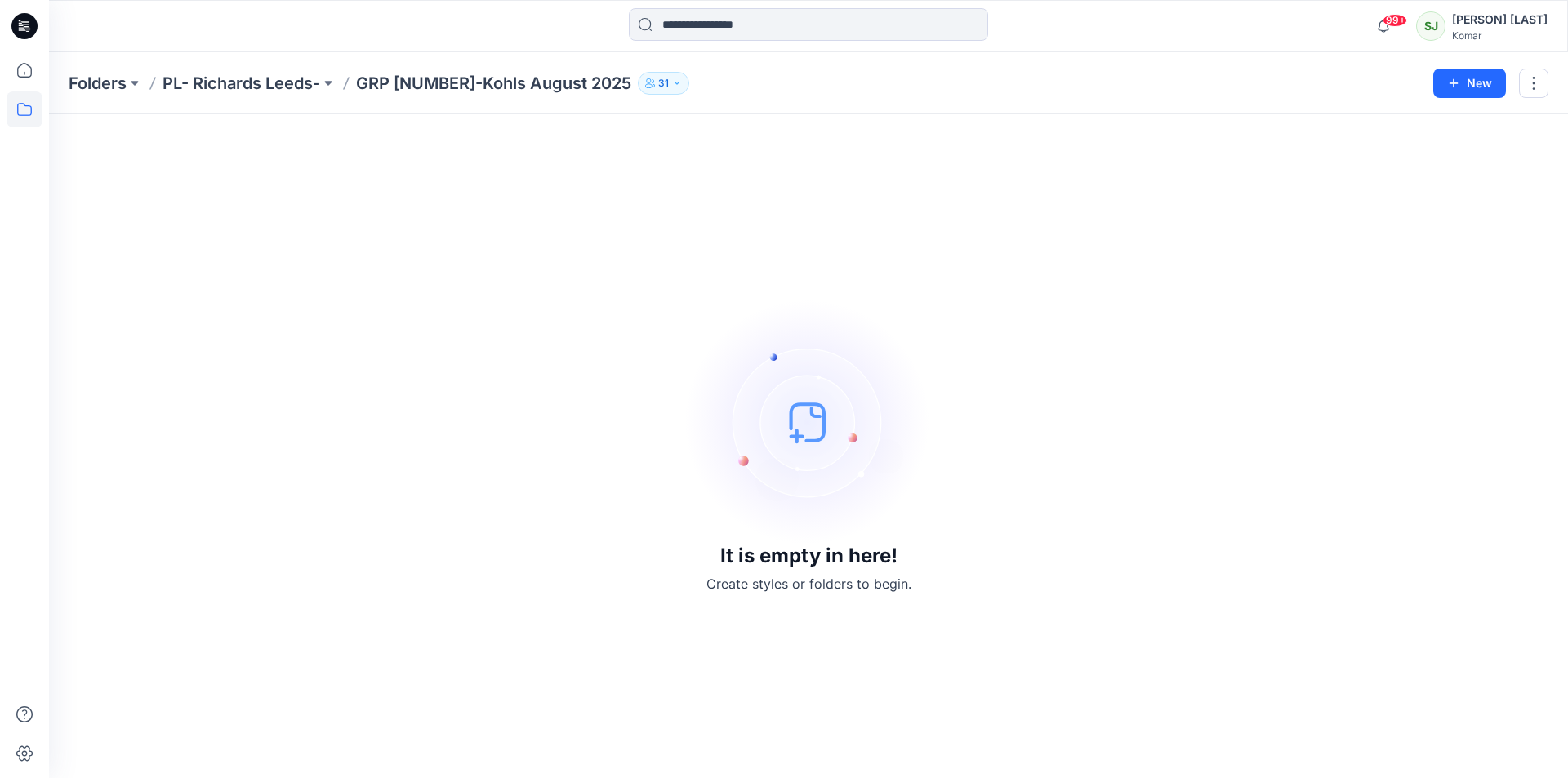 click on "It is empty in here! Create styles or folders to begin." at bounding box center (808, 446) 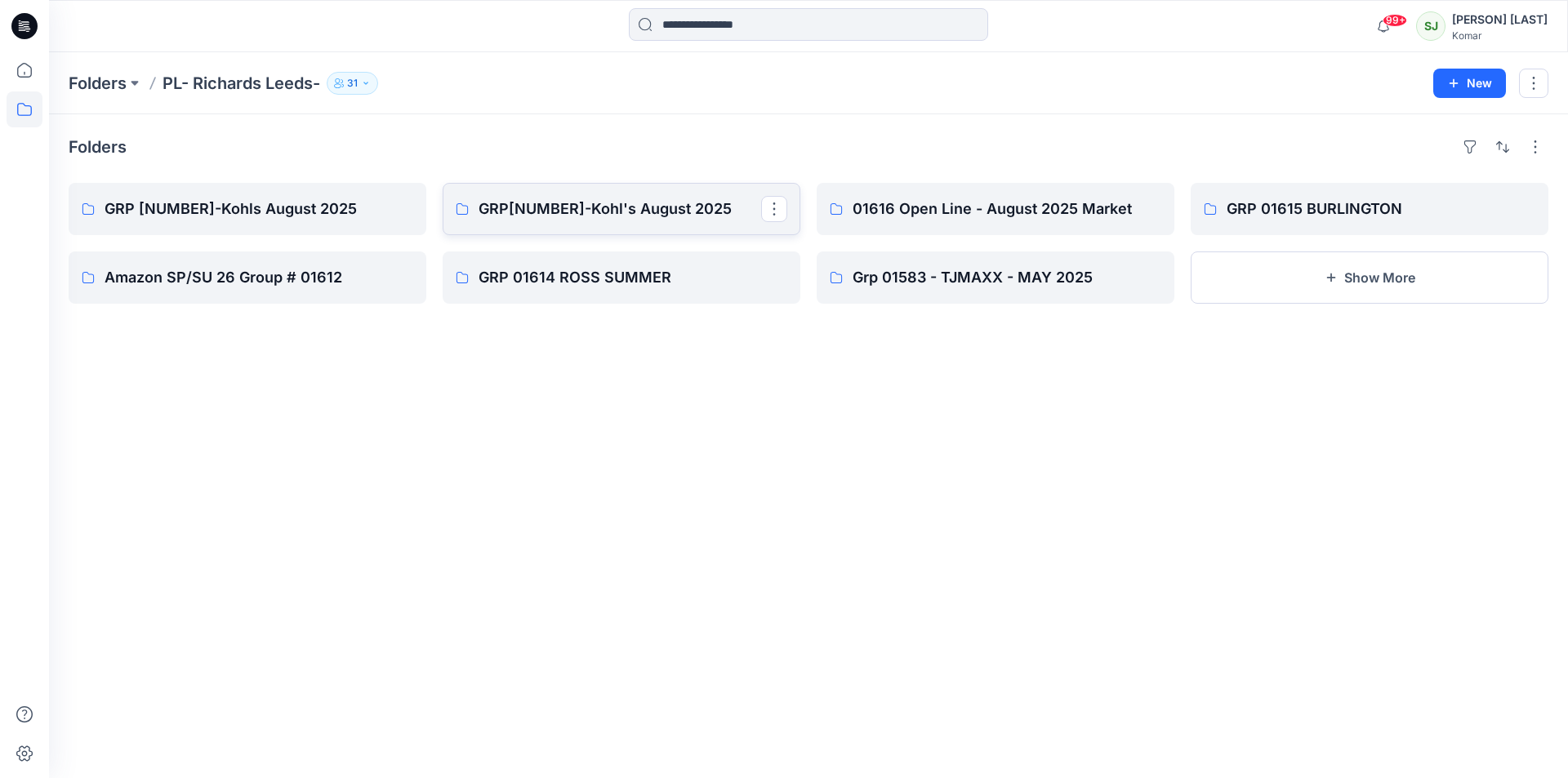 click on "GRP[NUMBER]-Kohl's August 2025" at bounding box center (621, 209) 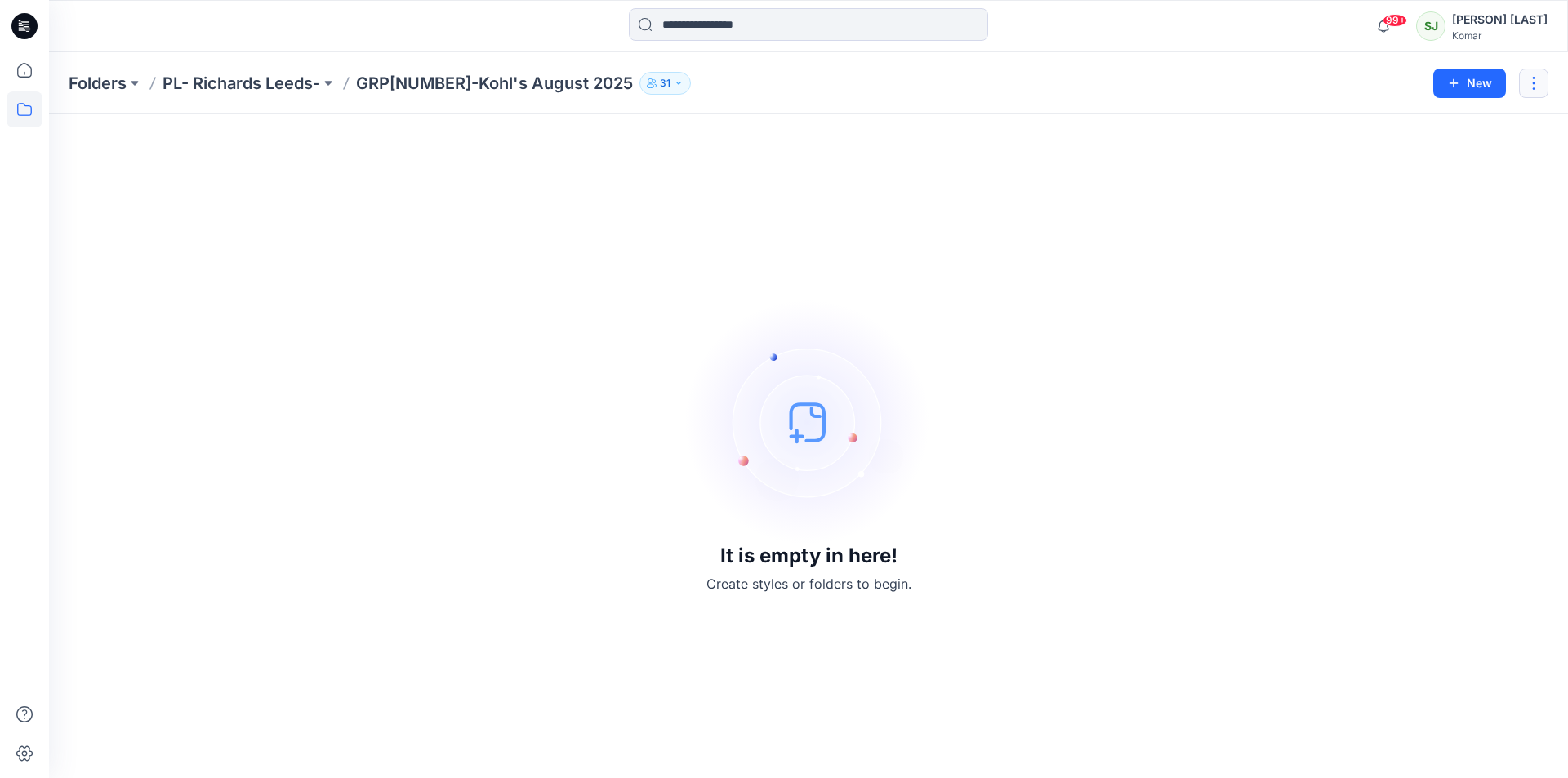 click at bounding box center (1534, 83) 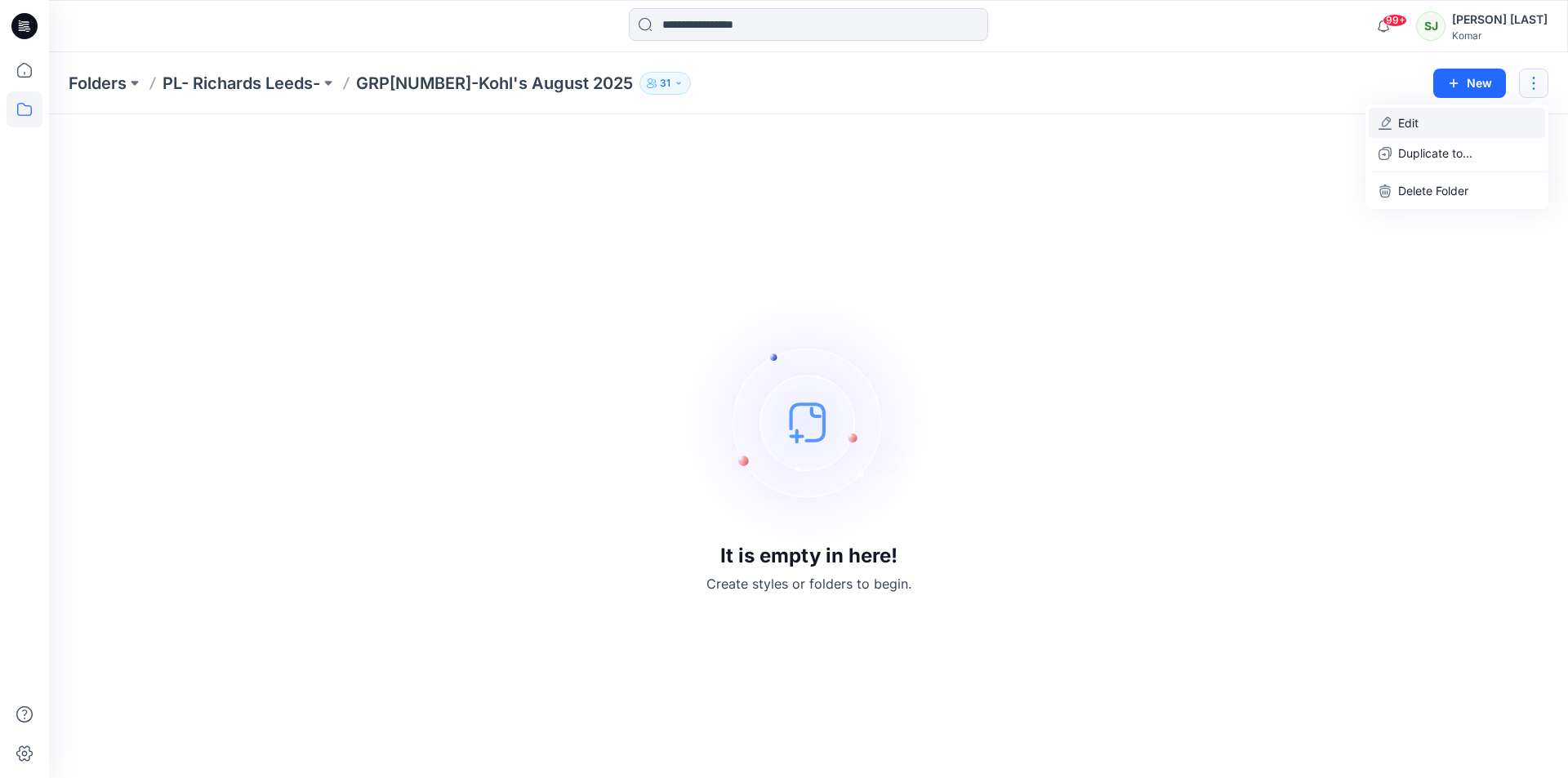 click on "Edit" at bounding box center [1457, 122] 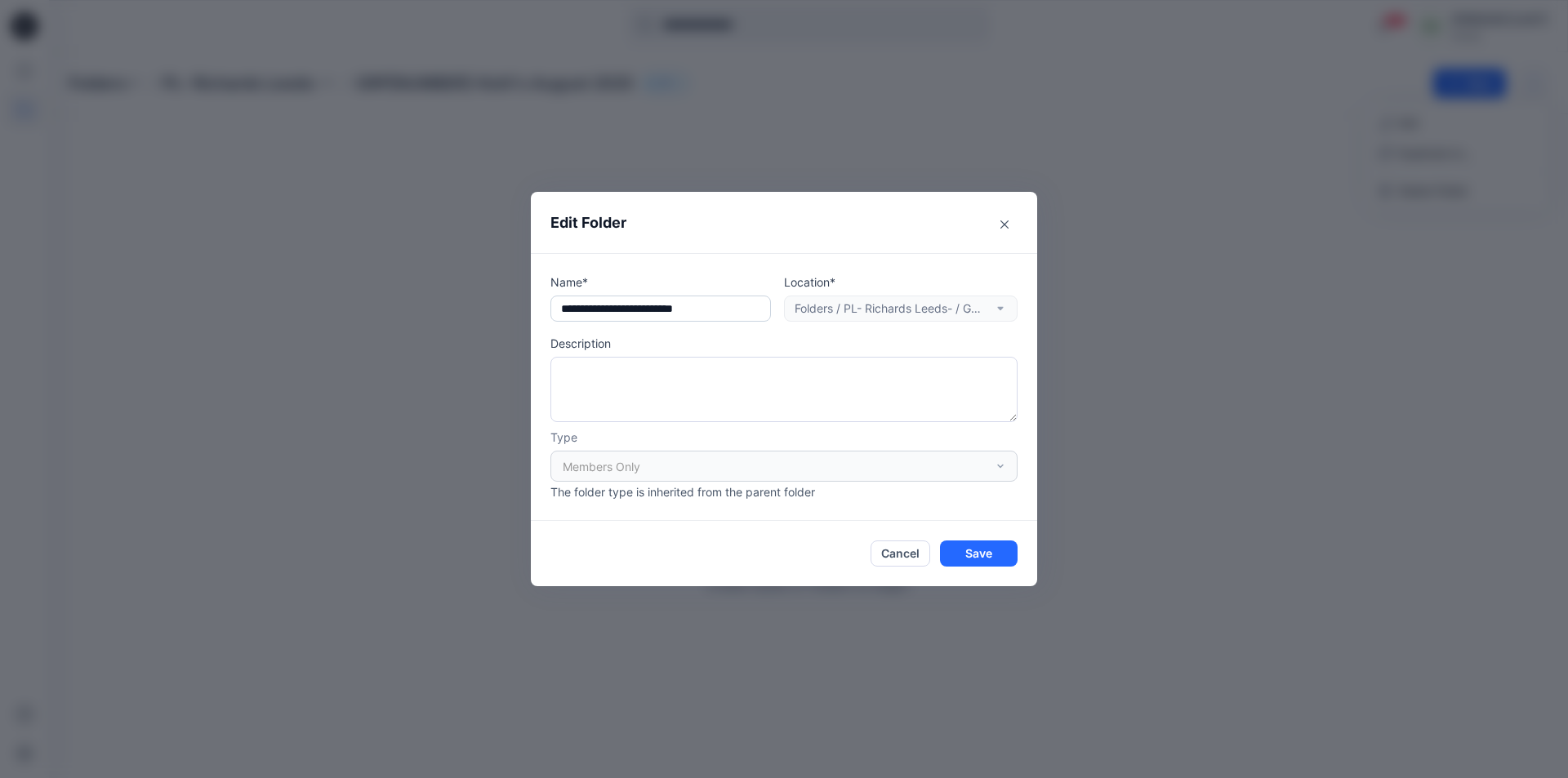 click on "**********" at bounding box center [661, 309] 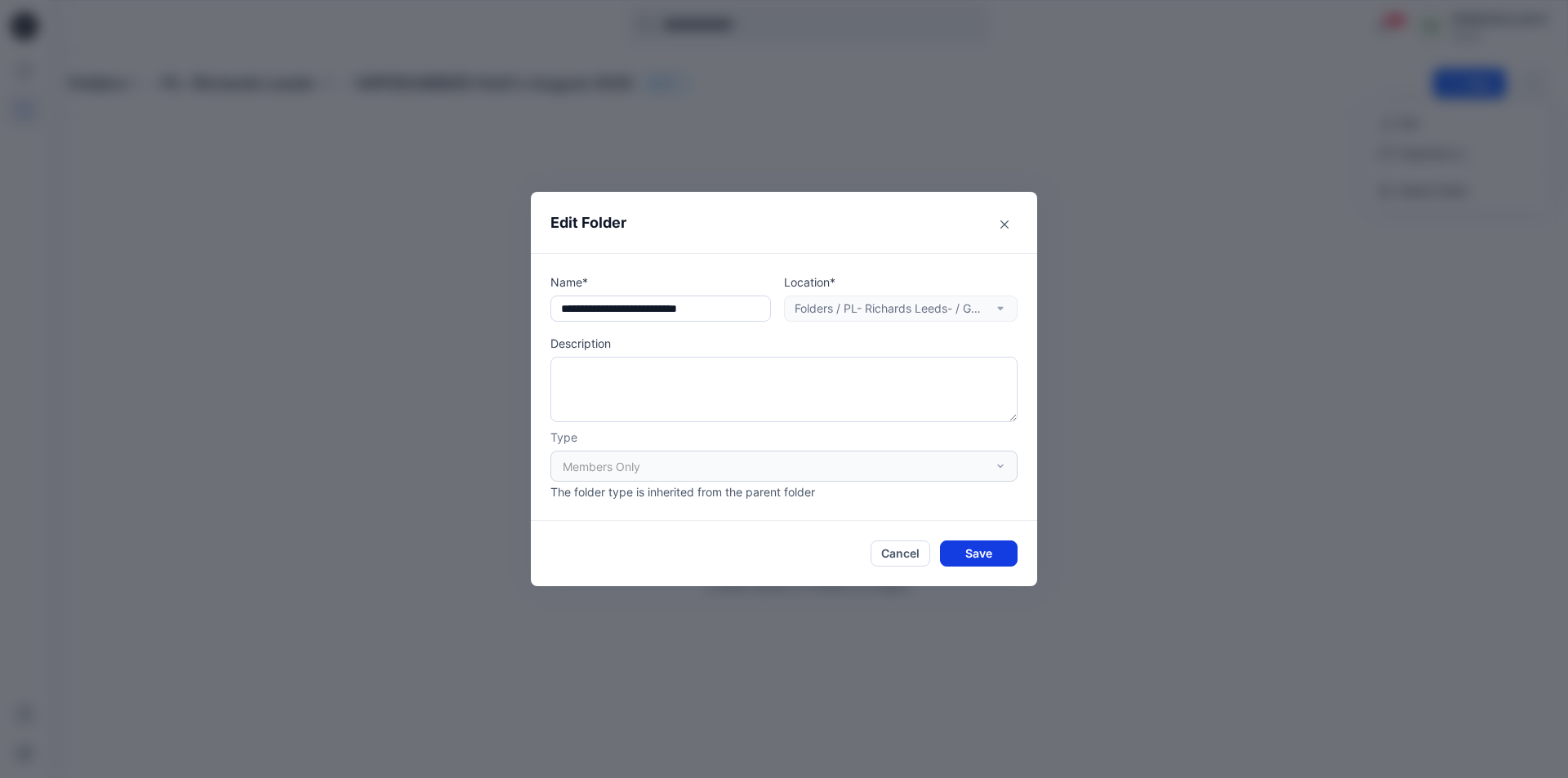 type on "**********" 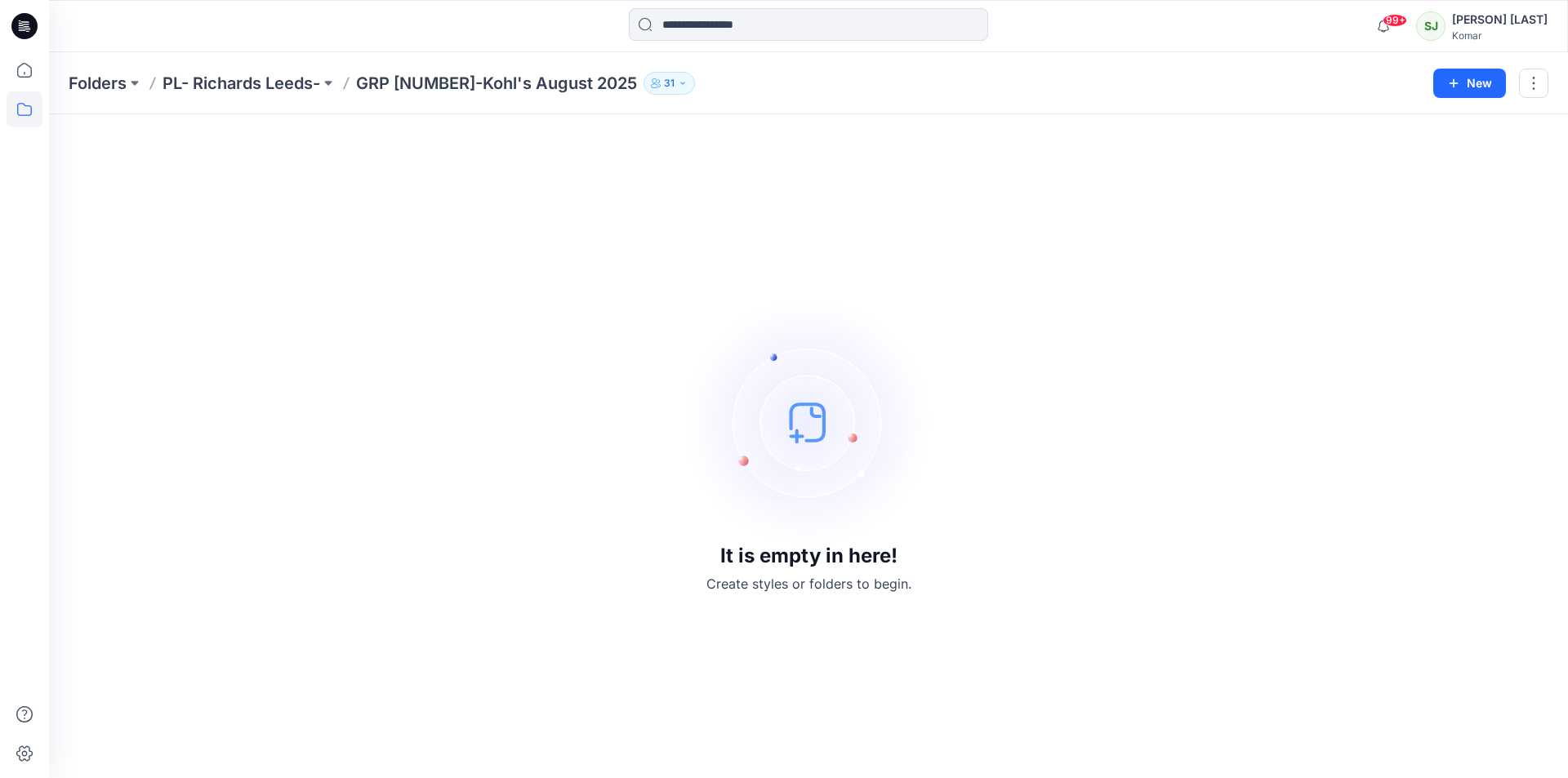 click on "It is empty in here! Create styles or folders to begin." at bounding box center (808, 446) 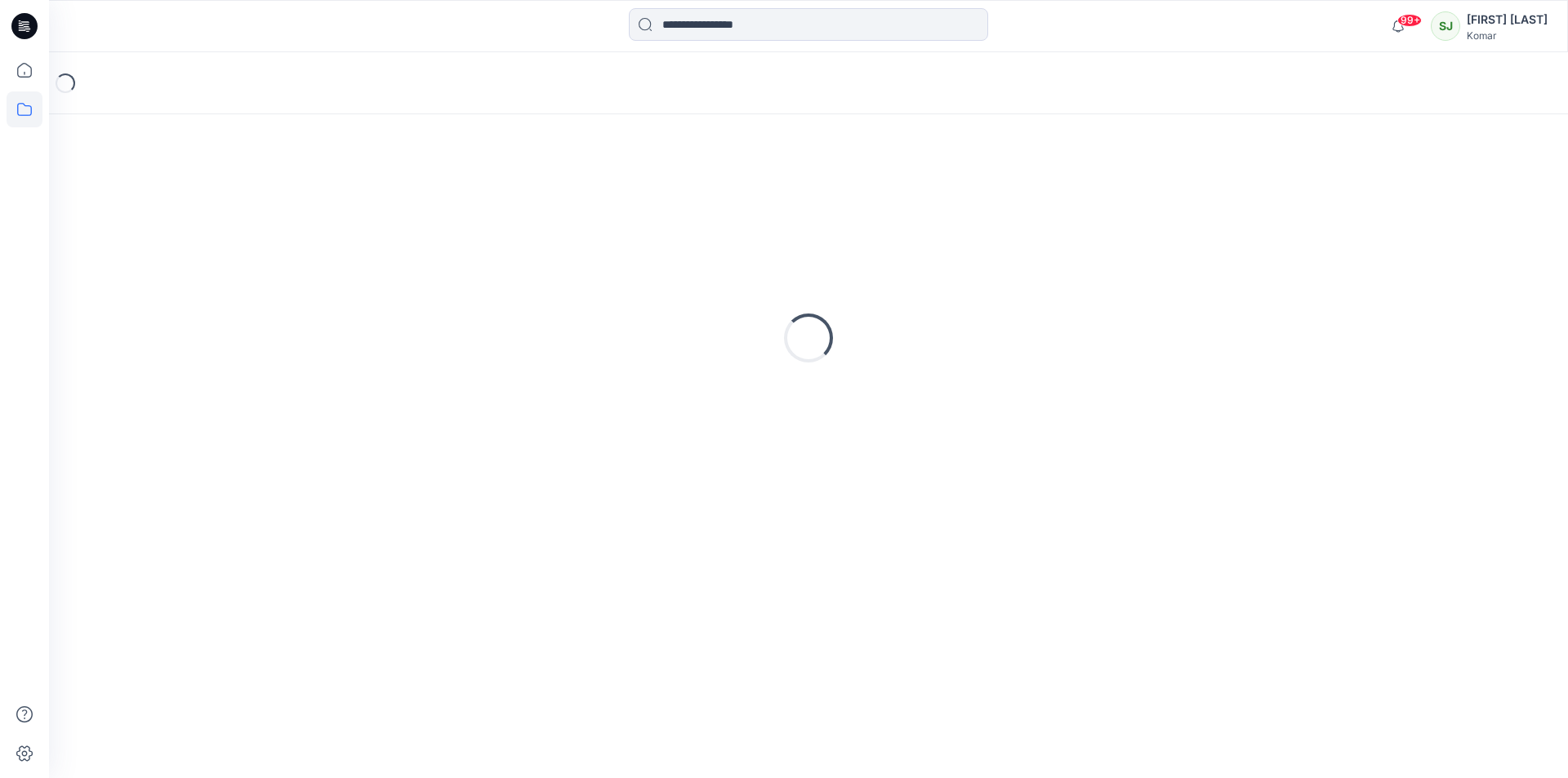 scroll, scrollTop: 0, scrollLeft: 0, axis: both 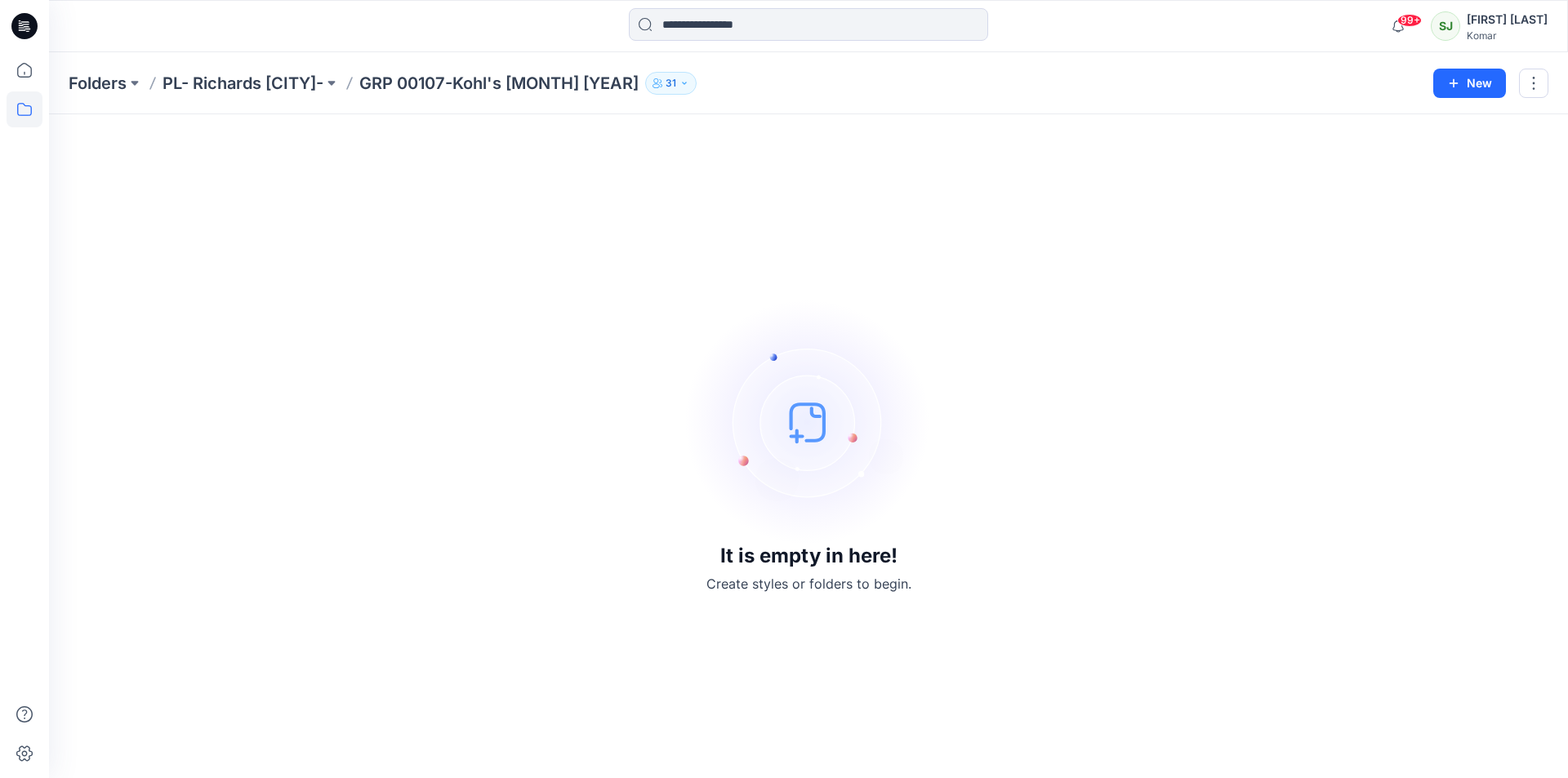 click on "Folders PL- Richards Leeds- GRP 00107-Kohl's August 2025 31" at bounding box center [745, 83] 